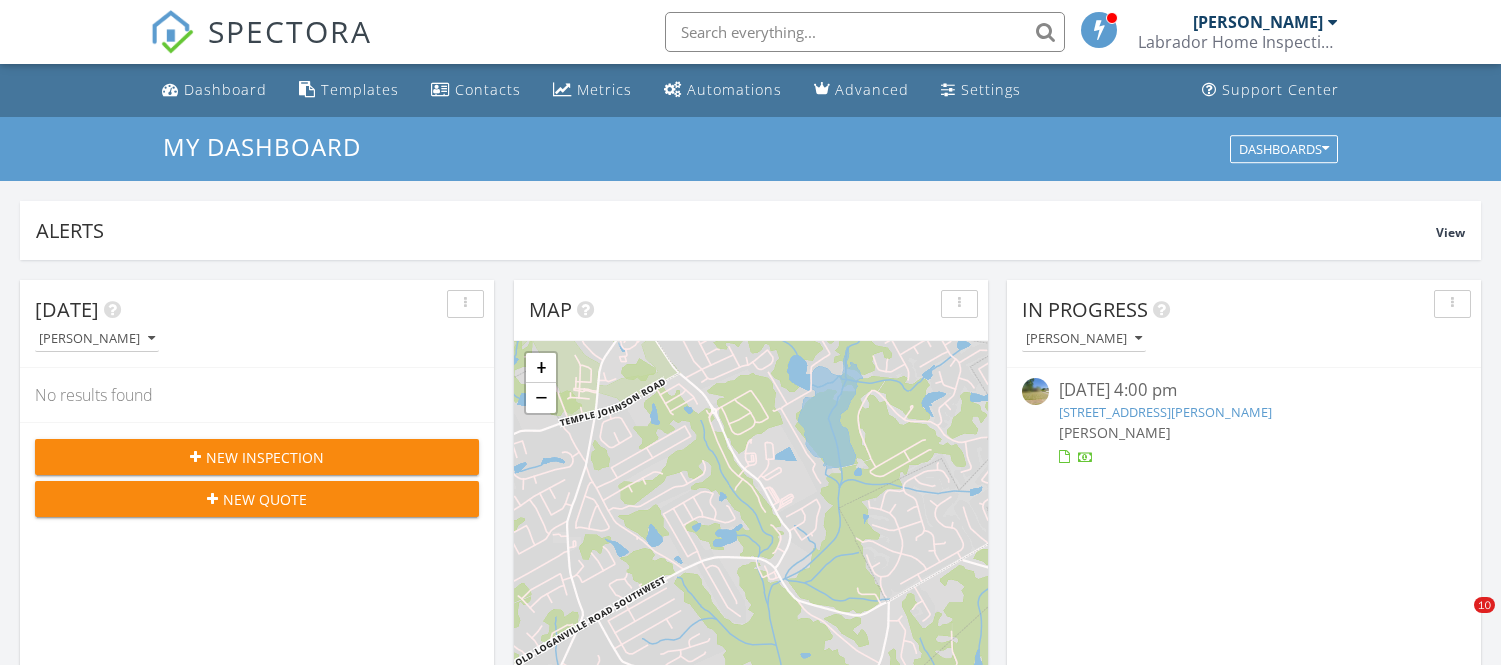 scroll, scrollTop: 0, scrollLeft: 0, axis: both 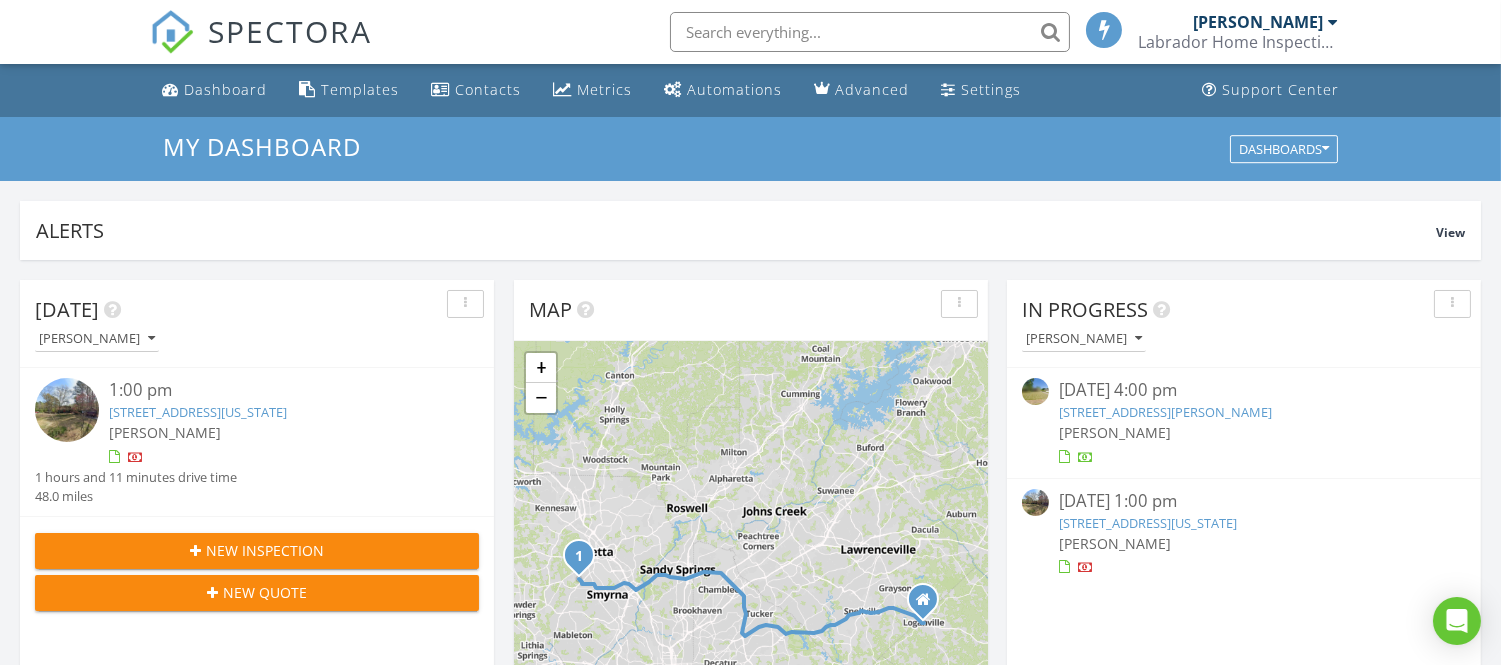 click on "1731 Maryland Ave SW, Marietta, GA 30008" at bounding box center (198, 412) 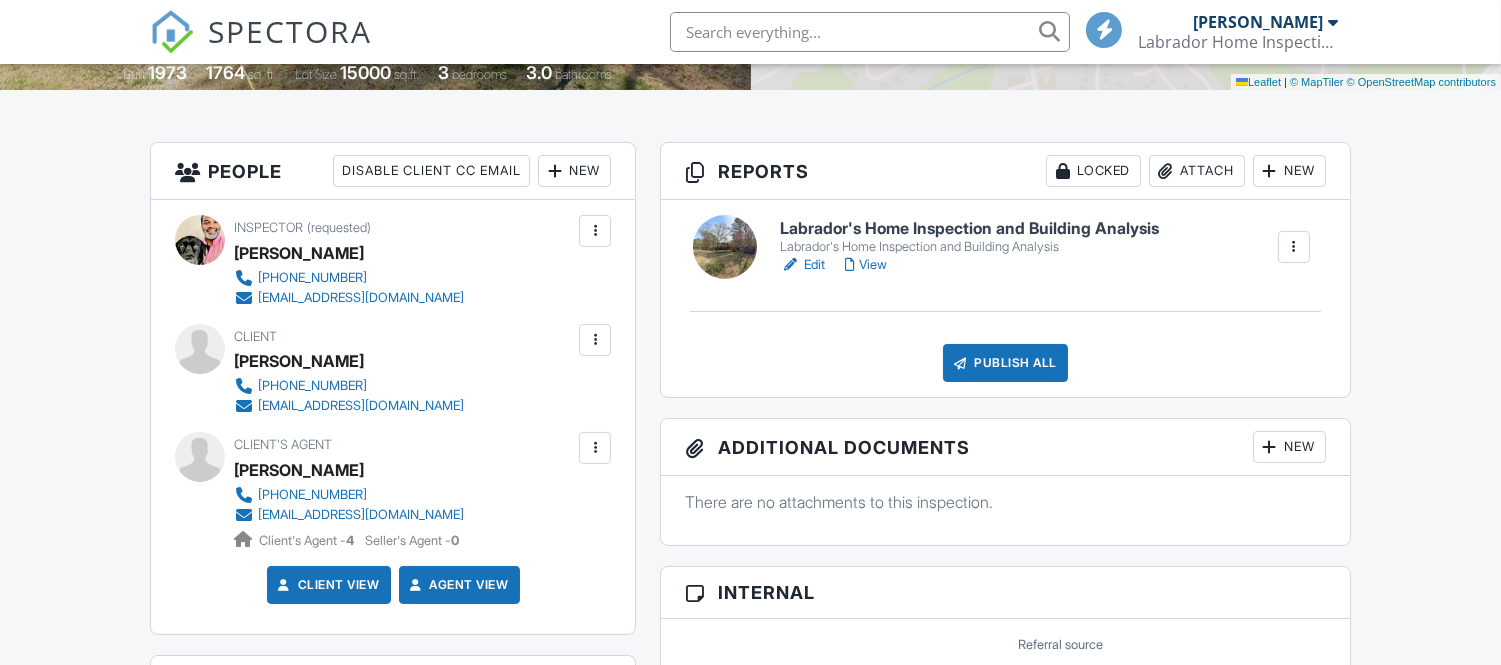 scroll, scrollTop: 444, scrollLeft: 0, axis: vertical 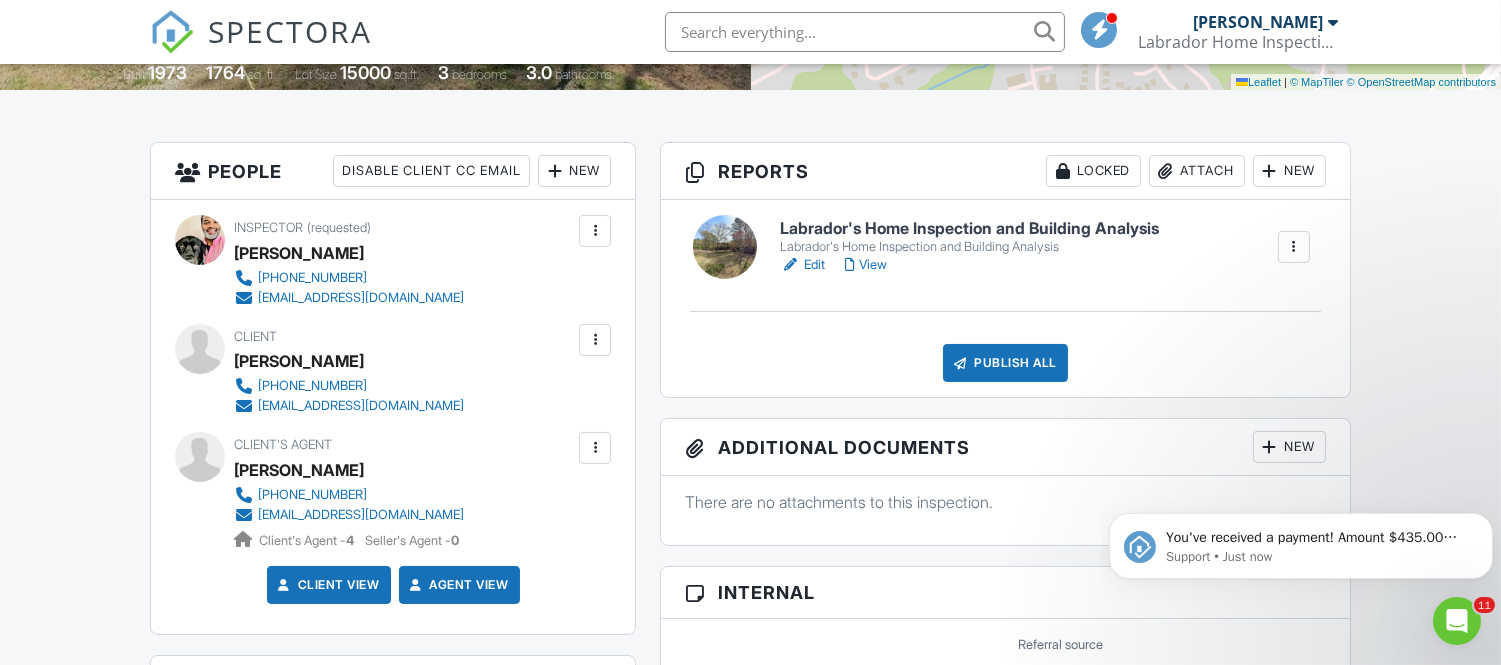 click on "Edit" at bounding box center (802, 265) 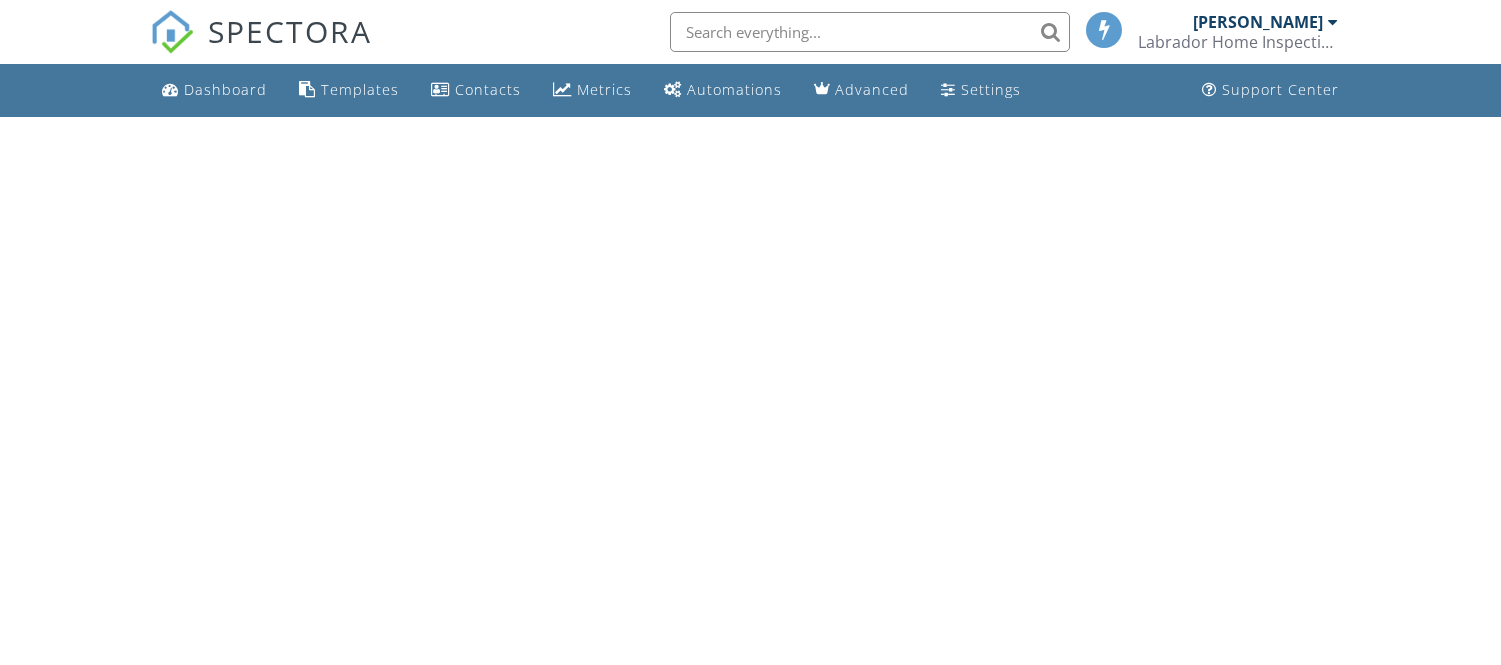 scroll, scrollTop: 0, scrollLeft: 0, axis: both 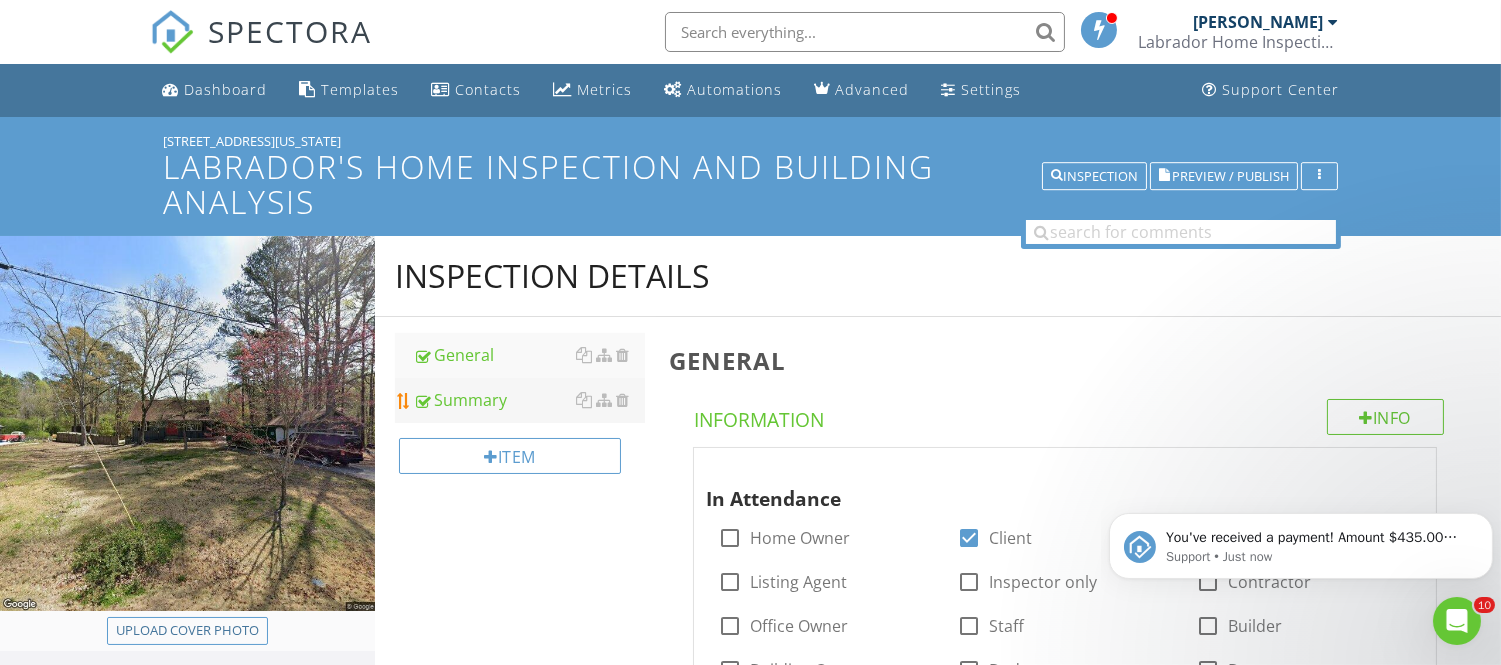 click on "Summary" at bounding box center [528, 400] 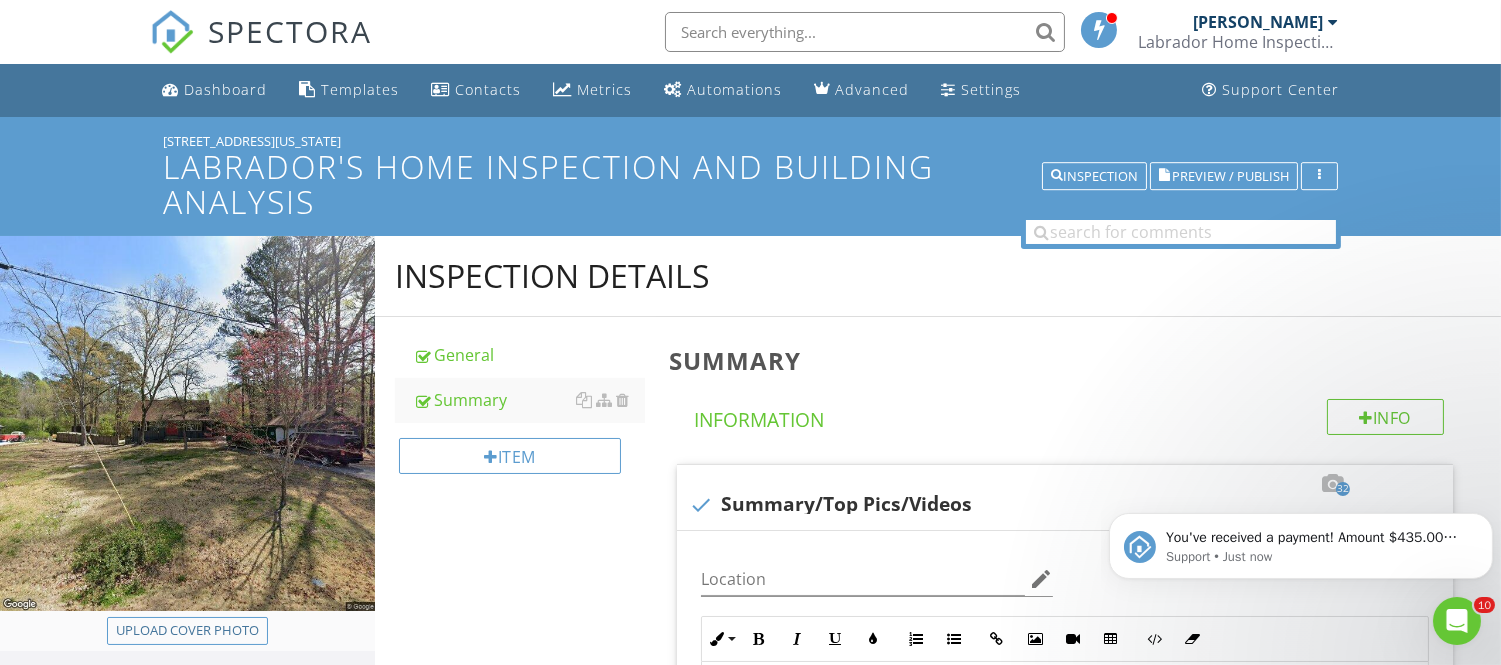 scroll, scrollTop: 222, scrollLeft: 0, axis: vertical 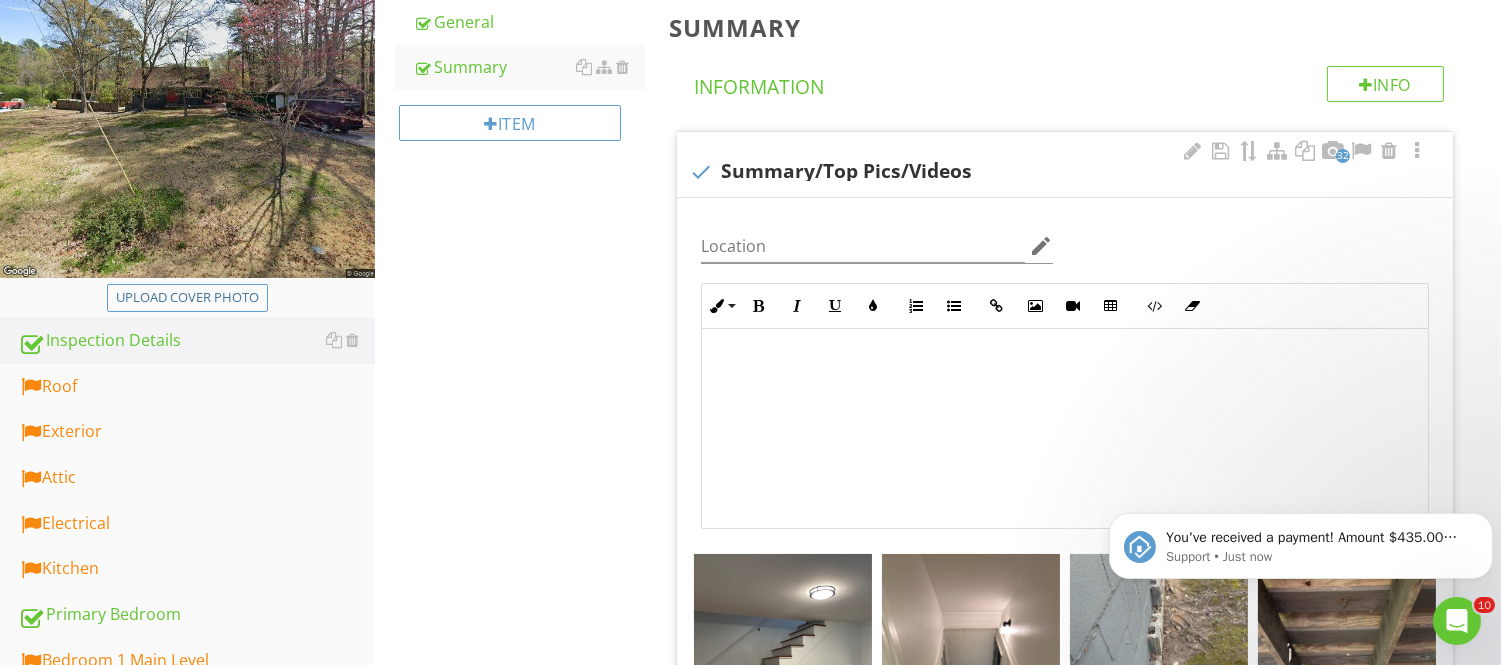 click at bounding box center [1065, 376] 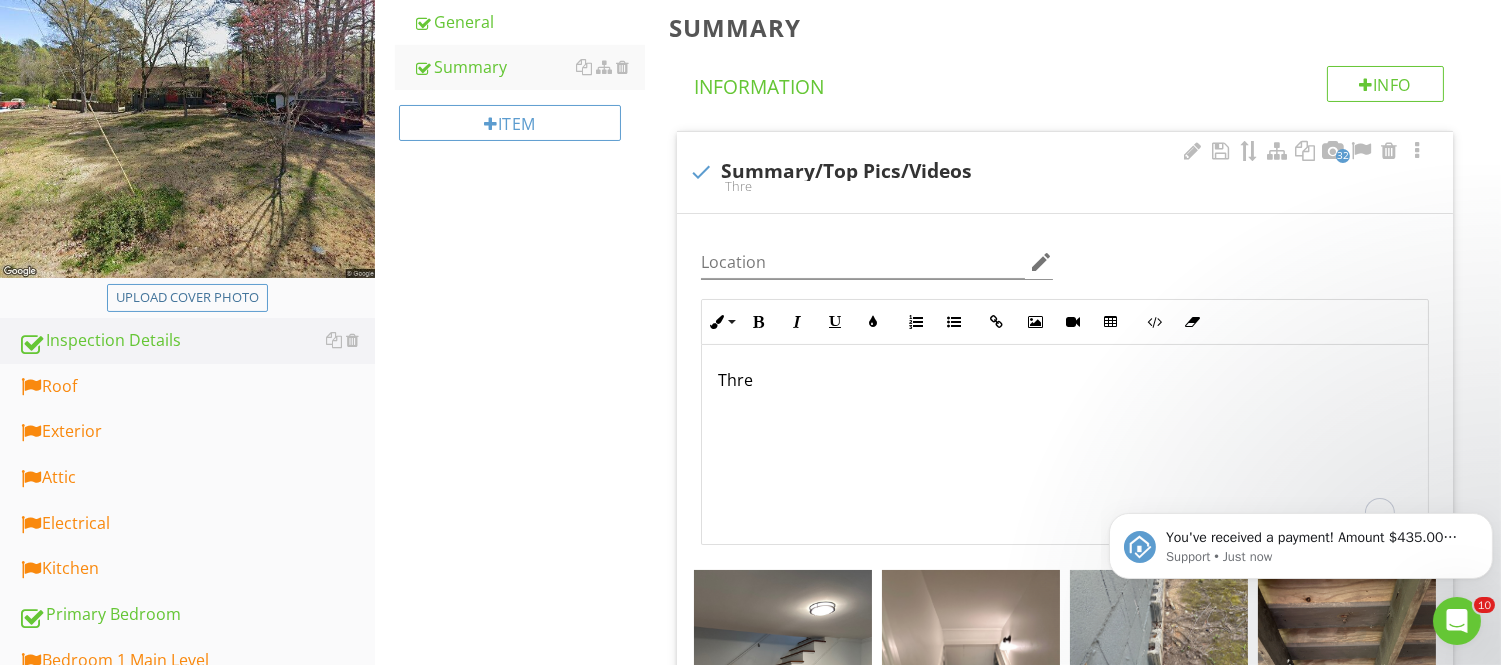 scroll, scrollTop: 348, scrollLeft: 0, axis: vertical 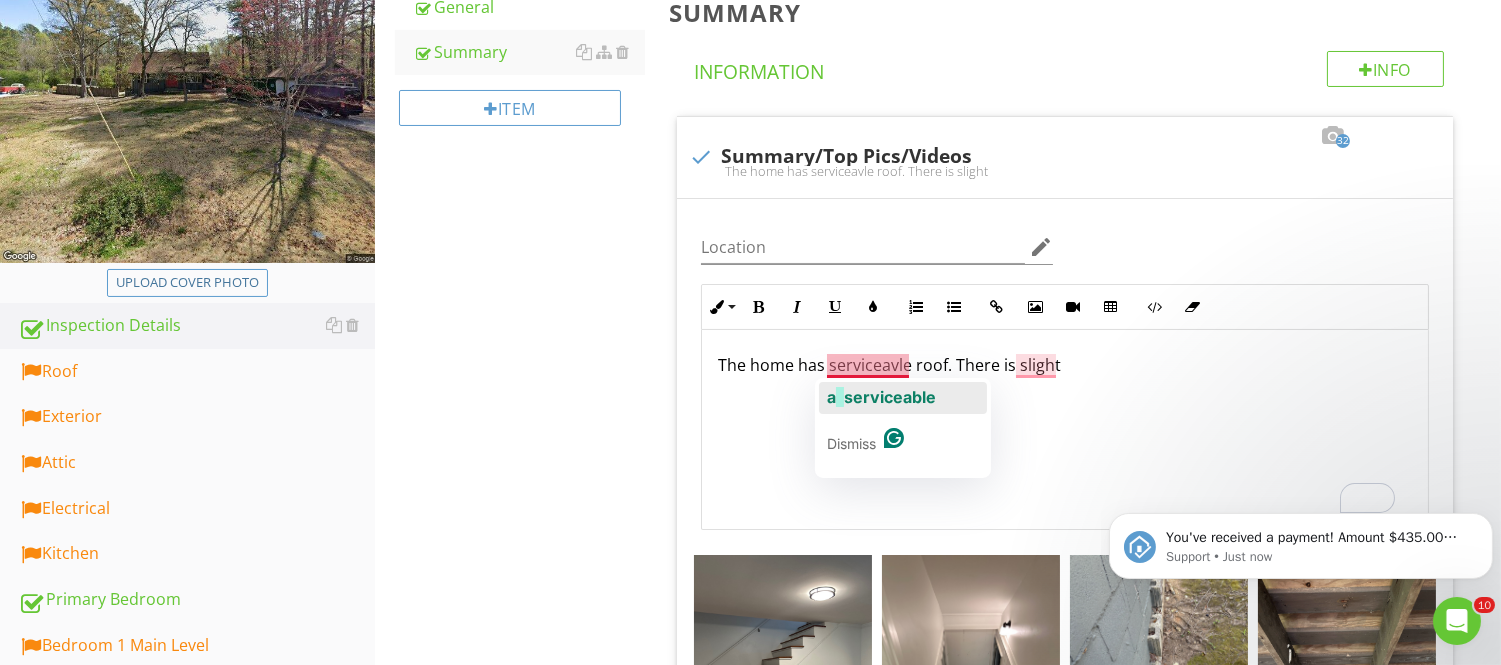 click on "serviceable" 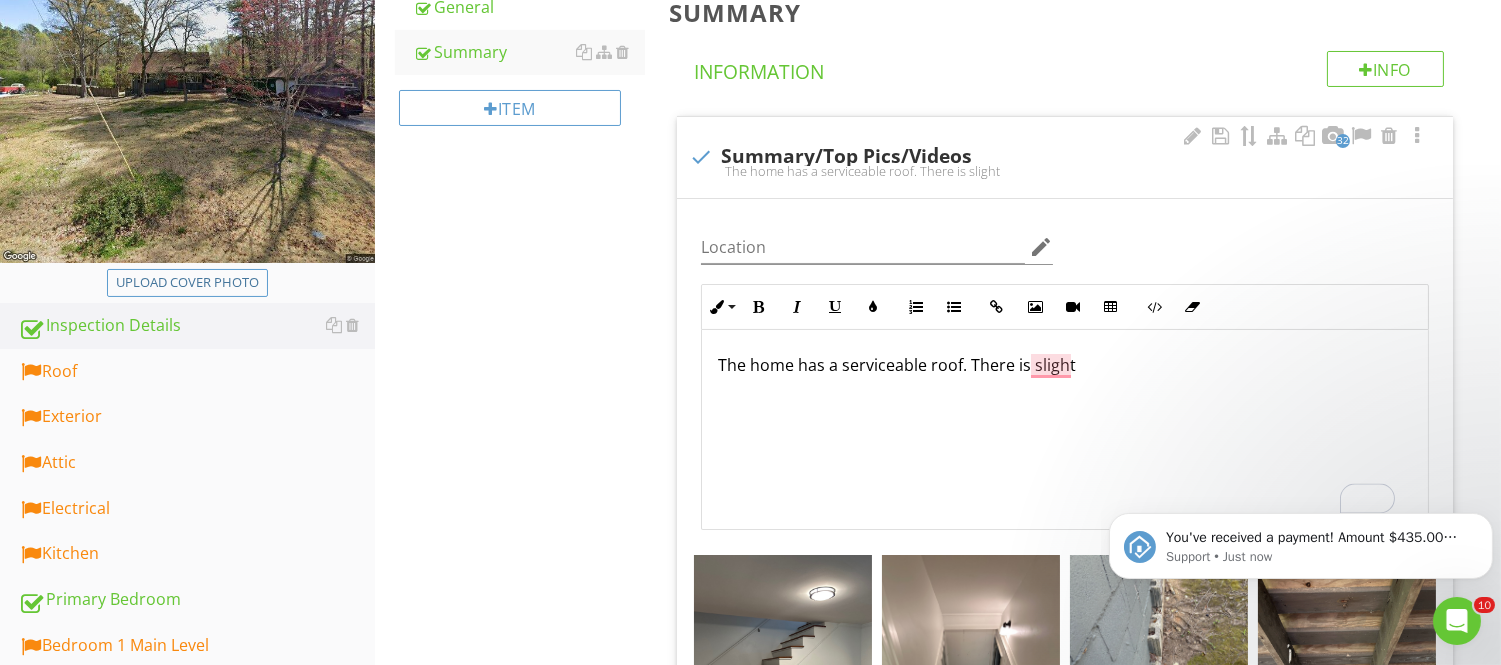 click on "The home has a serviceable roof. There is slight" at bounding box center [1065, 377] 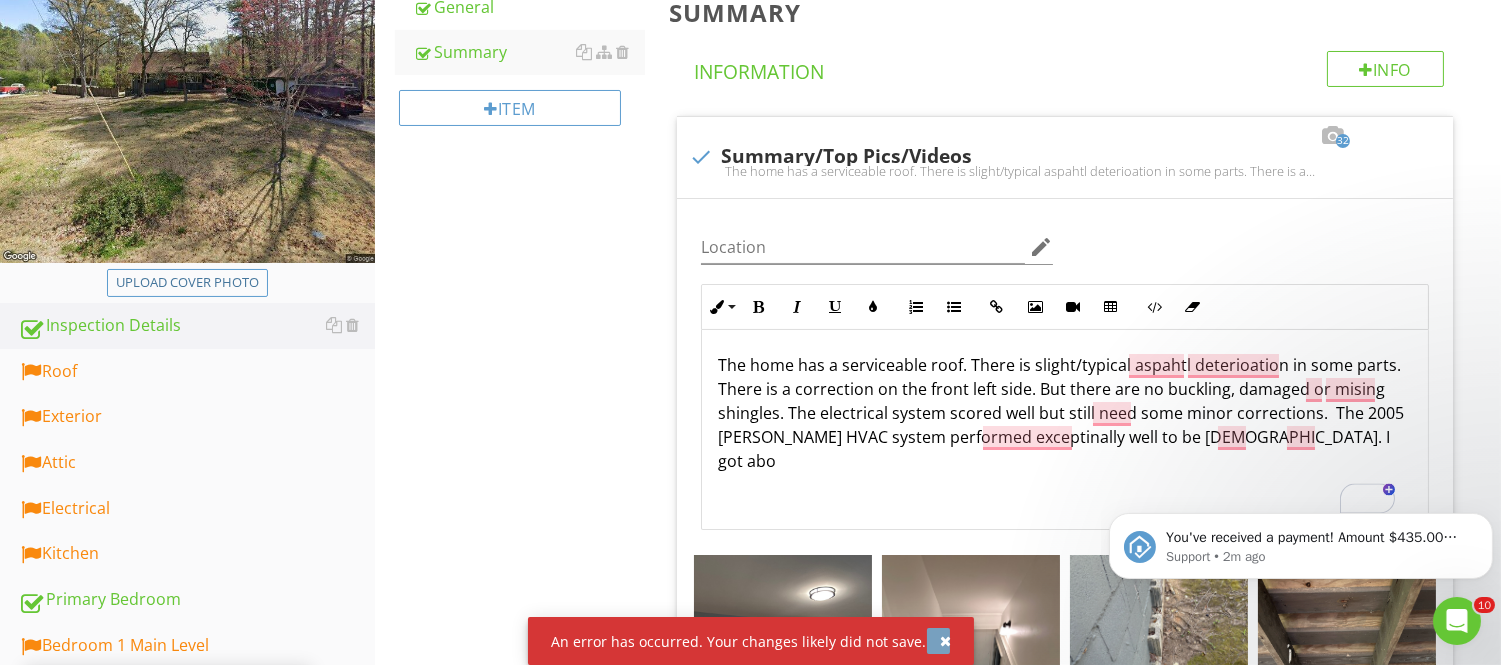click at bounding box center [946, 641] 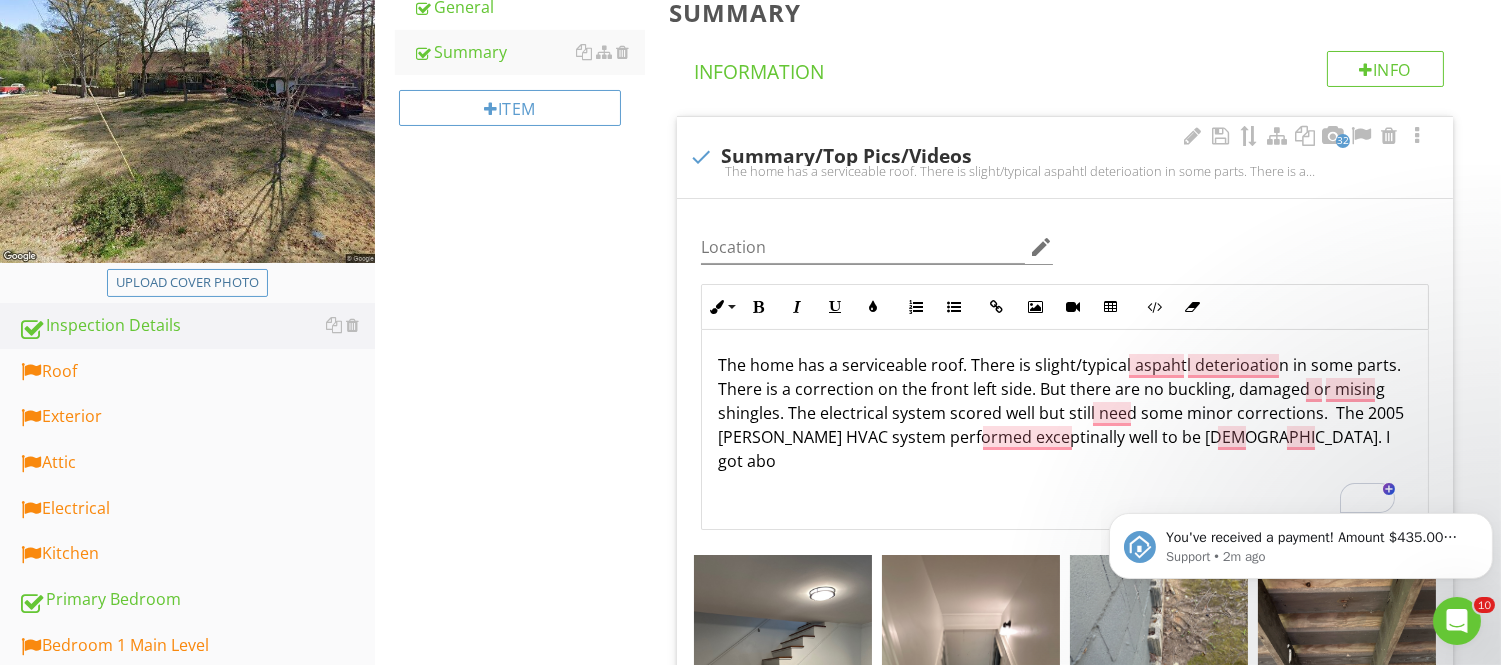 click on "The home has a serviceable roof. There is slight/typical aspahtl deterioation in some parts. There is a correction on the front left side. But there are no buckling, damaged or mising shingles. The electrical system scored well but still need some minor corrections.  The 2005 Goodman HVAC system performed exceptinally well to be 20 years old. I got abo" at bounding box center (1065, 425) 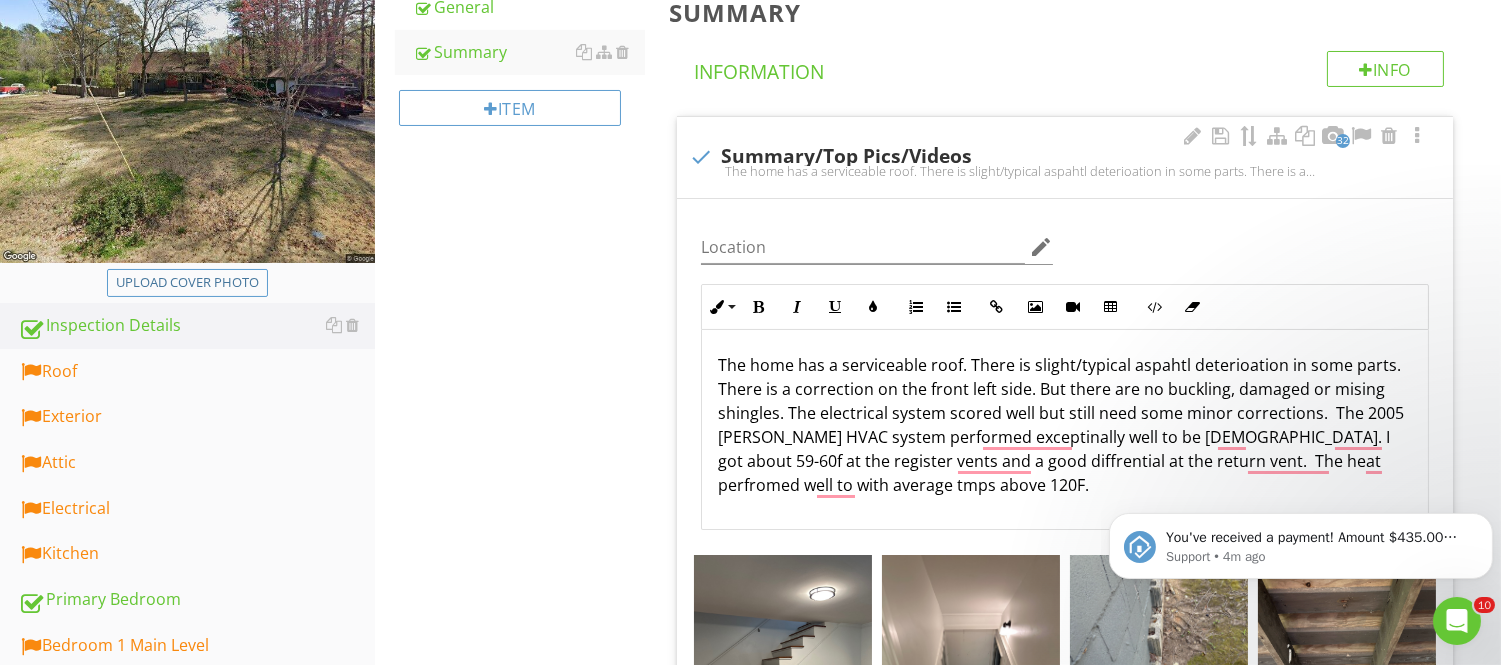 scroll, scrollTop: 30, scrollLeft: 0, axis: vertical 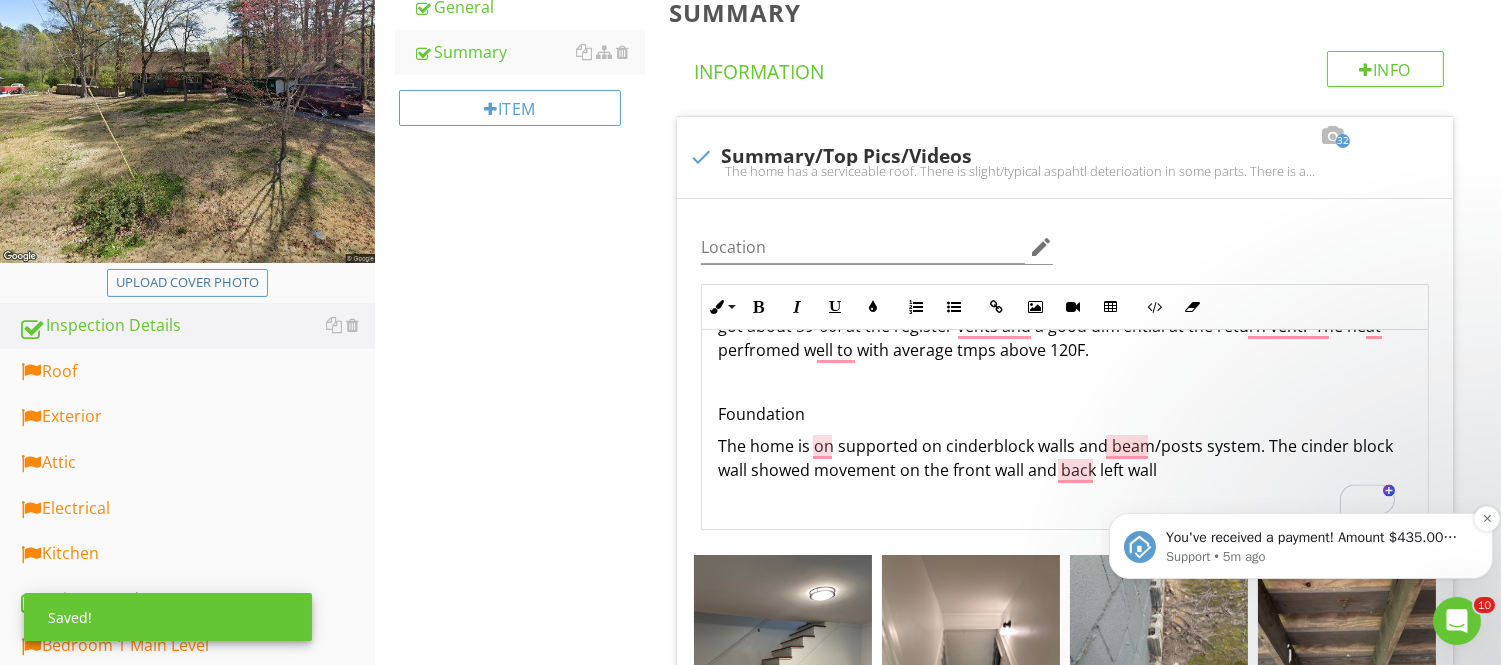 click on "You've received a payment!  Amount  $435.00  Fee  $0.00  Net  $435.00  Transaction #    Inspection  1731 Maryland Ave SW, Marietta, GA 30008" at bounding box center (1316, 537) 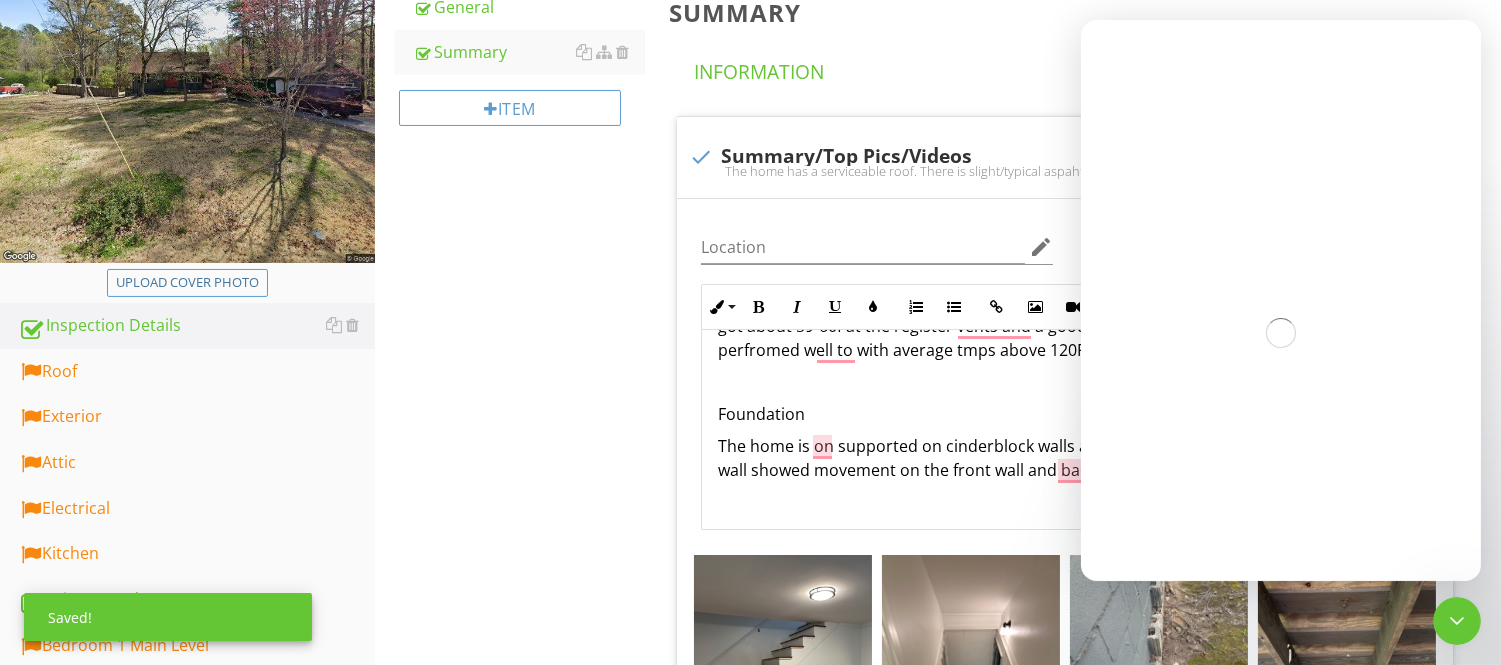 scroll, scrollTop: 0, scrollLeft: 0, axis: both 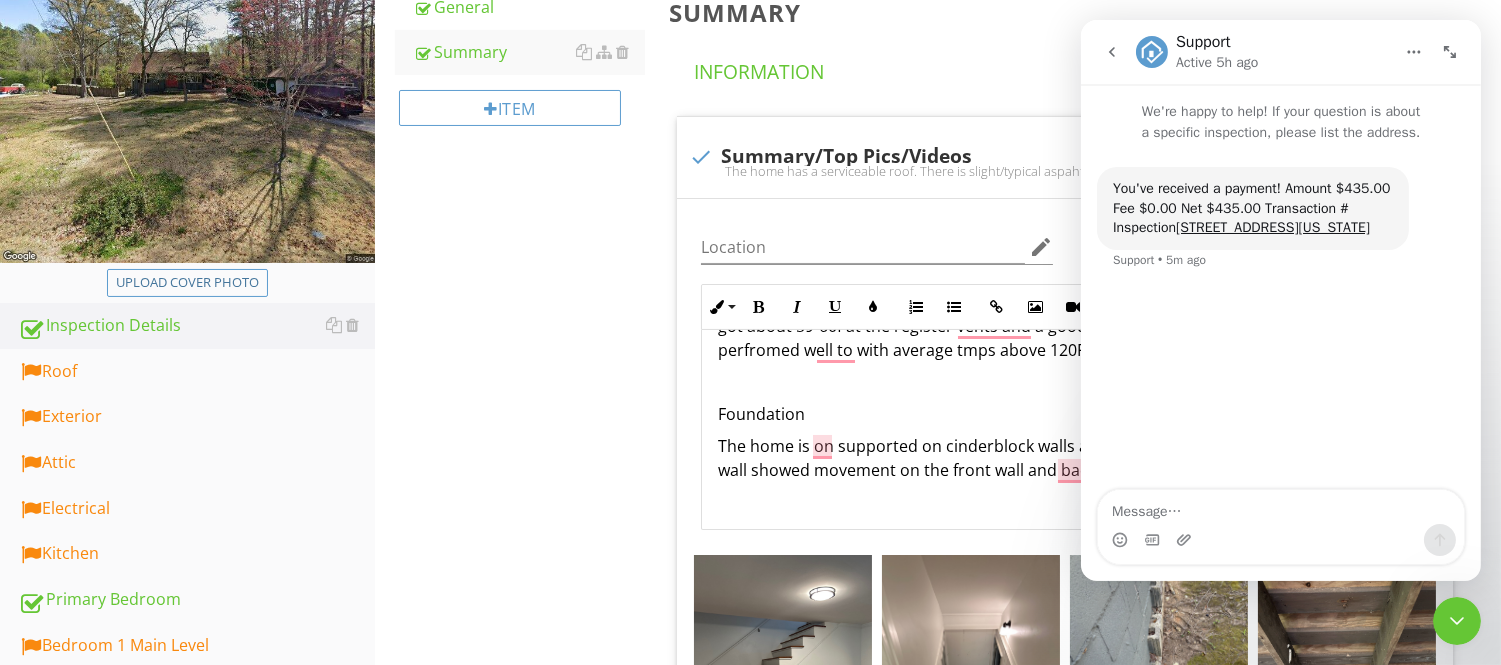 click on "Info
Information                 32         check
Summary/Top Pics/Videos
The home has a serviceable roof. There is slight/typical aspahtl deterioation in some parts. There is a correction on the front left side. But there are no buckling, damaged or mising shingles. The electrical system scored well but still need some minor corrections. The 2005 Goodman HVAC system performed exceptinally well to be 20 years old. I got about 59-60f at the register vents and a good diffrential at the return vent. The heat perfromed well to with average tmps above 120F.FoundationThe home is on supported on cinderblock walls and beam/posts system. The cinder block wall showed movement on the front wall and back left wall
Location edit       Inline Style XLarge Large Normal Small Light Small/Light Bold Italic Underline Colors Ordered List Unordered List Insert Link Insert Image Insert Video Insert Table Code View" at bounding box center [1069, 2378] 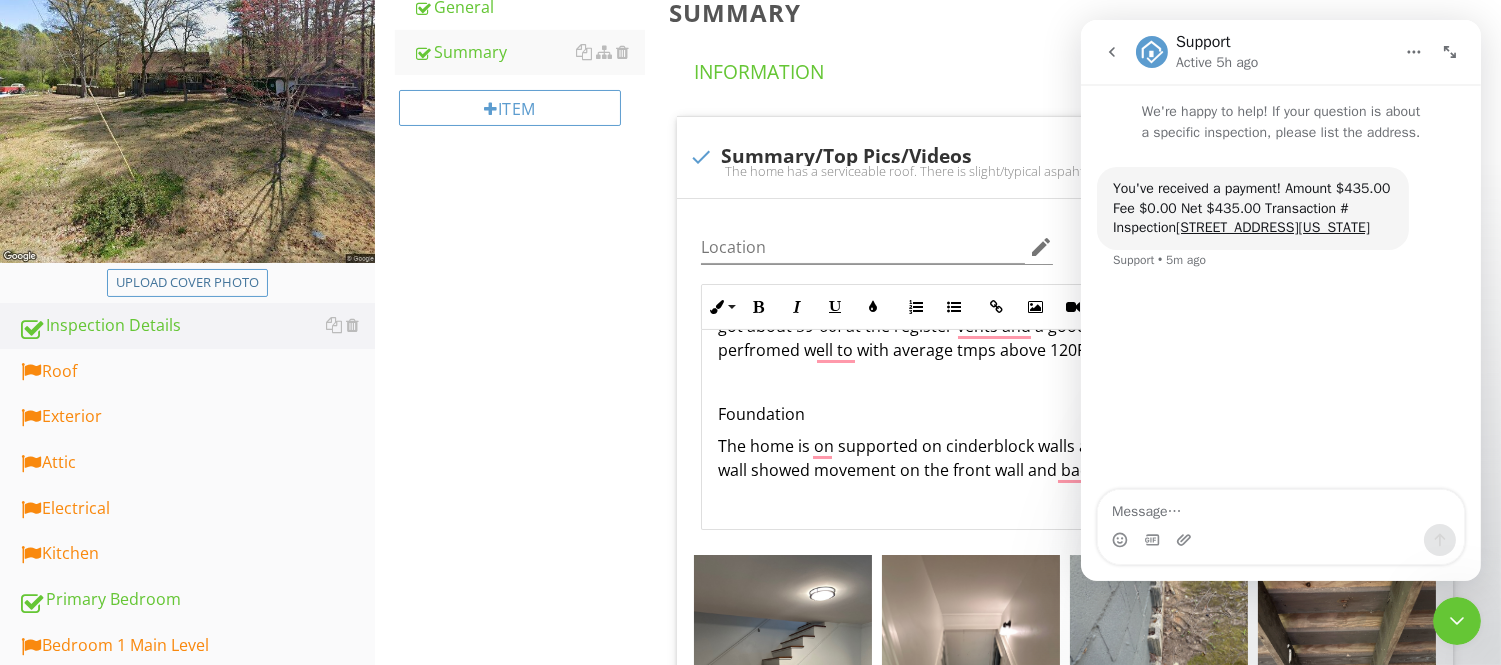drag, startPoint x: 1451, startPoint y: 617, endPoint x: 2836, endPoint y: 1200, distance: 1502.7023 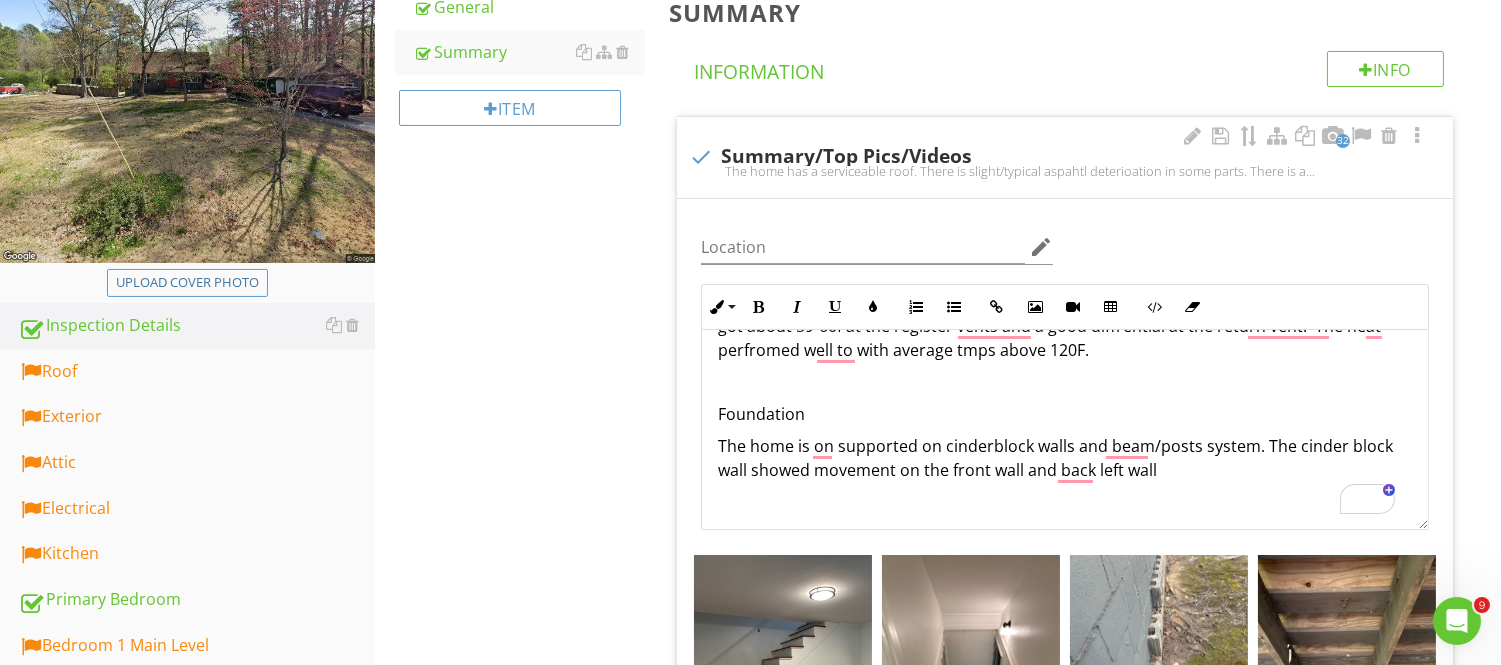 scroll, scrollTop: 0, scrollLeft: 0, axis: both 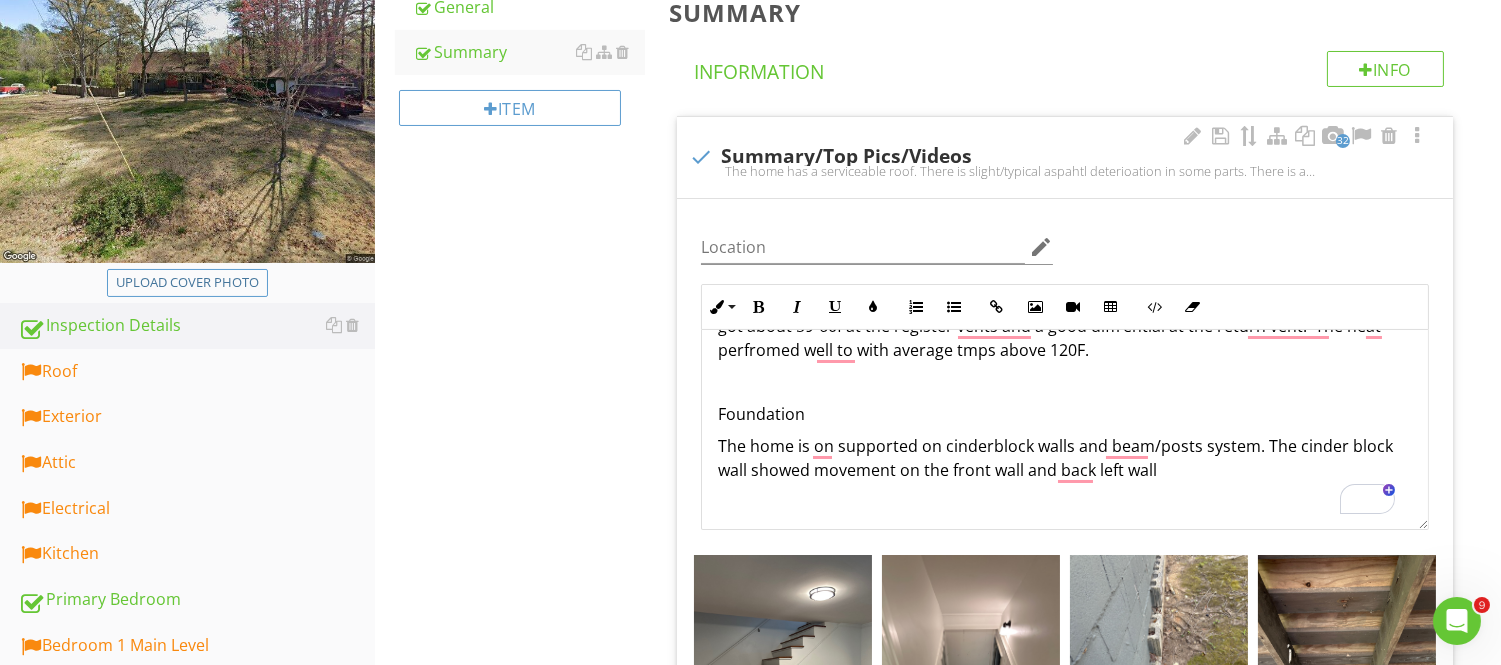 click on "The home is on supported on cinderblock walls and beam/posts system. The cinder block wall showed movement on the front wall and back left wall" at bounding box center (1065, 470) 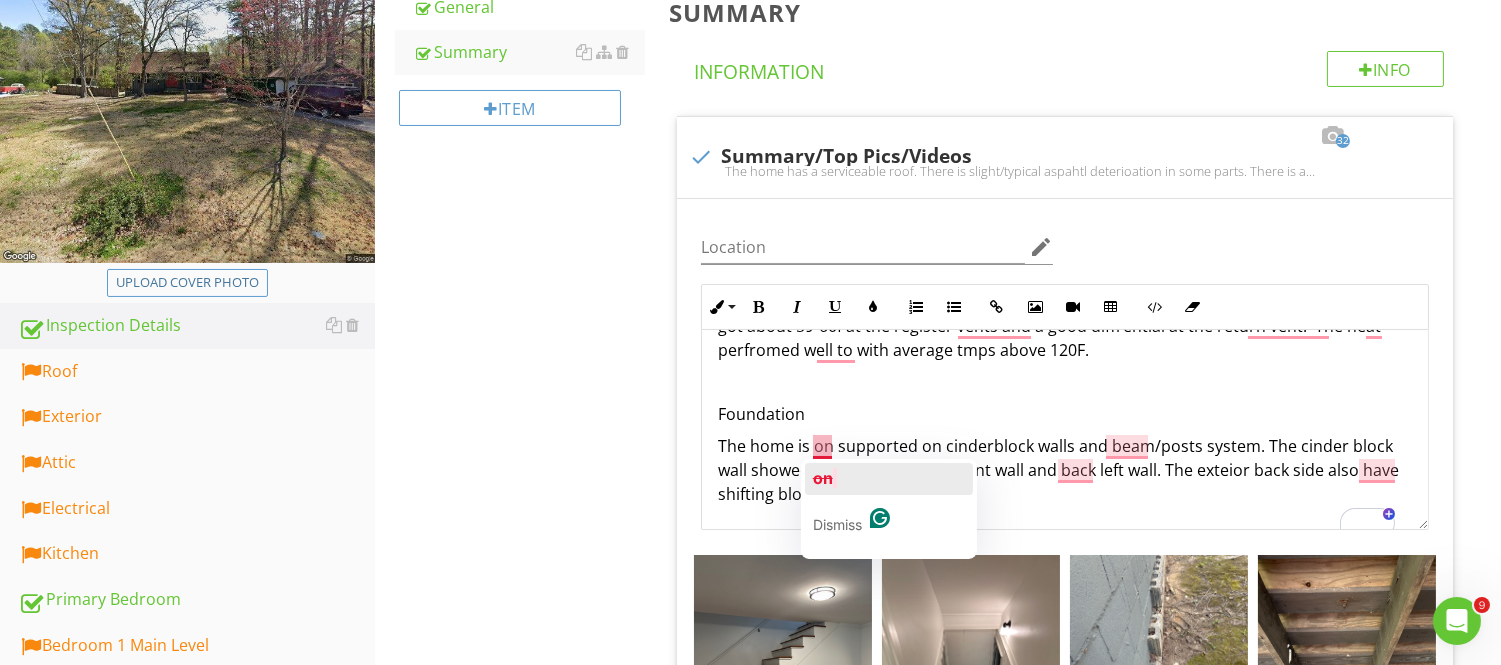 click on "on" 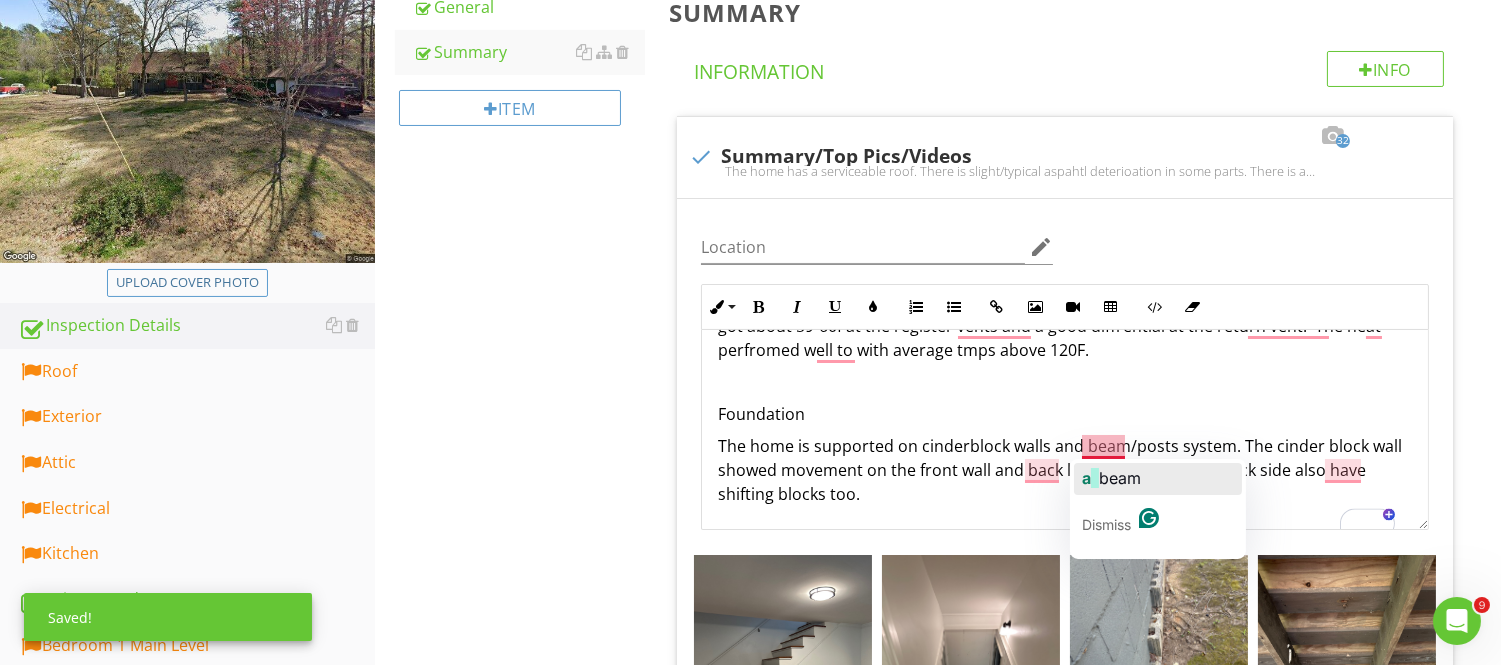 click on "beam" 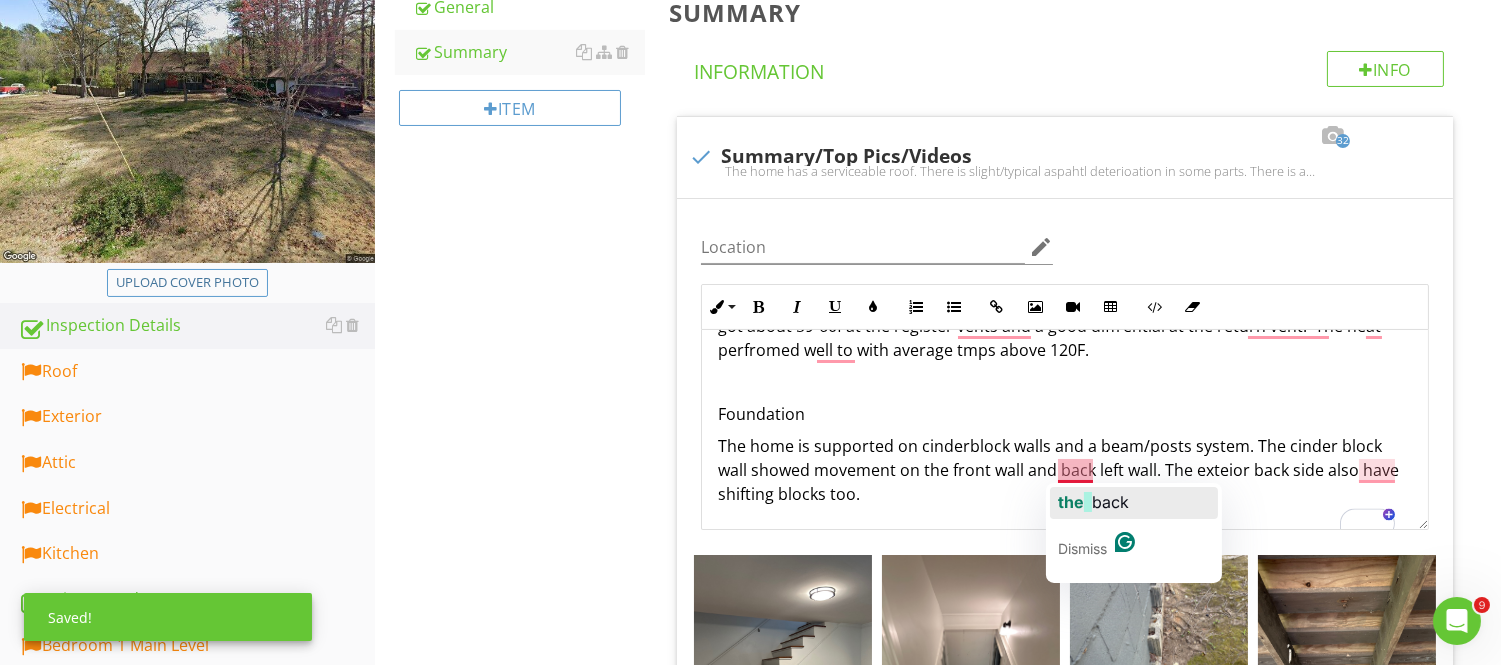 click 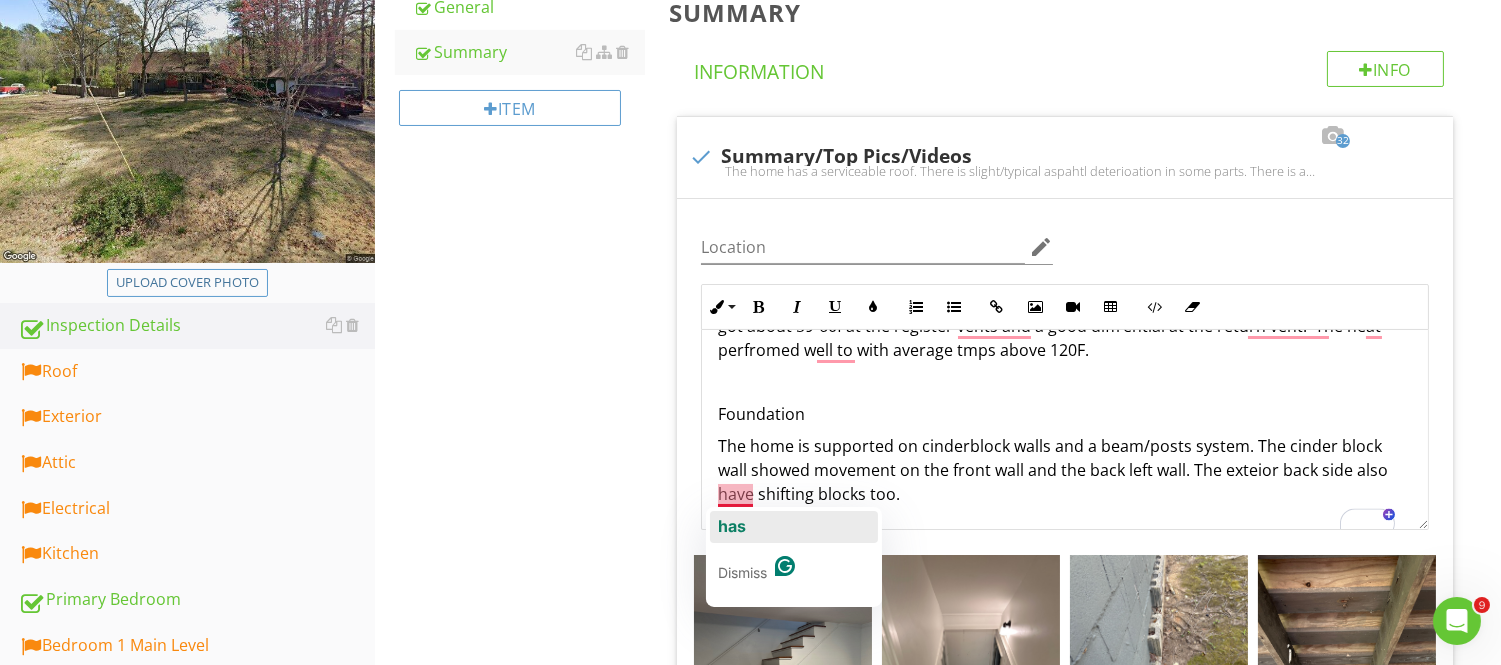 click on "has" 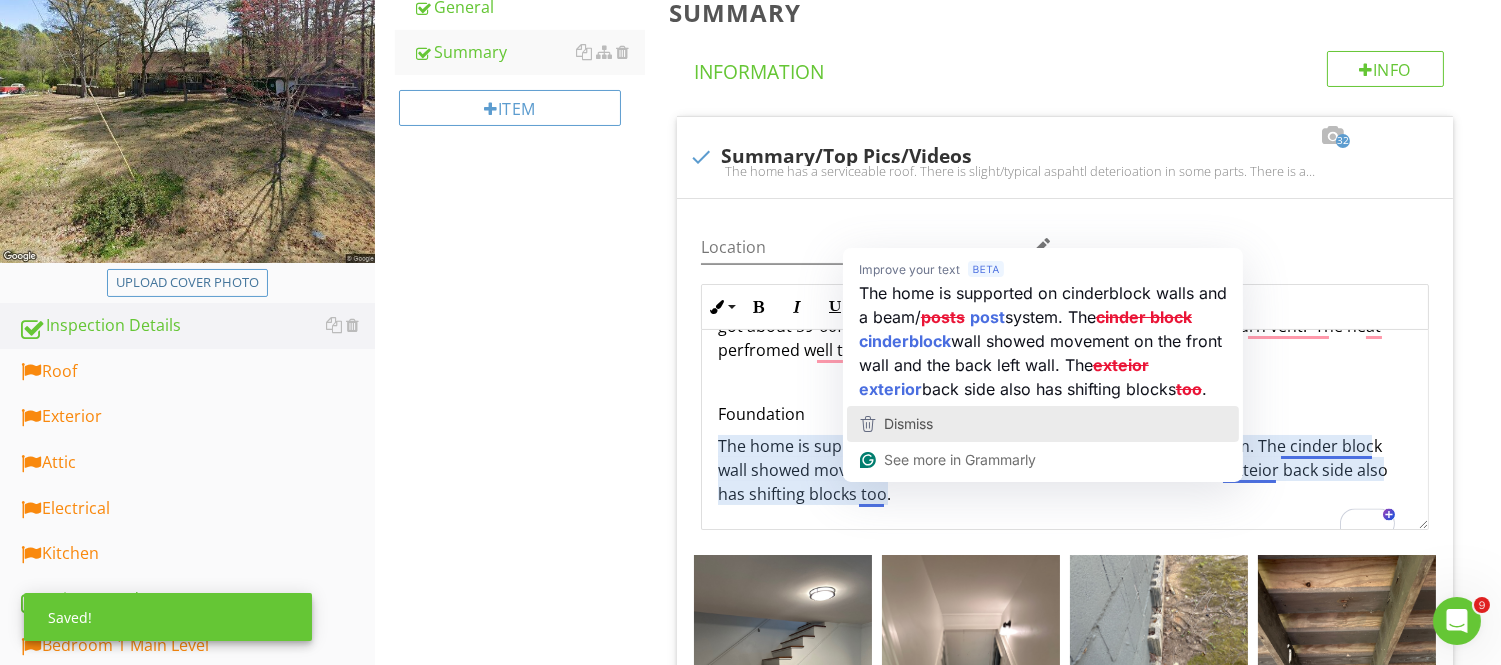 click on "Dismiss" at bounding box center (908, 423) 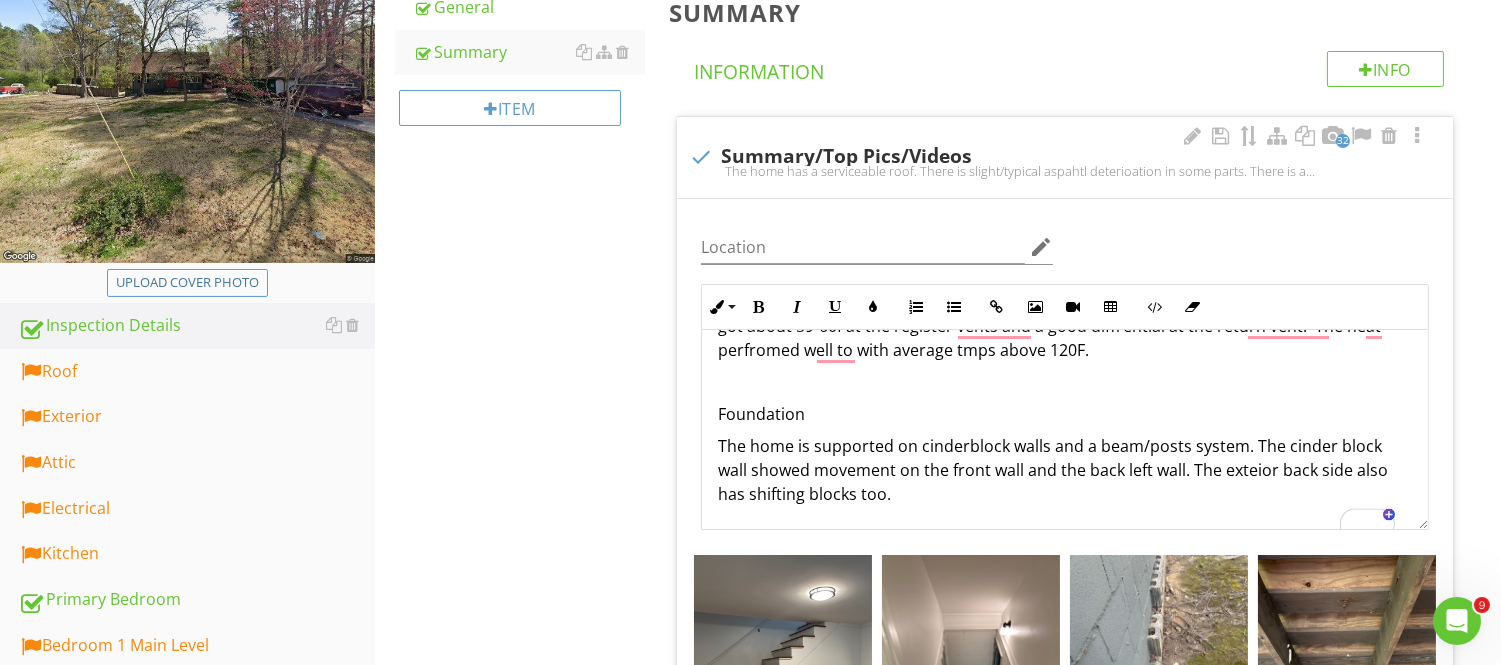 click on "The home is supported on cinderblock walls and a beam/posts system. The cinder block wall showed movement on the front wall and the back left wall. The exteior back side also has shifting blocks too." at bounding box center (1065, 482) 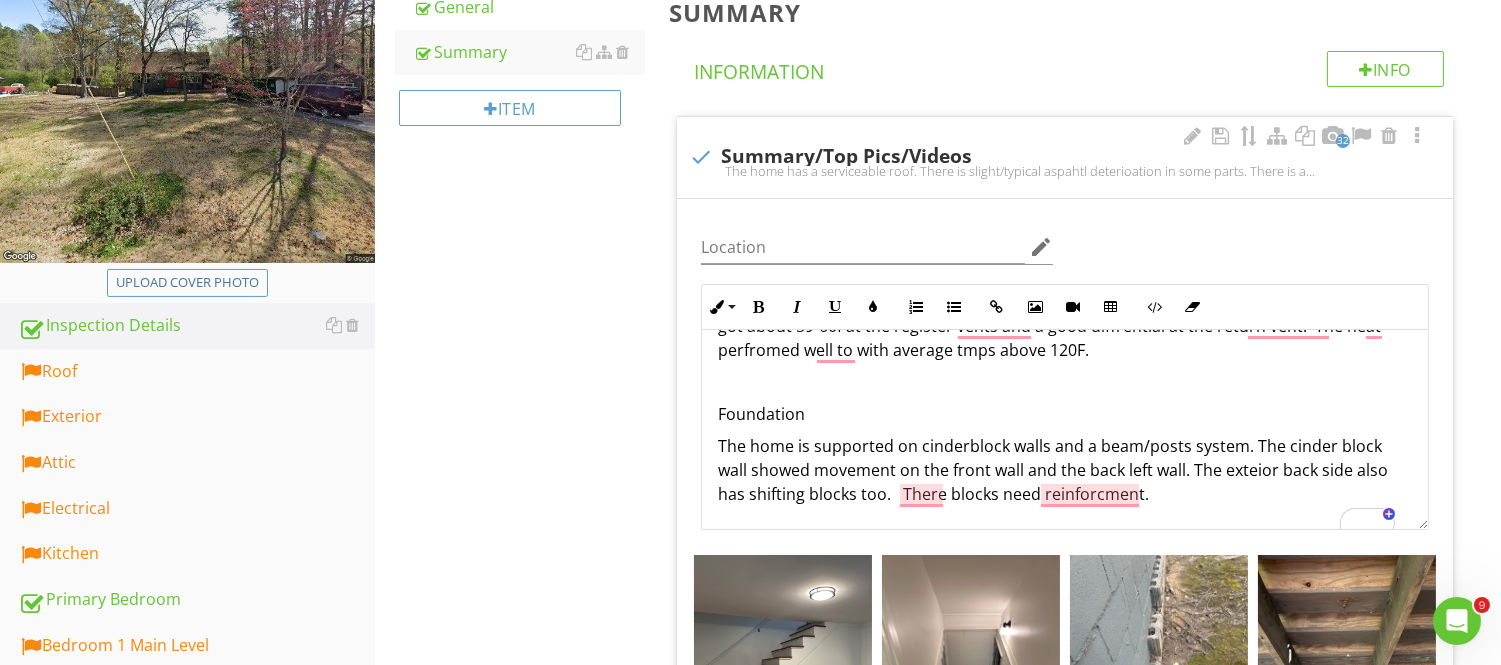 scroll, scrollTop: 157, scrollLeft: 0, axis: vertical 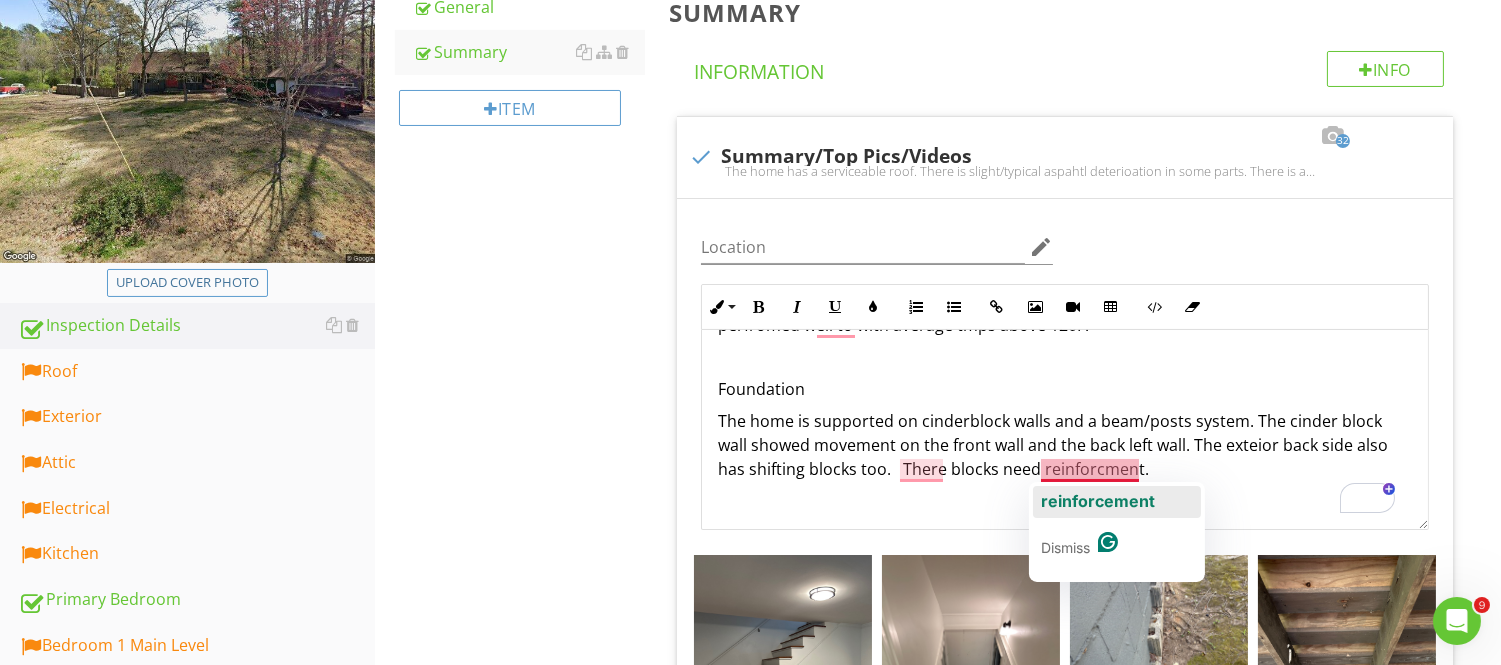 click on "reinforcement" 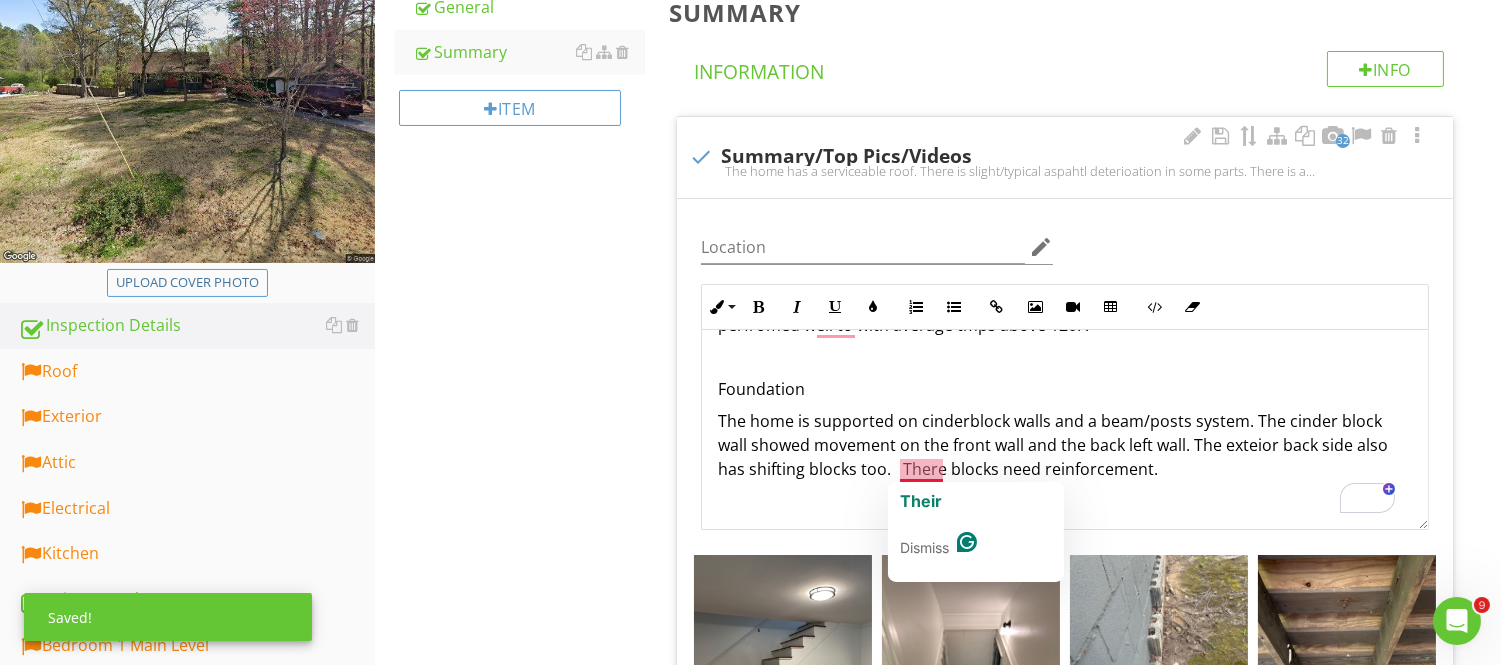 click on "The home is supported on cinderblock walls and a beam/posts system. The cinder block wall showed movement on the front wall and the back left wall. The exteior back side also has shifting blocks too.   There blocks need reinforcement." at bounding box center [1065, 457] 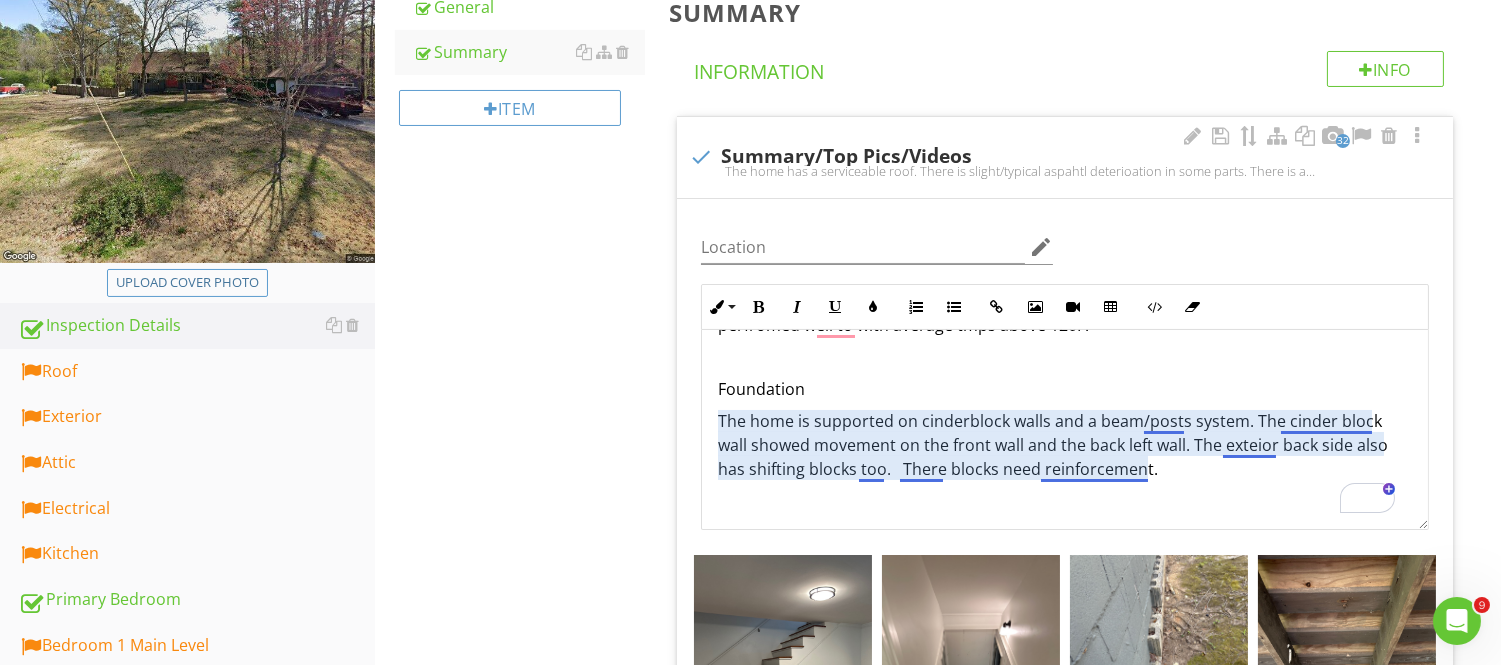click on "The home is supported on cinderblock walls and a beam/posts system. The cinder block wall showed movement on the front wall and the back left wall. The exteior back side also has shifting blocks too.   There blocks need reinforcement." at bounding box center [1065, 457] 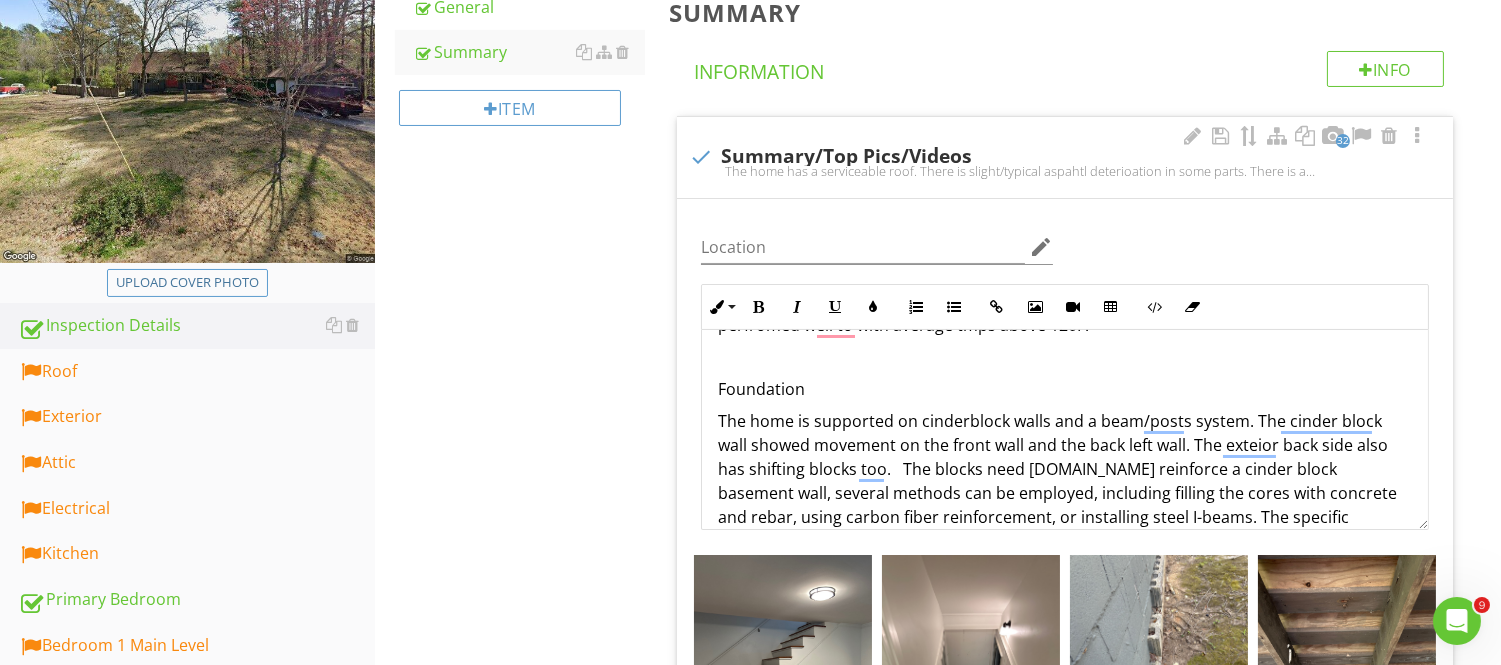 scroll, scrollTop: 182, scrollLeft: 0, axis: vertical 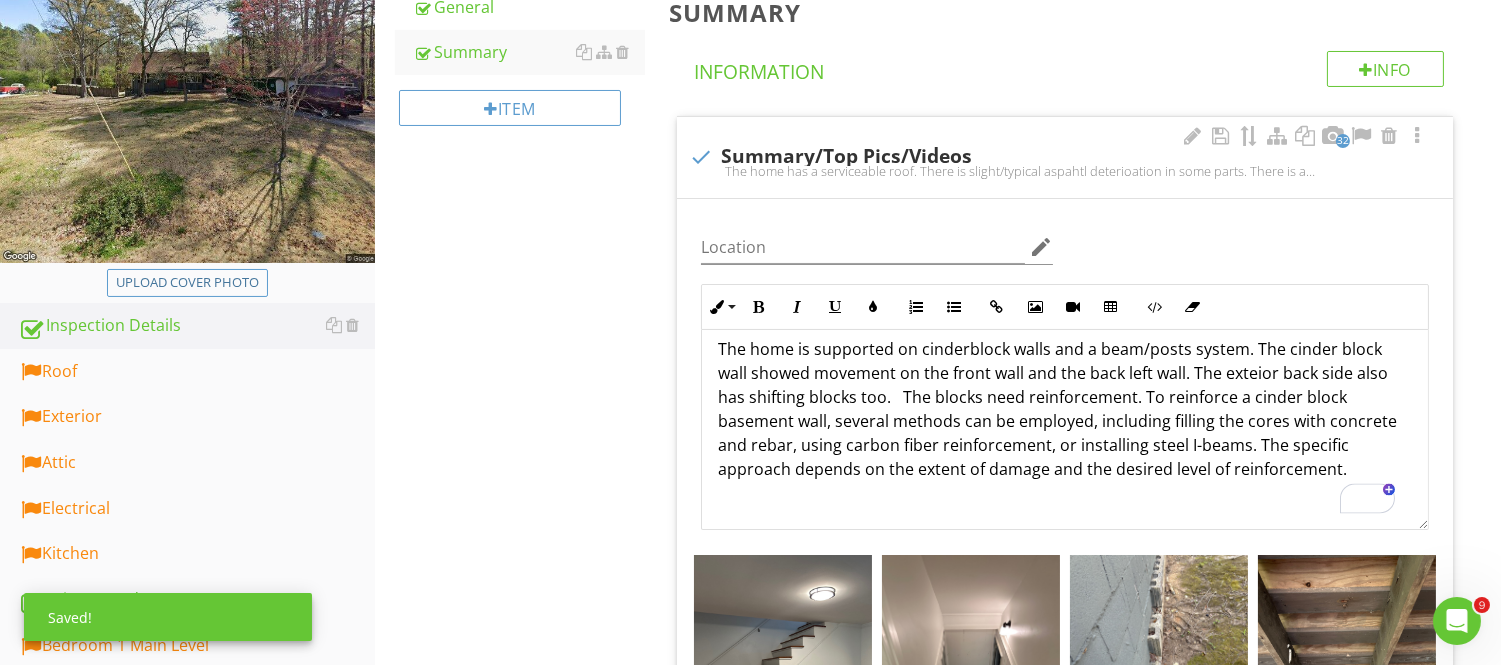 click on "The home is supported on cinderblock walls and a beam/posts system. The cinder block wall showed movement on the front wall and the back left wall. The exteior back side also has shifting blocks too.   The blocks need reinforcement. To reinforce a cinder block basement wall, several methods can be employed, including filling the cores with concrete and rebar, using carbon fiber reinforcement, or installing steel I-beams. The specific approach depends on the extent of damage and the desired level of reinforcement." at bounding box center [1065, 421] 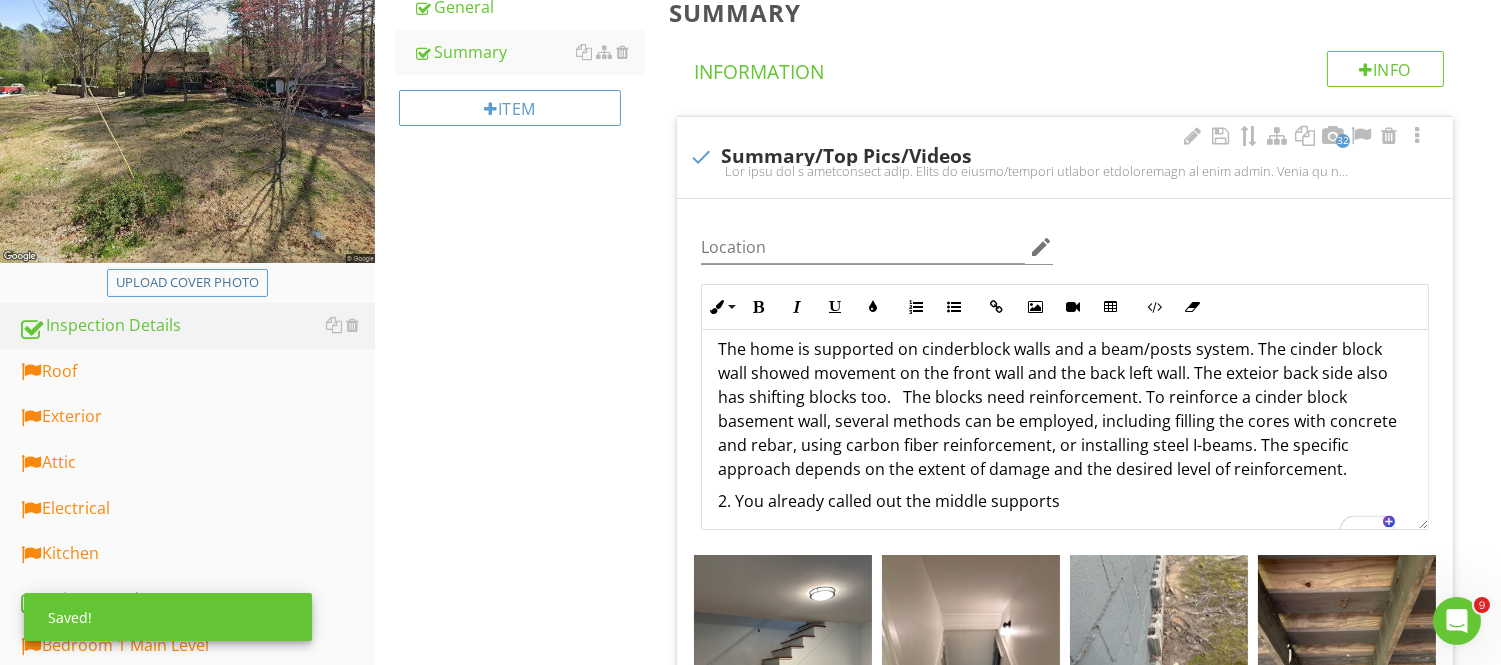 scroll, scrollTop: 156, scrollLeft: 0, axis: vertical 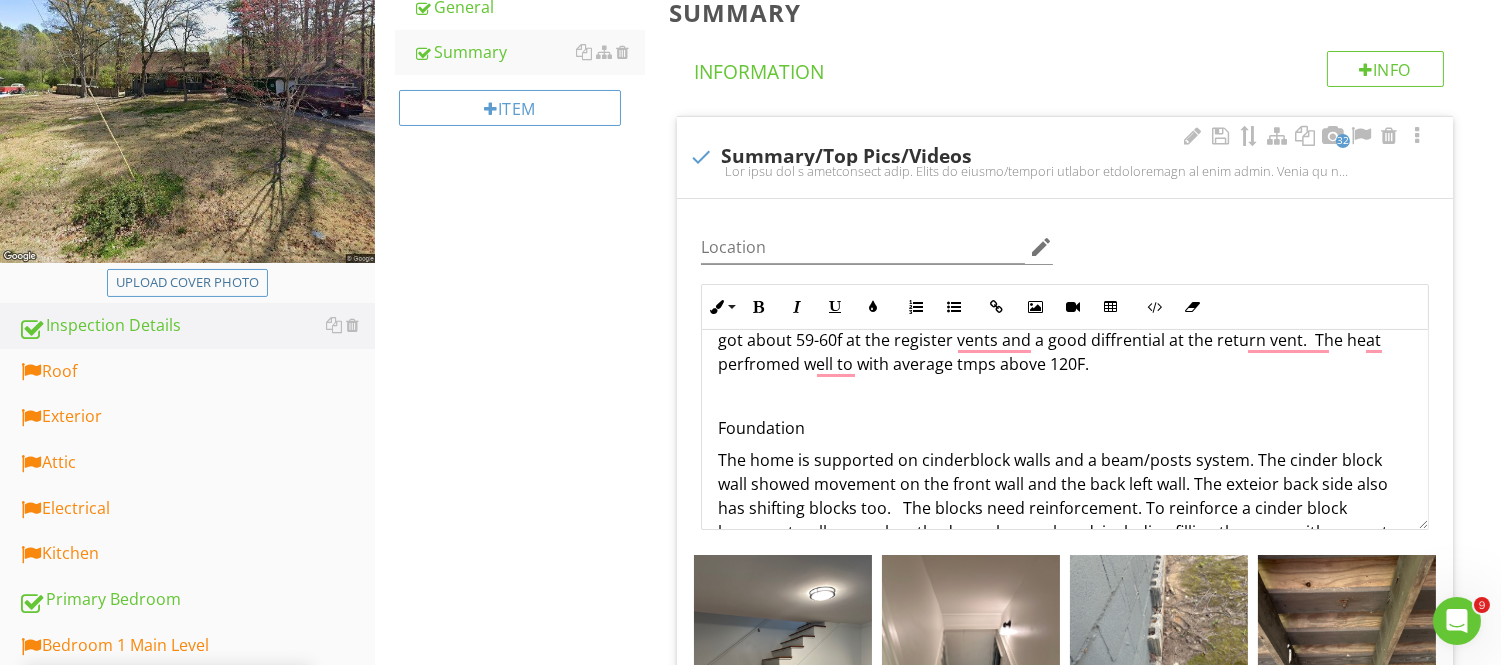 click on "The home has a serviceable roof. There is slight/typical aspahtl deterioation in some parts. There is a correction on the front left side. But there are no buckling, damaged or mising shingles. The electrical system scored well but still need some minor corrections.  The 2005 Goodman HVAC system performed exceptinally well to be 20 years old. I got about 59-60f at the register vents and a good diffrential at the return vent.  The heat perfromed well to with average tmps above 120F." at bounding box center (1065, 304) 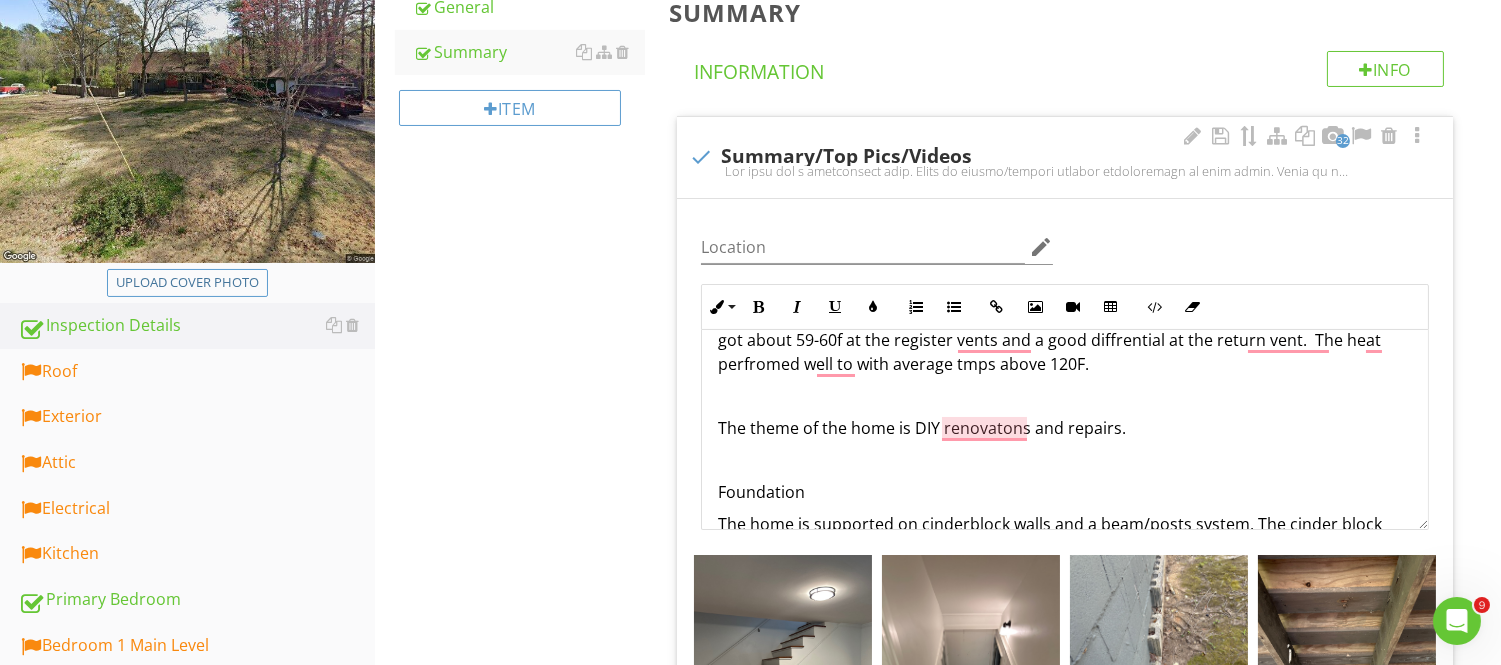 scroll, scrollTop: 316, scrollLeft: 0, axis: vertical 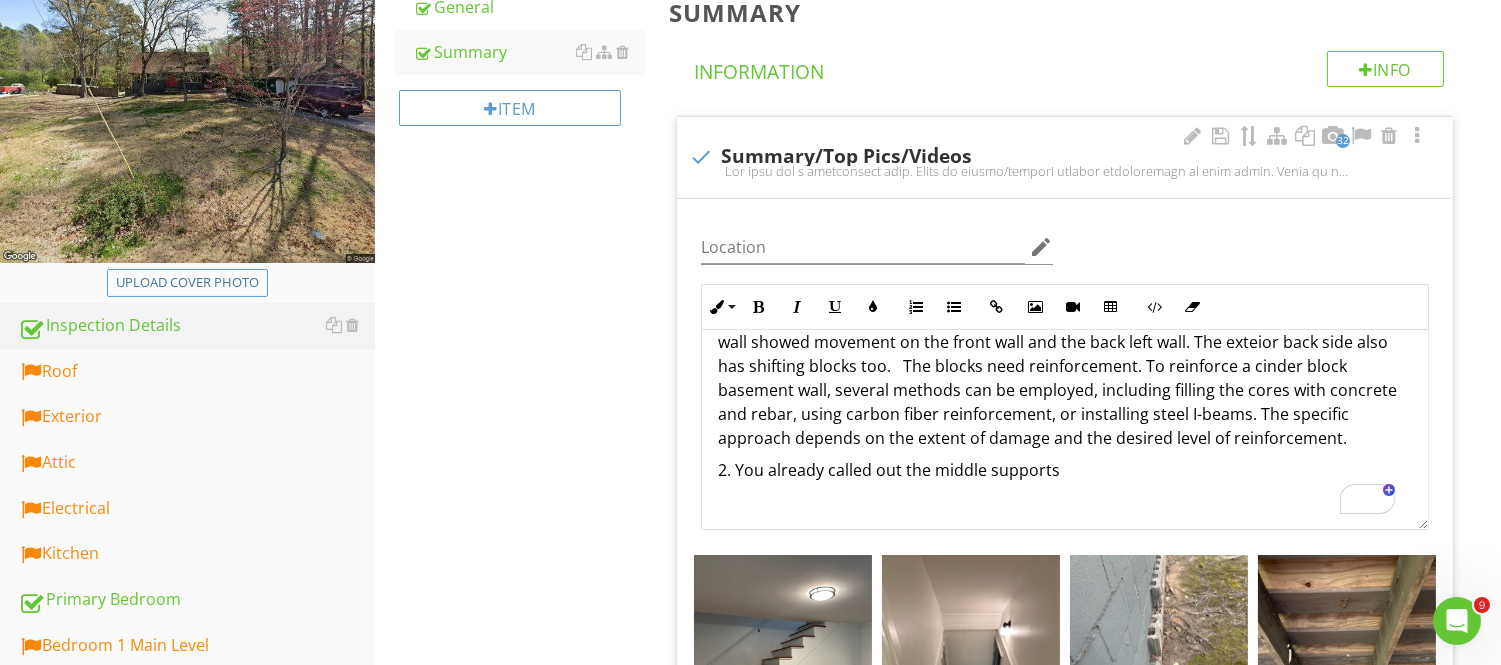 click on "2. You already called out the middle supports" at bounding box center (1065, 482) 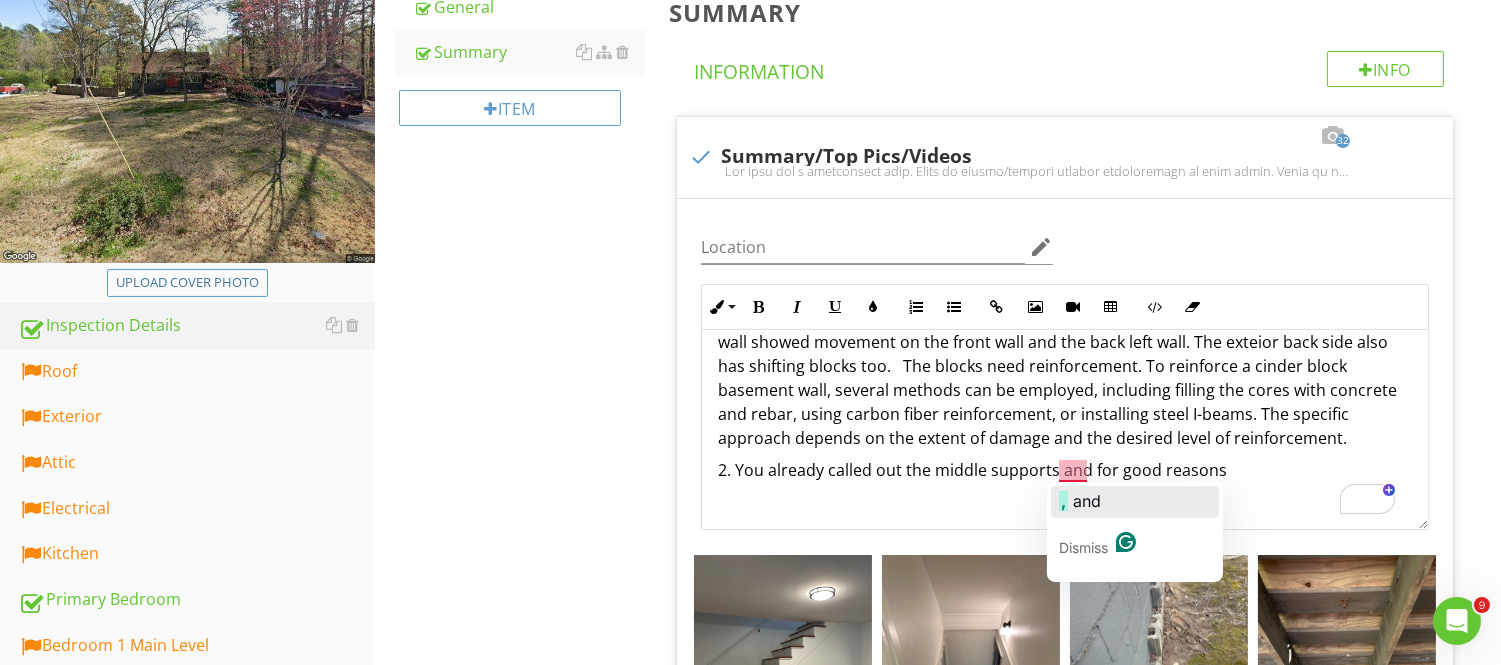 drag, startPoint x: 1085, startPoint y: 497, endPoint x: 1101, endPoint y: 498, distance: 16.03122 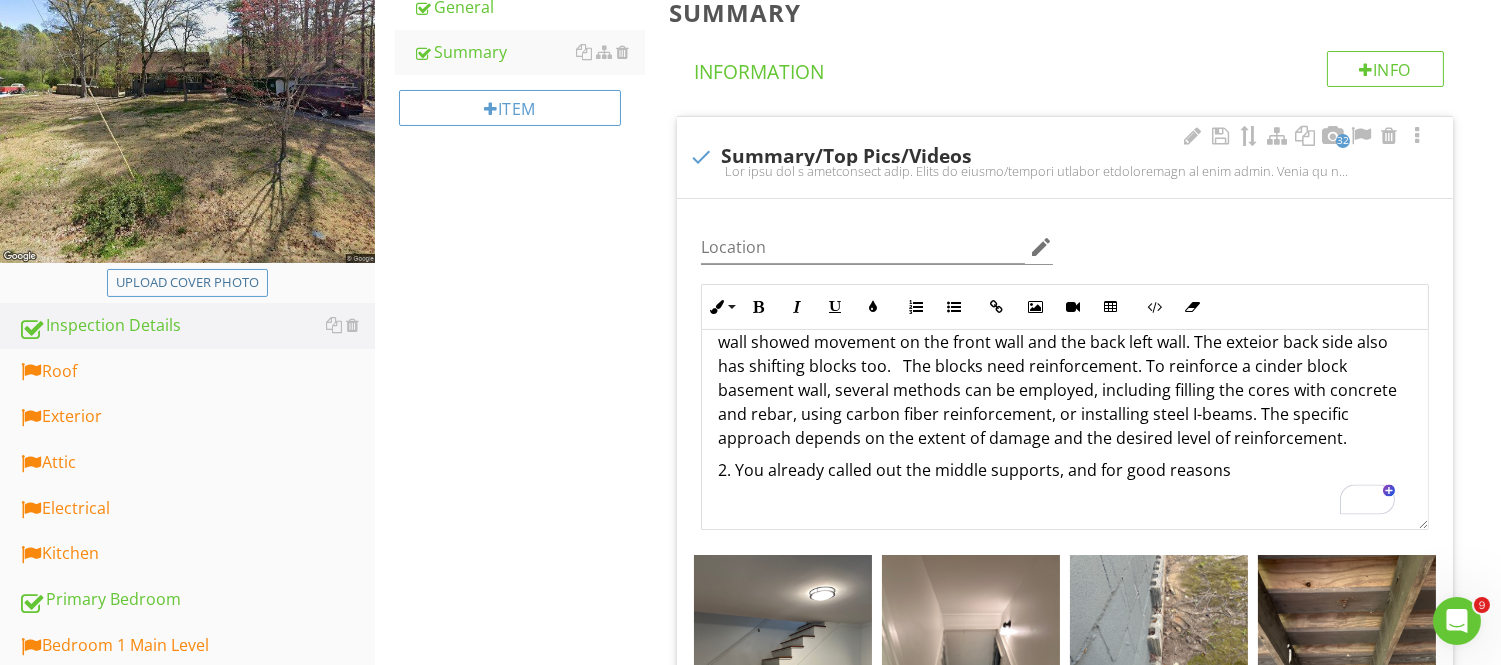 drag, startPoint x: 1237, startPoint y: 470, endPoint x: 1253, endPoint y: 470, distance: 16 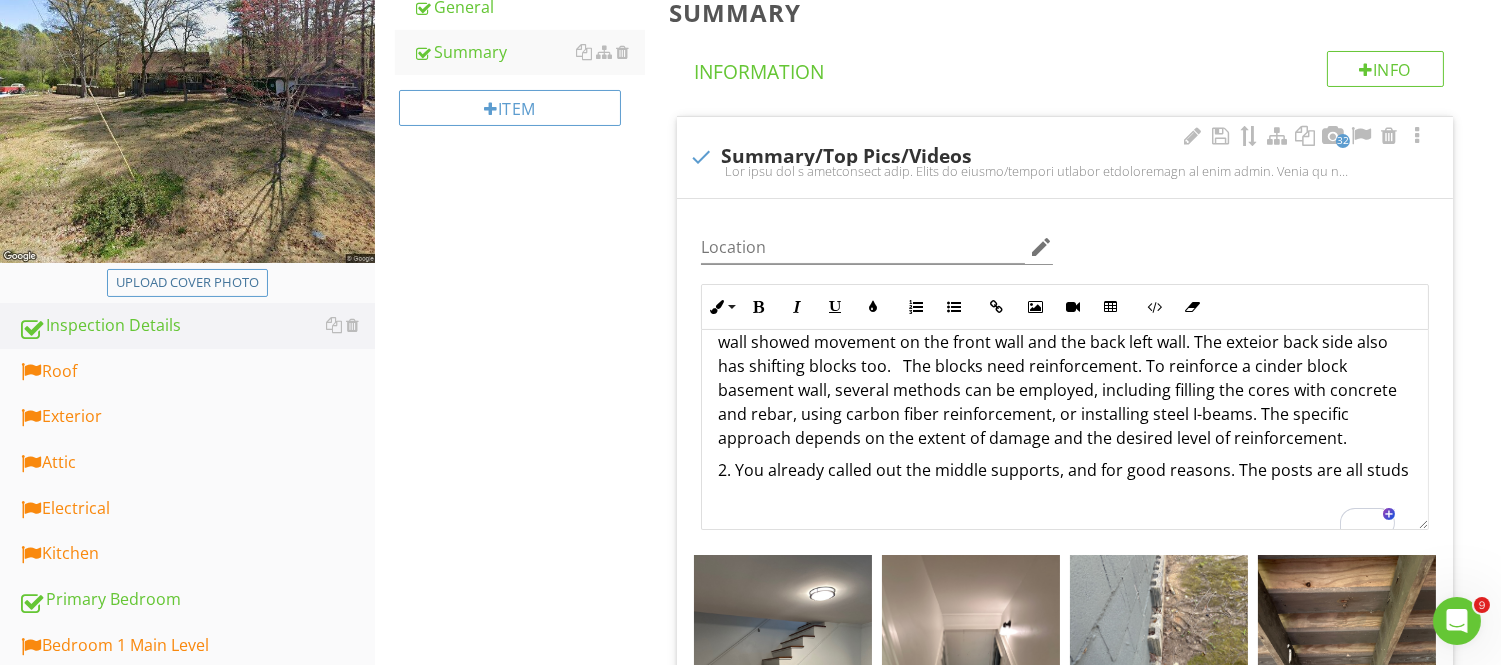 click on "2. You already called out the middle supports, and for good reasons. The posts are all studs" at bounding box center (1065, 482) 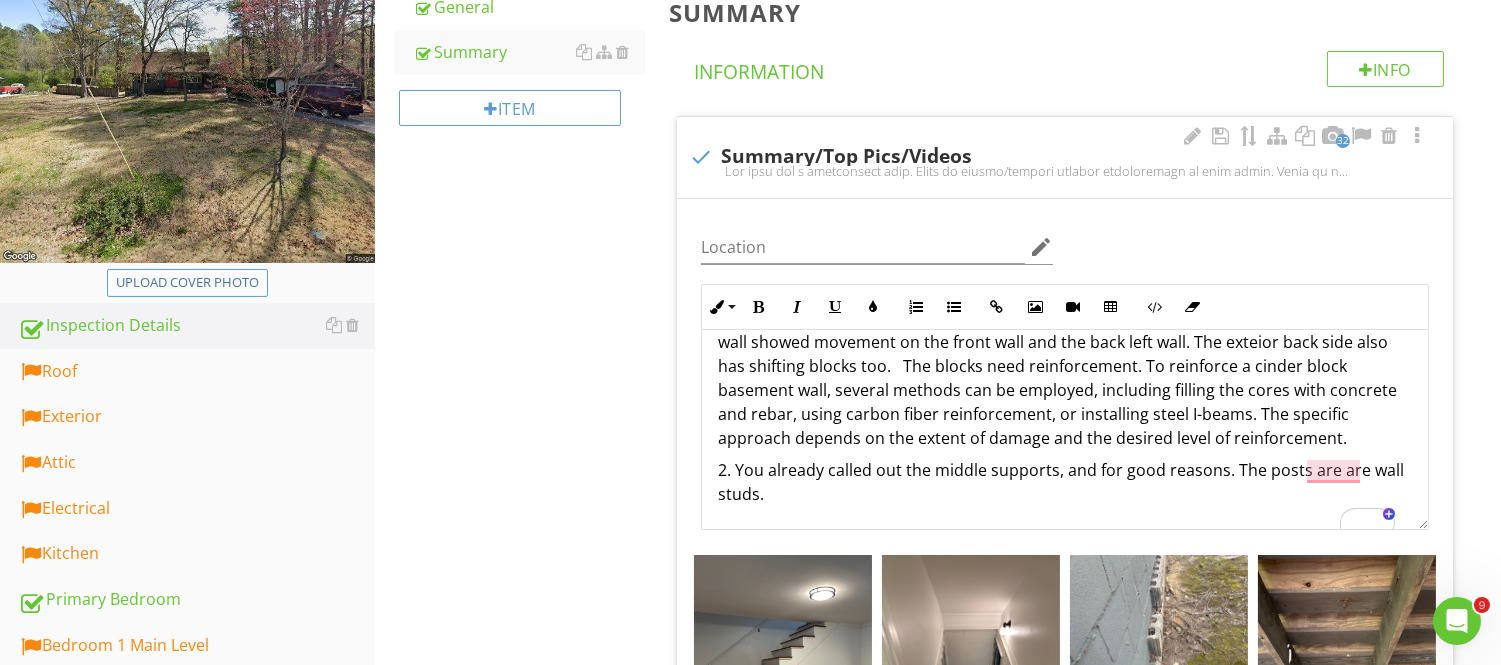 scroll, scrollTop: 398, scrollLeft: 0, axis: vertical 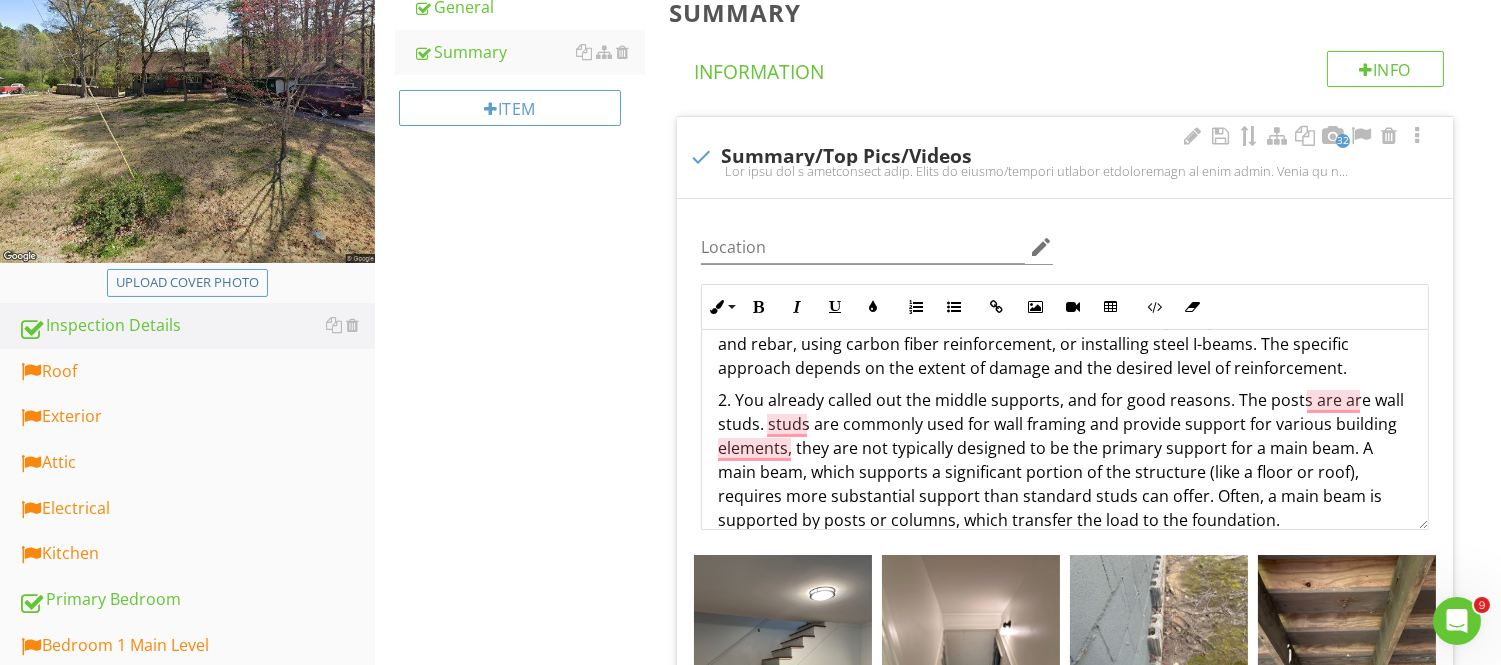 click on "2. You already called out the middle supports, and for good reasons. The posts are are wall studs. studs are commonly used for wall framing and provide support for various building elements, they are not typically designed to be the primary support for a main beam. A main beam, which supports a significant portion of the structure (like a floor or roof), requires more substantial support than standard studs can offer. Often, a main beam is supported by posts or columns, which transfer the load to the foundation." at bounding box center [1065, 472] 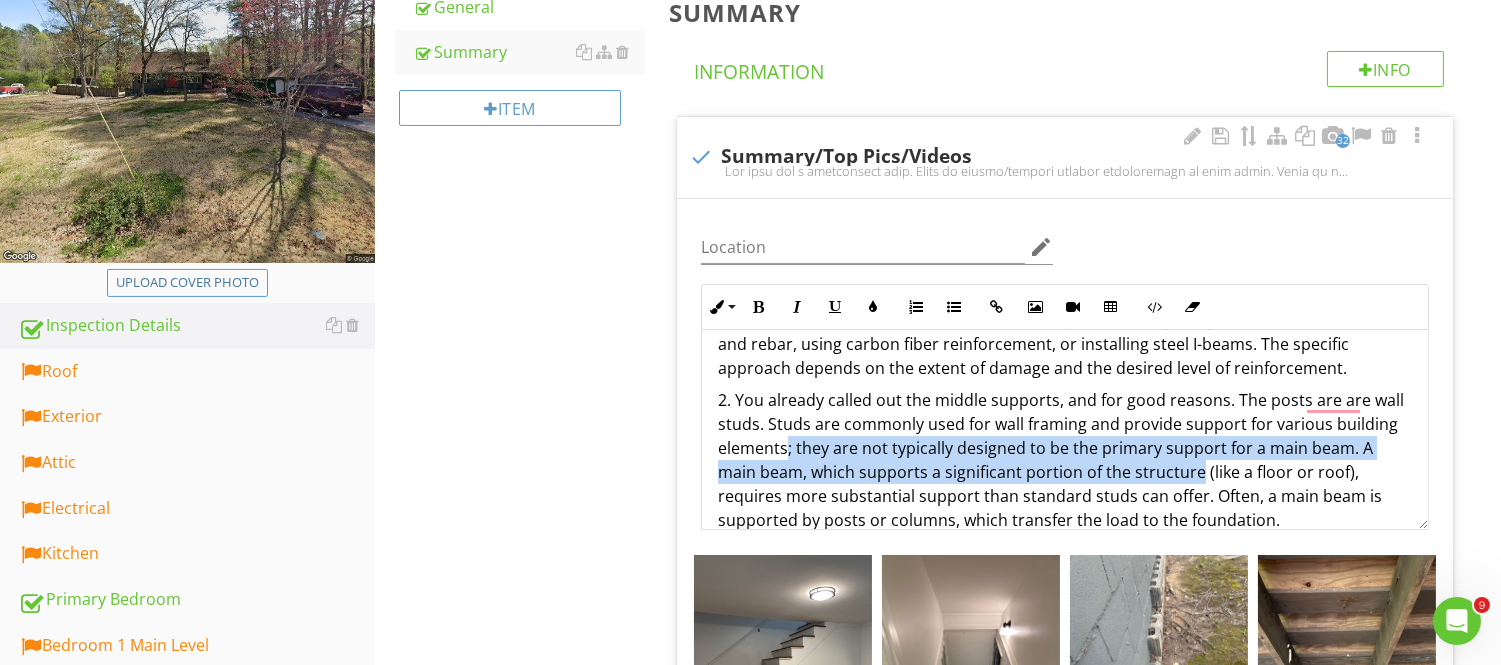 drag, startPoint x: 784, startPoint y: 442, endPoint x: 1196, endPoint y: 477, distance: 413.48398 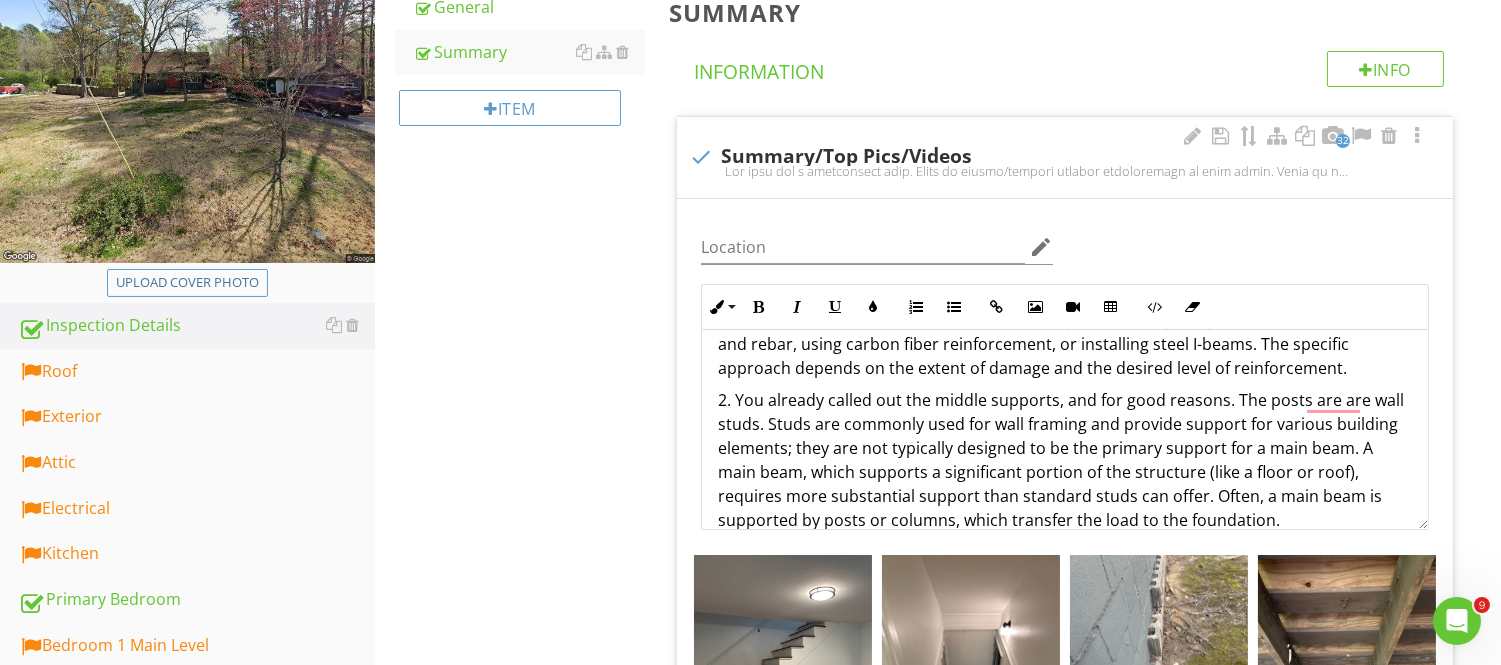 click on "2. You already called out the middle supports, and for good reasons. The posts are are wall studs. Studs are commonly used for wall framing and provide support for various building elements; they are not typically designed to be the primary support for a main beam. A main beam, which supports a significant portion of the structure (like a floor or roof), requires more substantial support than standard studs can offer. Often, a main beam is supported by posts or columns, which transfer the load to the foundation." at bounding box center (1065, 472) 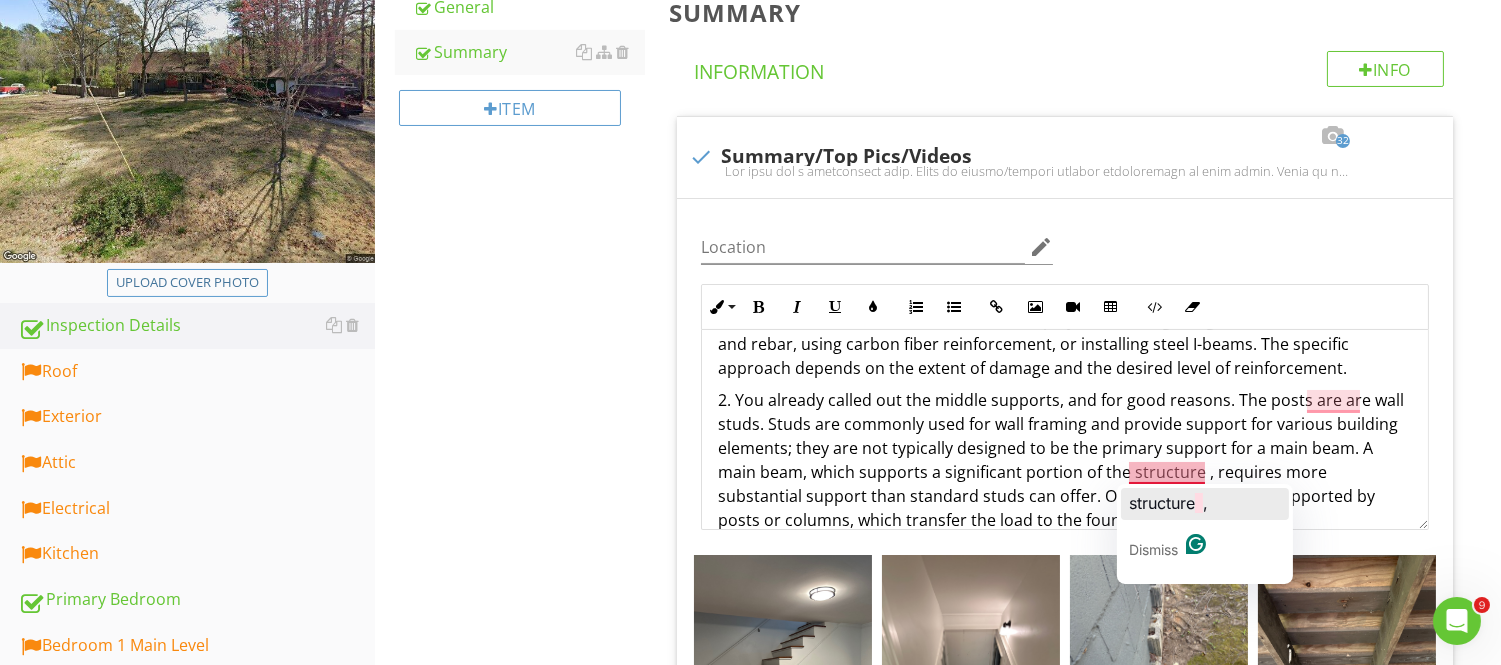 click on "structure" 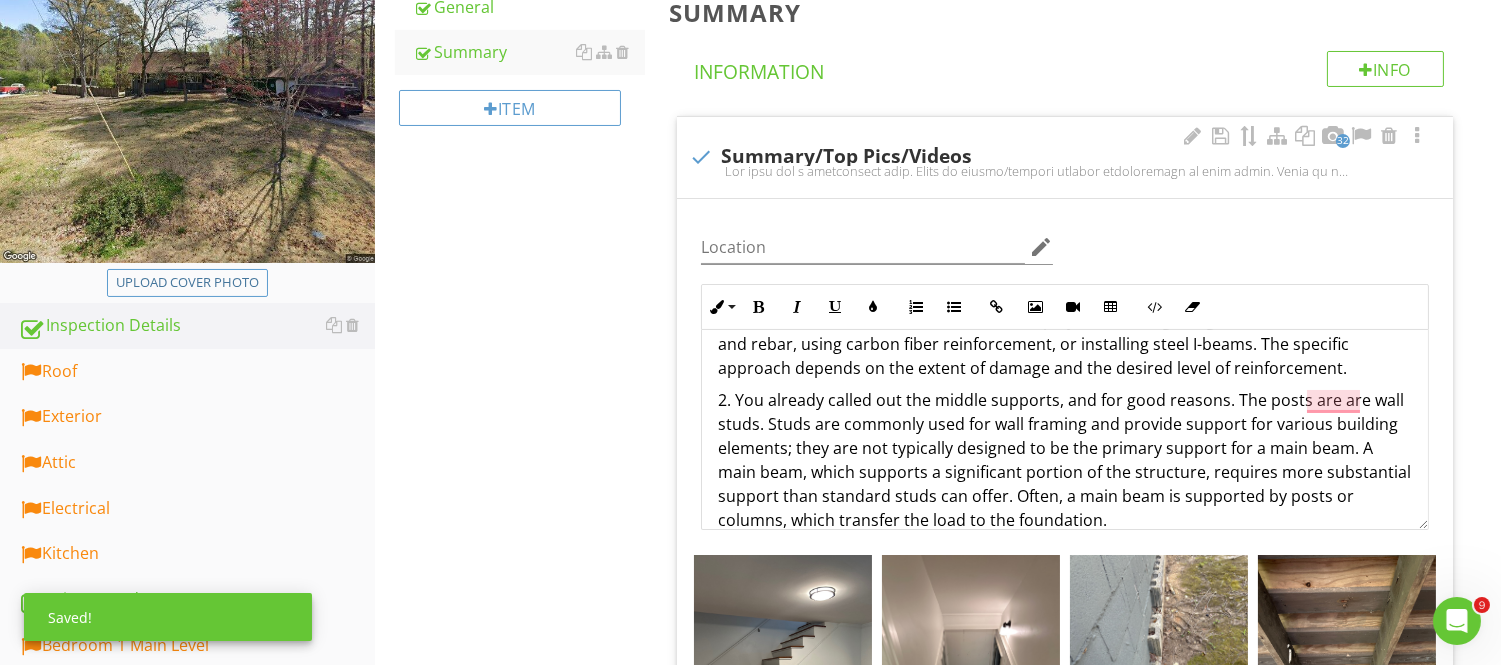 scroll, scrollTop: 448, scrollLeft: 0, axis: vertical 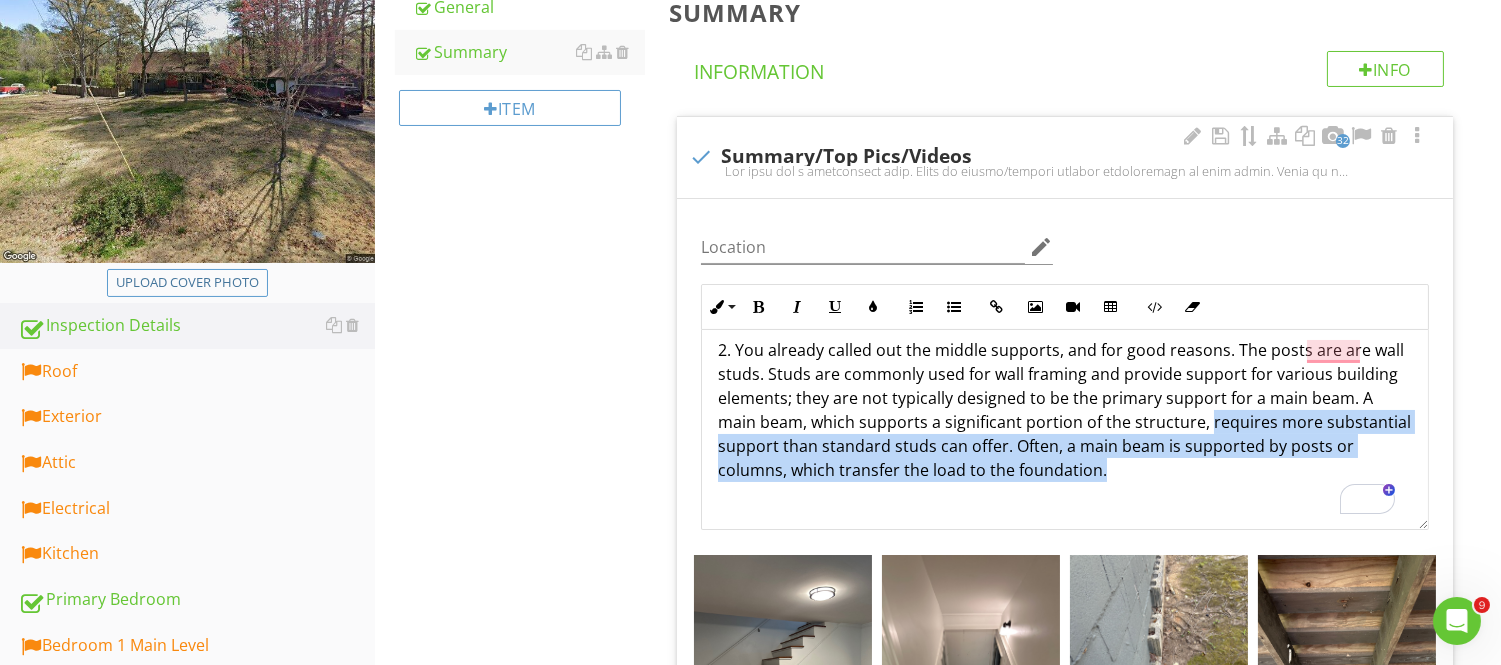 drag, startPoint x: 1204, startPoint y: 414, endPoint x: 1221, endPoint y: 471, distance: 59.48109 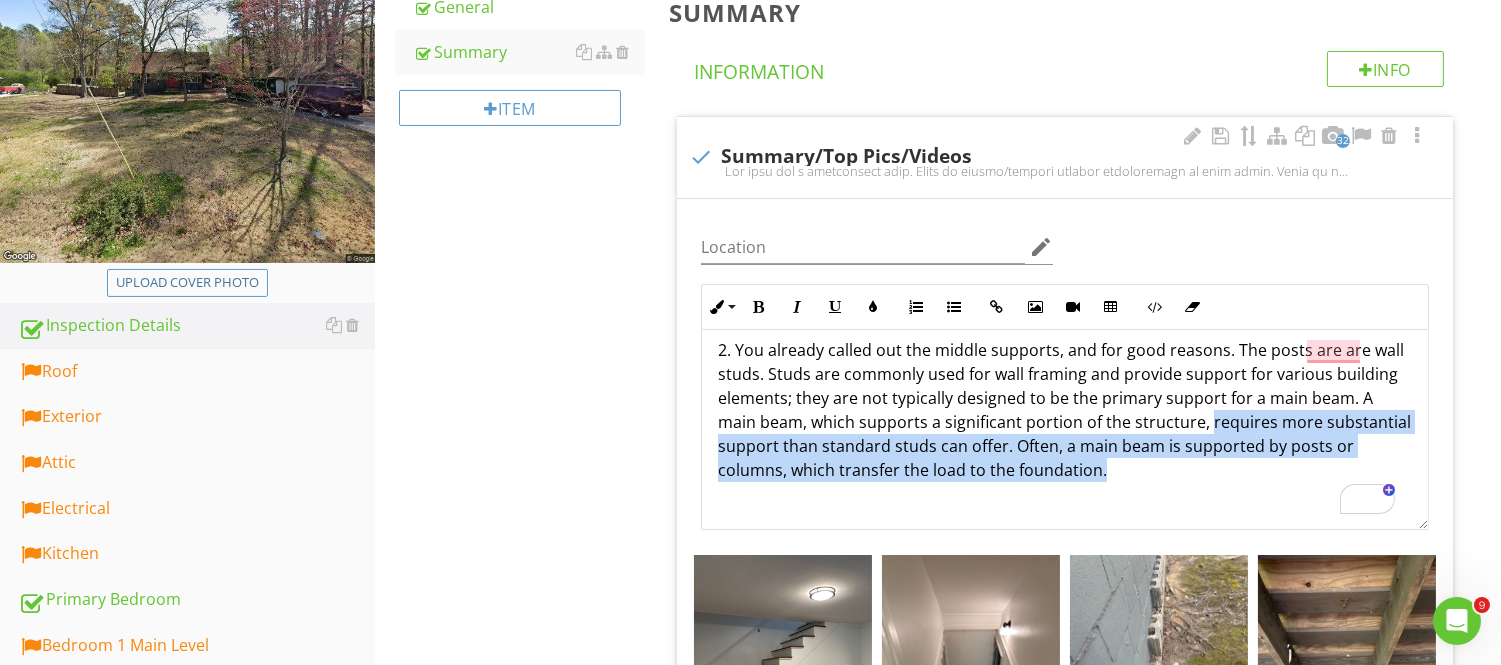 click on "2. You already called out the middle supports, and for good reasons. The posts are are wall studs. Studs are commonly used for wall framing and provide support for various building elements; they are not typically designed to be the primary support for a main beam. A main beam, which supports a significant portion of the structure, requires more substantial support than standard studs can offer. Often, a main beam is supported by posts or columns, which transfer the load to the foundation." at bounding box center (1065, 422) 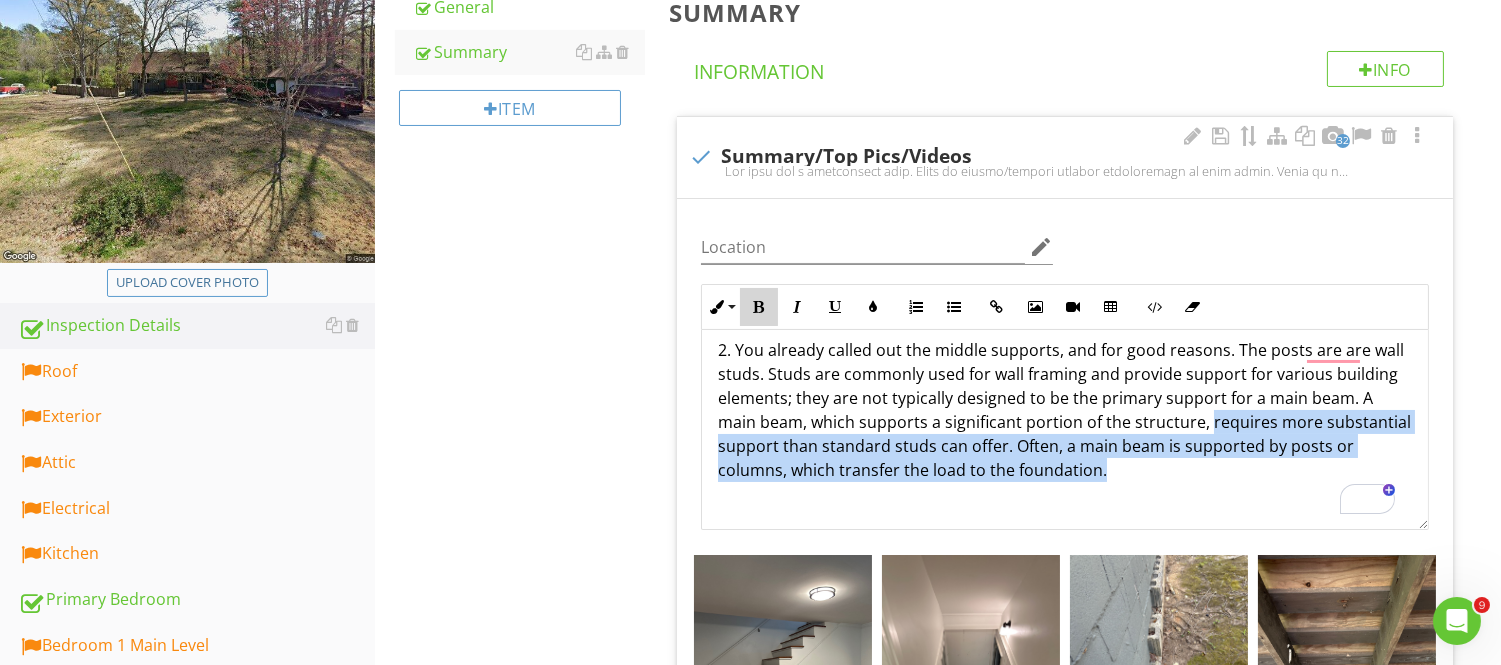 click on "Bold" at bounding box center [759, 307] 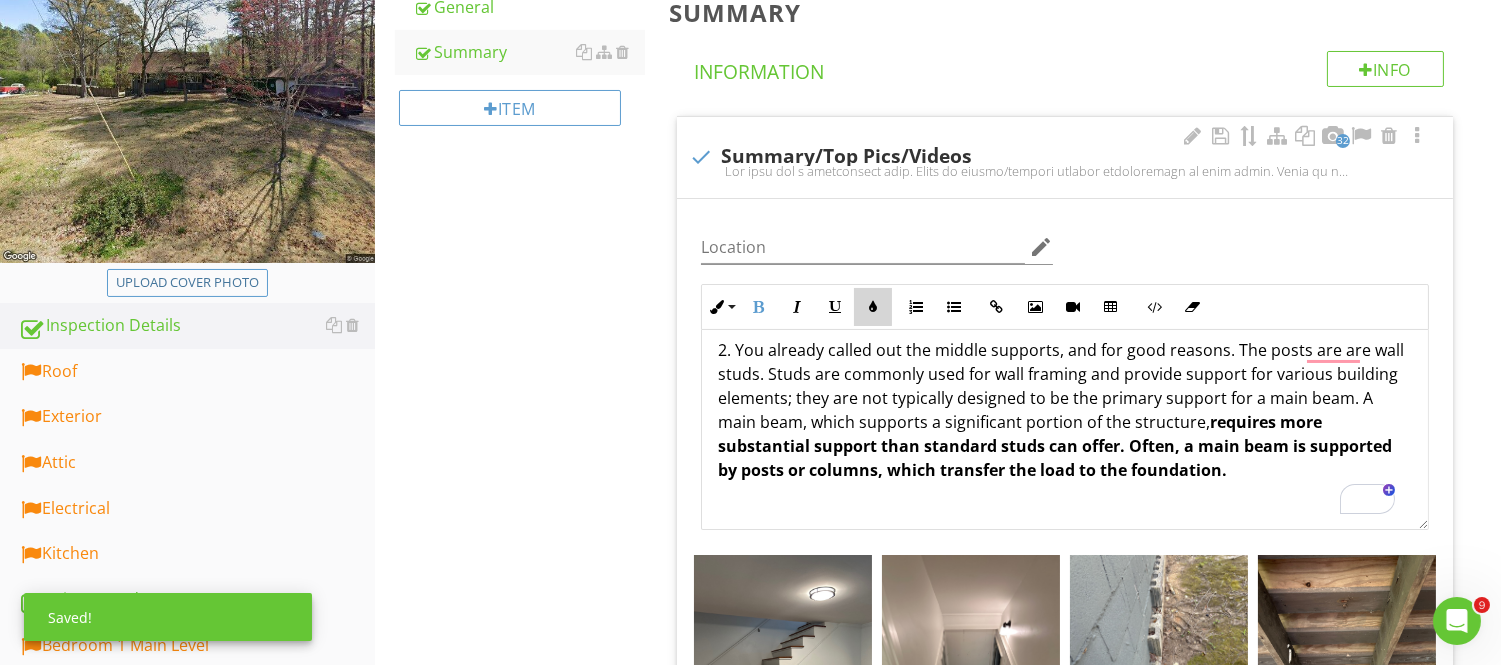 click at bounding box center [873, 307] 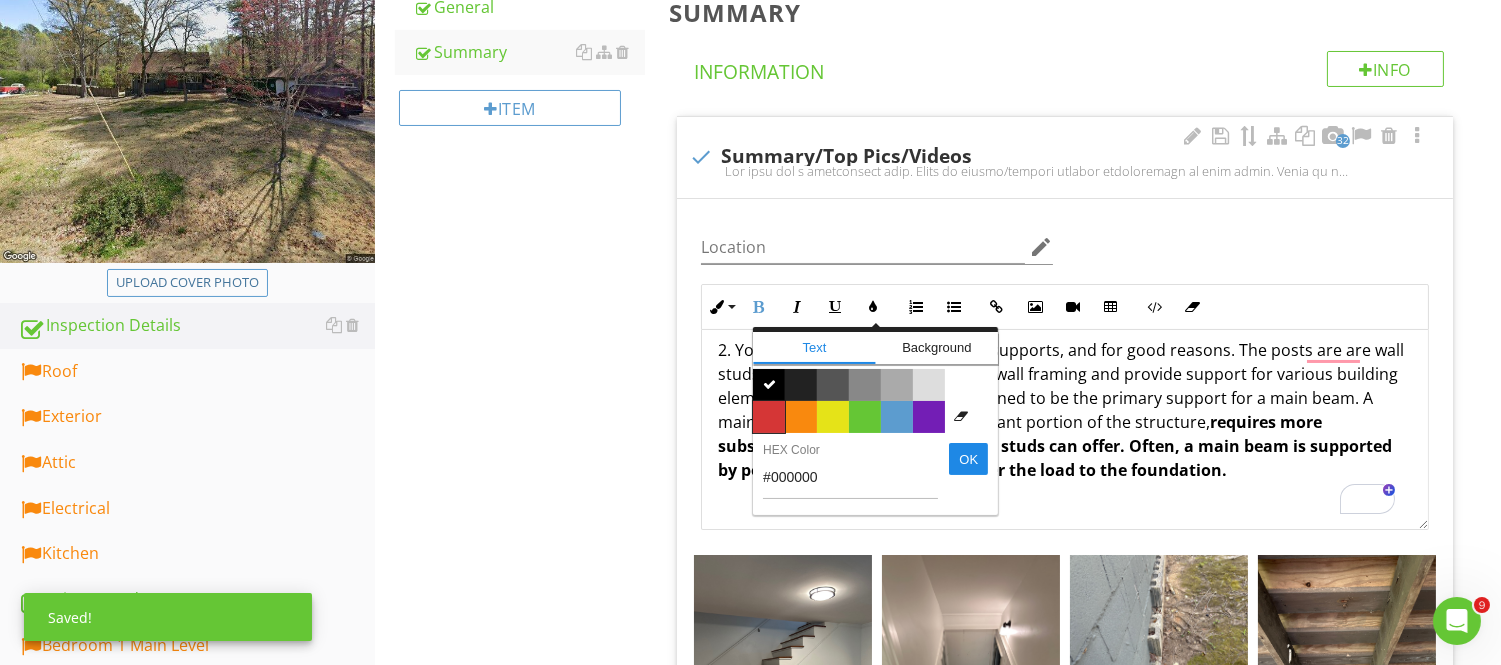 click on "Color #d53636" at bounding box center [769, 417] 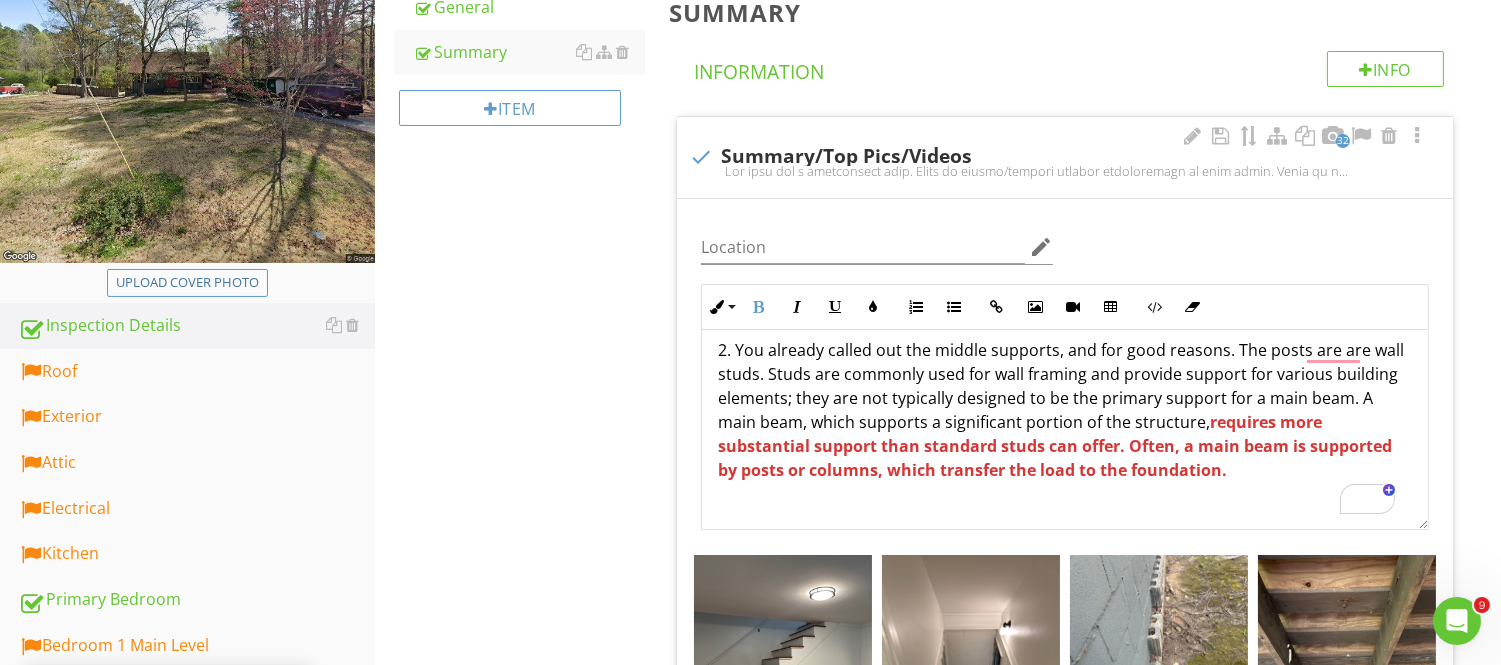 click on "2. You already called out the middle supports, and for good reasons. The posts are are wall studs. Studs are commonly used for wall framing and provide support for various building elements; they are not typically designed to be the primary support for a main beam. A main beam, which supports a significant portion of the structure,  requires more substantial support than standard studs can offer. Often, a main beam is supported by posts or columns, which transfer the load to the foundation." at bounding box center (1065, 422) 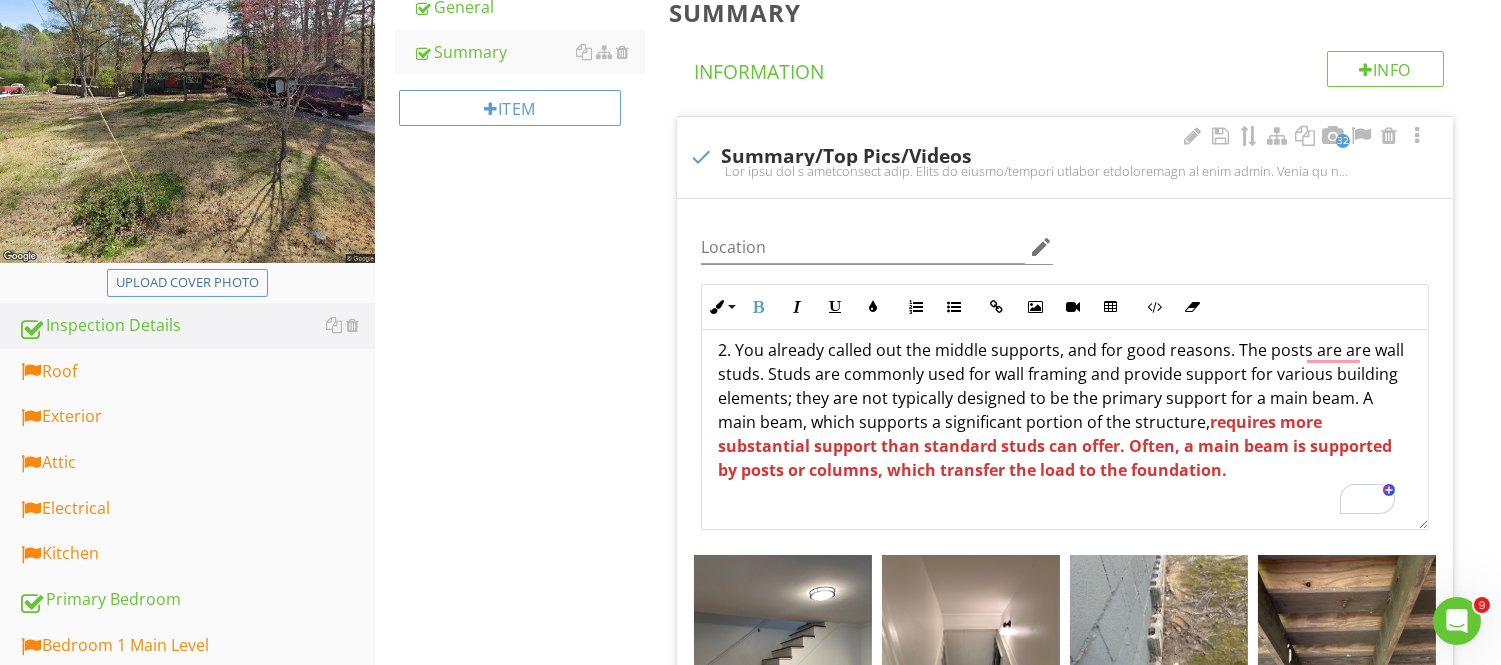 scroll, scrollTop: 358, scrollLeft: 0, axis: vertical 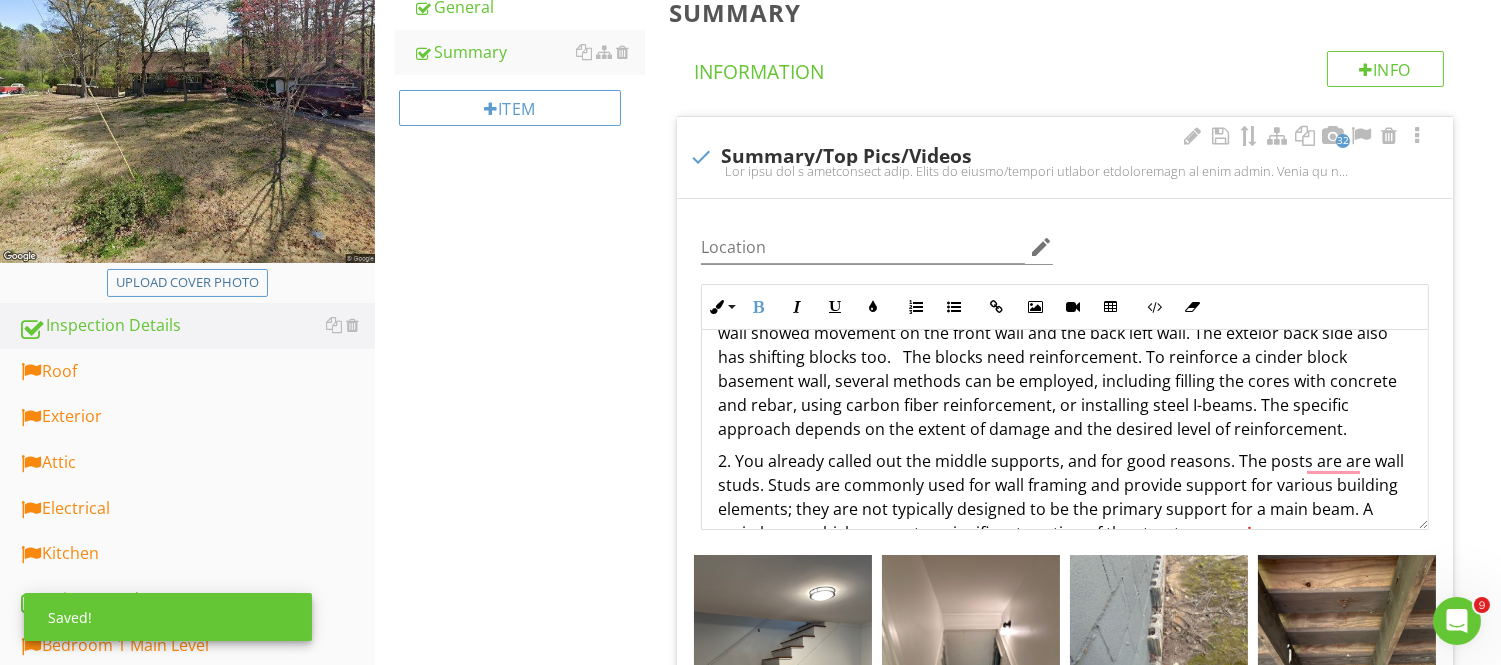 click on "The home is supported on cinderblock walls and a beam/posts system. The cinder block wall showed movement on the front wall and the back left wall. The exteior back side also has shifting blocks too.   The blocks need reinforcement. To reinforce a cinder block basement wall, several methods can be employed, including filling the cores with concrete and rebar, using carbon fiber reinforcement, or installing steel I-beams. The specific approach depends on the extent of damage and the desired level of reinforcement." at bounding box center (1065, 369) 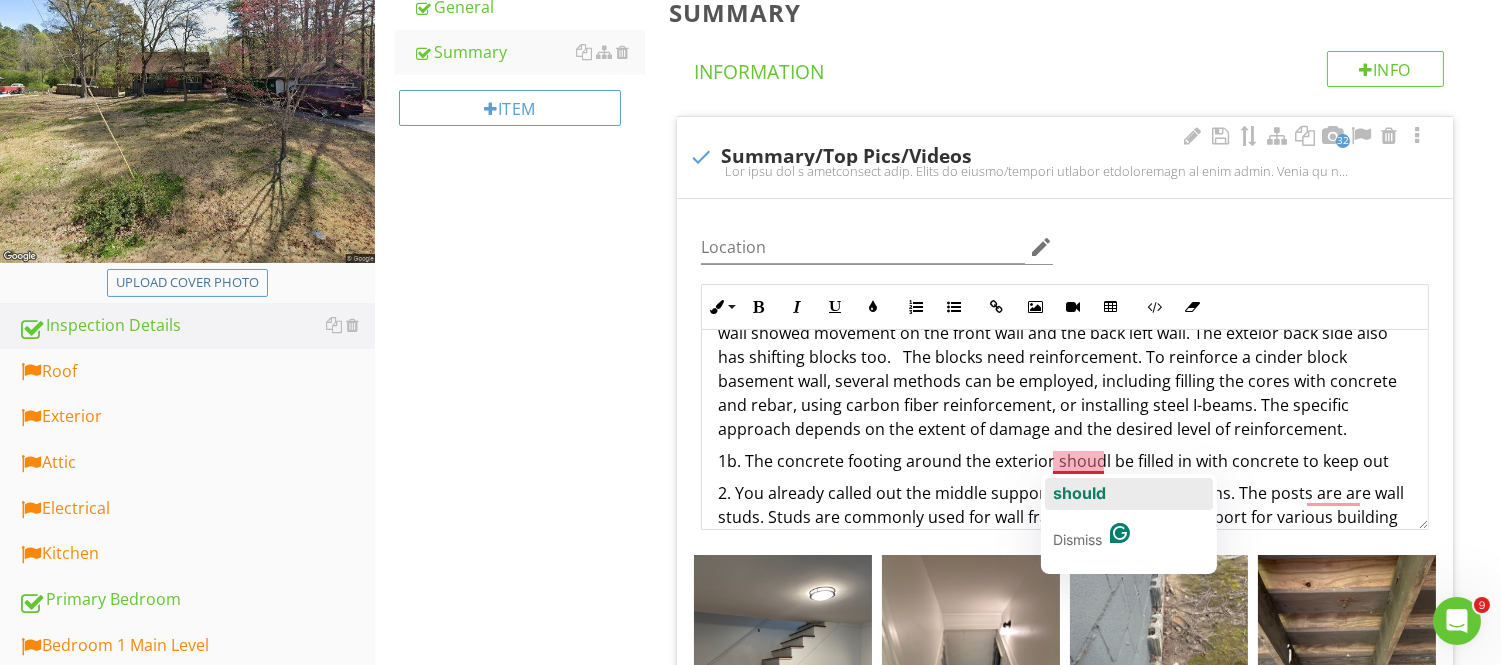 click on "should" 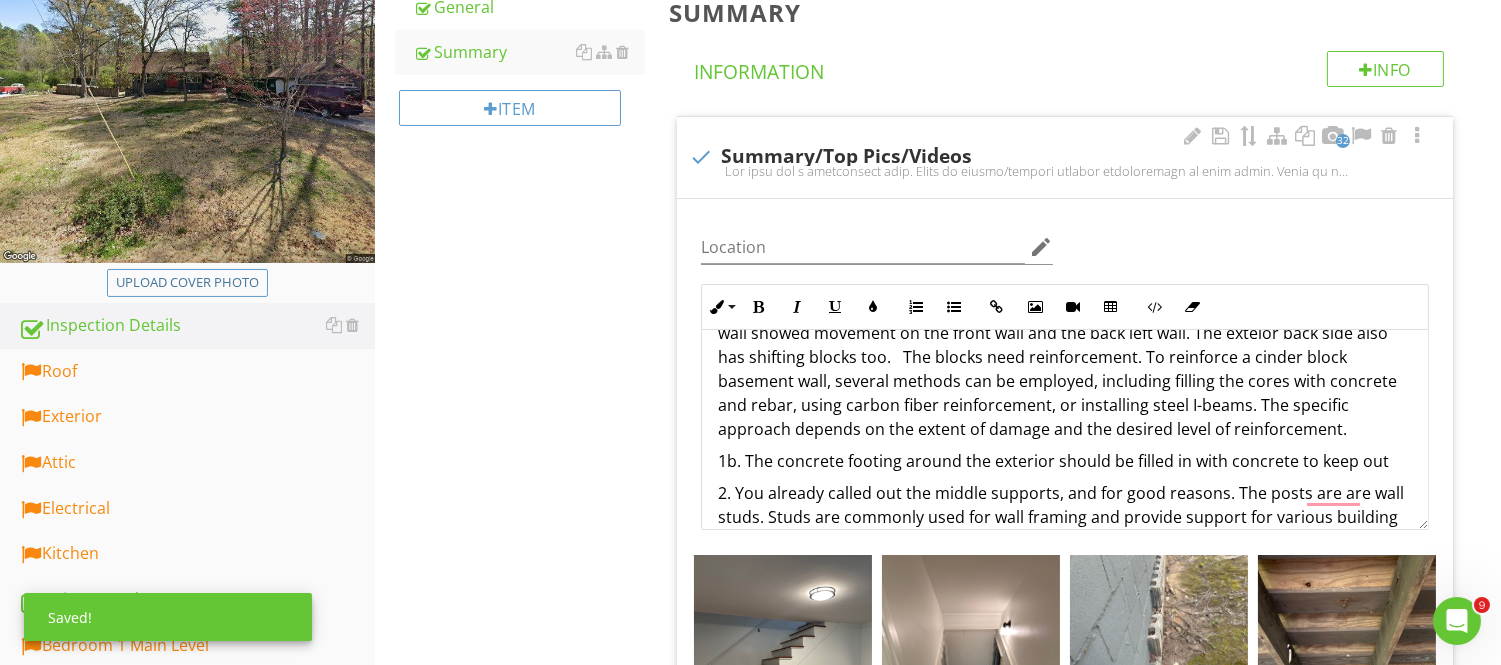click on "1b. The concrete footing around the exterior should be filled in with concrete to keep out" at bounding box center [1065, 461] 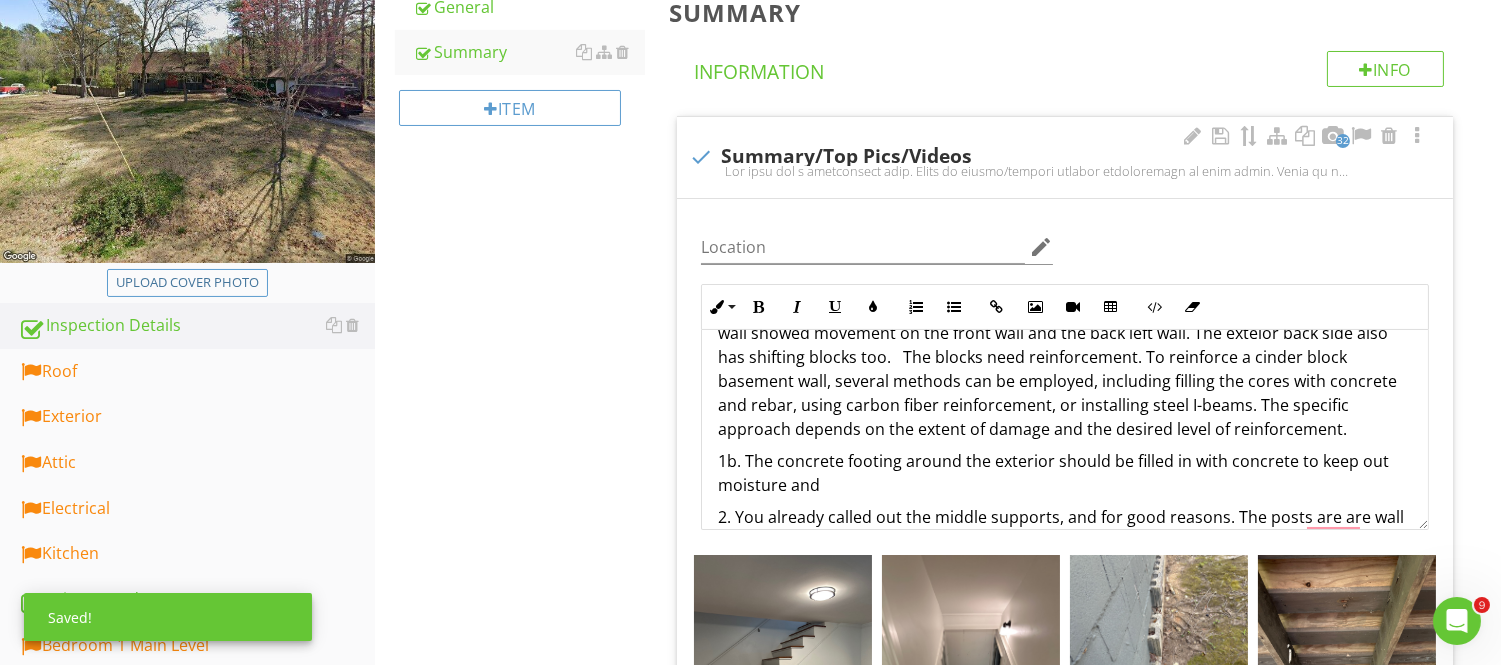 scroll, scrollTop: 115, scrollLeft: 0, axis: vertical 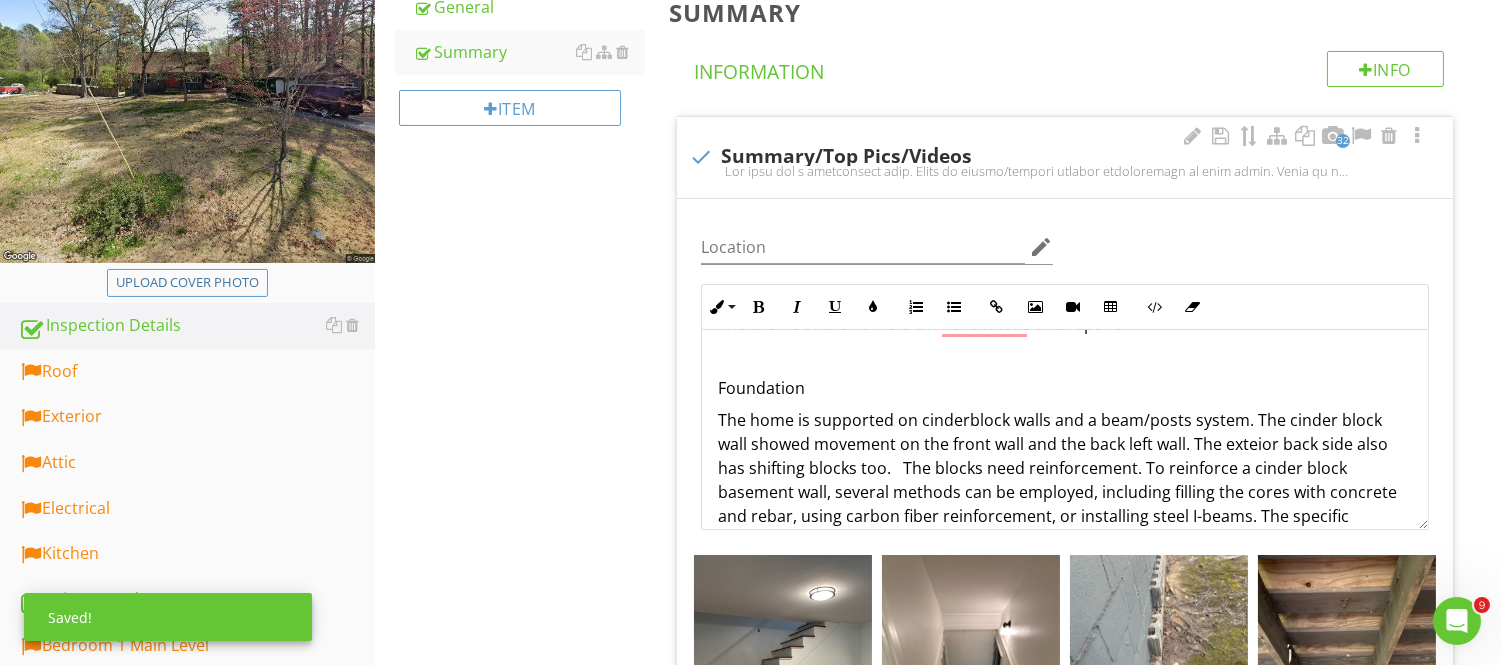 click on "Foundation" at bounding box center (1065, 388) 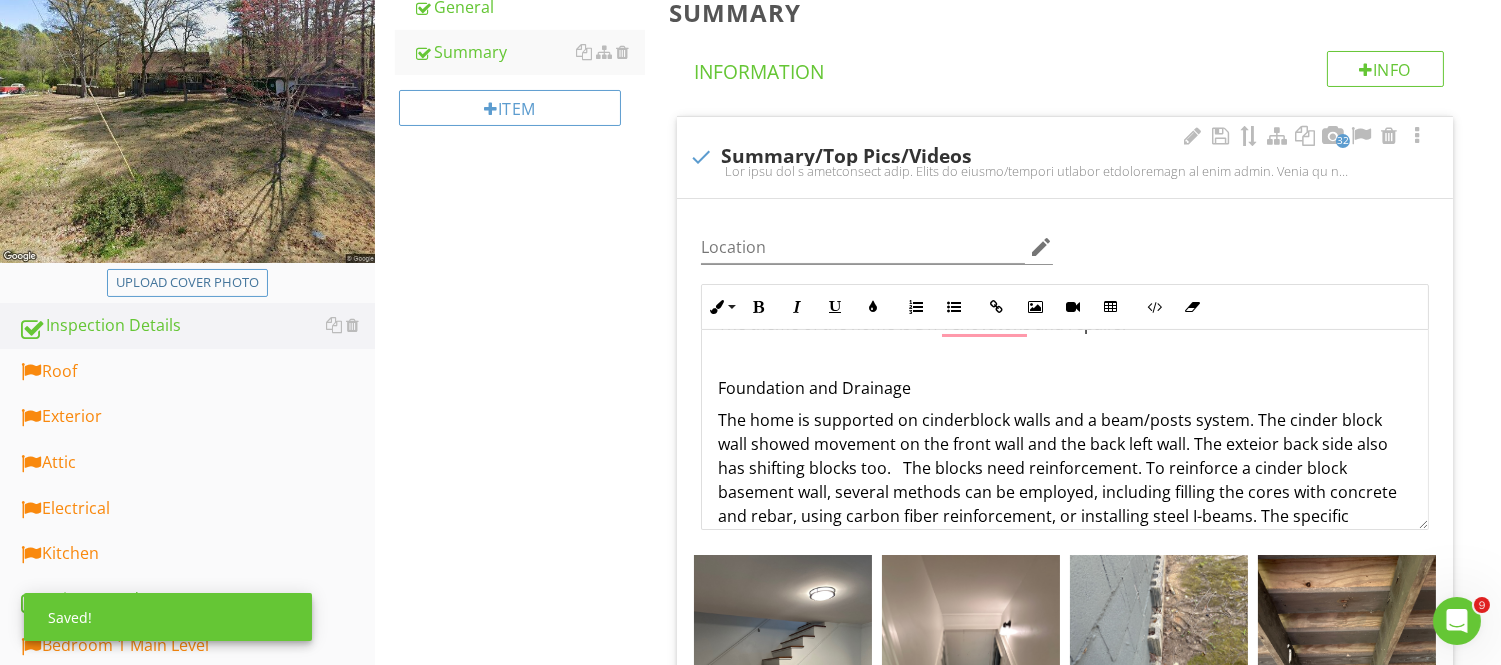 scroll, scrollTop: 262, scrollLeft: 0, axis: vertical 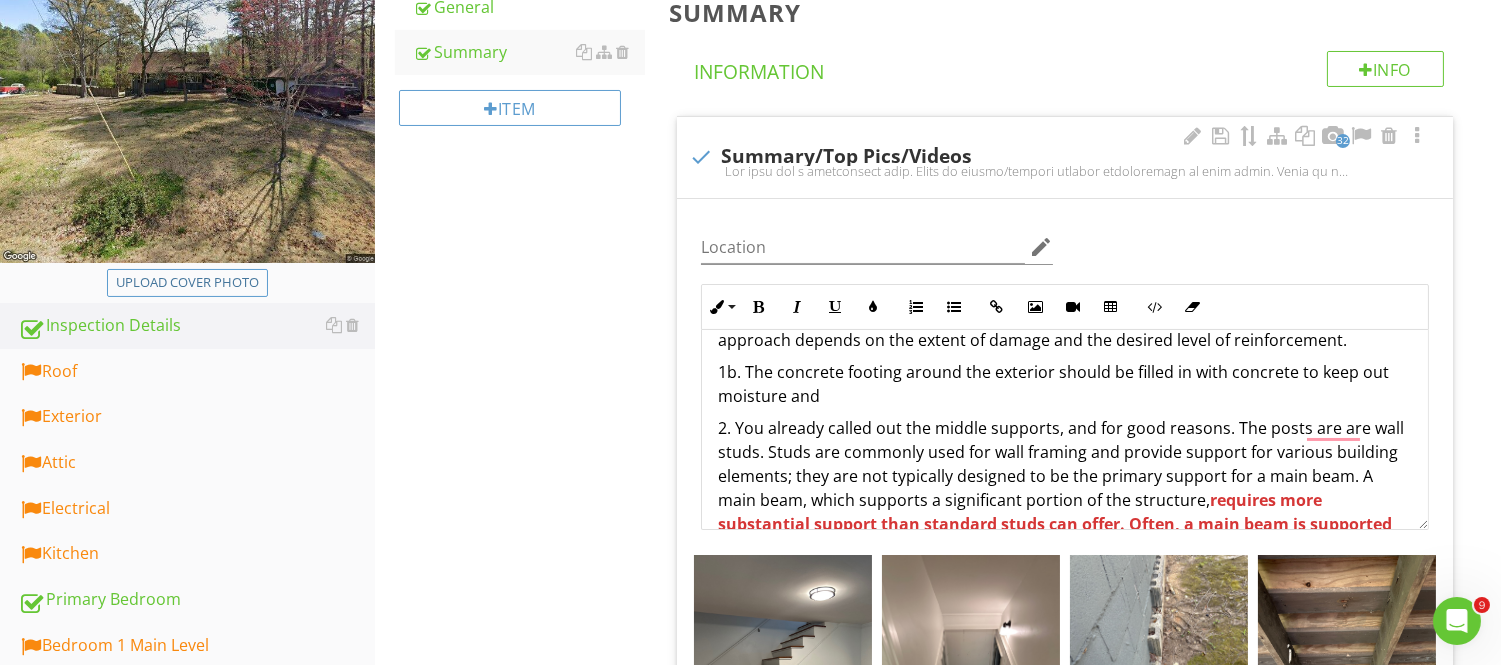 click on "1b. The concrete footing around the exterior should be filled in with concrete to keep out moisture and" at bounding box center (1065, 384) 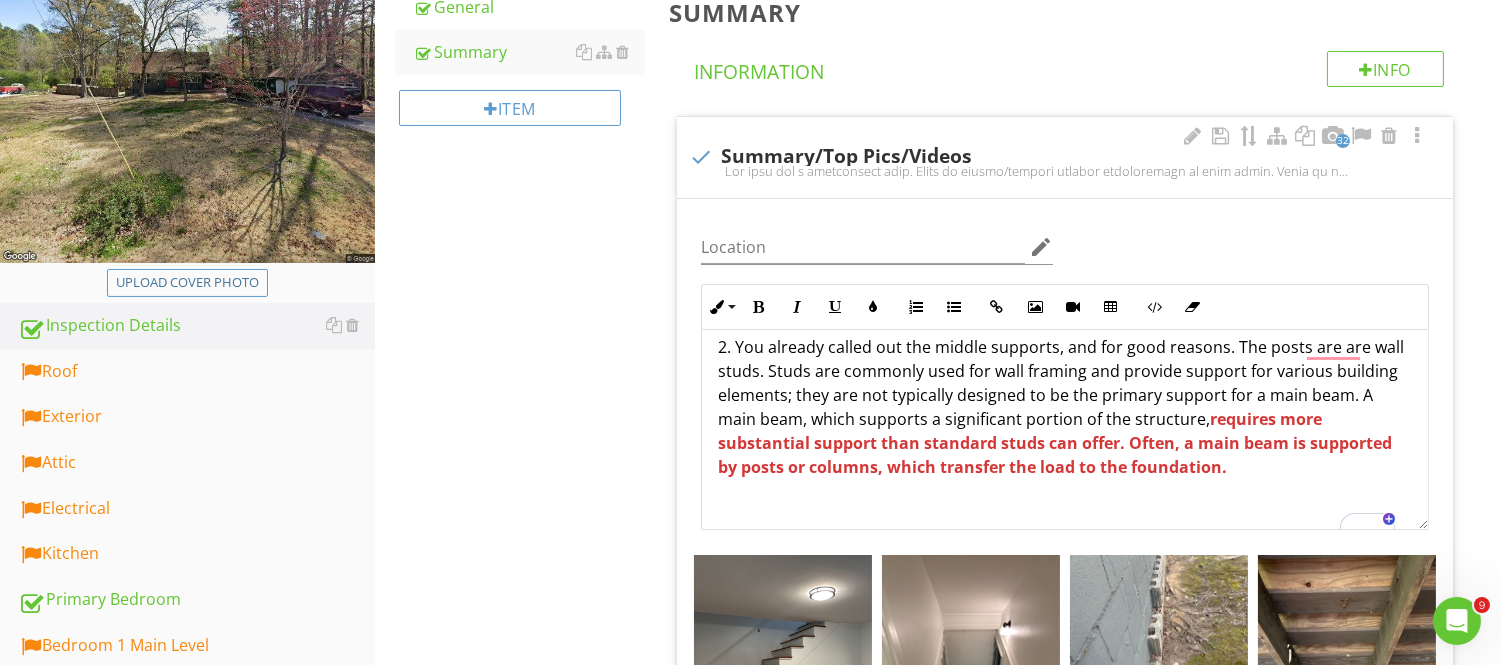 scroll, scrollTop: 537, scrollLeft: 0, axis: vertical 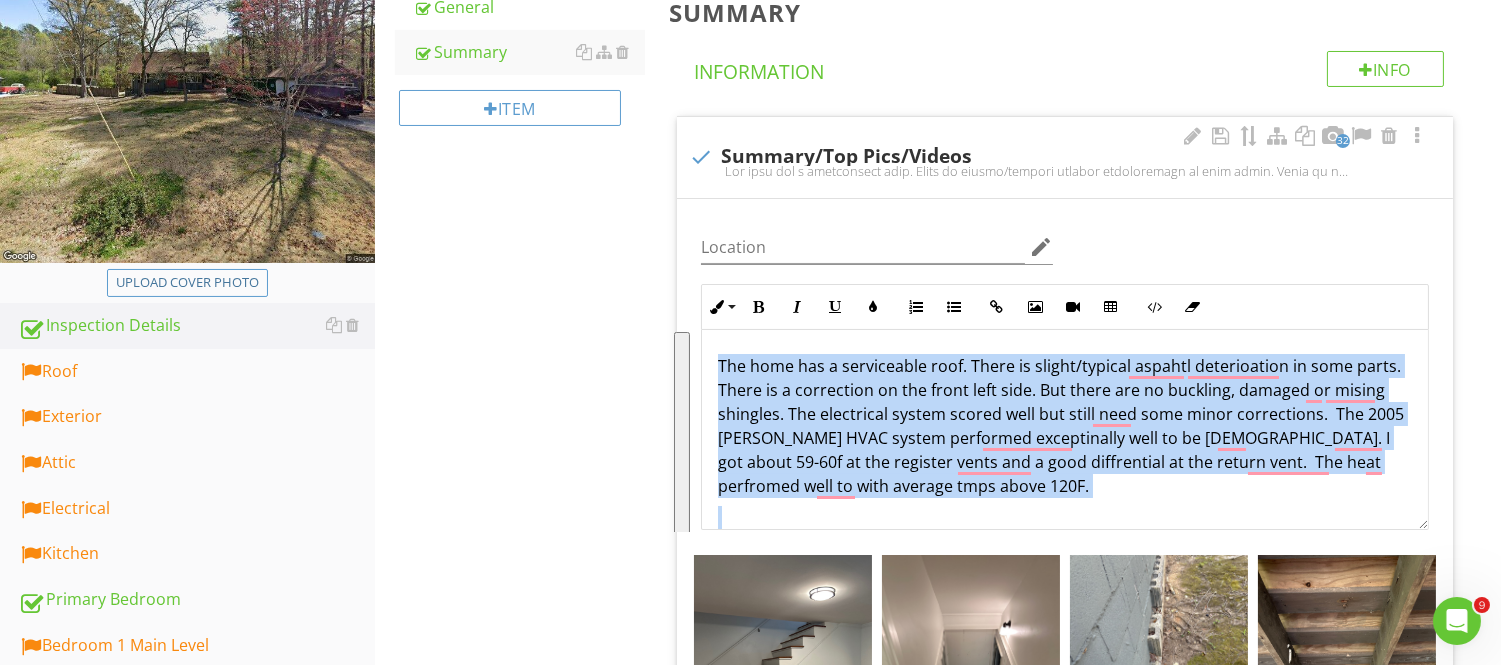 drag, startPoint x: 1244, startPoint y: 428, endPoint x: 707, endPoint y: 358, distance: 541.54315 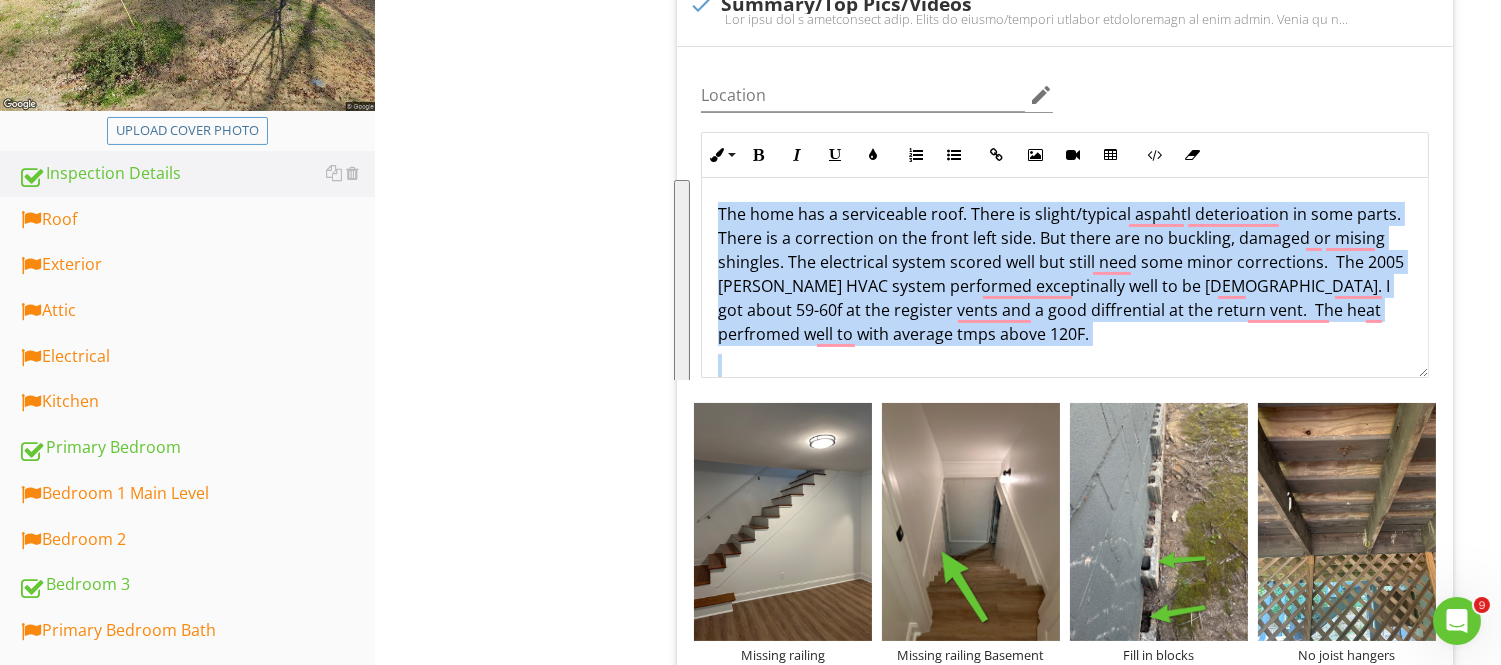 scroll, scrollTop: 460, scrollLeft: 0, axis: vertical 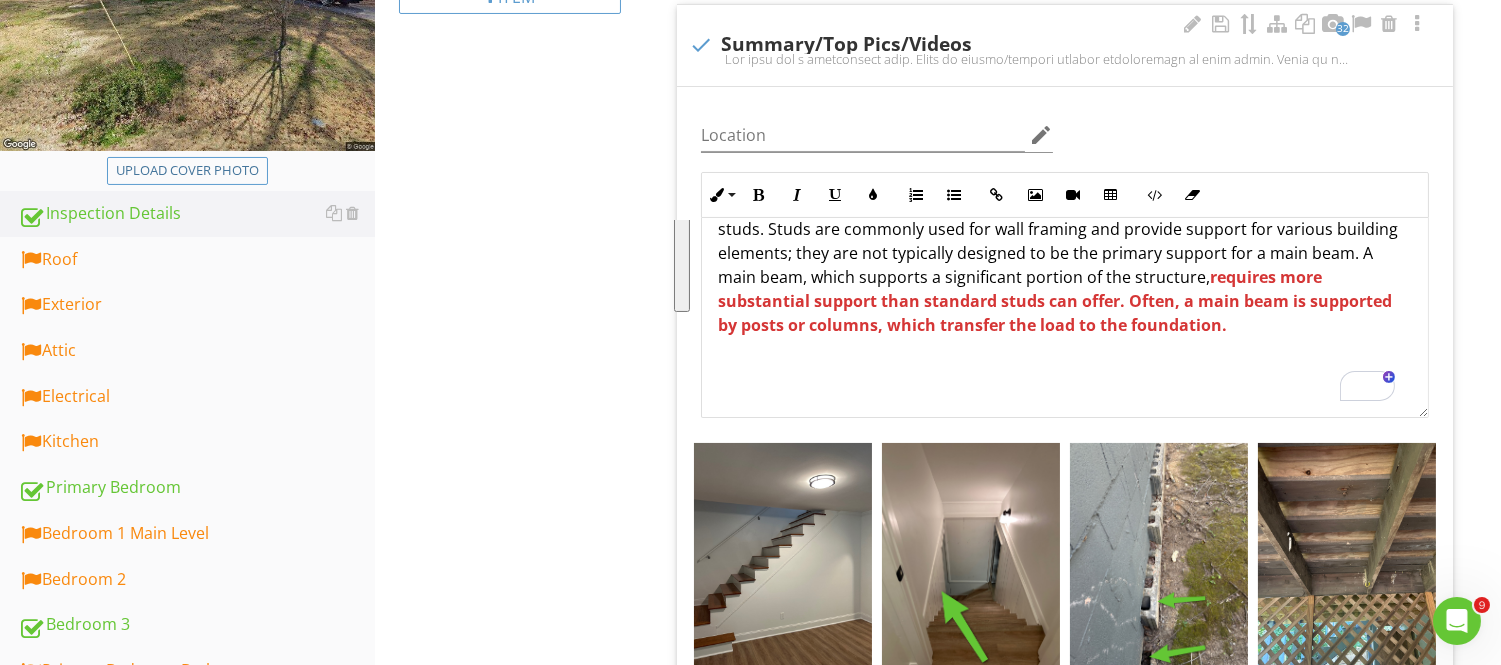 click at bounding box center (1065, 369) 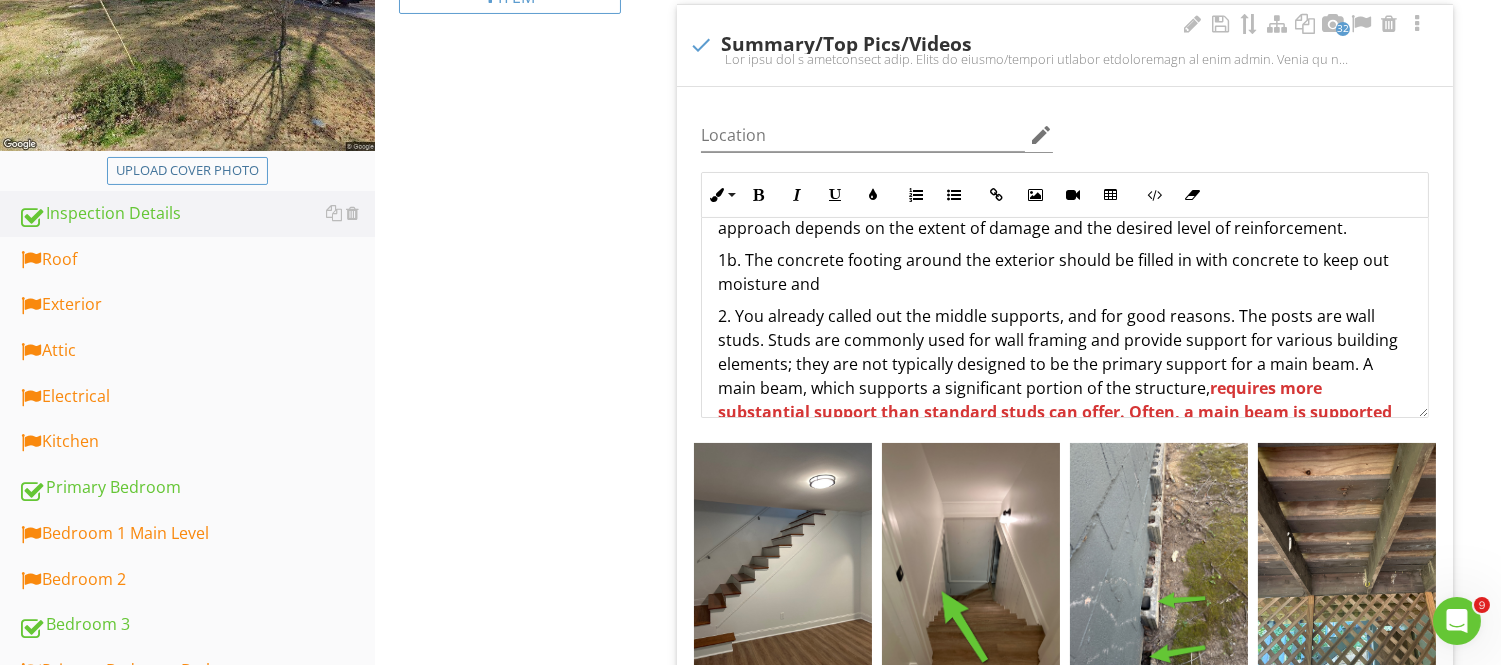 click on "1b. The concrete footing around the exterior should be filled in with concrete to keep out moisture and" at bounding box center [1065, 272] 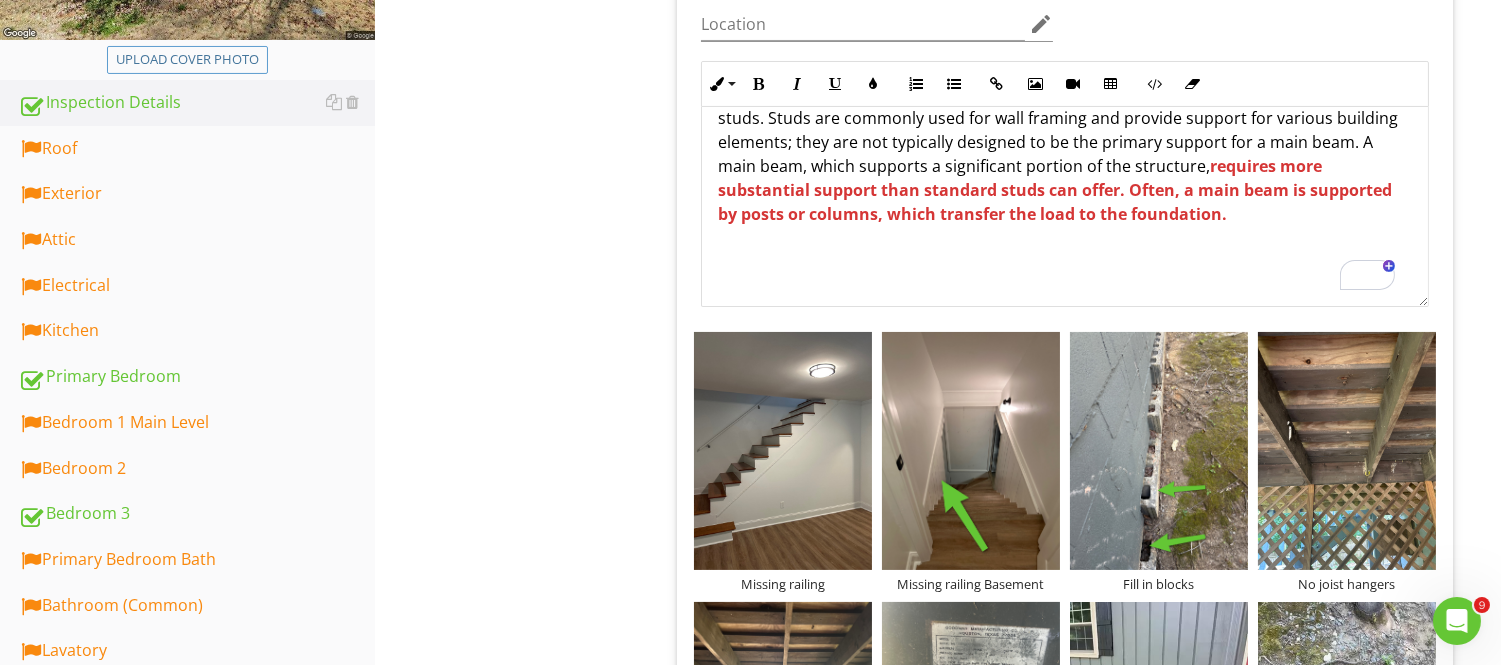 click on "The home has a serviceable roof. There is slight/typical aspahtl deterioation in some parts. There is a correction on the front left side. But there are no buckling, damaged or mising shingles. The electrical system scored well but still need some minor corrections.  The 2005 Goodman HVAC system performed exceptinally well to be 20 years old. I got about 59-60f at the register vents and a good diffrential at the return vent.  The heat perfromed well to with average tmps above 120F.  The theme of the home is DIY renovatons and repairs.  Foundation and Drainage 1b. The concrete footing around the exterior should be filled in with concrete to keep out moisture and pests. 2. You already called out the middle supports, and for good reasons. The posts are wall studs. Studs are commonly used for wall framing and provide support for various building elements; they are not typically designed to be the primary support for a main beam. A main beam, which supports a significant portion of the structure," at bounding box center [1065, -62] 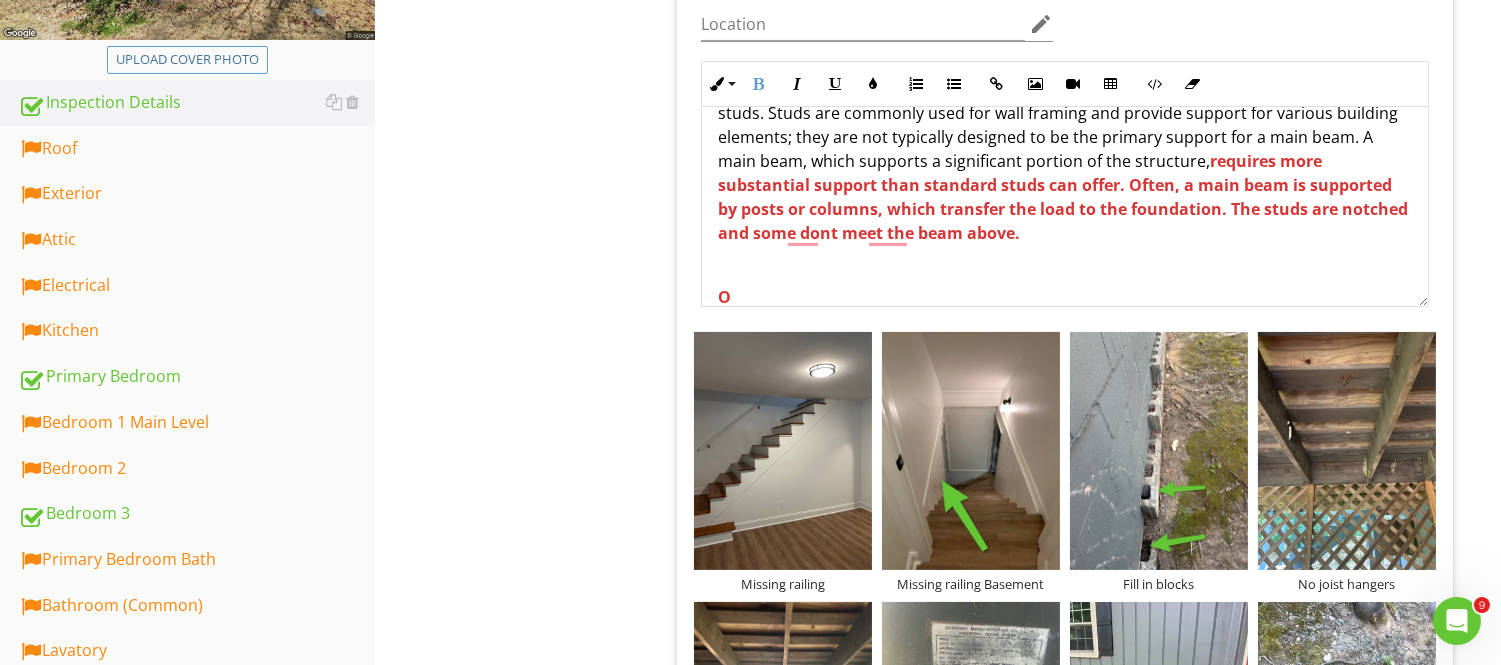 scroll, scrollTop: 544, scrollLeft: 0, axis: vertical 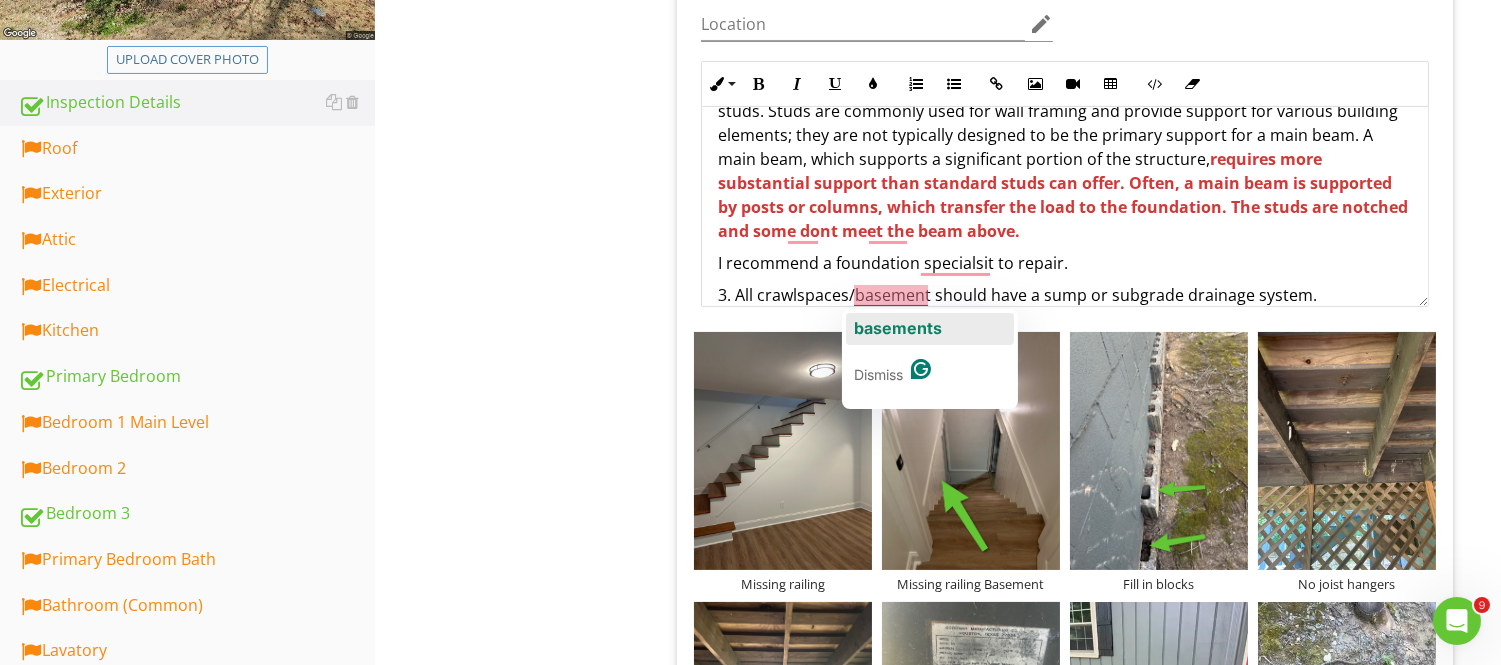 click on "basements" 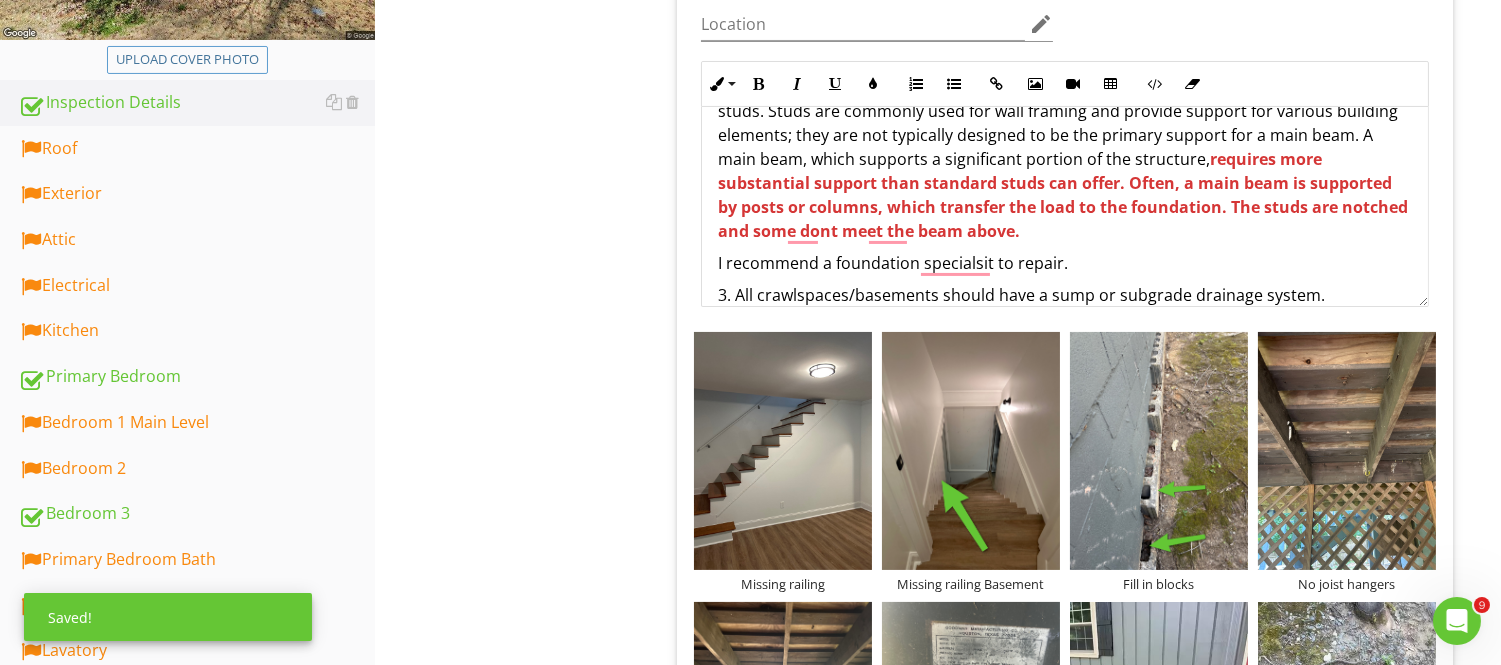 scroll, scrollTop: 573, scrollLeft: 0, axis: vertical 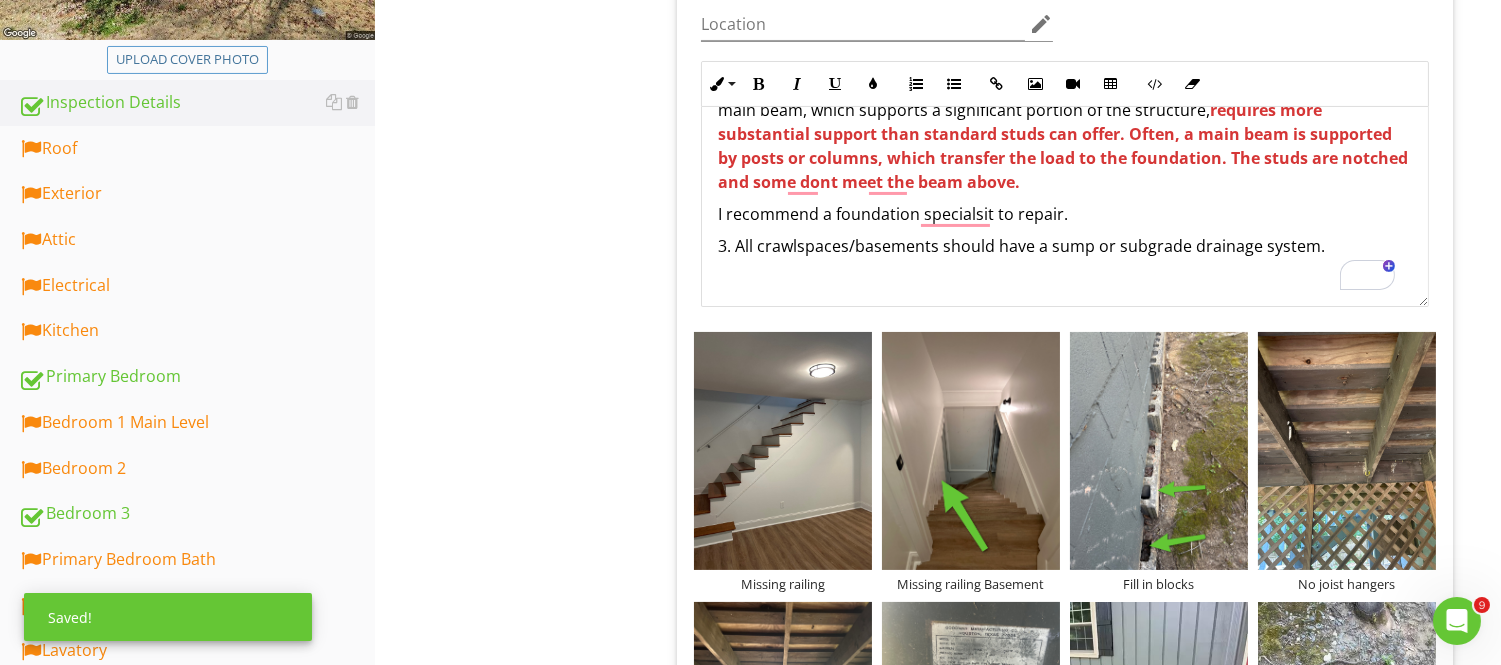 click on "3. All crawlspaces/basements should have a sump or subgrade drainage system." at bounding box center (1065, 258) 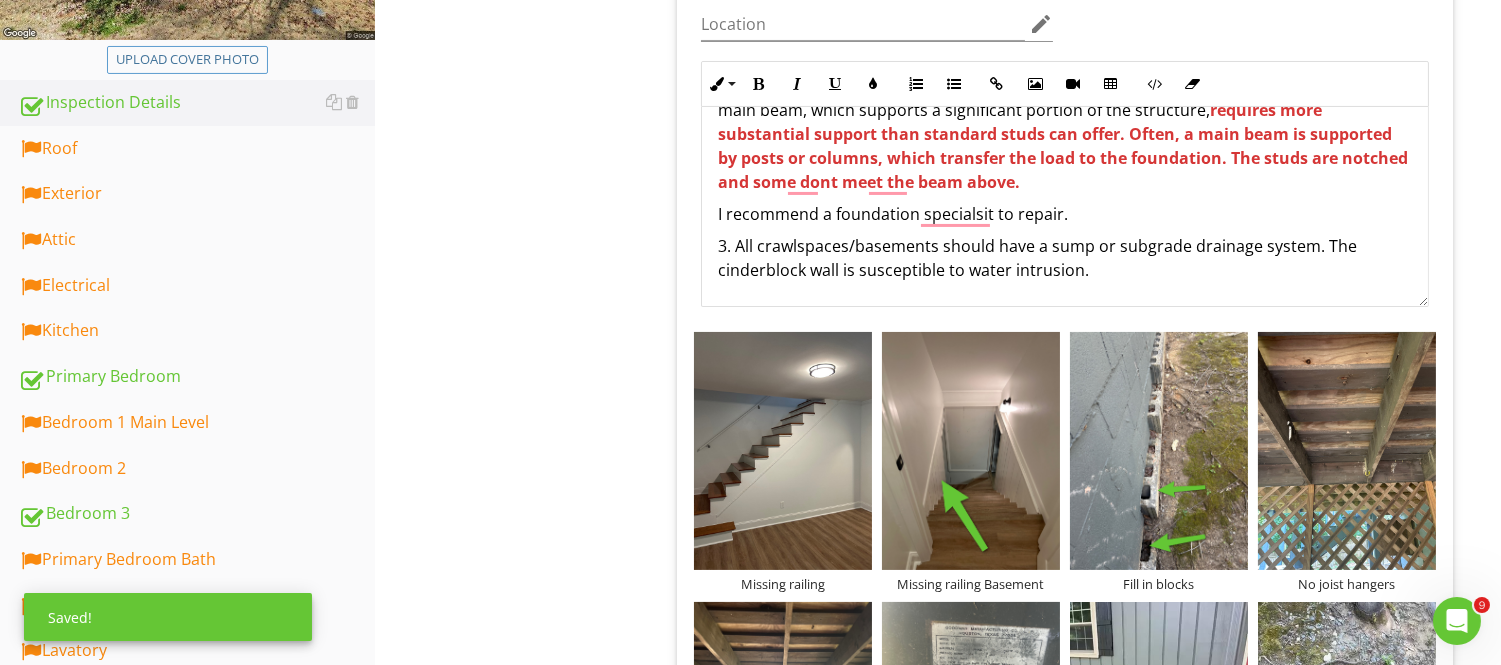 scroll, scrollTop: 598, scrollLeft: 0, axis: vertical 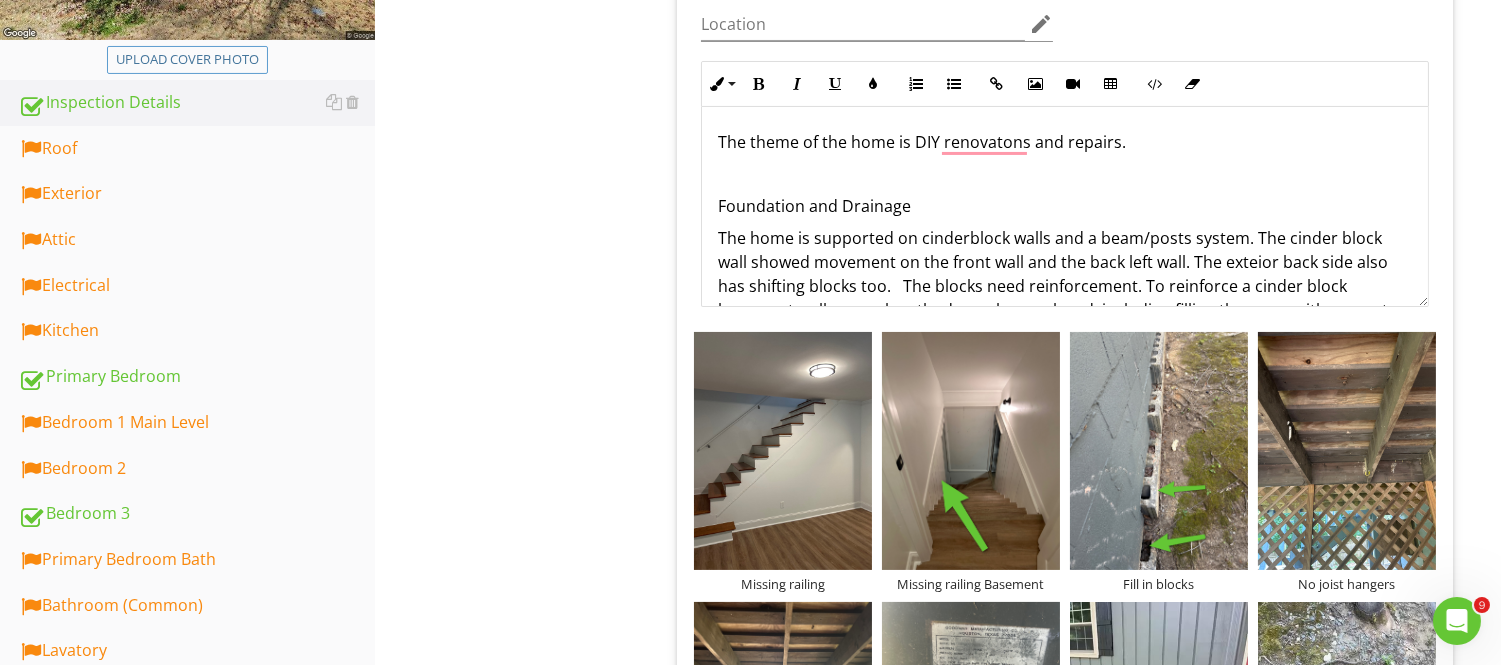 click on "Foundation and Drainage" at bounding box center (1065, 206) 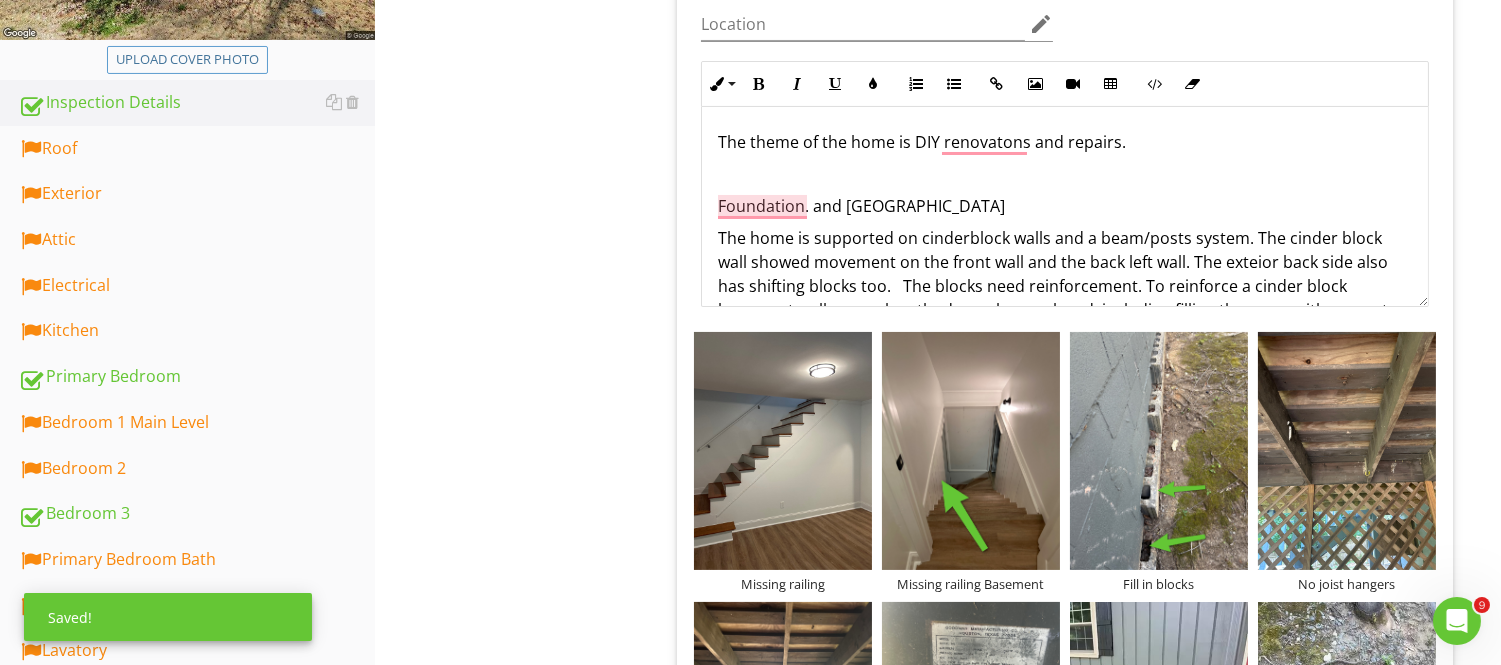 click on "Foundation. and Drainage" at bounding box center [1065, 206] 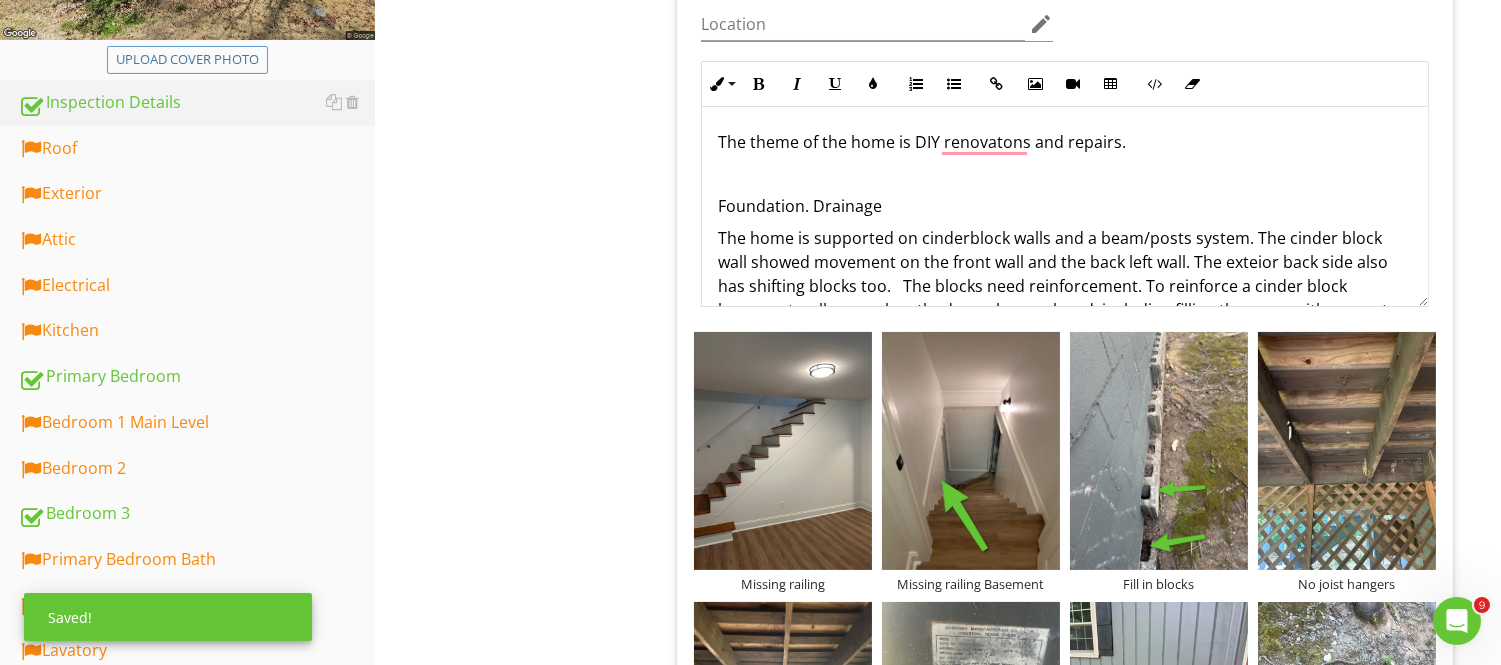 click on "Foundation. Drainage" at bounding box center [1065, 206] 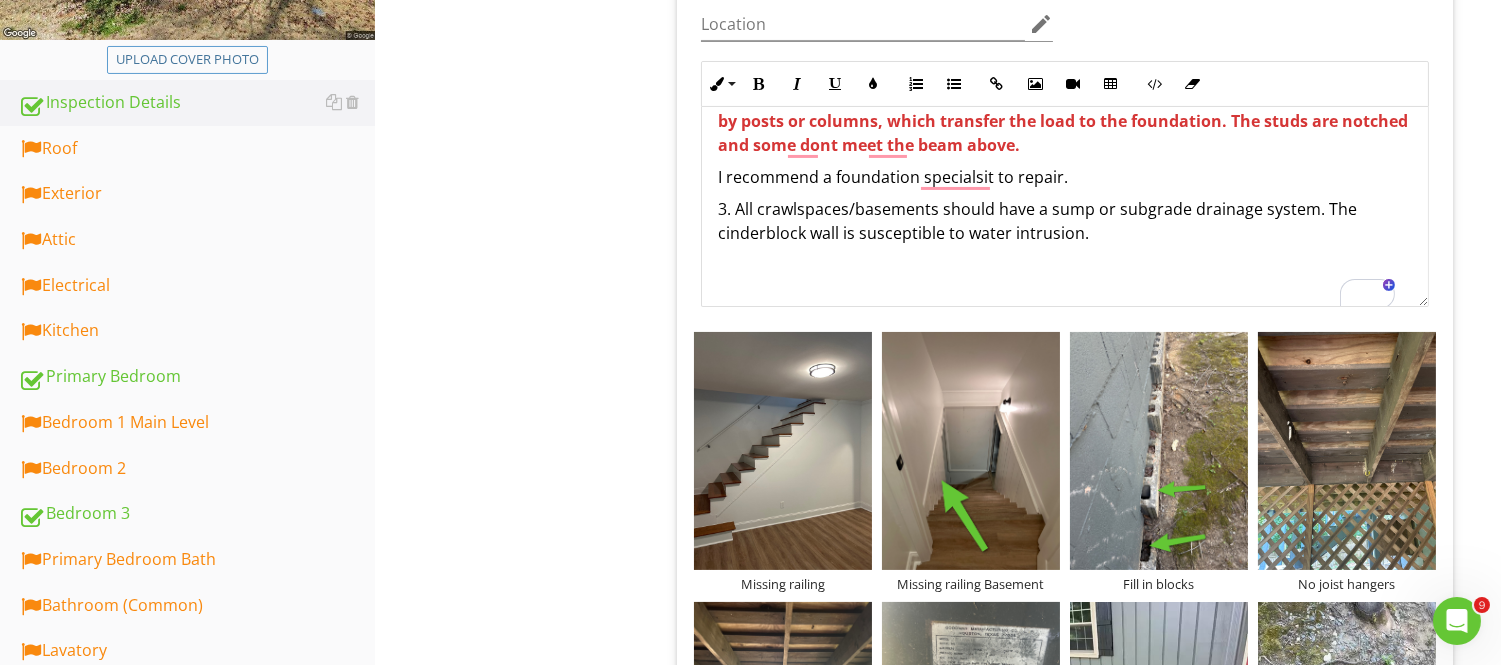click on "3. All crawlspaces/basements should have a sump or subgrade drainage system. The cinderblock wall is susceptible to water intrusion." at bounding box center (1065, 221) 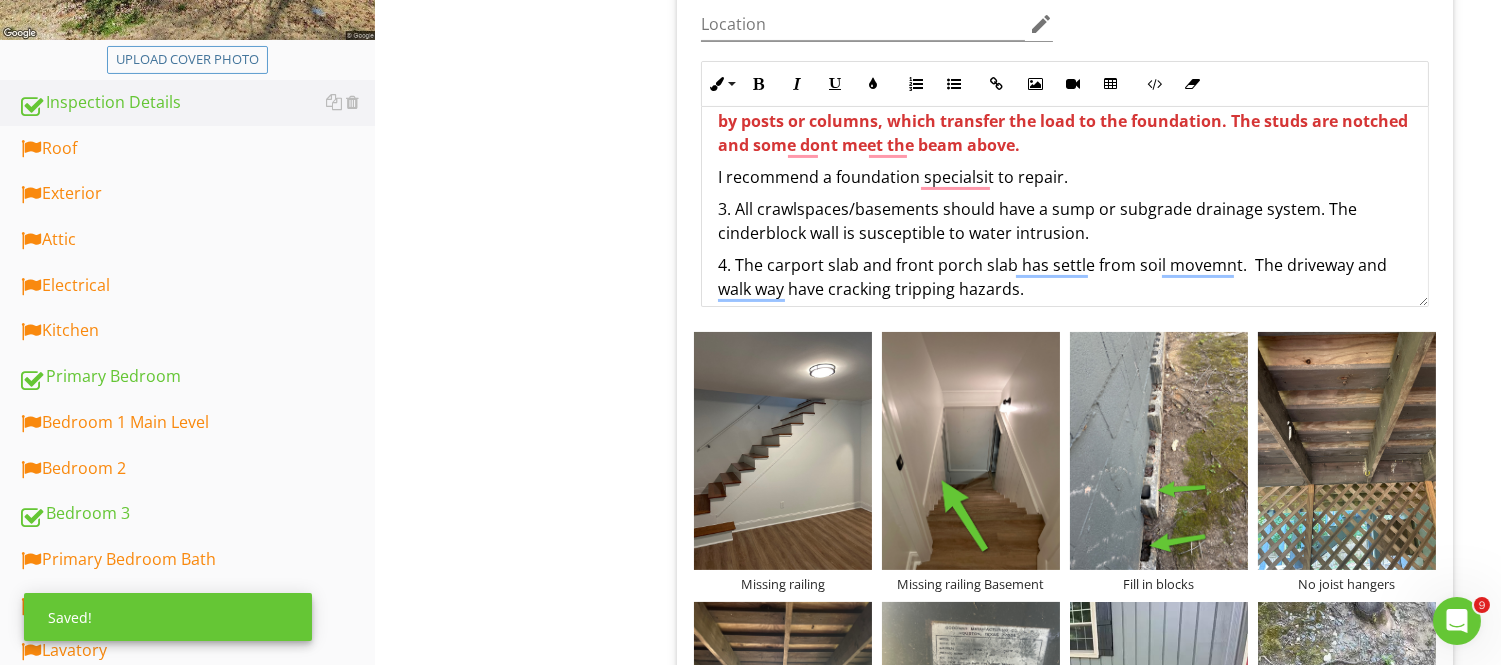 scroll, scrollTop: 654, scrollLeft: 0, axis: vertical 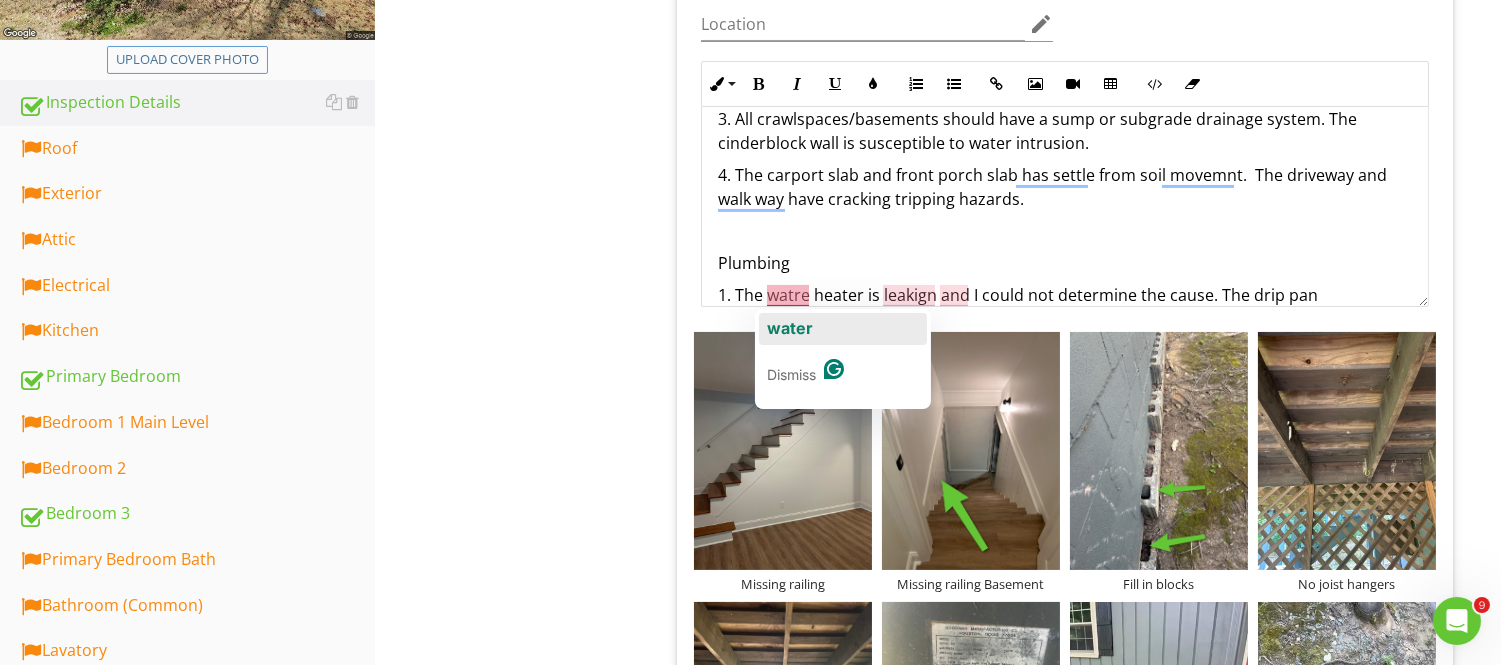 click on "water" 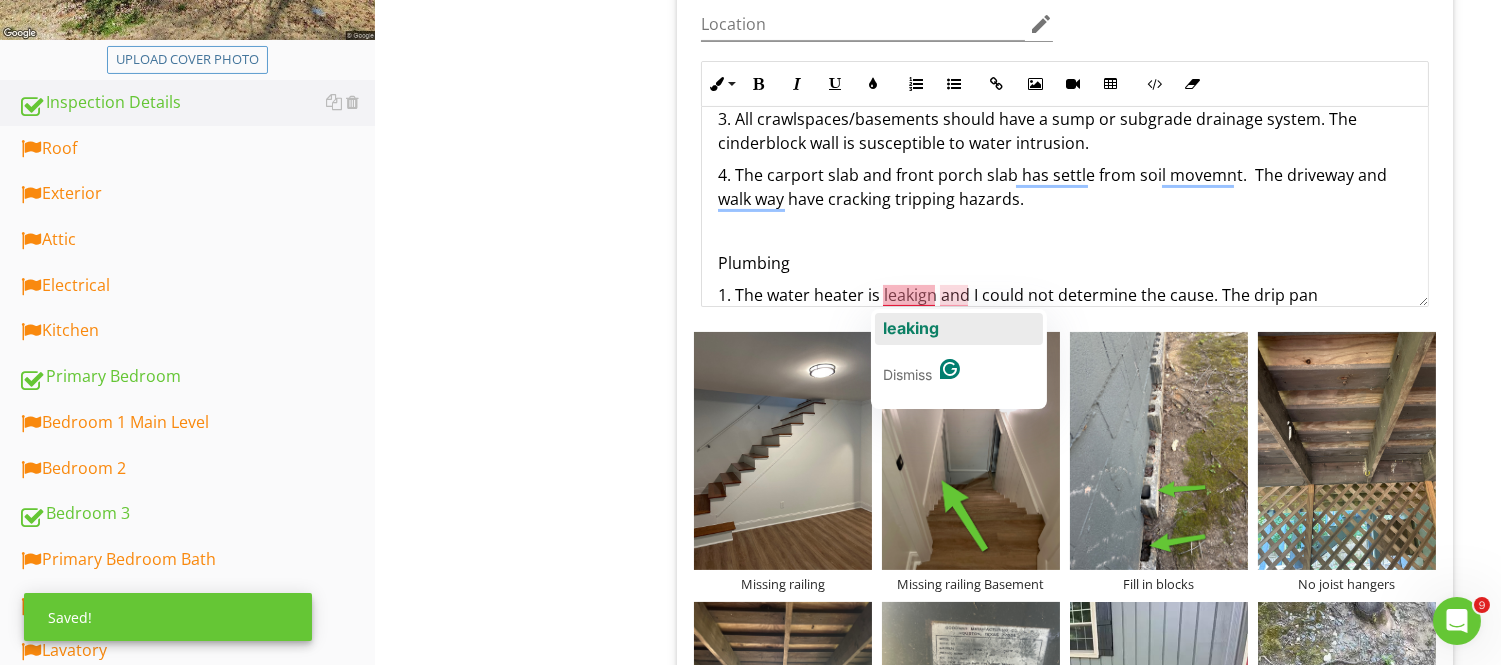 click on "leaking" 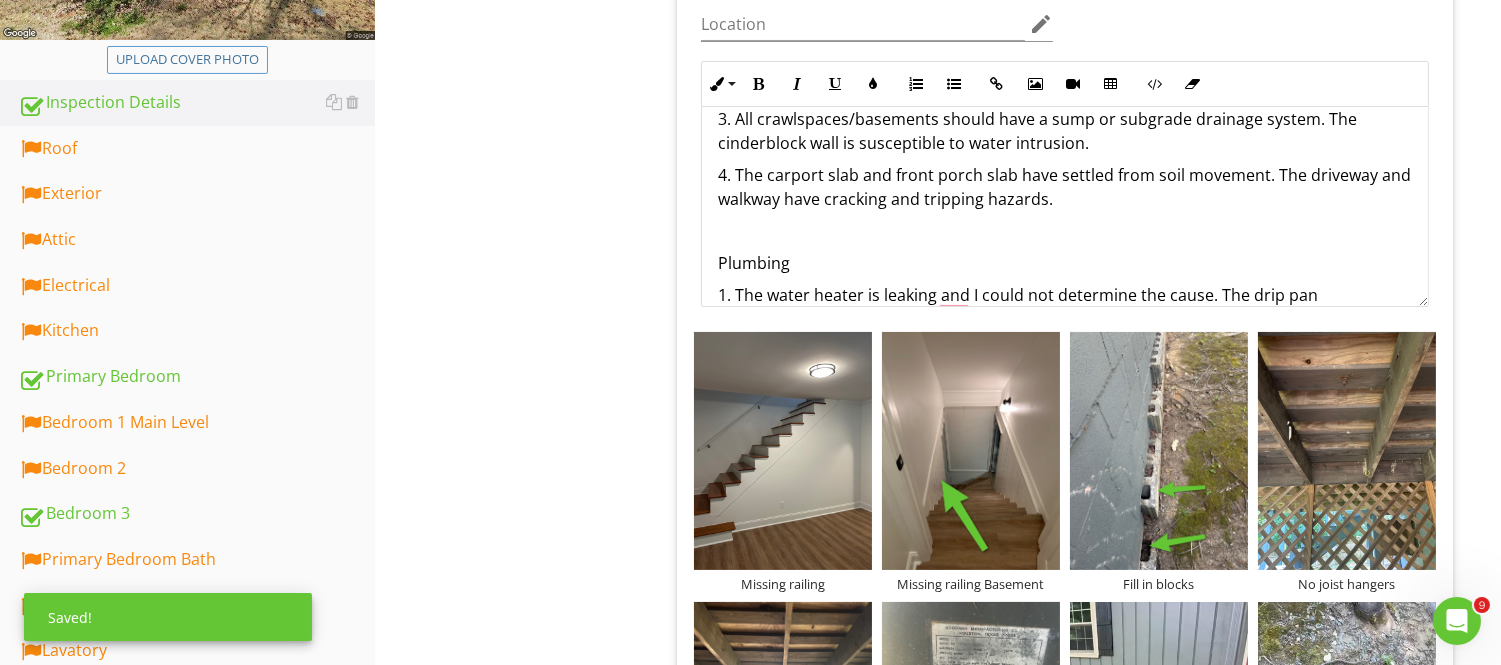 scroll, scrollTop: 777, scrollLeft: 0, axis: vertical 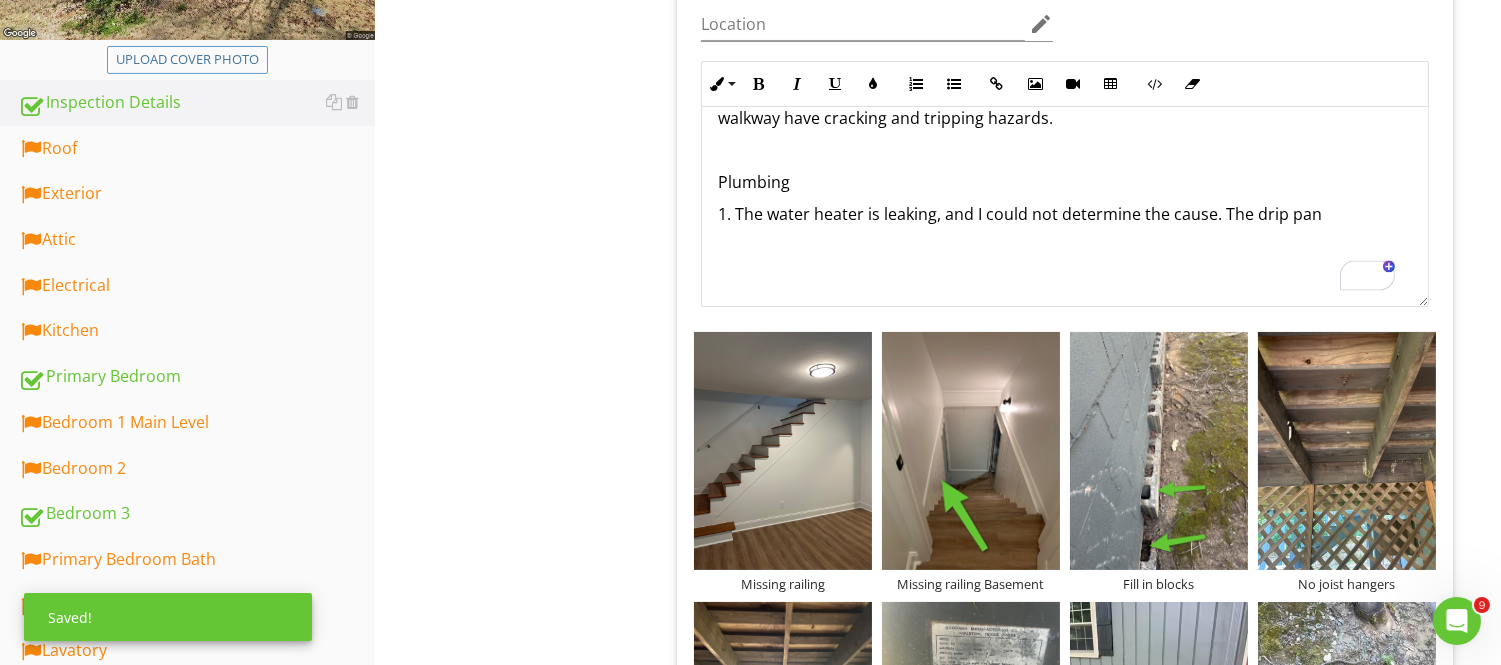 click on "1. The water heater is leaking, and I could not determine the cause. The drip pan" at bounding box center (1065, 214) 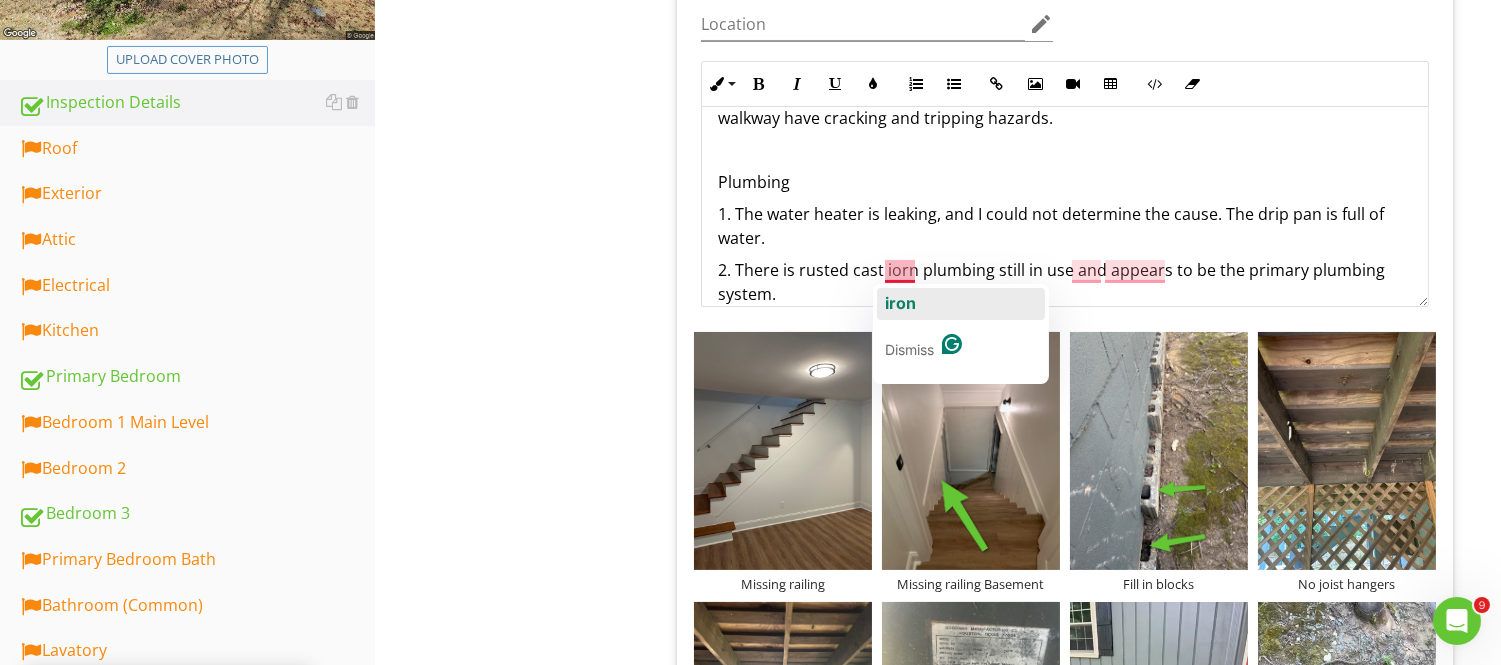 click on "iron" 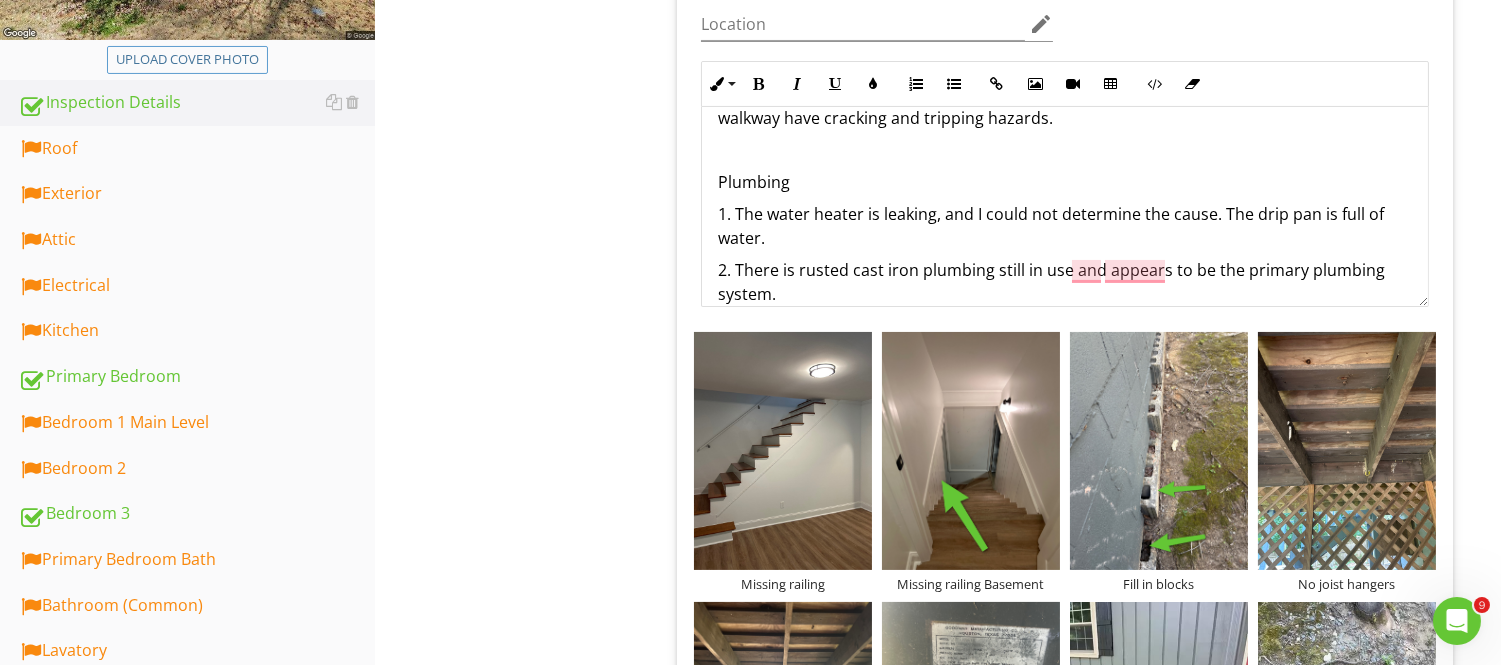 click on "2. There is rusted cast iron plumbing still in use and appears to be the primary plumbing system." at bounding box center [1065, 282] 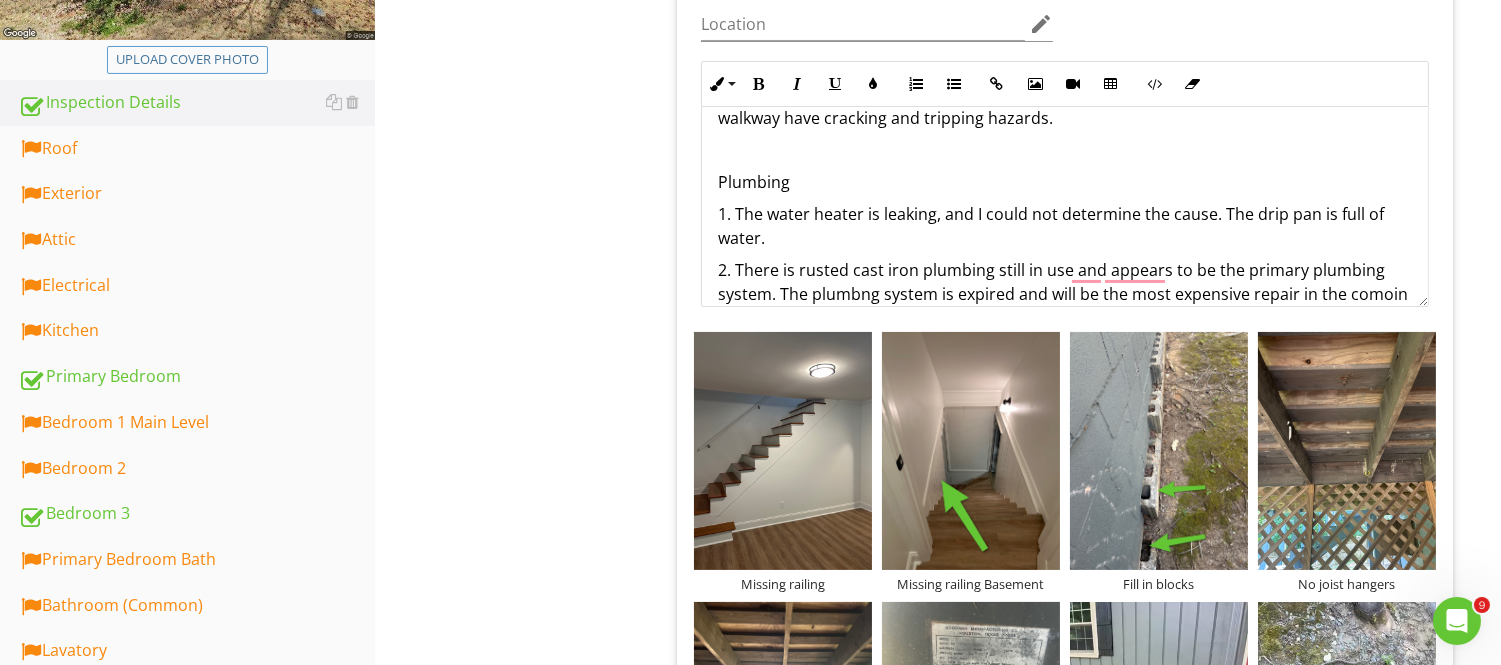 scroll, scrollTop: 824, scrollLeft: 0, axis: vertical 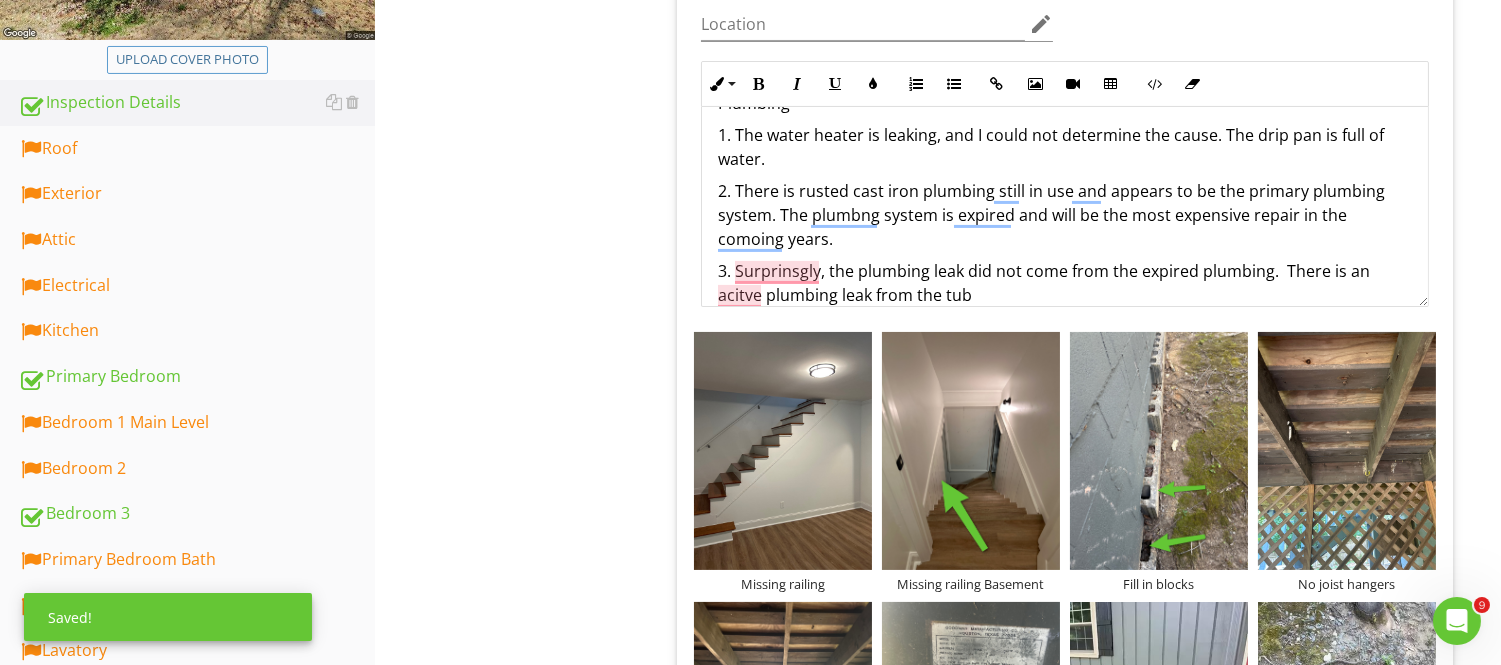 click on "3. Surprinsgly, the plumbing leak did not come from the expired plumbing.  There is an acitve plumbing leak from the tub" at bounding box center (1065, 283) 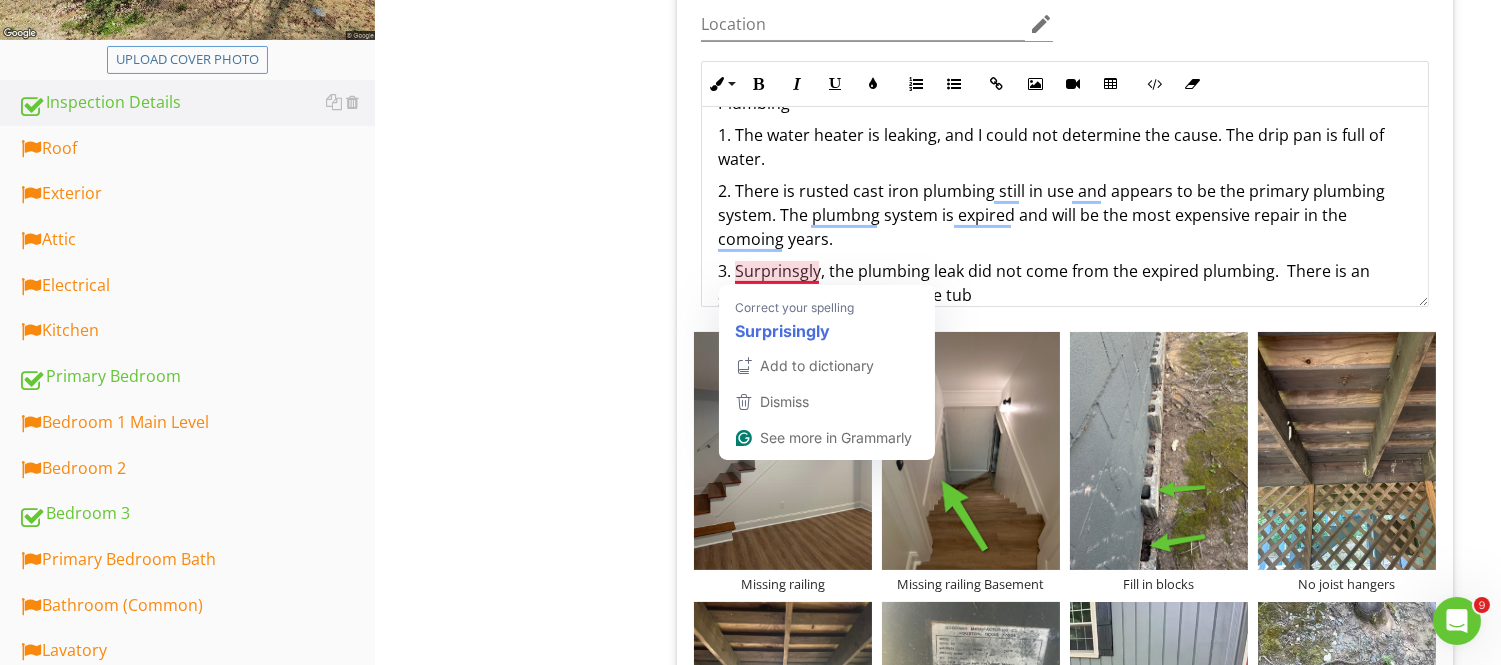 scroll, scrollTop: 938, scrollLeft: 0, axis: vertical 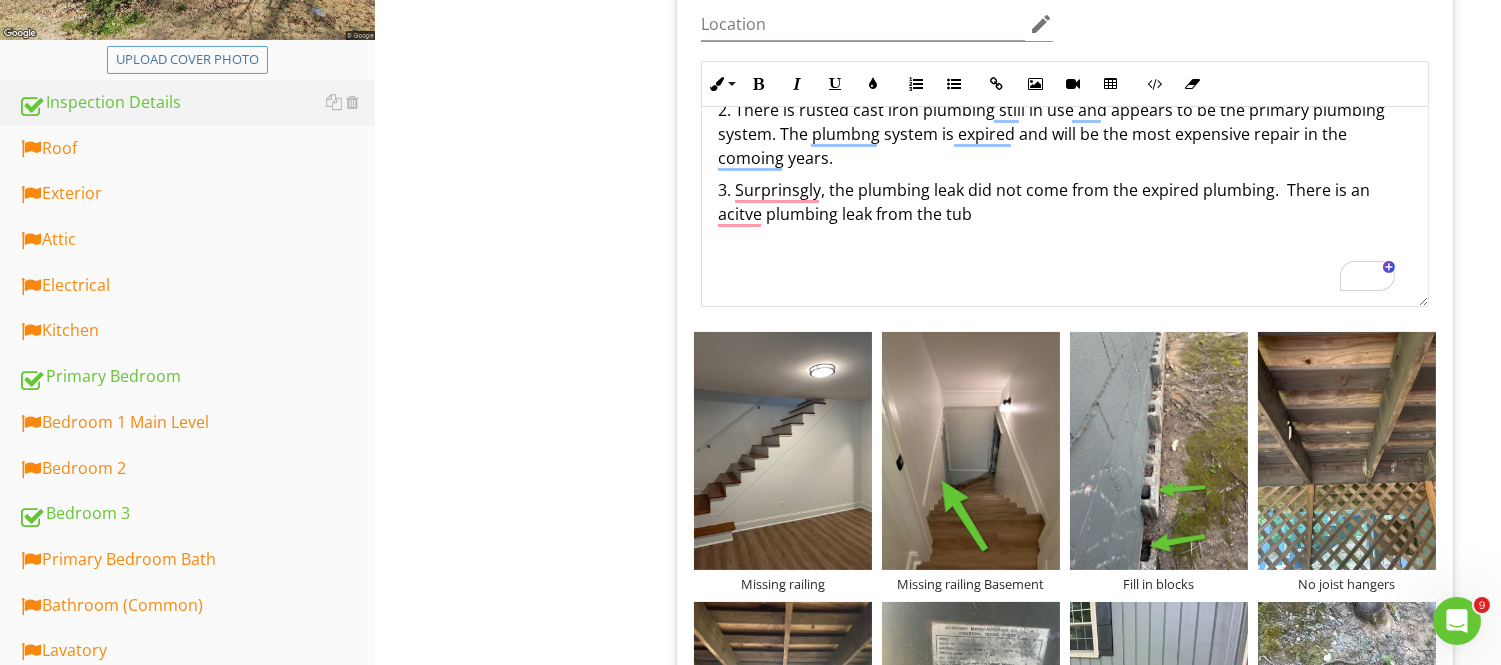 click on "Location edit       Inline Style XLarge Large Normal Small Light Small/Light Bold Italic Underline Colors Ordered List Unordered List Insert Link Insert Image Insert Video Insert Table Code View Clear Formatting Text Background Color #000000     Color #222222    Color #555555    Color #888888    Color #aaaaaa    Color #dddddd    Color #ffffff    Color #d53636    Color #f9890e    Color #e5e318    Color #65c635    Color #5c9ccf    Color #731eb5    Clear Formatting Color #000000    Color #222222    Color #555555    Color #888888    Color #aaaaaa    Color #dddddd    Color #ffffff    Color #d53636    Color #f9890e    Color #e5e318    Color #65c635    Color #5c9ccf    Color #731eb5    Clear Formatting #000000 HEX Color OK The theme of the home is DIY renovatons and repairs.  Foundation. Drainage. Concrete. 1b. The concrete footing around the exterior should be filled in with concrete to keep out moisture and pests. Plumbing" at bounding box center (1065, 1282) 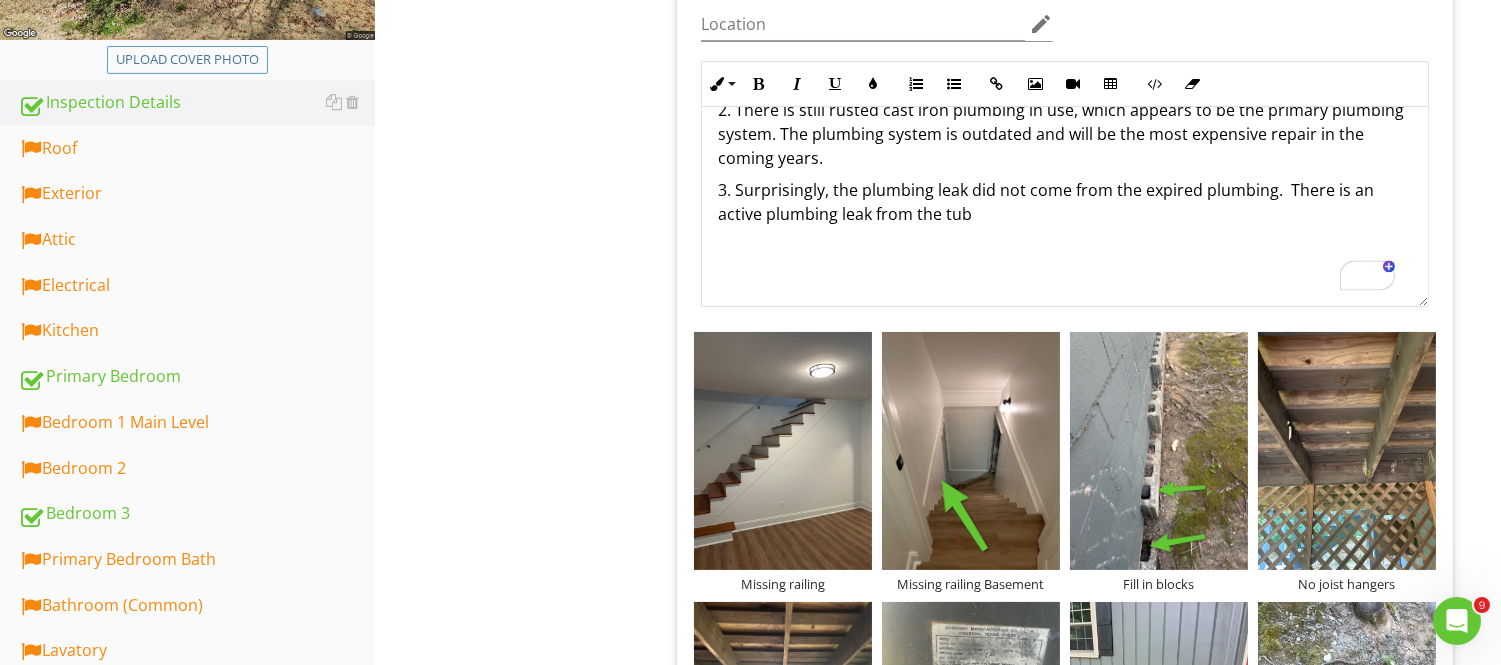 scroll, scrollTop: 850, scrollLeft: 0, axis: vertical 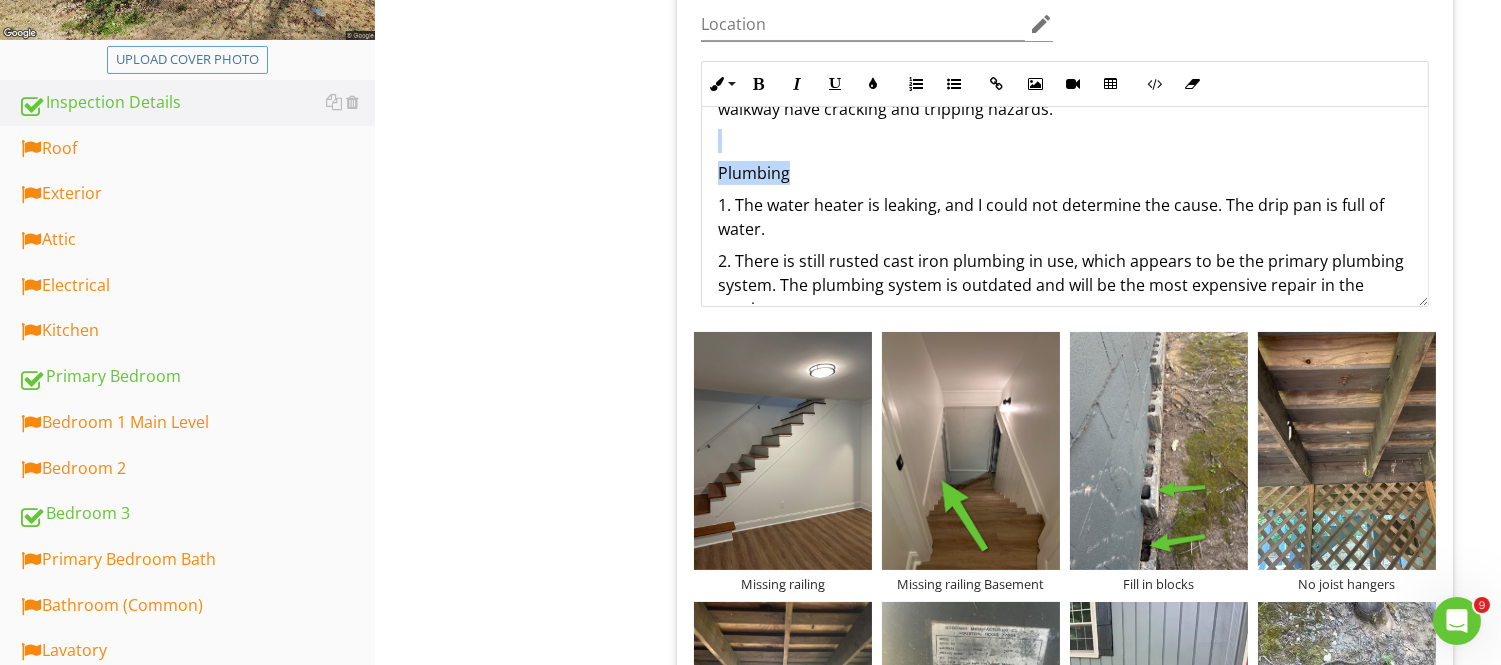 drag, startPoint x: 800, startPoint y: 141, endPoint x: 706, endPoint y: 127, distance: 95.036835 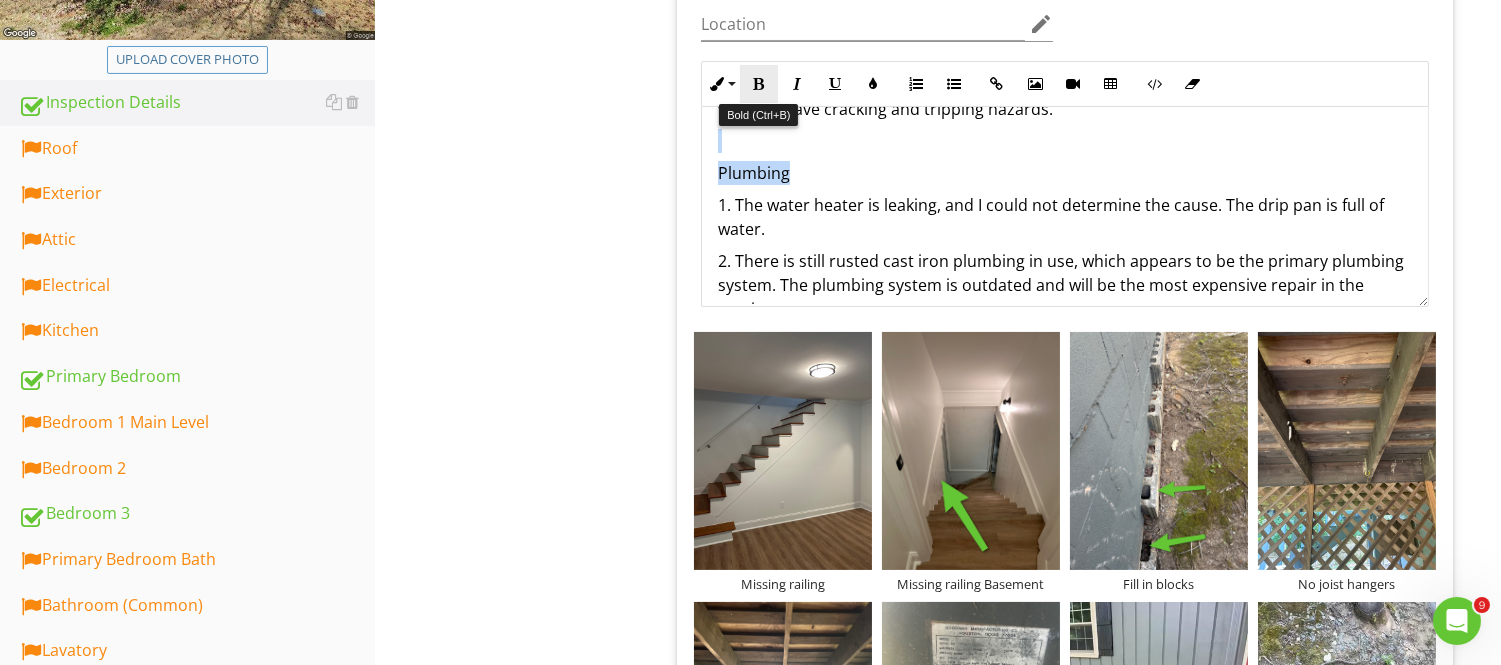 click at bounding box center (759, 84) 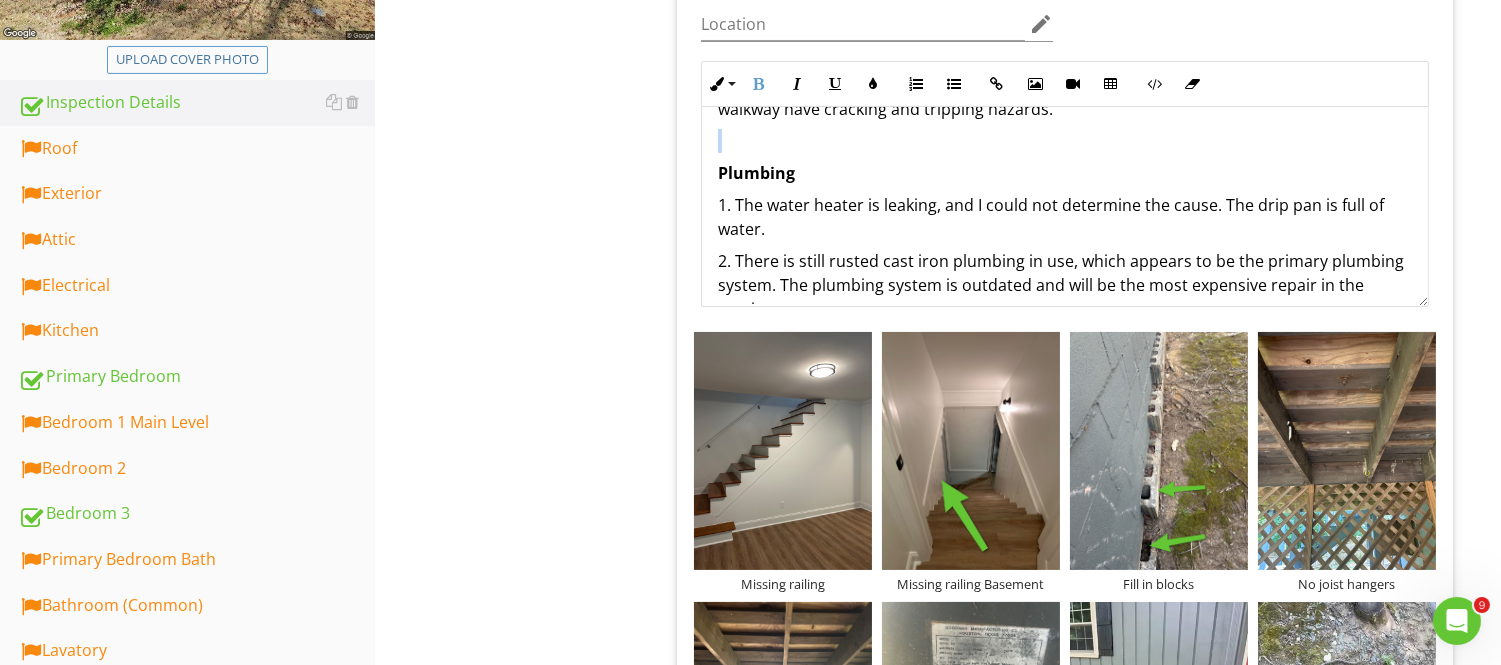 drag, startPoint x: 811, startPoint y: 157, endPoint x: 913, endPoint y: 174, distance: 103.40696 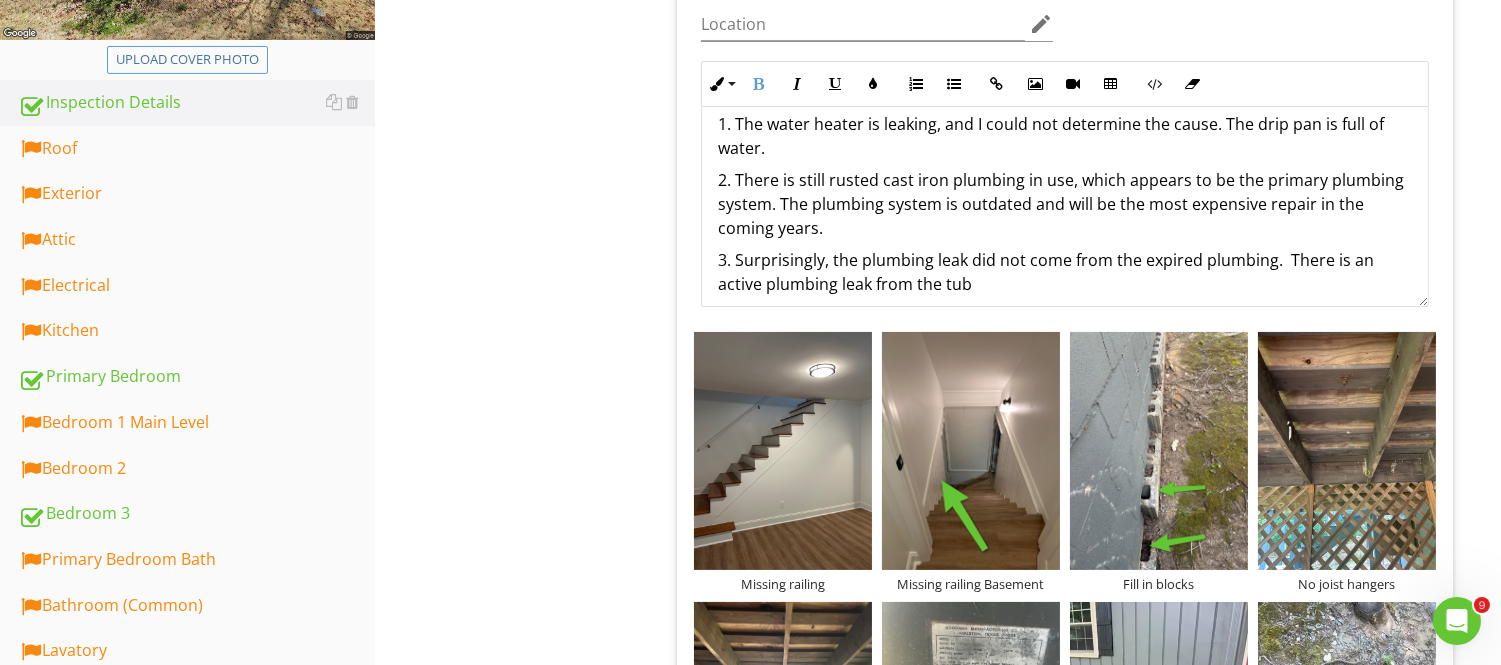 scroll, scrollTop: 921, scrollLeft: 0, axis: vertical 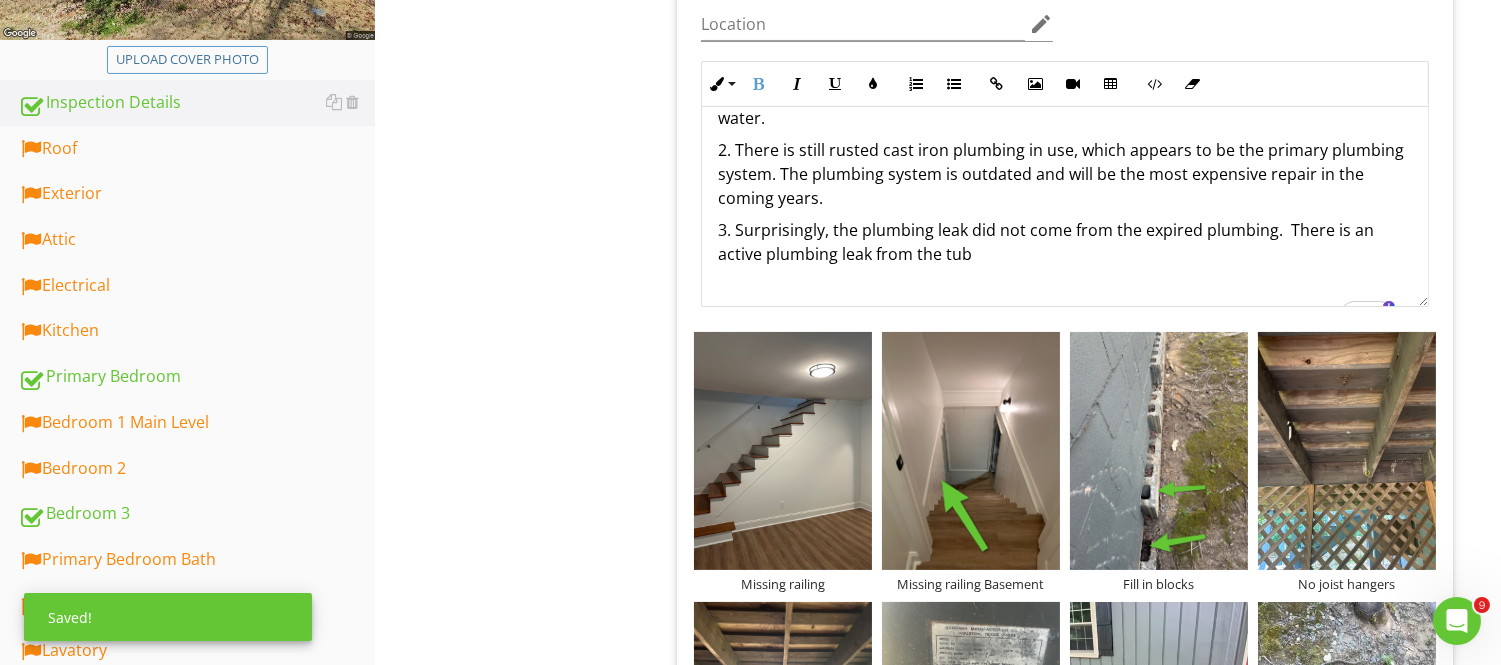 click on "3. Surprisingly, the plumbing leak did not come from the expired plumbing.  There is an active plumbing leak from the tub" at bounding box center (1065, 242) 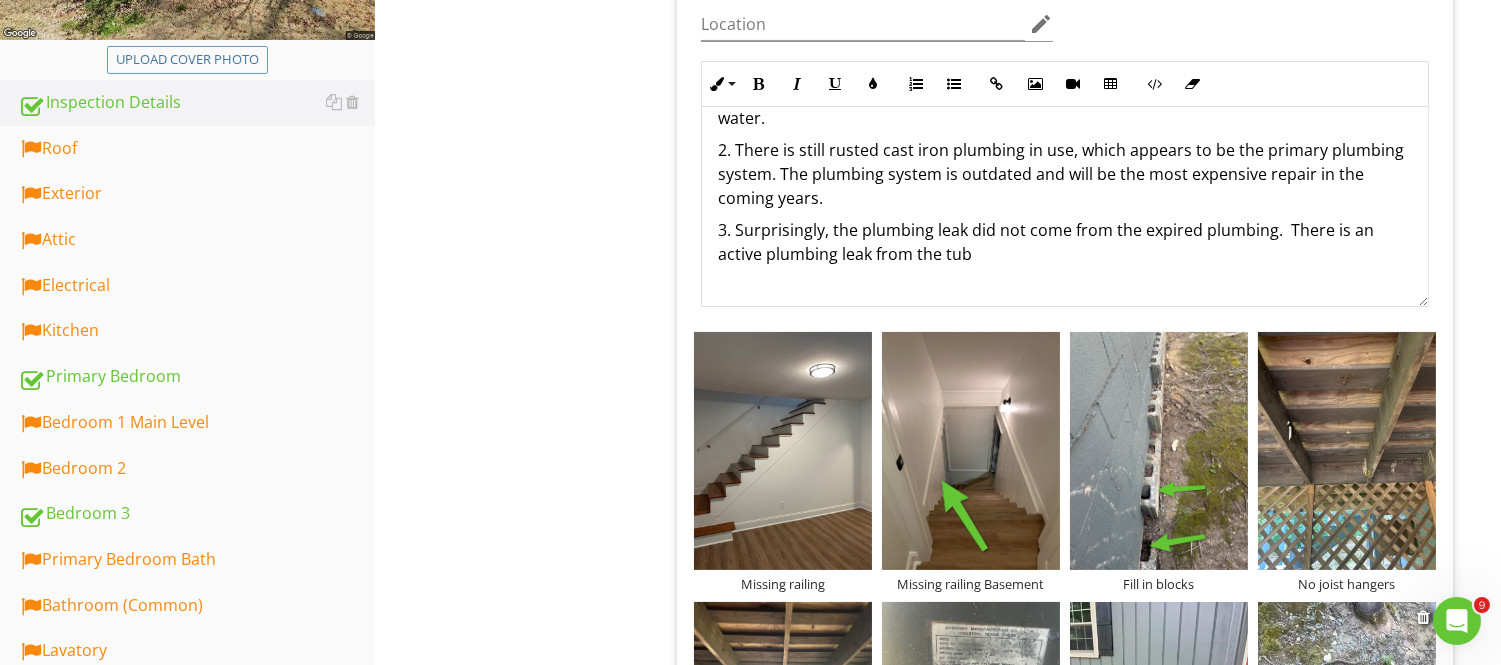scroll, scrollTop: 942, scrollLeft: 0, axis: vertical 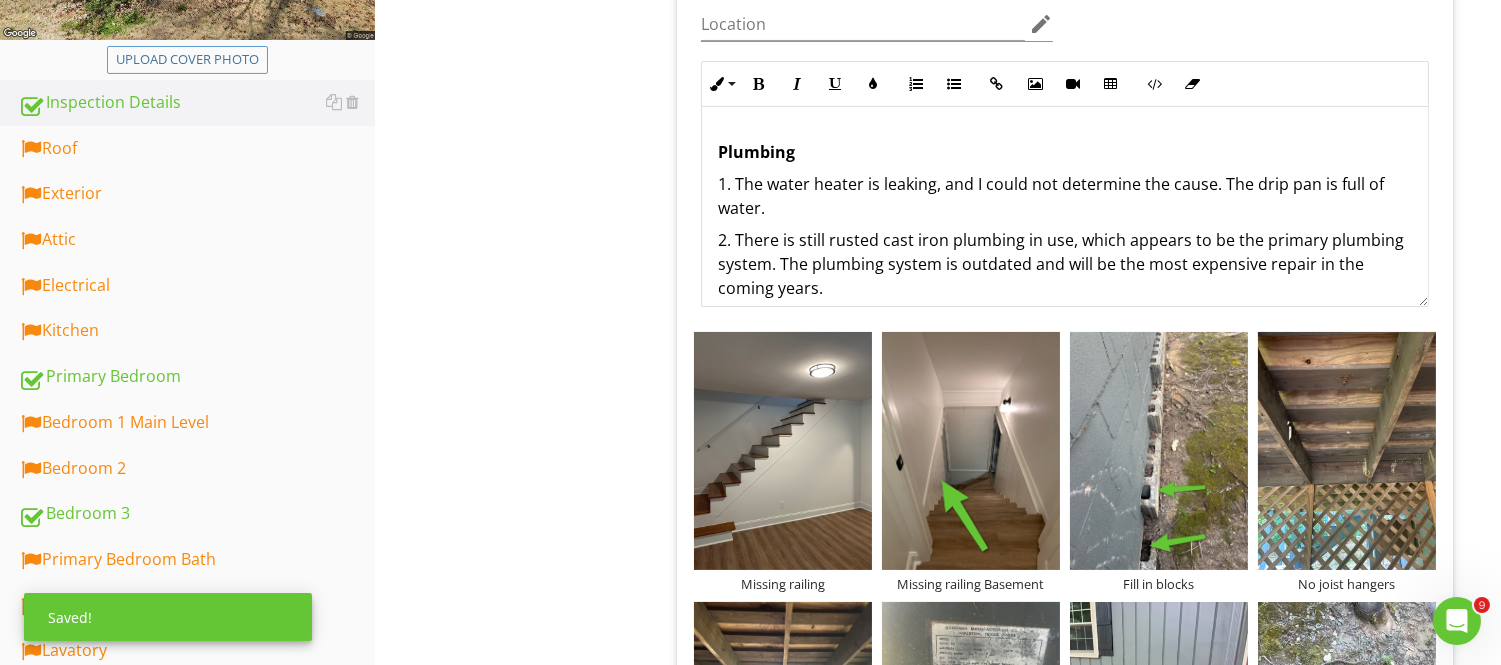 click on "1. The water heater is leaking, and I could not determine the cause. The drip pan is full of water." at bounding box center [1065, 196] 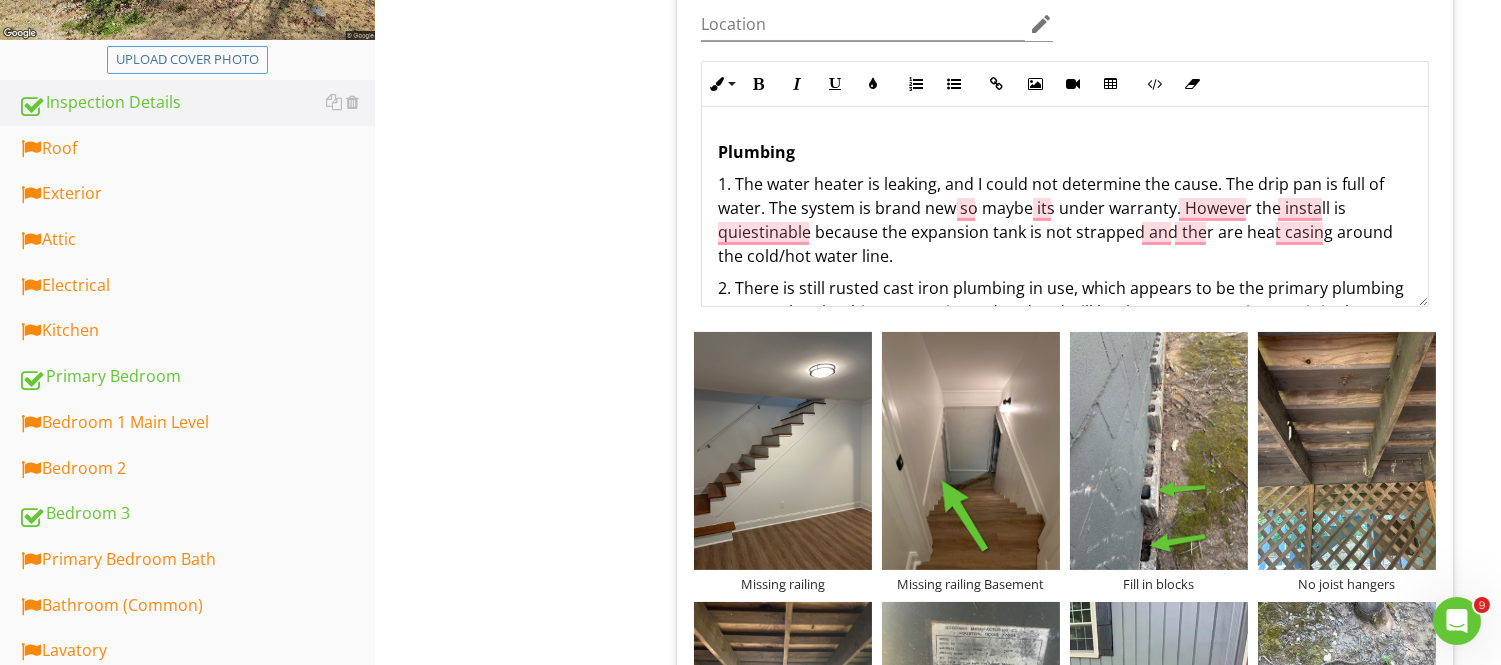 scroll, scrollTop: 935, scrollLeft: 0, axis: vertical 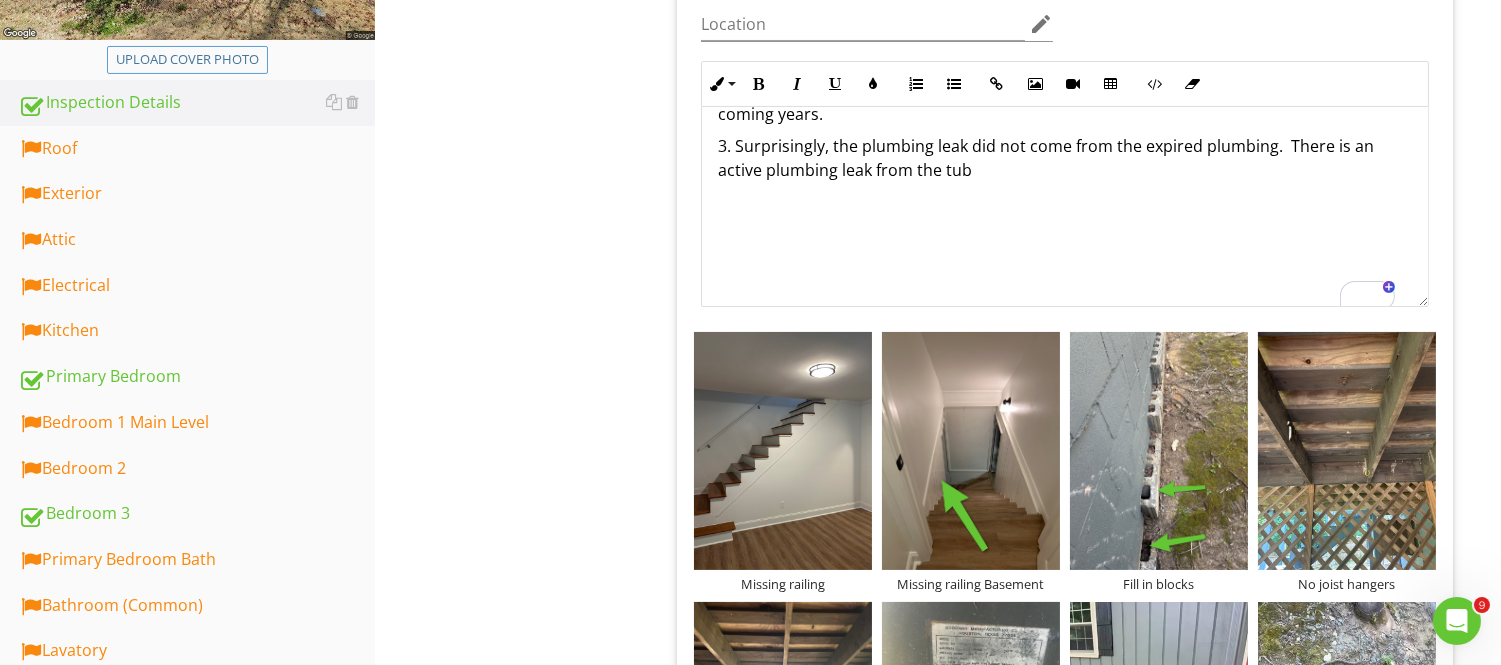 click on "3. Surprisingly, the plumbing leak did not come from the expired plumbing.  There is an active plumbing leak from the tub" at bounding box center [1065, 158] 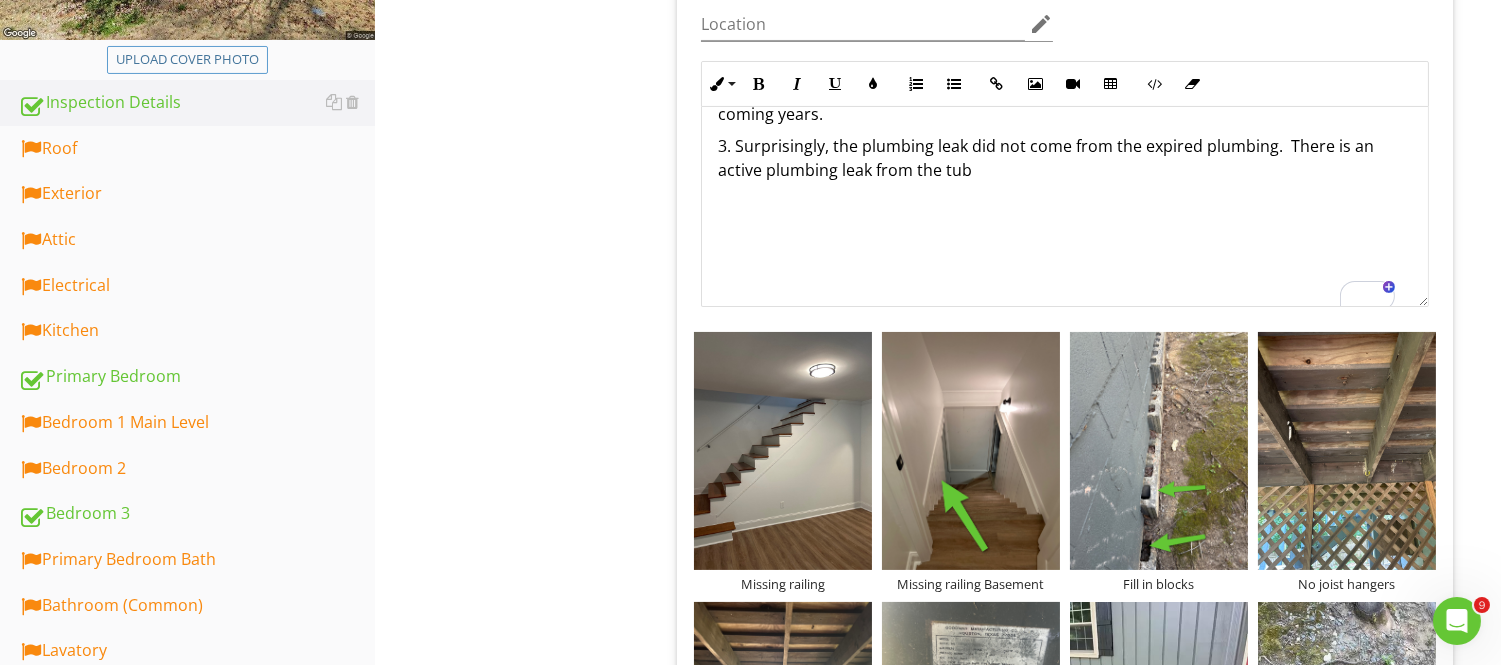 scroll, scrollTop: 917, scrollLeft: 0, axis: vertical 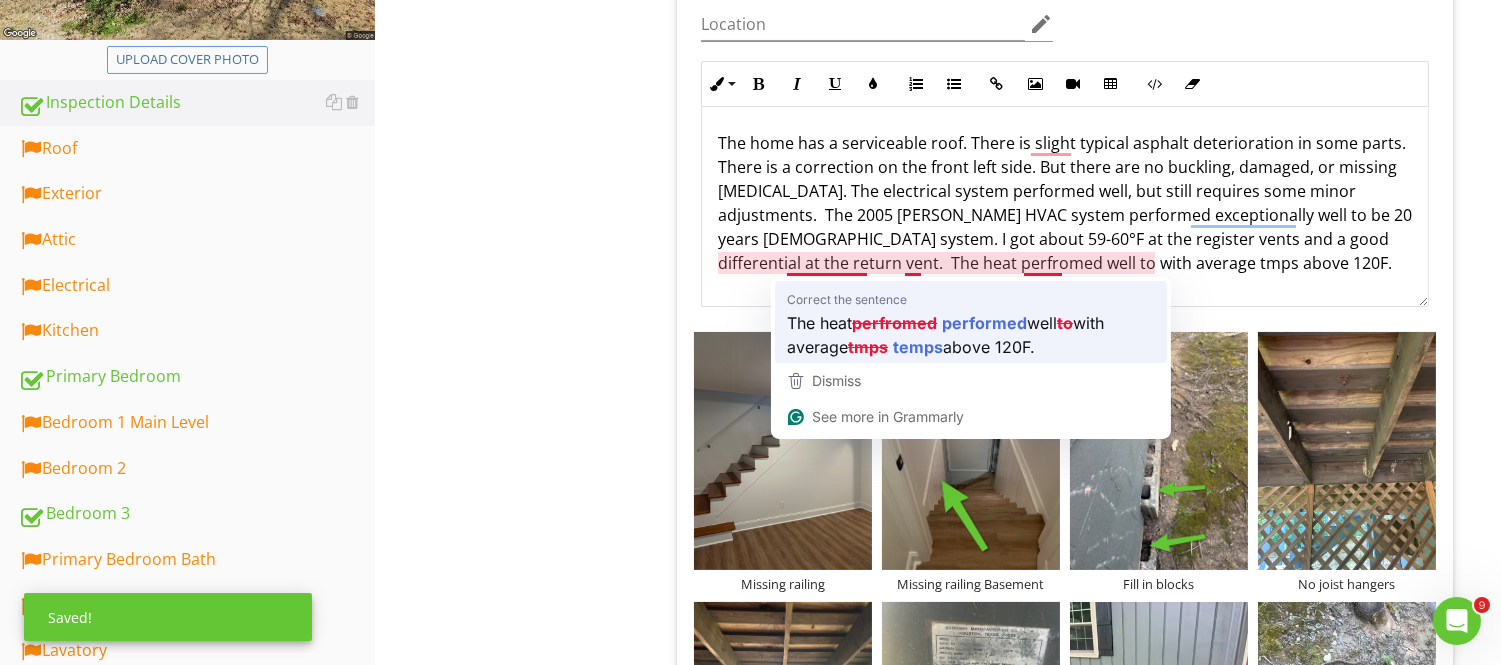 type 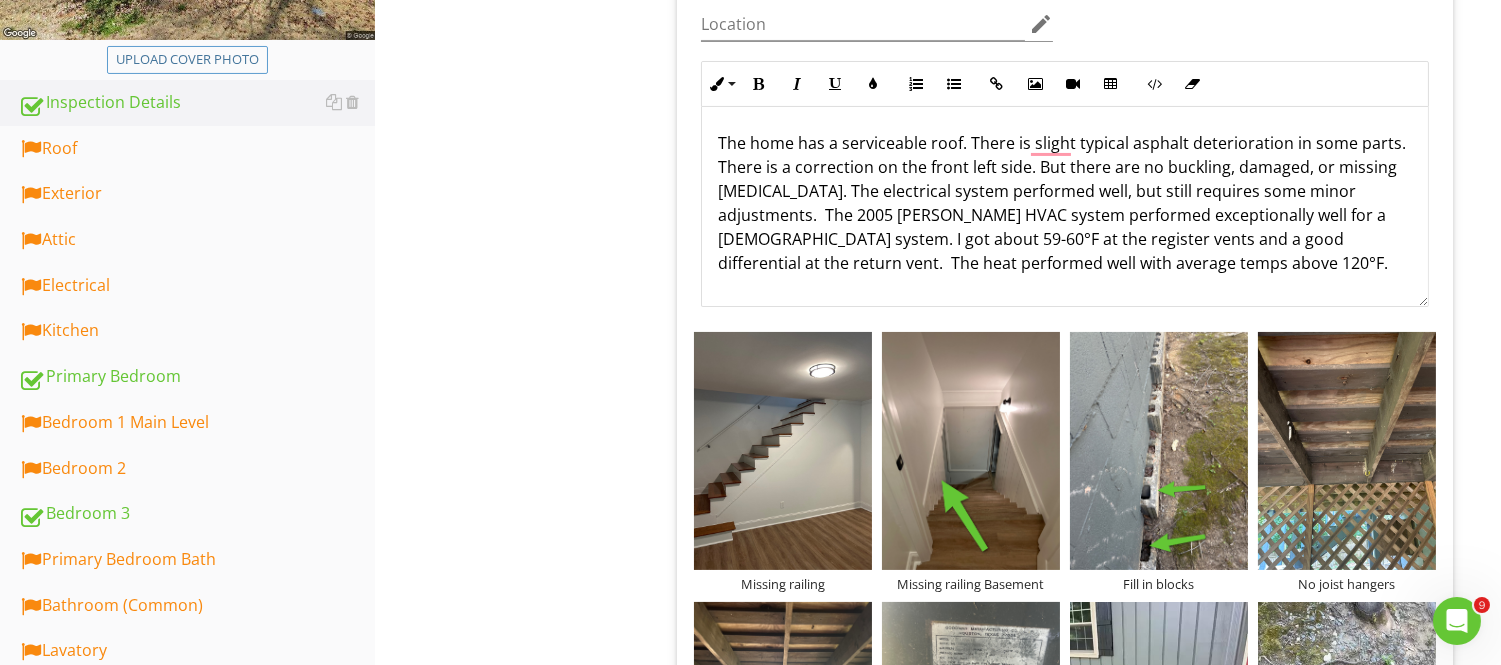 scroll, scrollTop: 154, scrollLeft: 0, axis: vertical 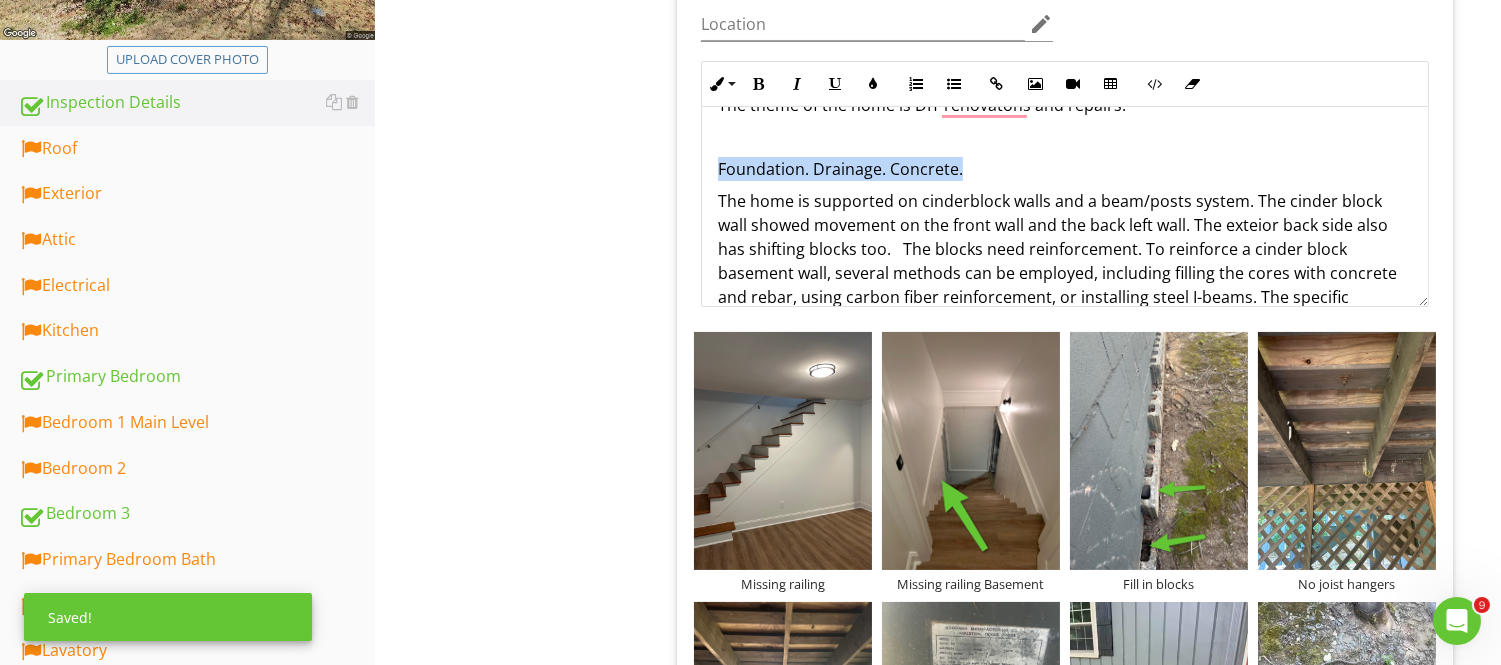 drag, startPoint x: 971, startPoint y: 173, endPoint x: 717, endPoint y: 175, distance: 254.00787 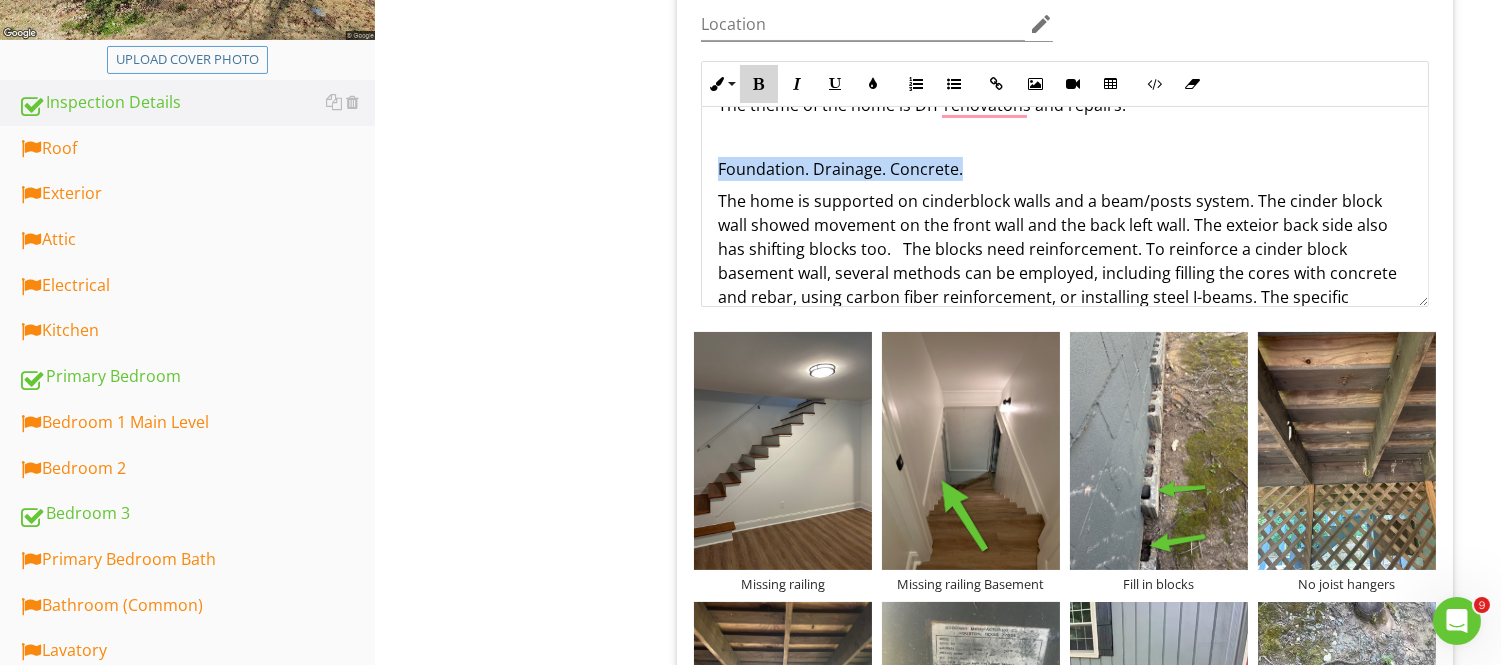 click at bounding box center (759, 84) 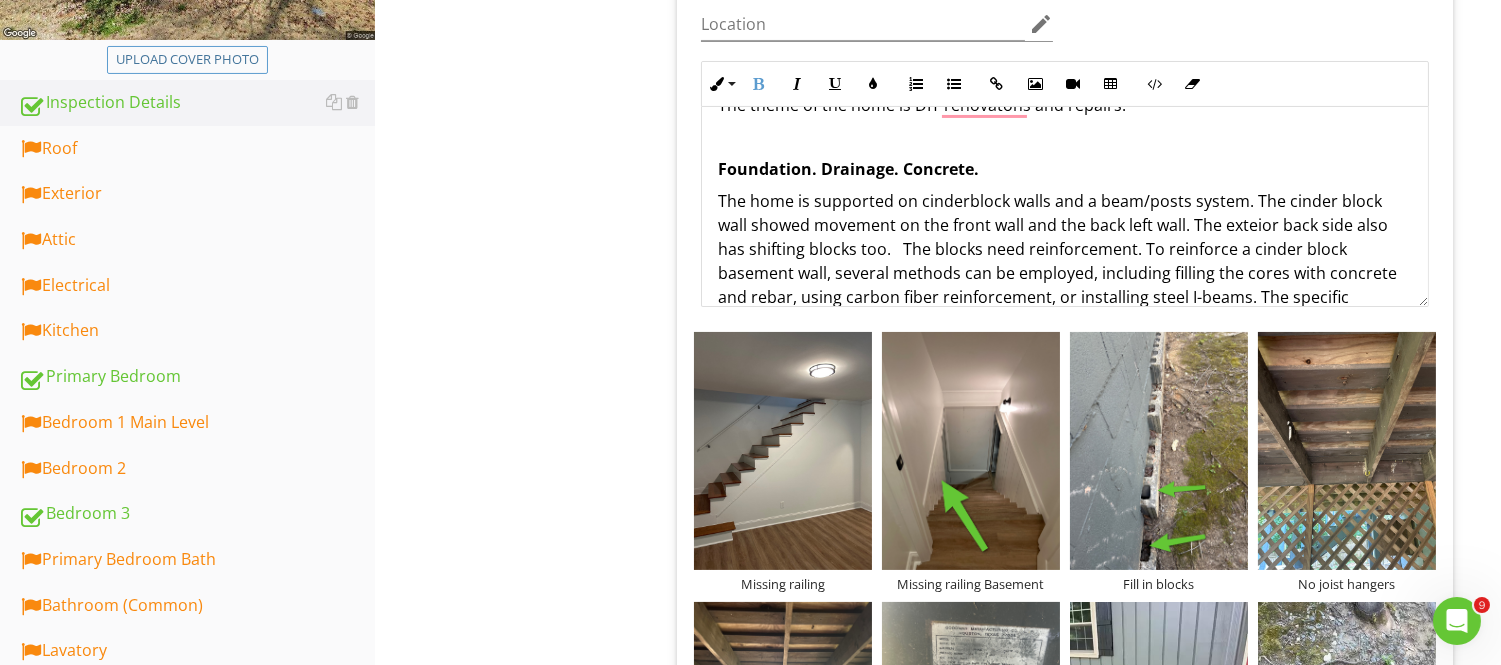 click on "The home has a serviceable roof. There is slight typical asphalt deterioration in some parts. There is a correction on the front left side. But there are no buckling, damaged, or missing shingles. The electrical system performed well, but still requires some minor adjustments.  The 2005 Goodman HVAC system performed exceptionally well for a 20-year-old system. I got about 59-60°F at the register vents and a good differential at the return vent.  The heat performed well with average temps above 120°F.  The theme of the home is DIY renovatons and repairs.  Foundation. Drainage. Concrete. 1b. The concrete footing around the exterior should be filled in with concrete to keep out moisture and pests. requires more substantial support than standard studs can offer. Often, a main beam is supported by posts or columns, which transfer the load to the foundation. The studs are notched and some dont meet the beam above.  I recommend a foundation specialsit to repair.  Plumbing" at bounding box center [1065, 521] 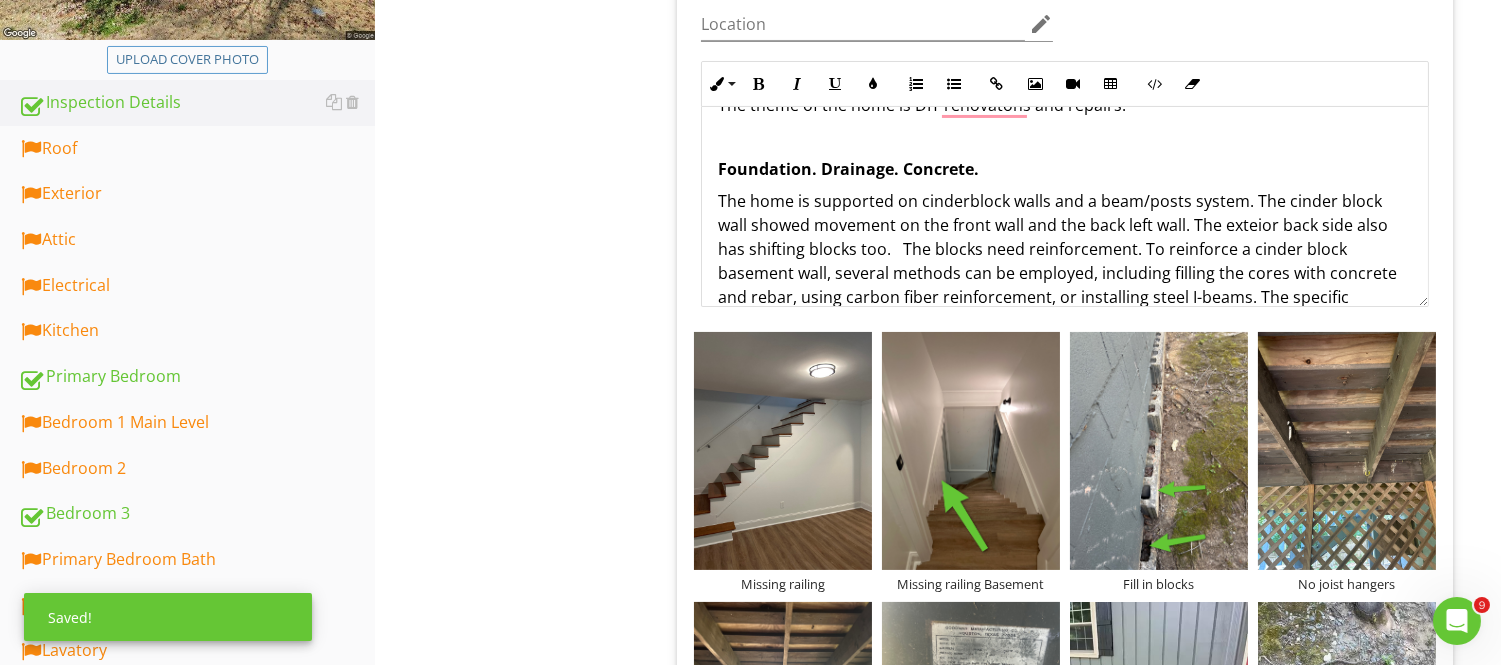 scroll, scrollTop: 111, scrollLeft: 0, axis: vertical 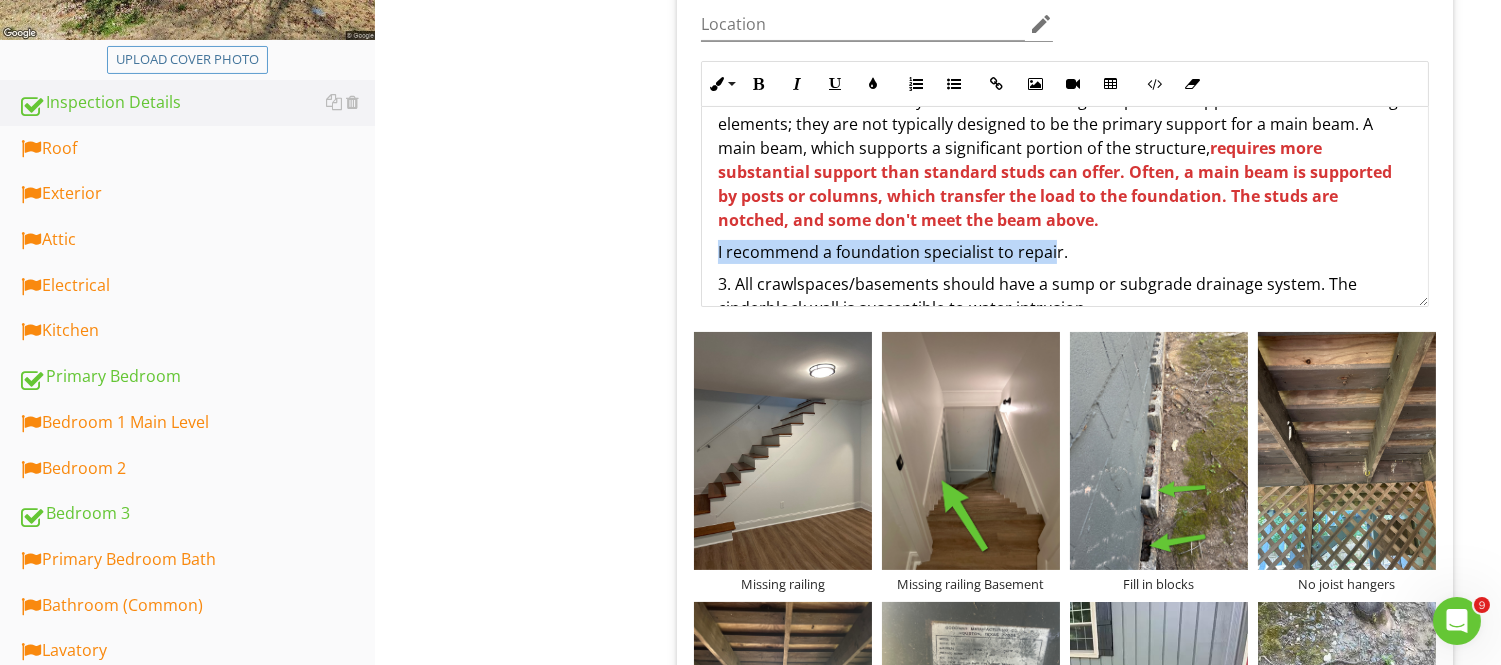 drag, startPoint x: 1053, startPoint y: 248, endPoint x: 703, endPoint y: 243, distance: 350.0357 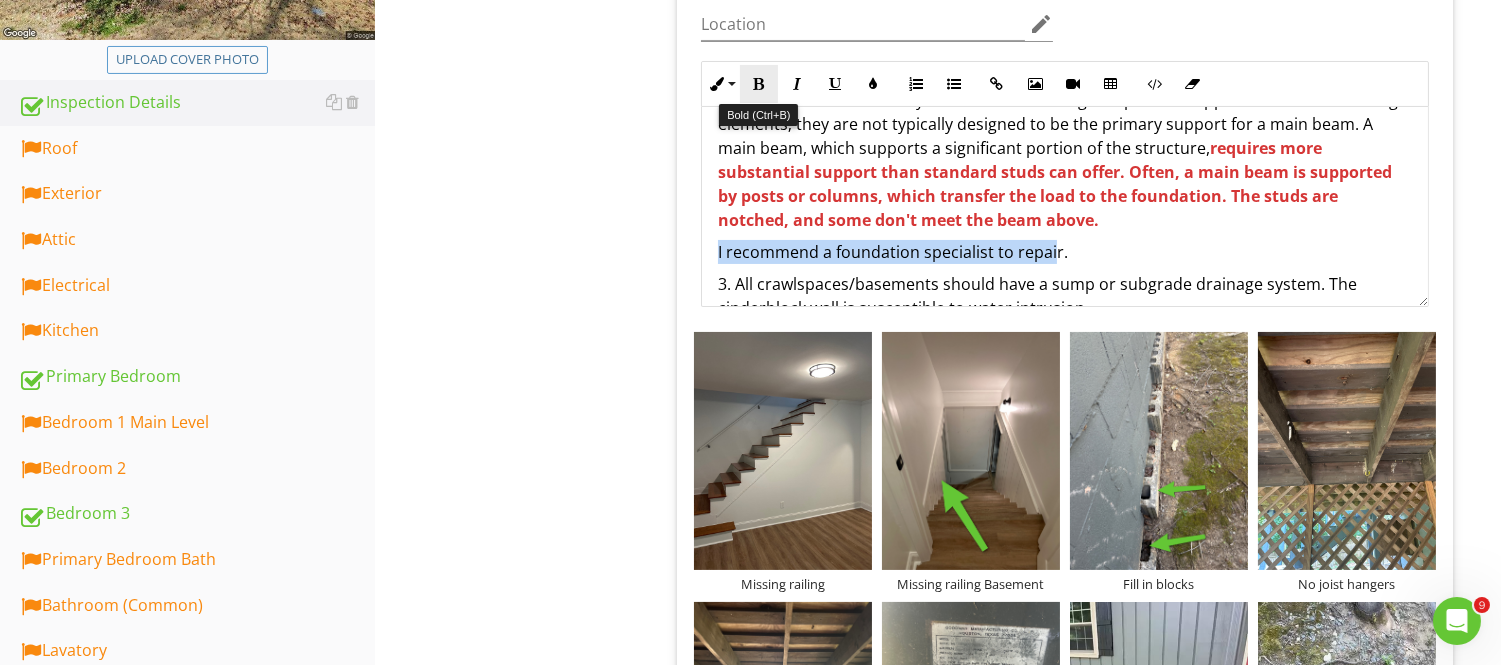click on "Bold" at bounding box center (759, 84) 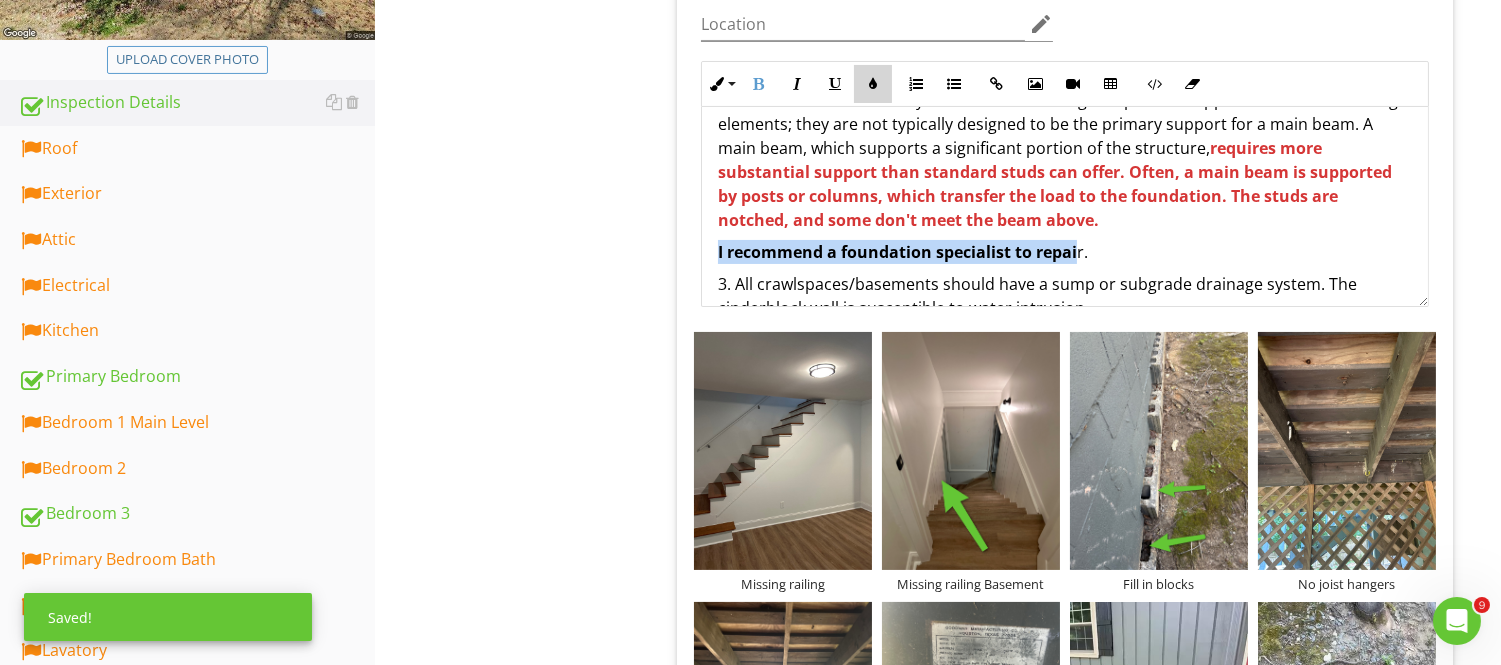 click at bounding box center (873, 84) 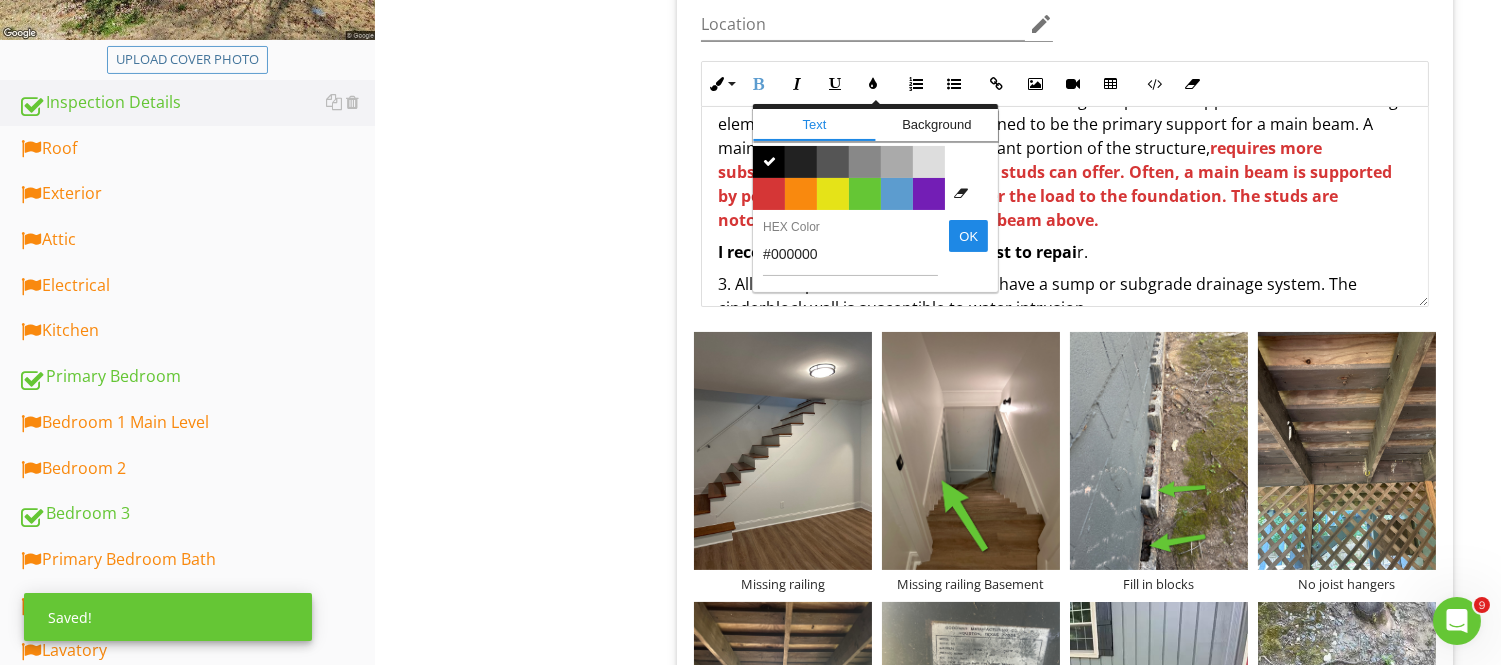 drag, startPoint x: 804, startPoint y: 200, endPoint x: 823, endPoint y: 172, distance: 33.83785 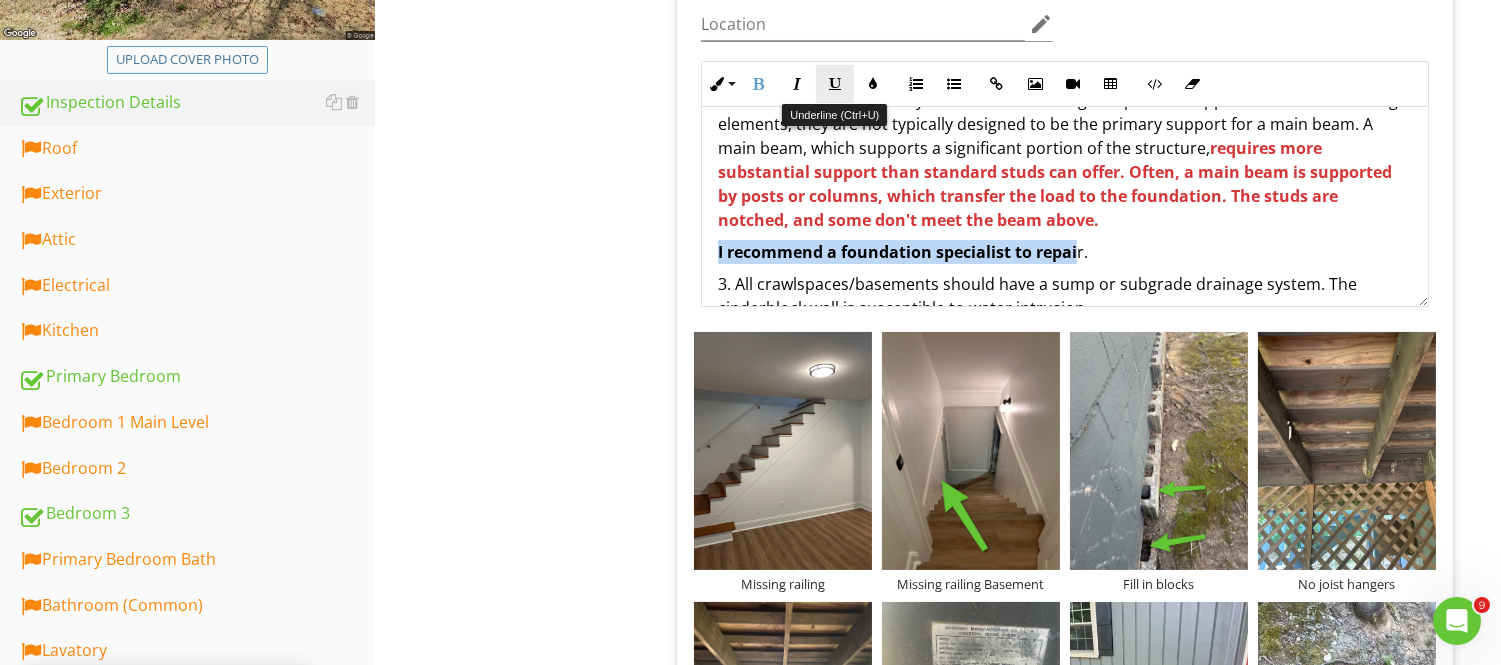 click on "Underline" at bounding box center [835, 84] 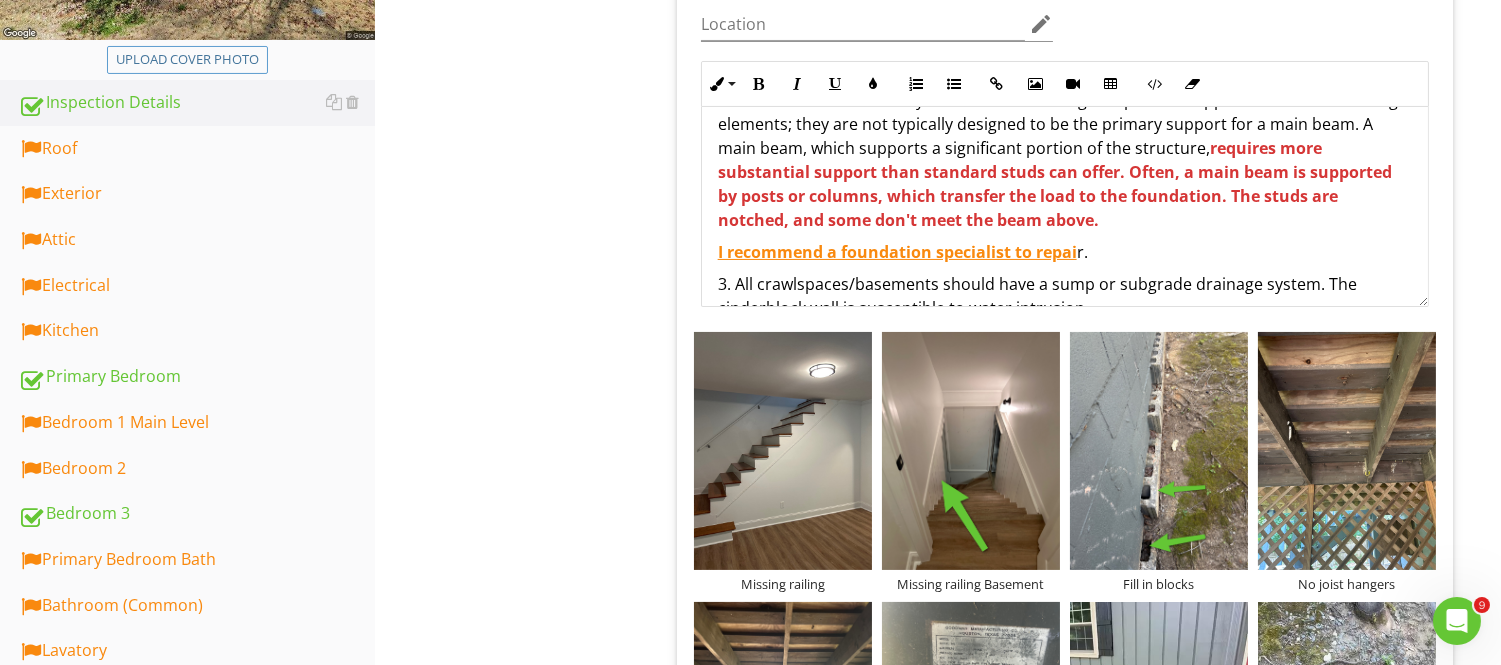 click on "Location edit       Inline Style XLarge Large Normal Small Light Small/Light Bold Italic Underline Colors Ordered List Unordered List Insert Link Insert Image Insert Video Insert Table Code View Clear Formatting Text Background Color #000000     Color #222222    Color #555555    Color #888888    Color #aaaaaa    Color #dddddd    Color #ffffff    Color #d53636    Color #f9890e    Color #e5e318    Color #65c635    Color #5c9ccf    Color #731eb5    Clear Formatting Color #000000    Color #222222    Color #555555    Color #888888    Color #aaaaaa    Color #dddddd    Color #ffffff    Color #d53636    Color #f9890e    Color #e5e318    Color #65c635    Color #5c9ccf    Color #731eb5    Clear Formatting #000000 HEX Color OK The theme of the home is DIY renovations and repairs.  Foundation. Drainage. Concrete. 1b. The concrete footing around the exterior should be filled in with concrete to keep out moisture and pests. r.  Plumbing" at bounding box center [1065, 1282] 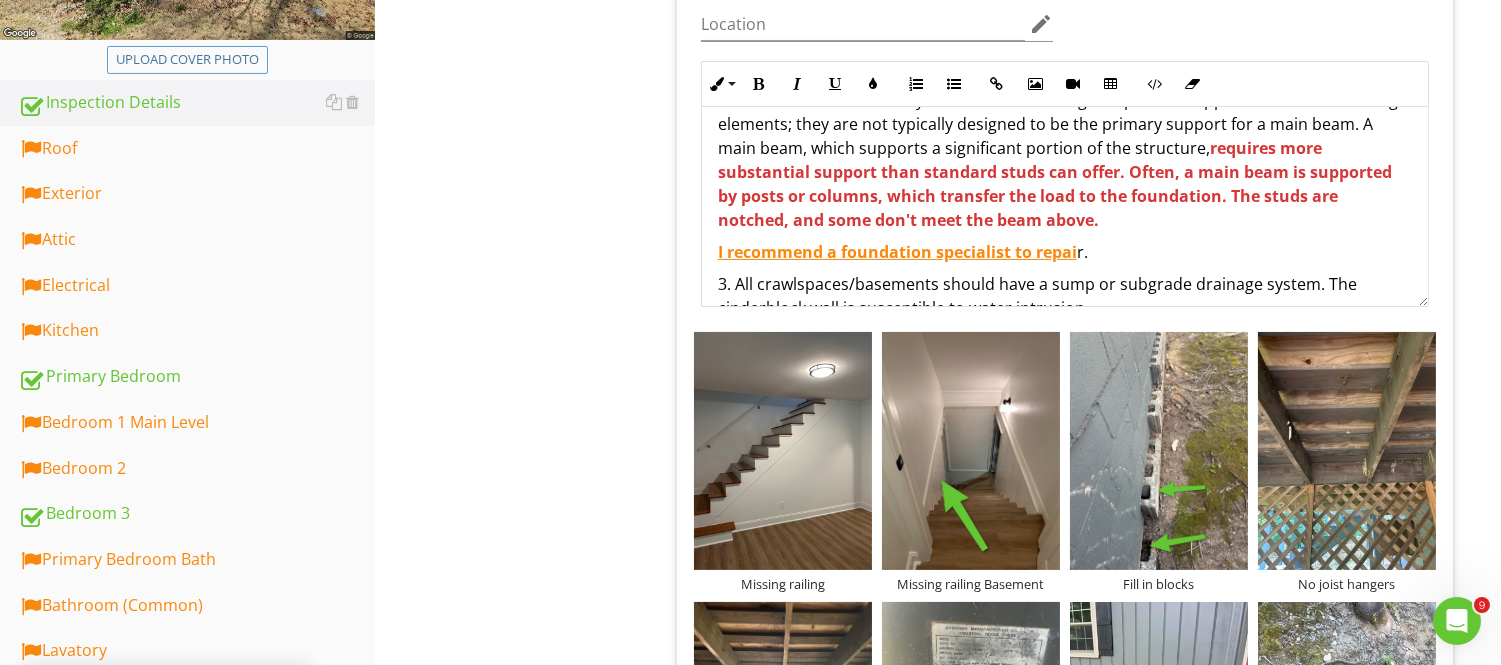 drag, startPoint x: 1087, startPoint y: 255, endPoint x: 1036, endPoint y: 244, distance: 52.17279 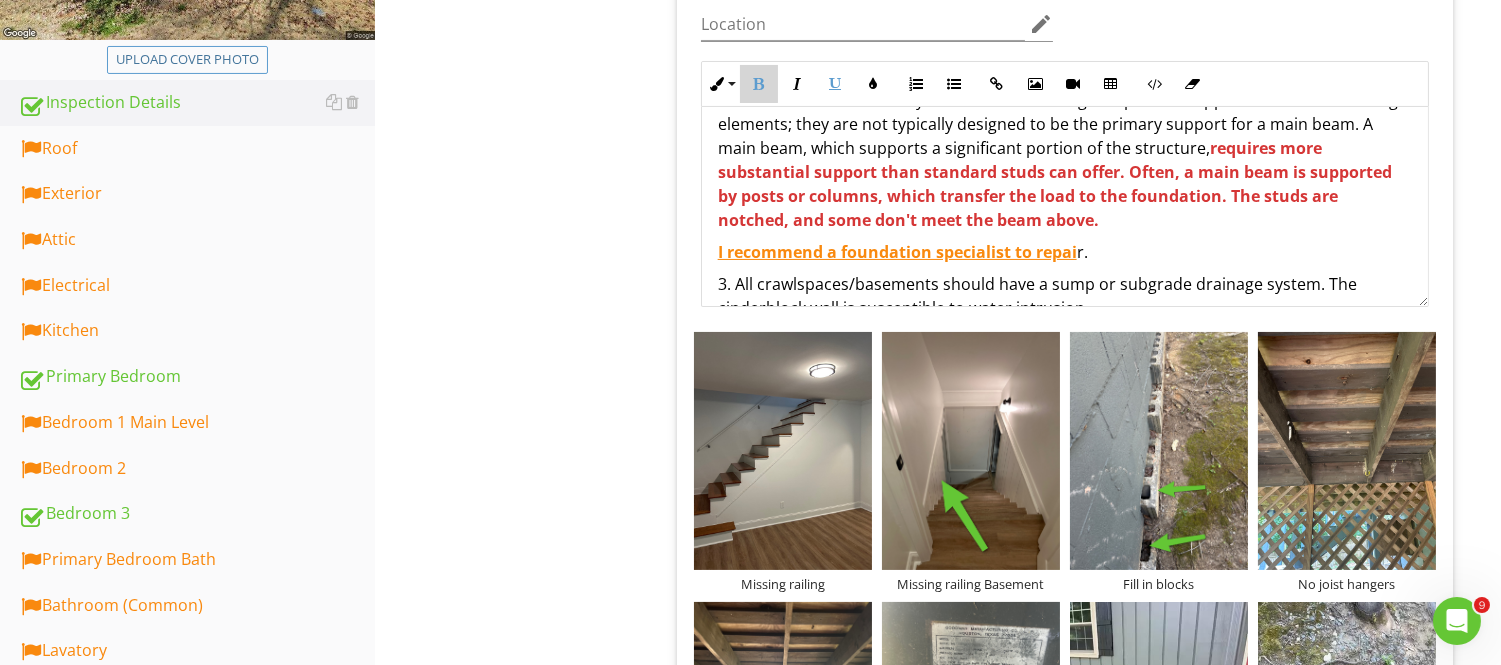 click at bounding box center (759, 84) 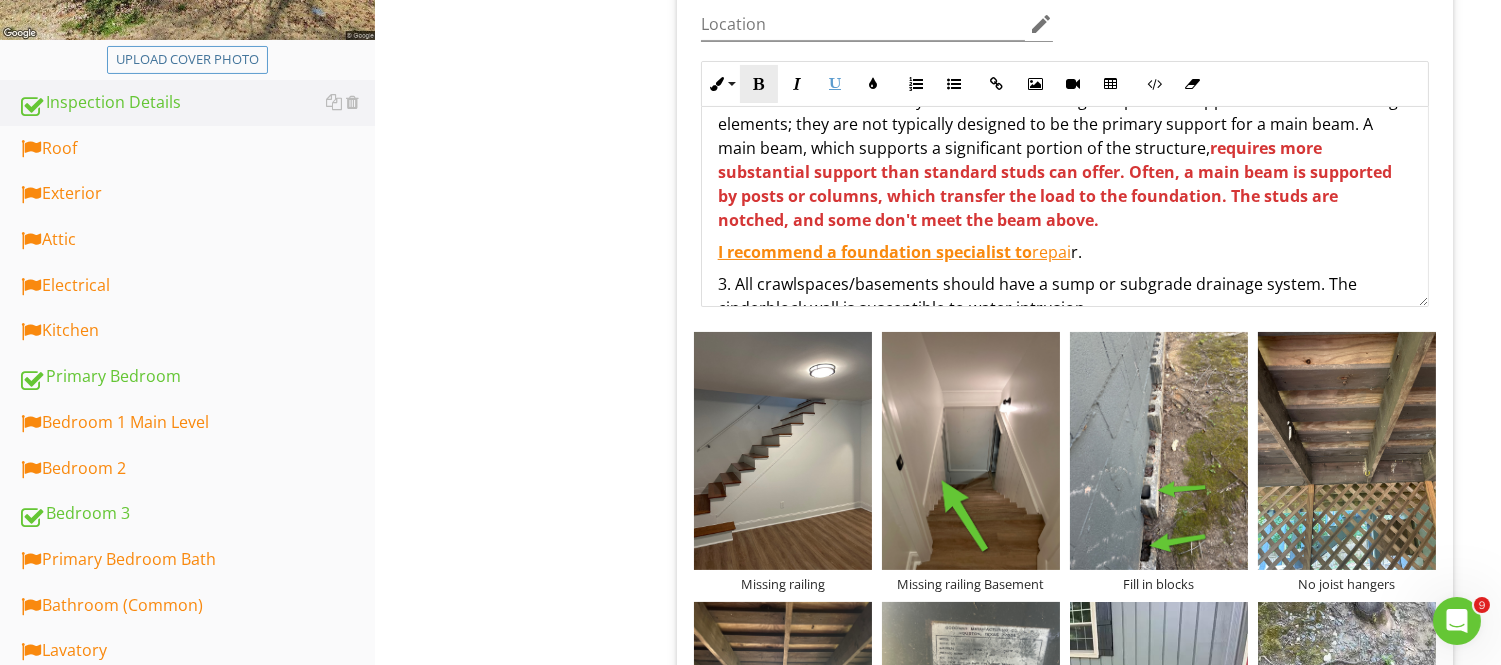 click at bounding box center (759, 84) 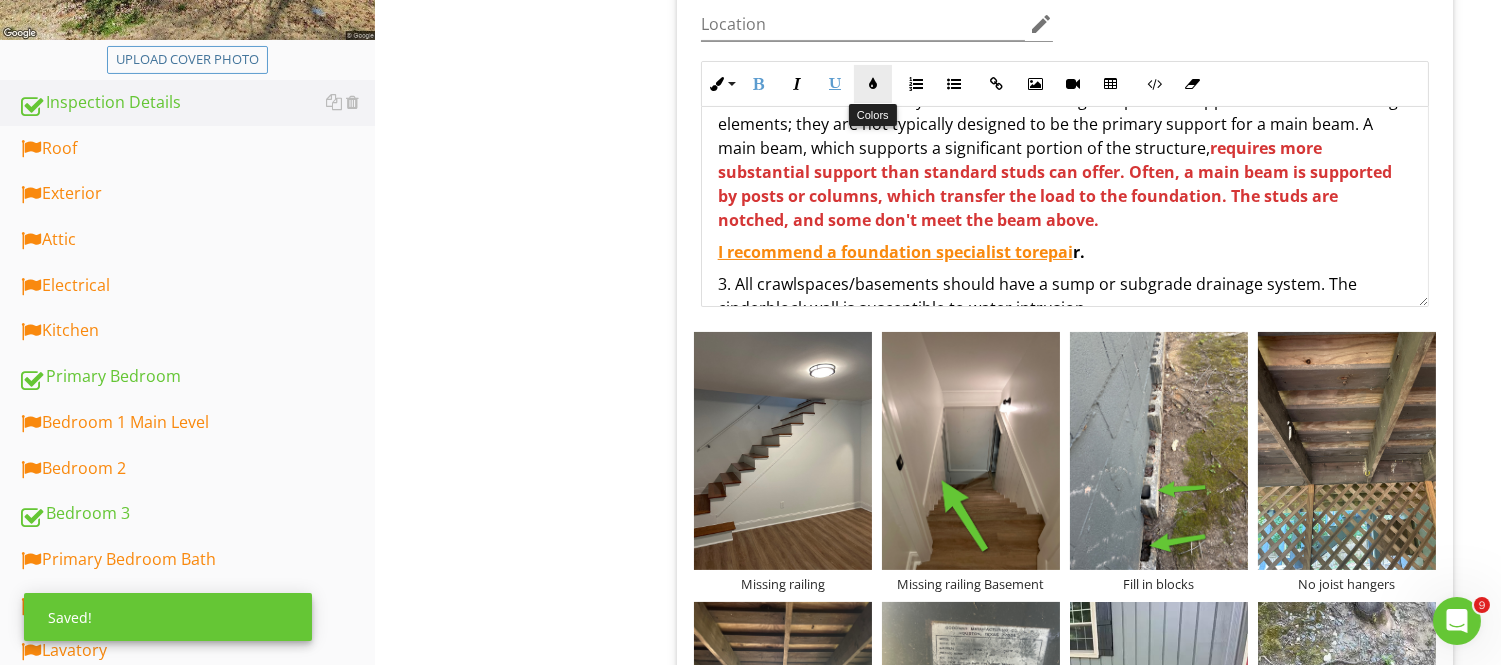 click at bounding box center [873, 84] 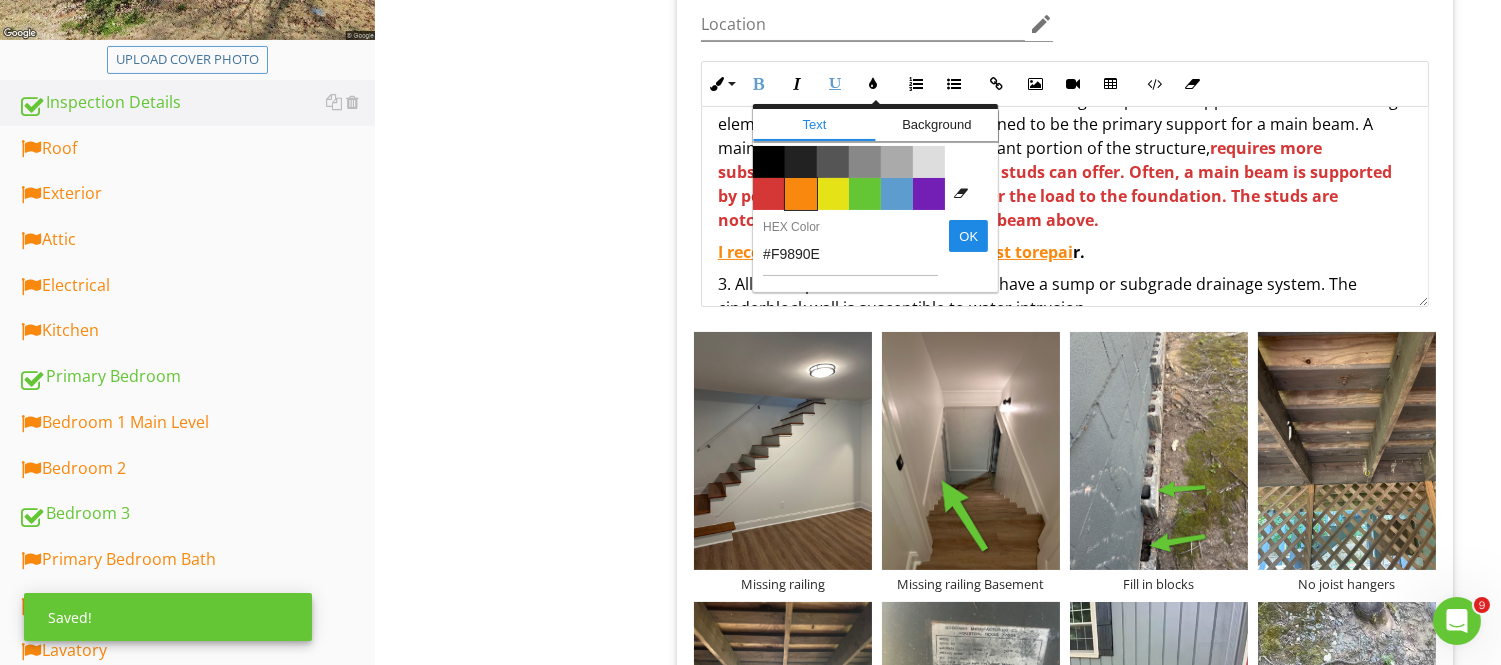 click on "Color #f9890e" at bounding box center (801, 194) 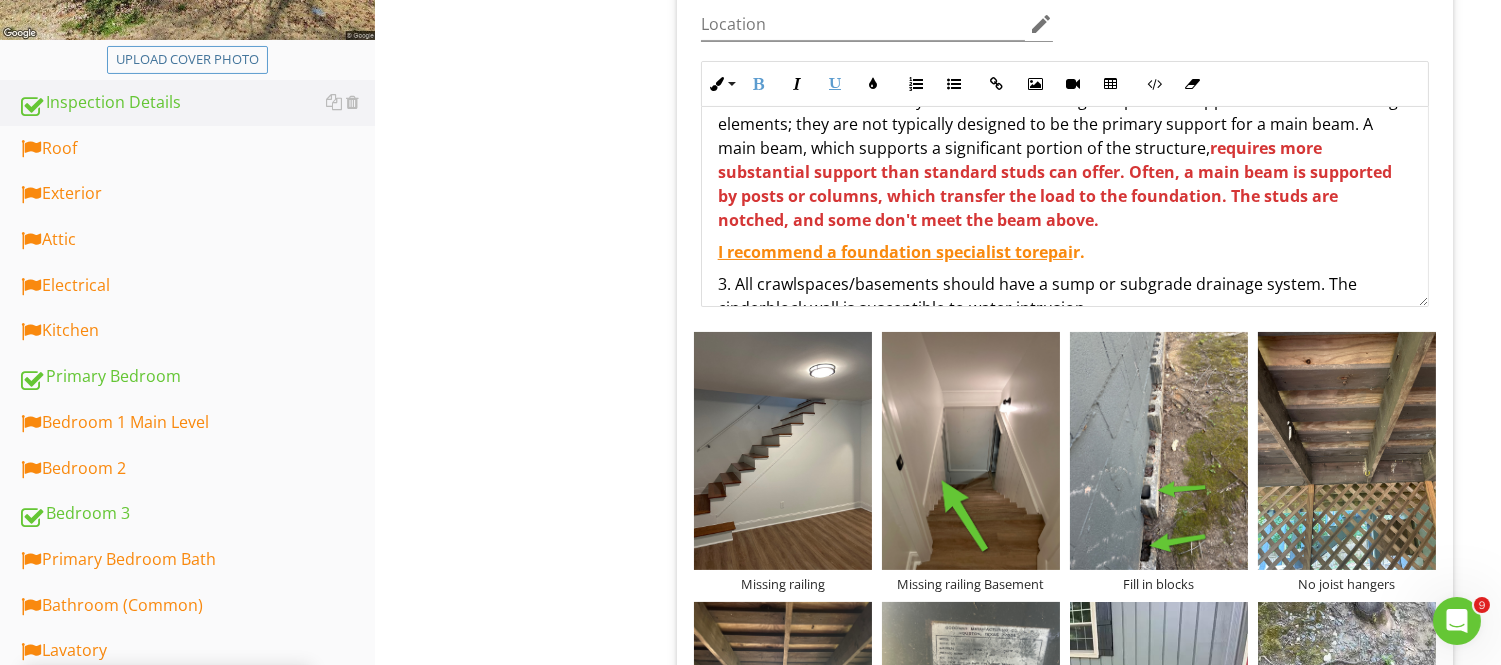 click on "The home has a serviceable roof. There is slight typical asphalt deterioration in some parts. There is a correction on the front left side. But there are no buckling, damaged, or missing shingles. The electrical system performed well, but still requires some minor adjustments.  The 2005 Goodman HVAC system performed exceptionally well for a 20-year-old system. I got about 59-60°F at the register vents and a good differential at the return vent.  The heat performed well with average temps above 120°F.  The theme of the home is DIY renovations and repairs.  Foundation. Drainage. Concrete. 1b. The concrete footing around the exterior should be filled in with concrete to keep out moisture and pests. requires more substantial support than standard studs can offer. Often, a main beam is supported by posts or columns, which transfer the load to the foundation. The studs are notched, and some don't meet the beam above.  I recommend a foundation specialist to  repai r.  Plumbing" at bounding box center (1065, 188) 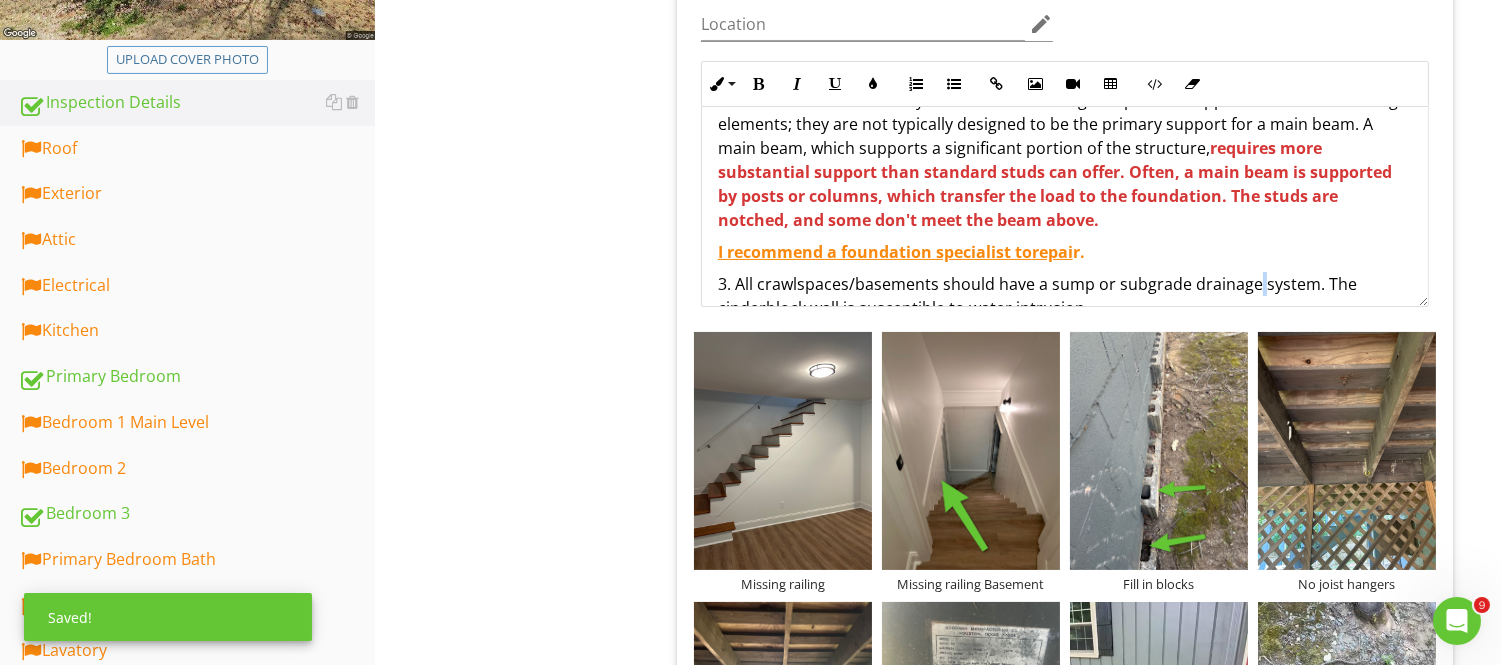 scroll, scrollTop: 666, scrollLeft: 0, axis: vertical 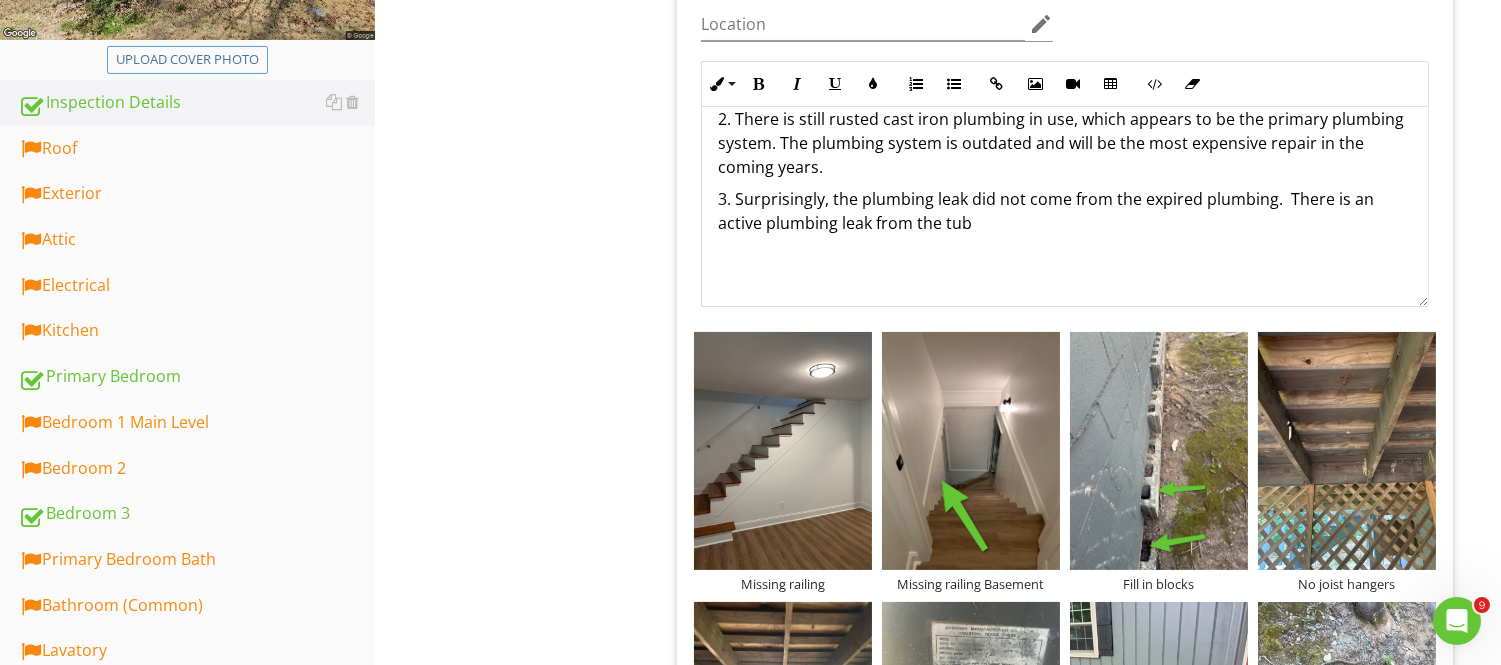 click on "3. Surprisingly, the plumbing leak did not come from the expired plumbing.  There is an active plumbing leak from the tub" at bounding box center [1065, 211] 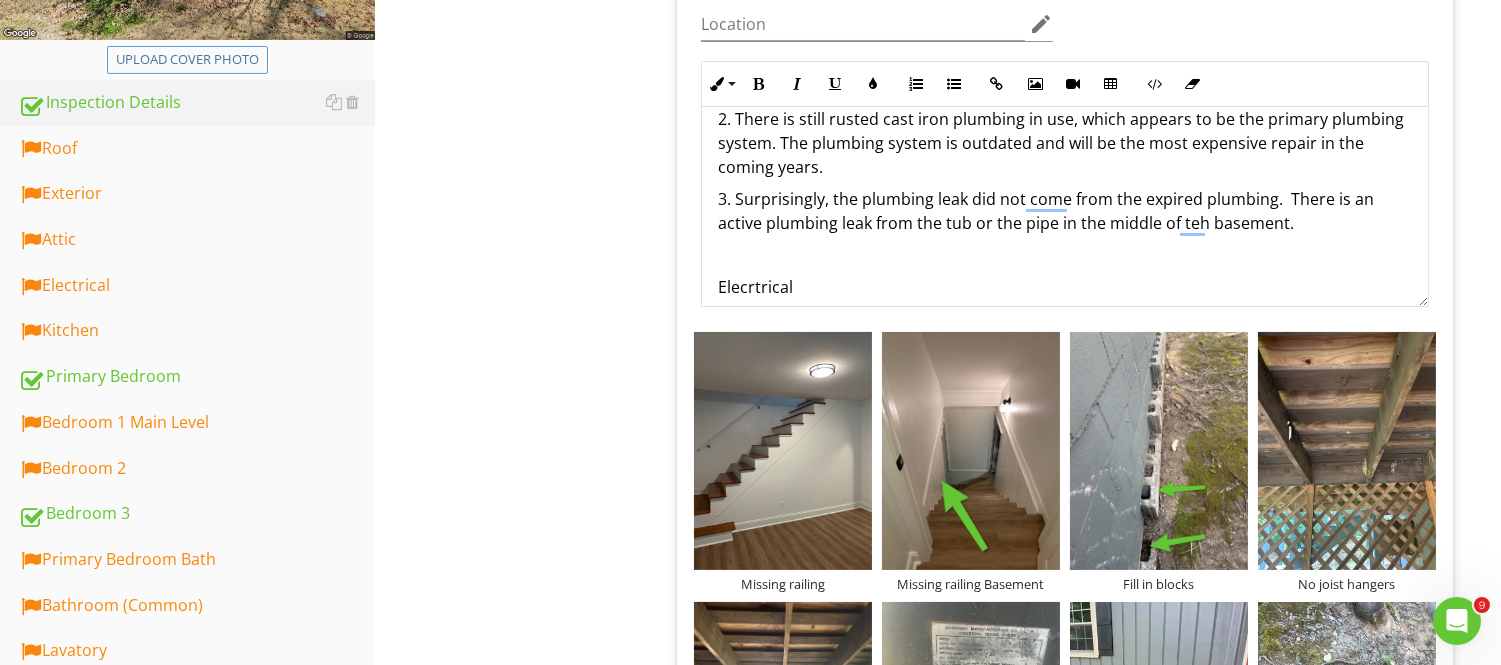 scroll, scrollTop: 1022, scrollLeft: 0, axis: vertical 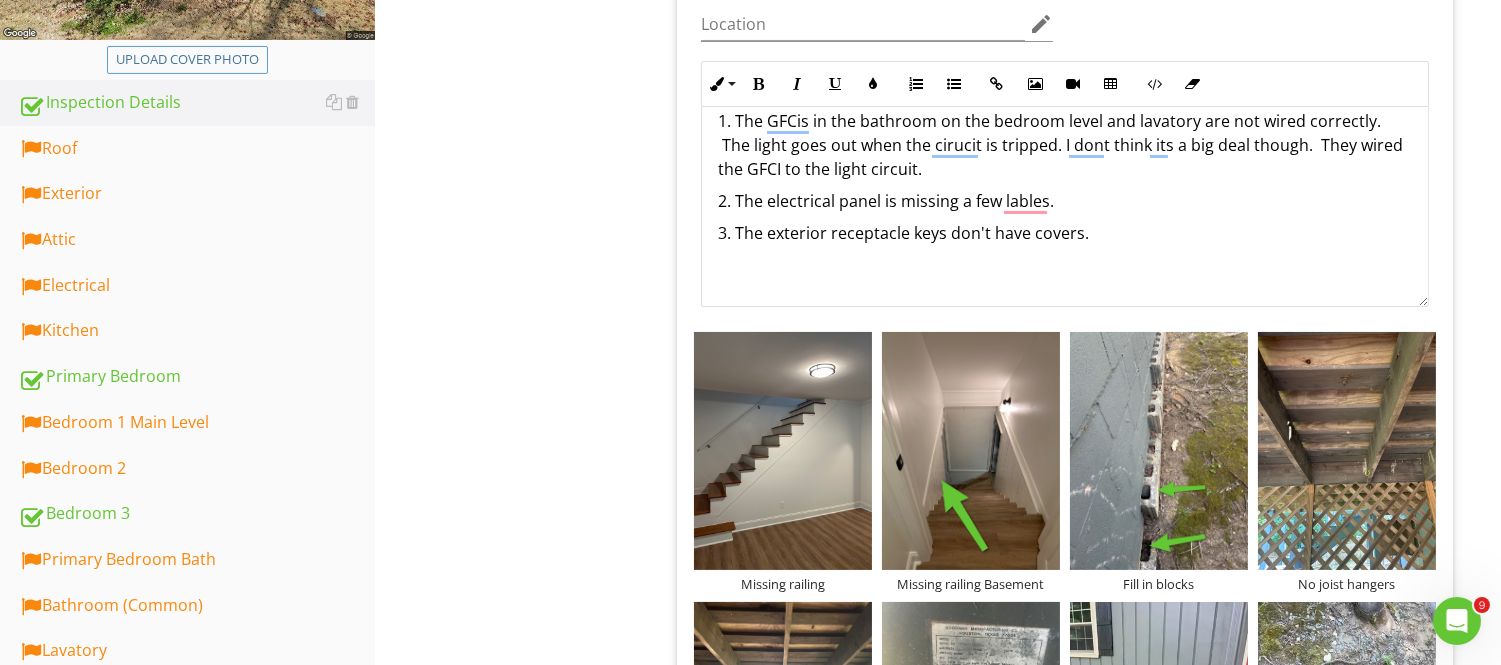 click on "3. The exterior receptacle keys don't have covers." at bounding box center (1065, 233) 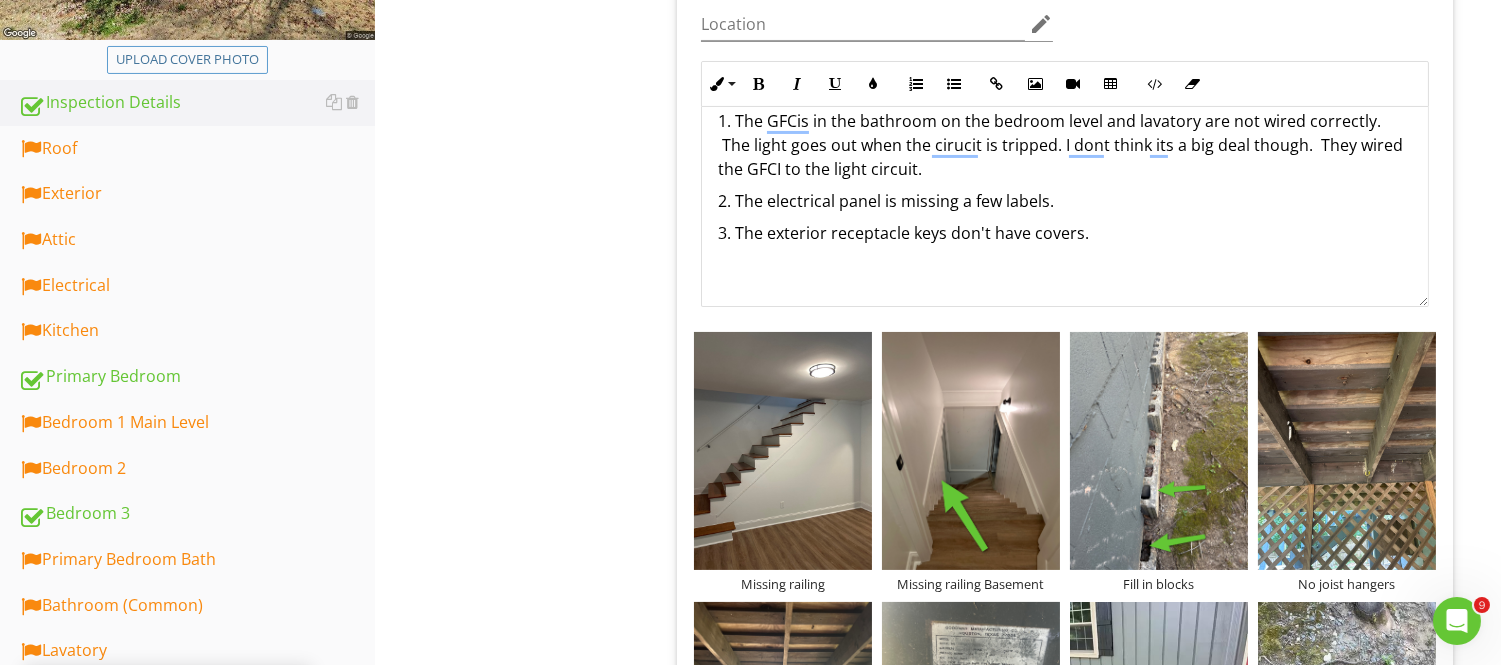 click on "3. The exterior receptacle keys don't have covers." at bounding box center (1065, 233) 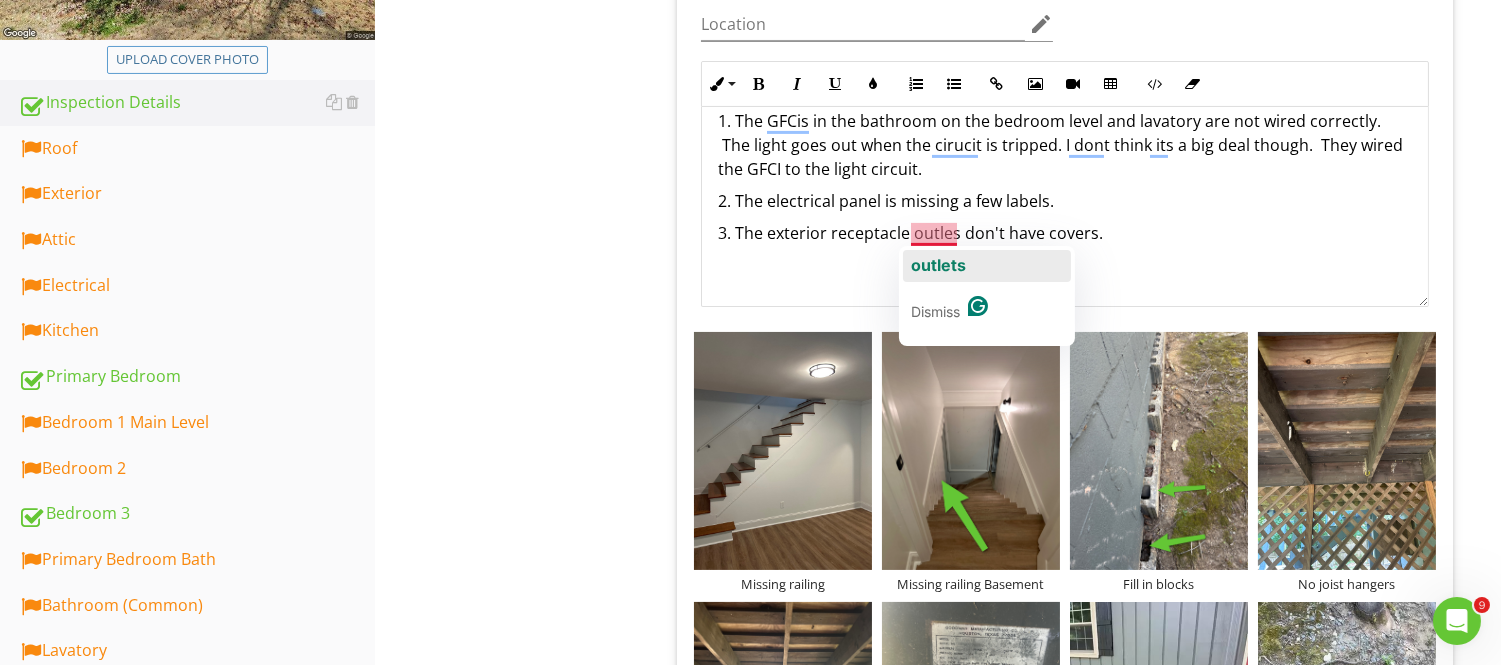 click on "outlets" 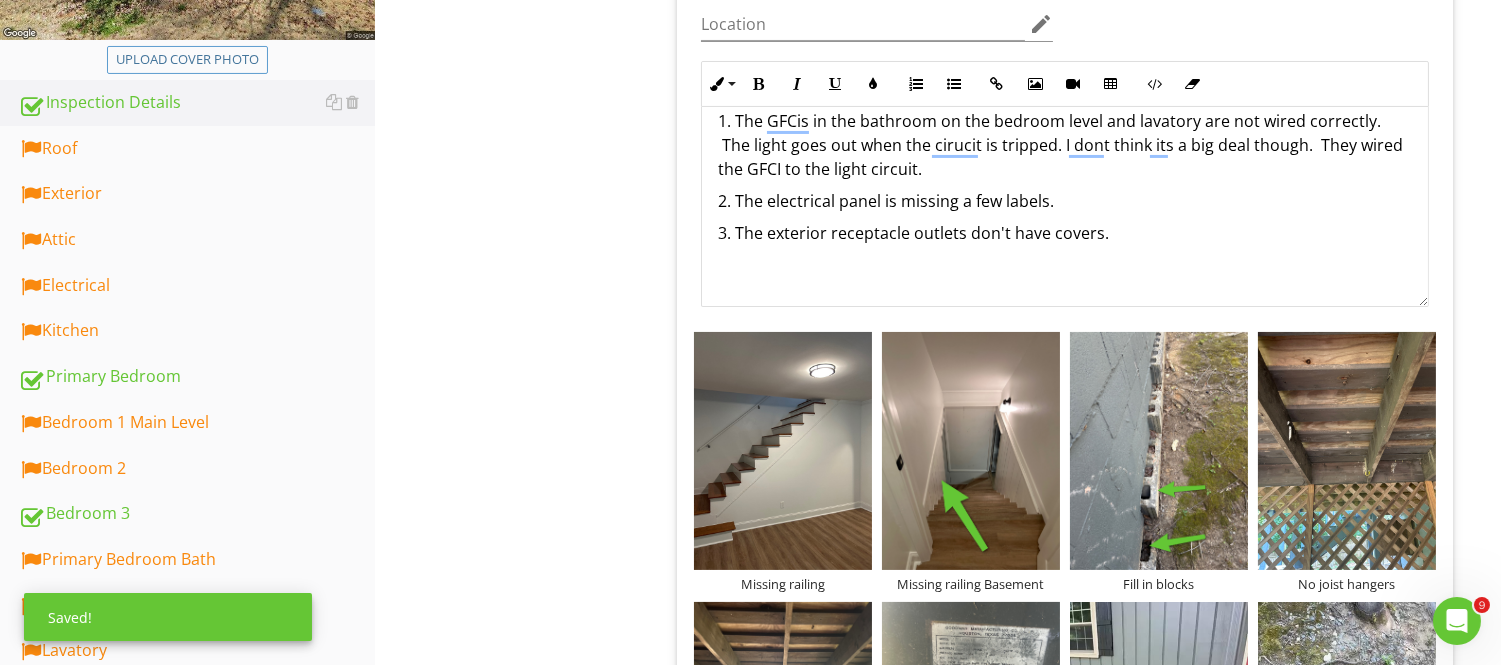 scroll, scrollTop: 1087, scrollLeft: 0, axis: vertical 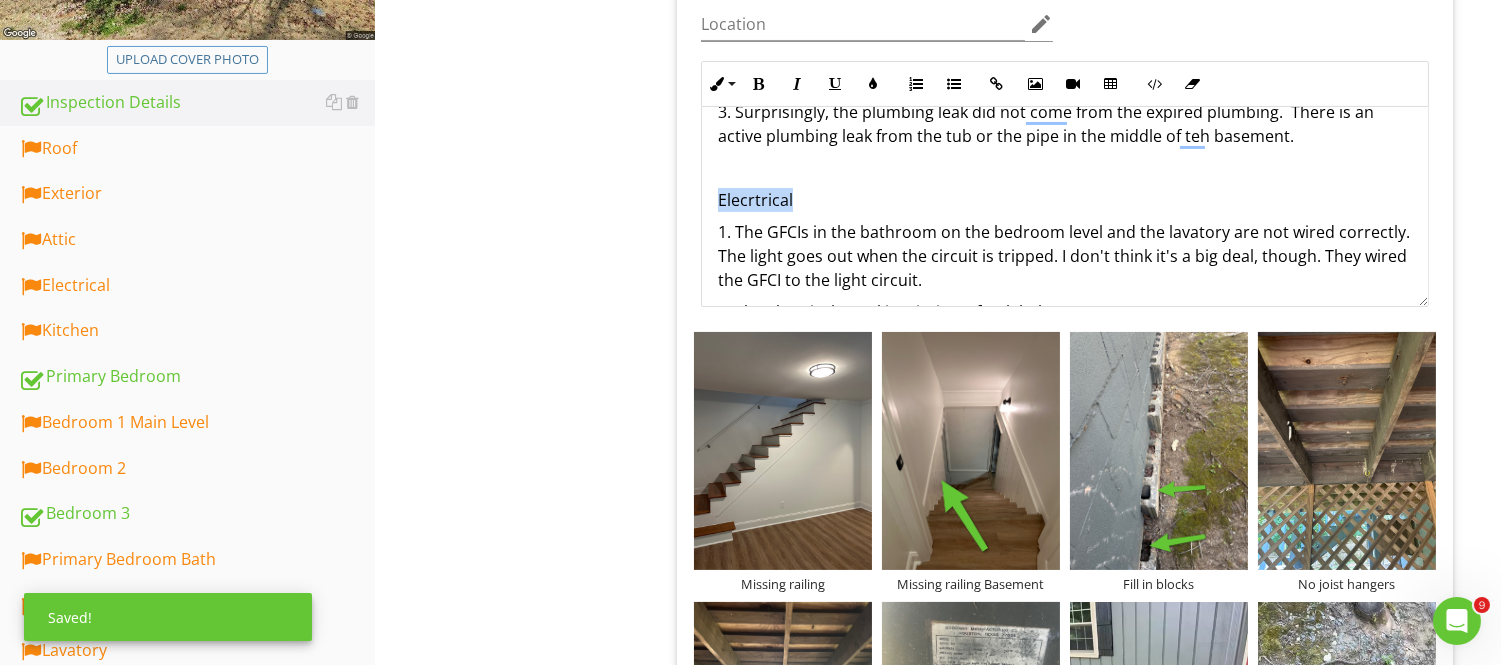 drag, startPoint x: 753, startPoint y: 198, endPoint x: 714, endPoint y: 198, distance: 39 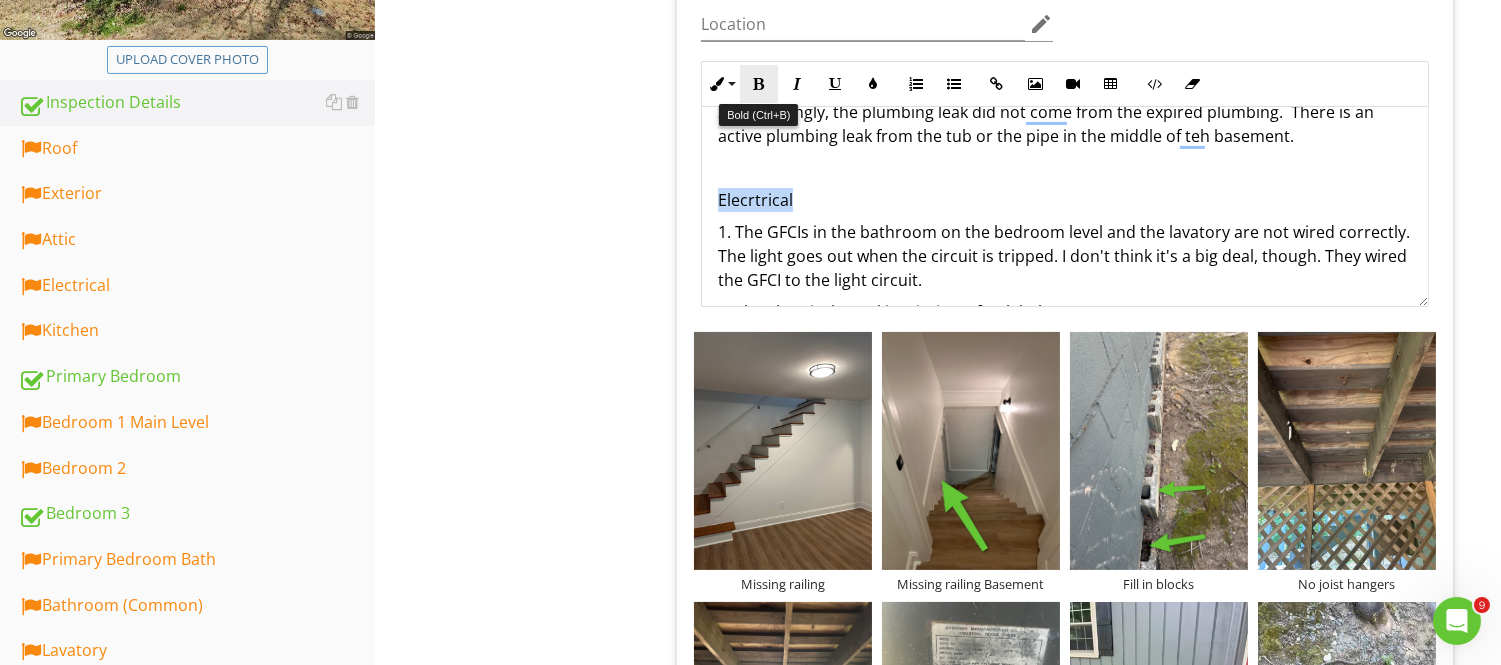click on "Bold" at bounding box center [759, 84] 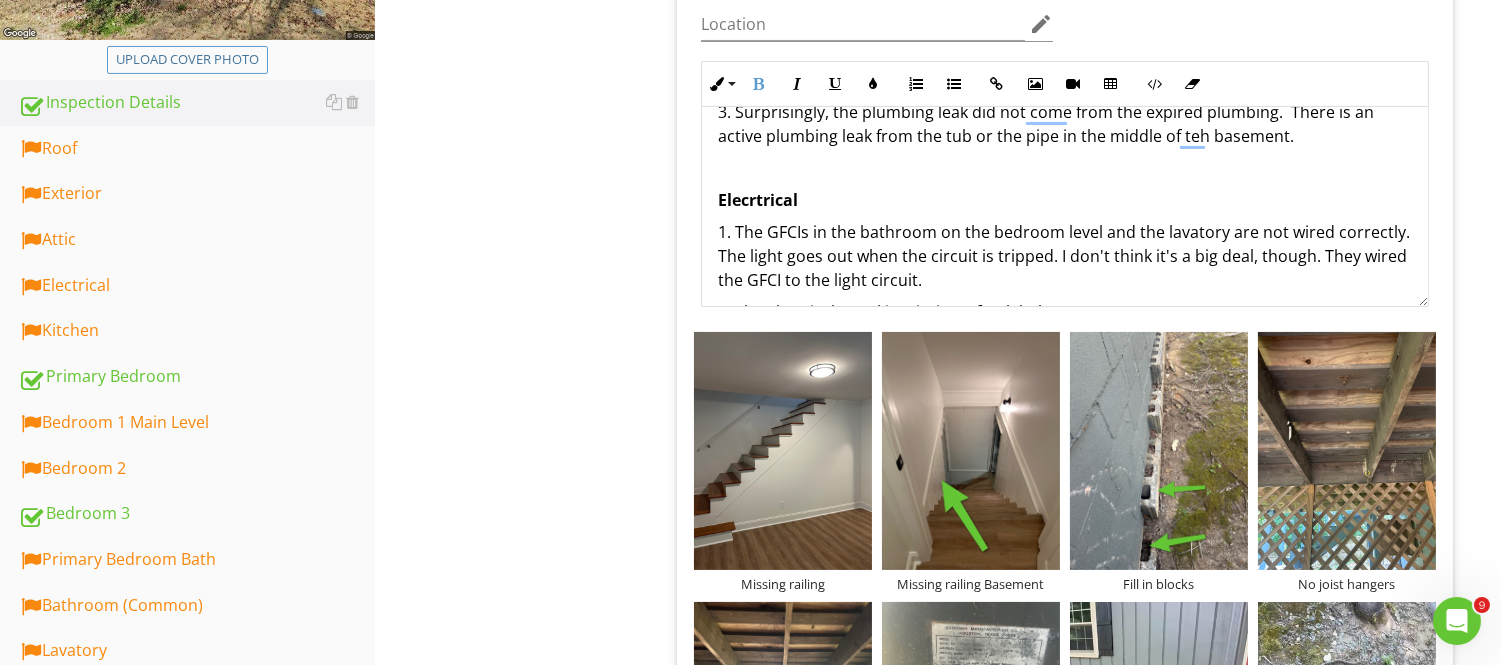 click on "Elecrtrical" at bounding box center [1065, 200] 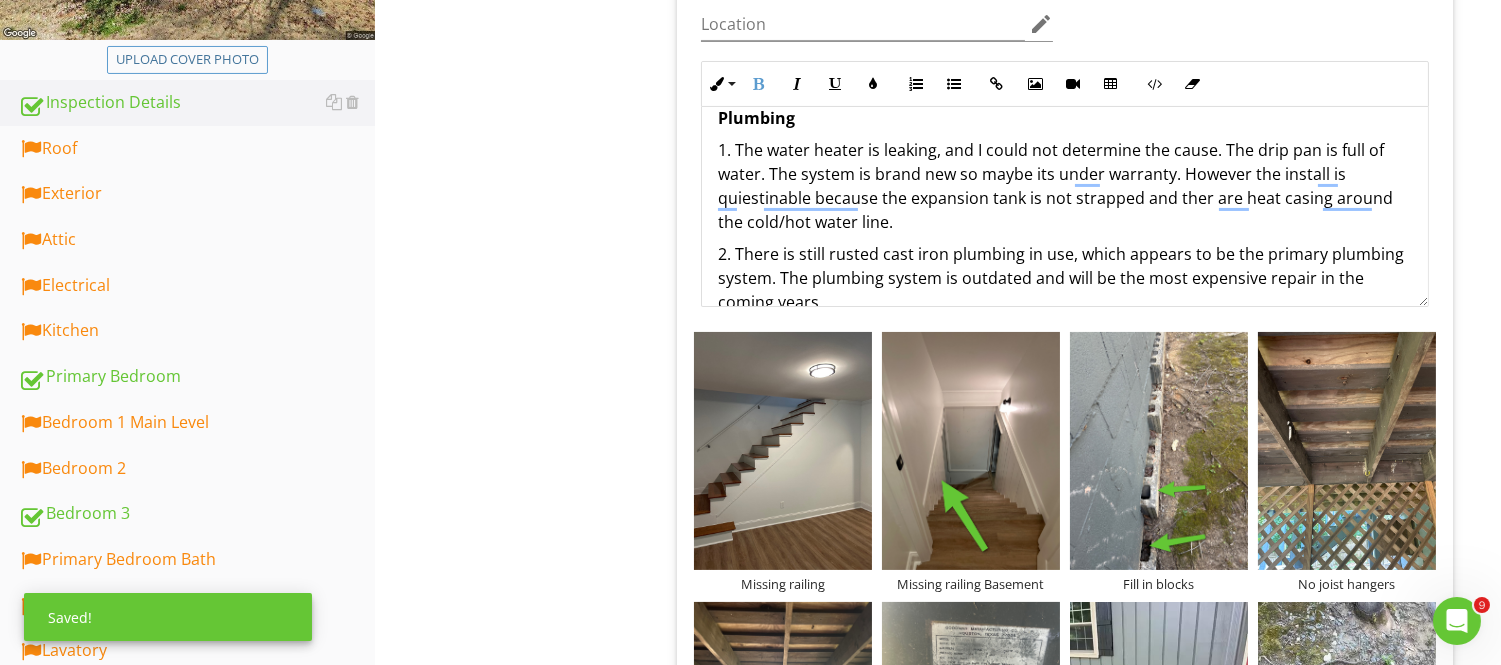 scroll, scrollTop: 784, scrollLeft: 0, axis: vertical 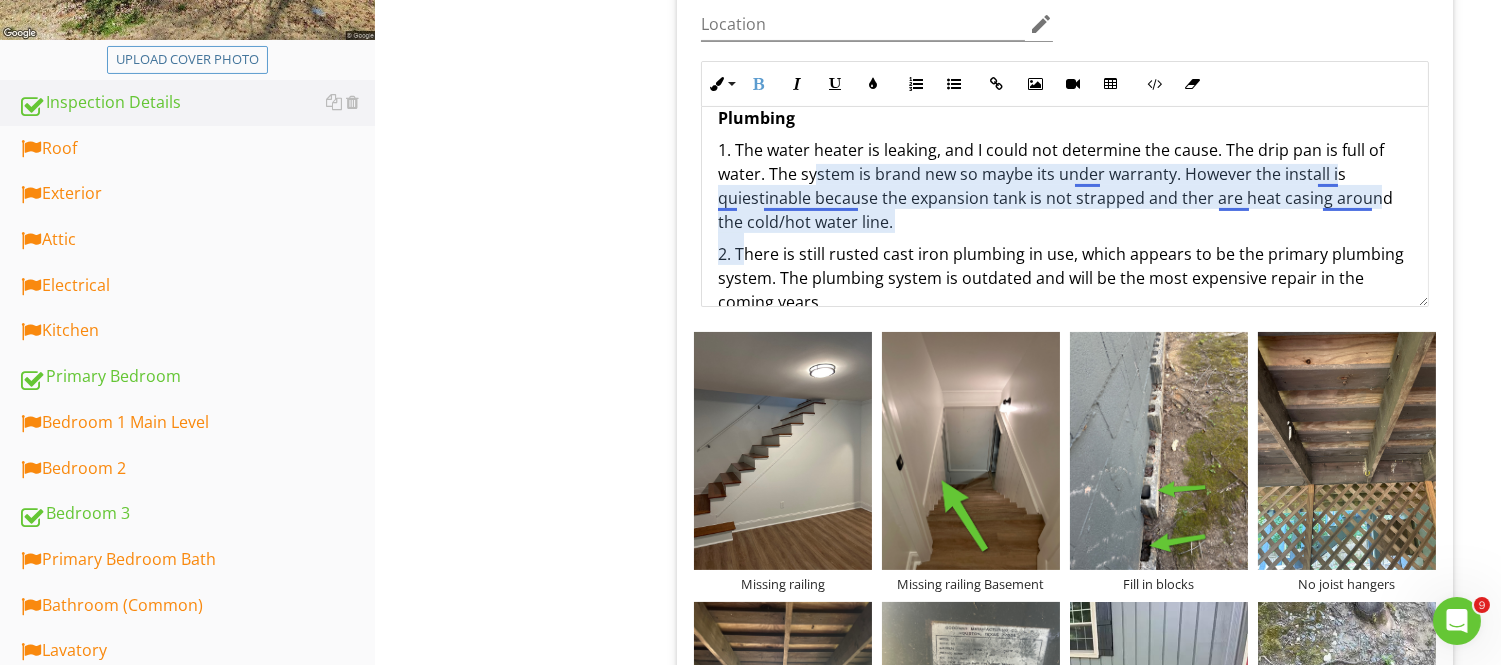 click on "1. The water heater is leaking, and I could not determine the cause. The drip pan is full of water. The system is brand new so maybe its under warranty. However the install is quiestinable because the expansion tank is not strapped and ther are heat casing around the cold/hot water line." at bounding box center (1065, 186) 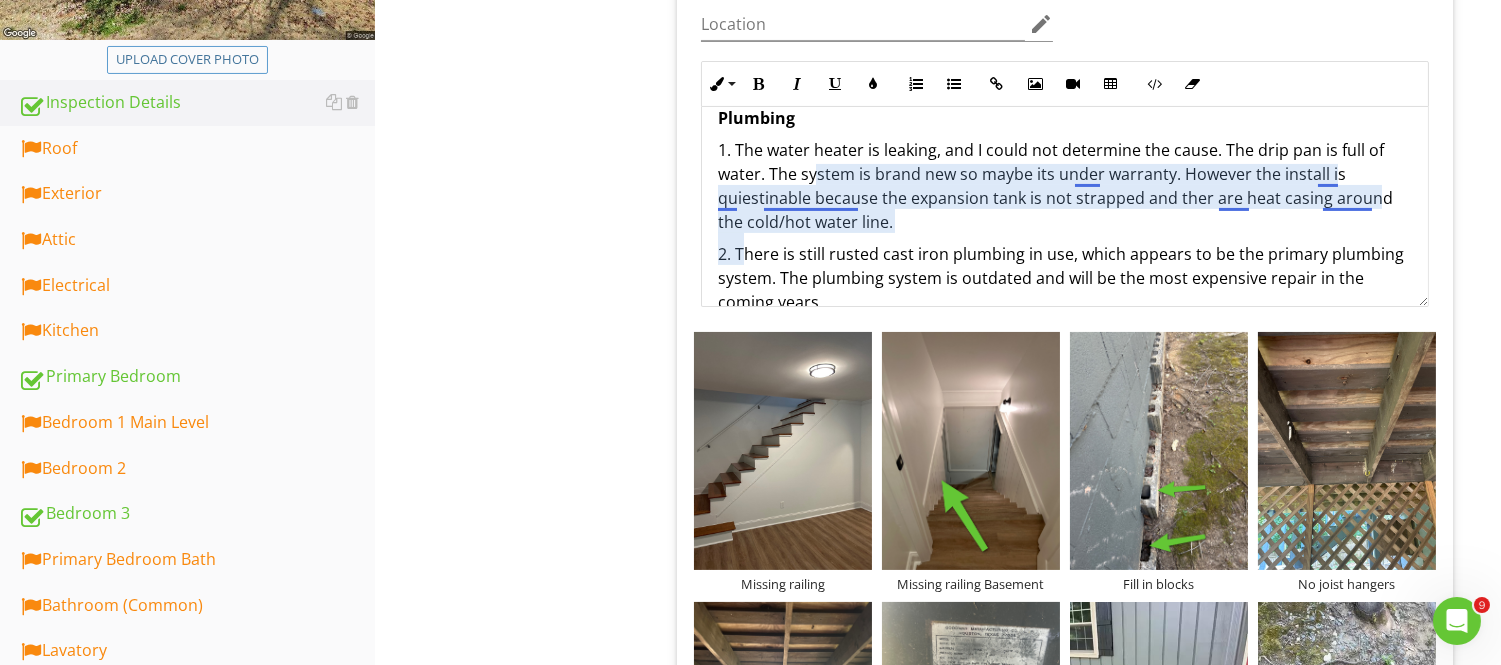 click on "1. The water heater is leaking, and I could not determine the cause. The drip pan is full of water. The system is brand new so maybe its under warranty. However the install is quiestinable because the expansion tank is not strapped and ther are heat casing around the cold/hot water line." at bounding box center [1065, 186] 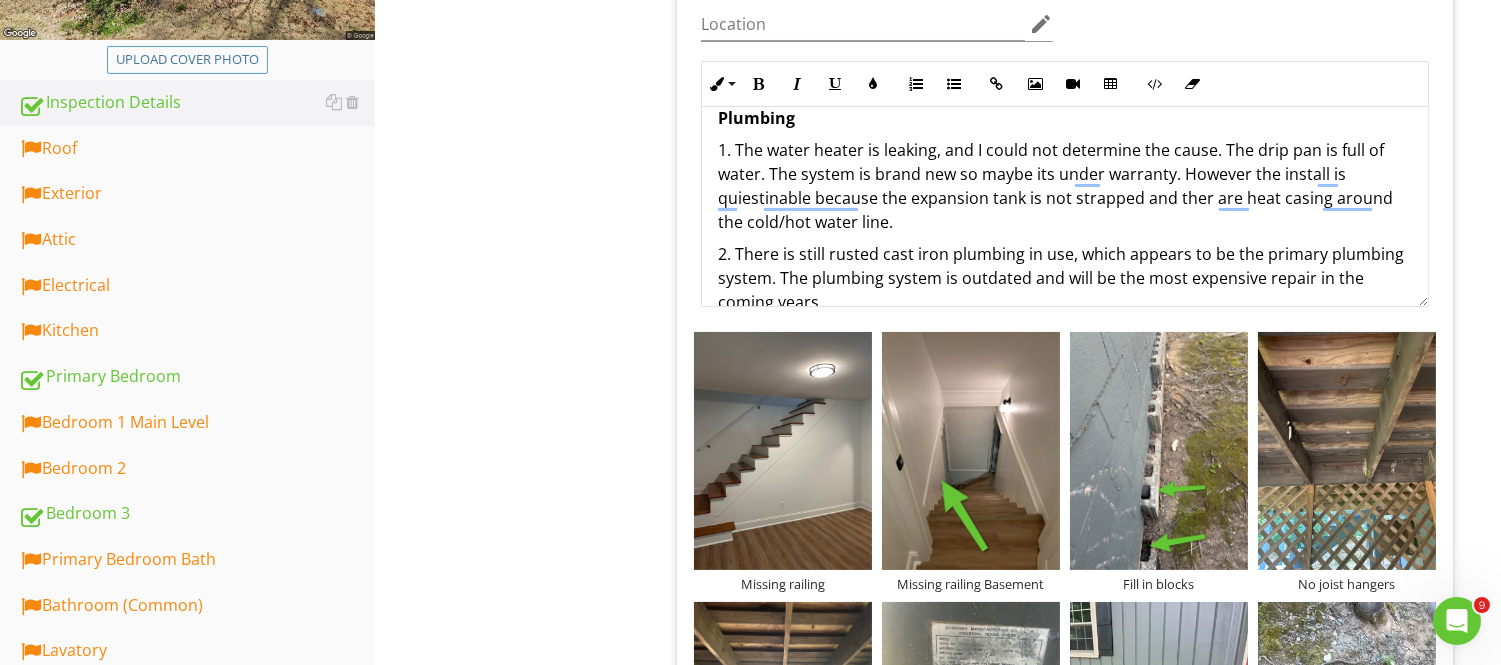 scroll, scrollTop: 950, scrollLeft: 0, axis: vertical 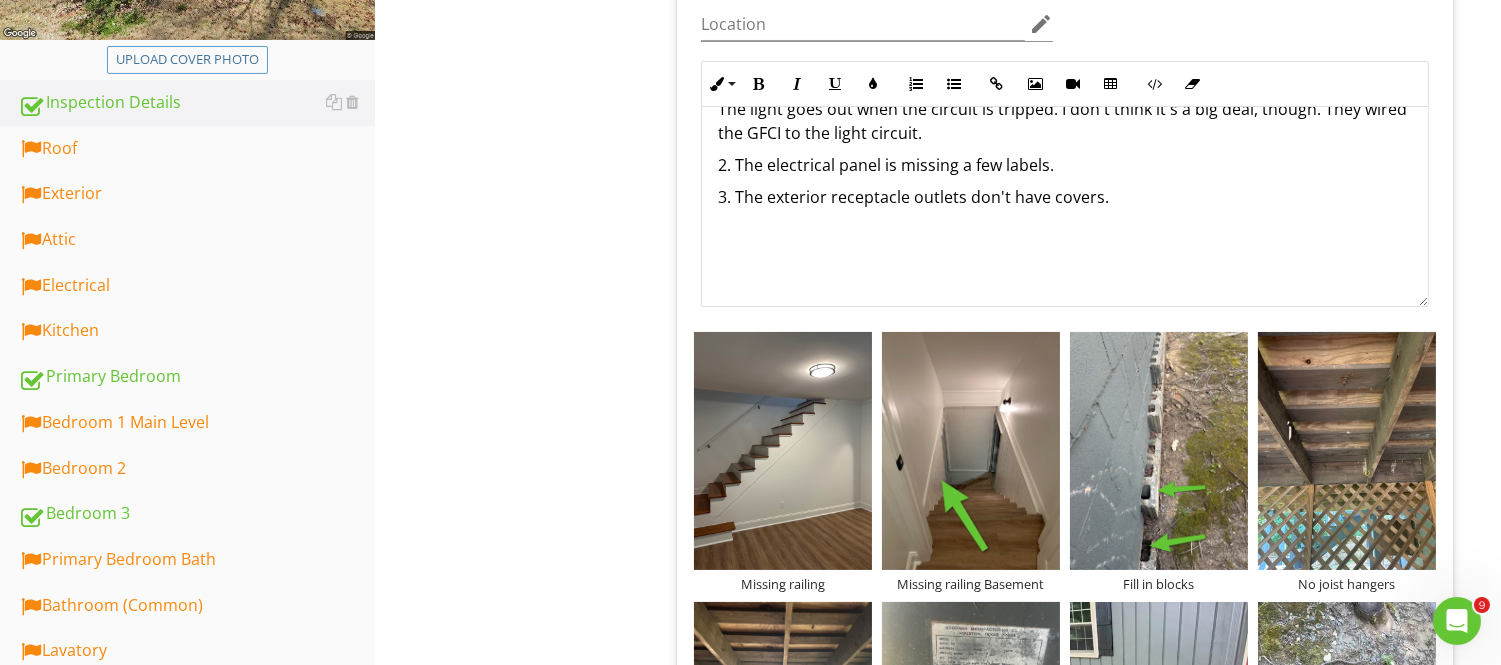 click on "3. The exterior receptacle outlets don't have covers." at bounding box center (1065, 197) 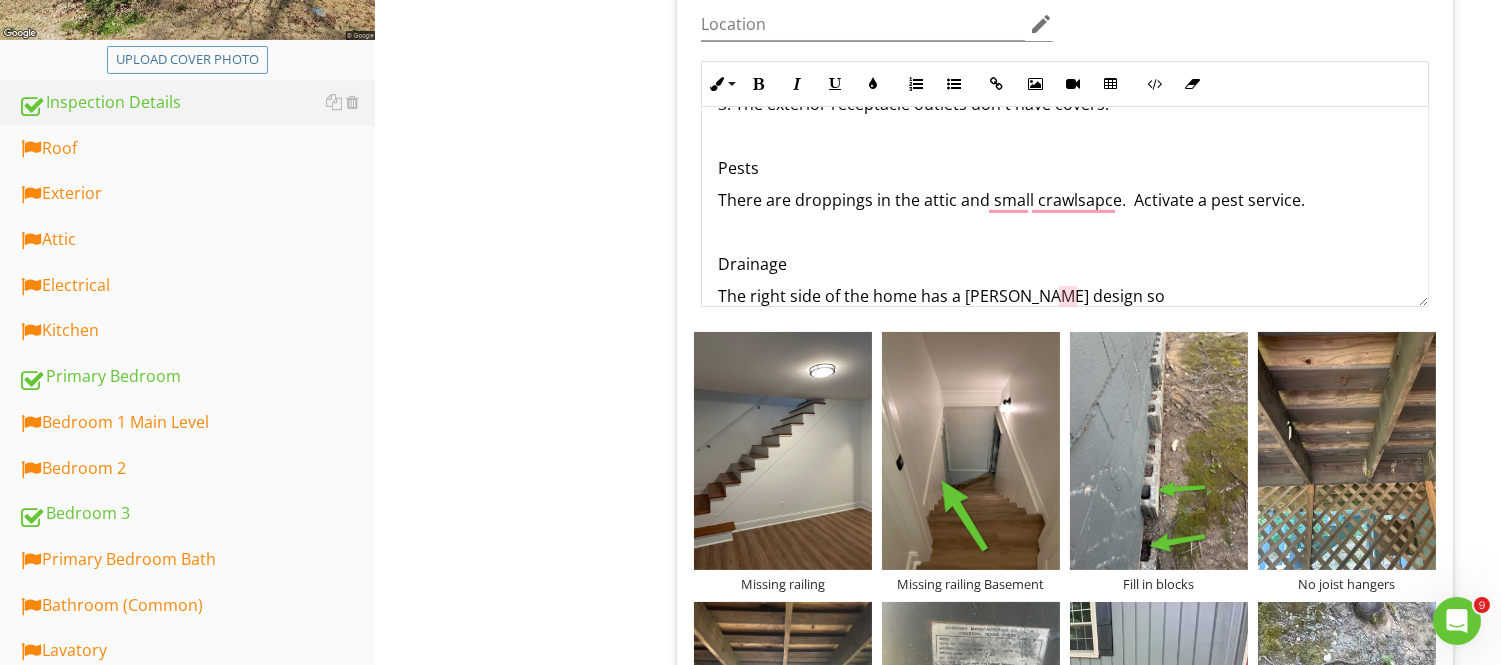click on "The right side of the home has a gable design so" at bounding box center (1065, 296) 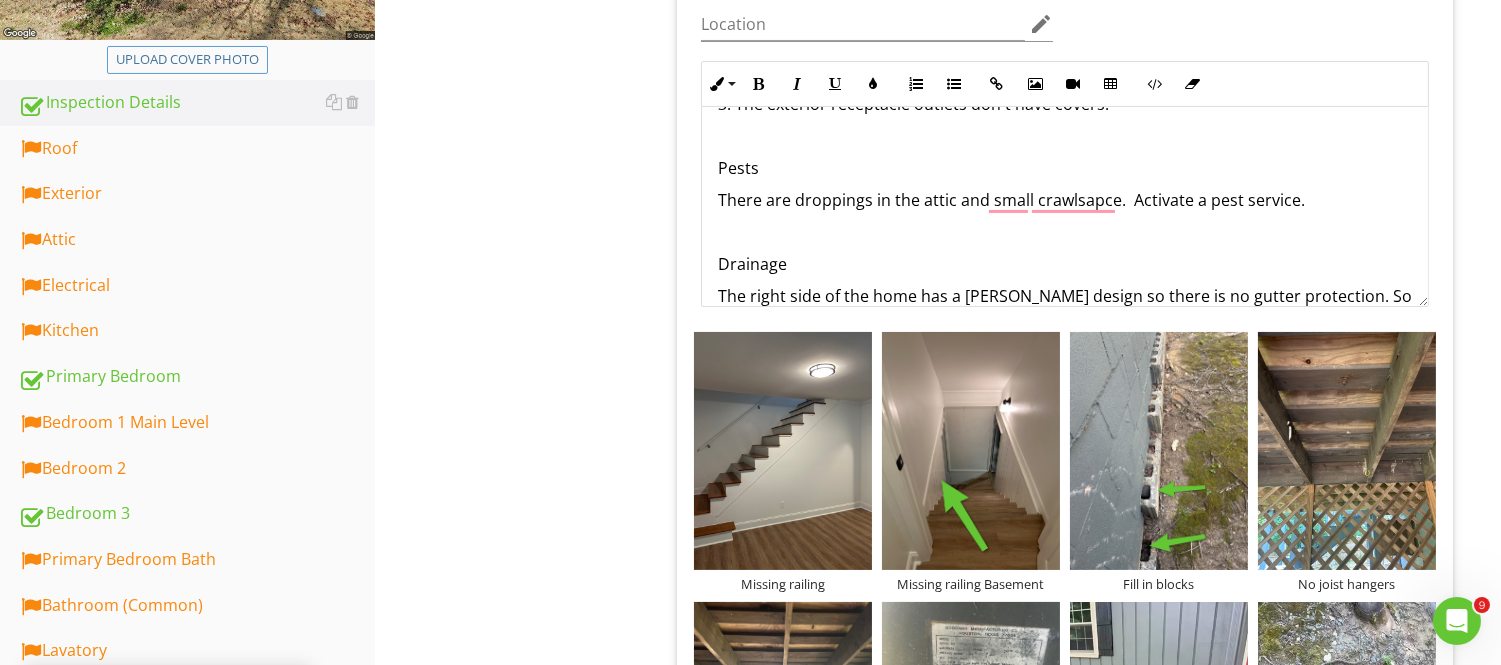 scroll, scrollTop: 1352, scrollLeft: 0, axis: vertical 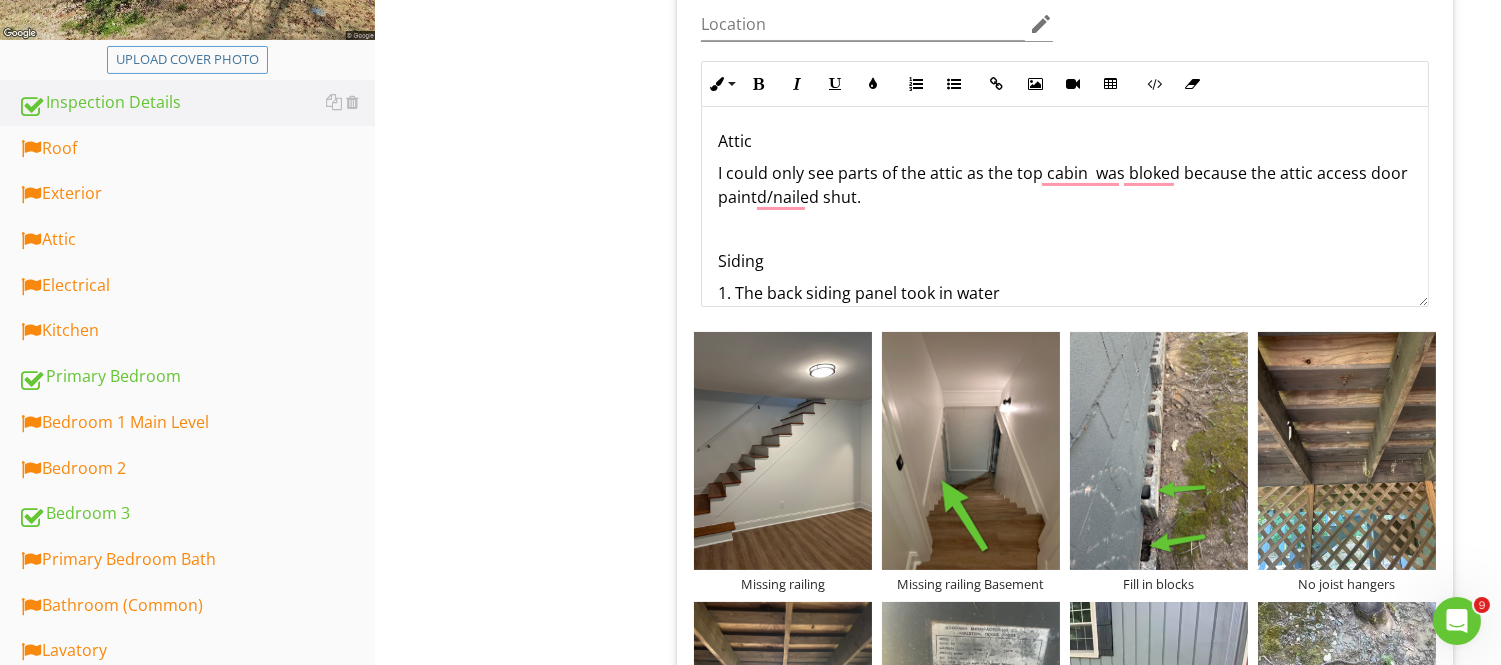 click on "1. The back siding panel took in water" at bounding box center [1065, 293] 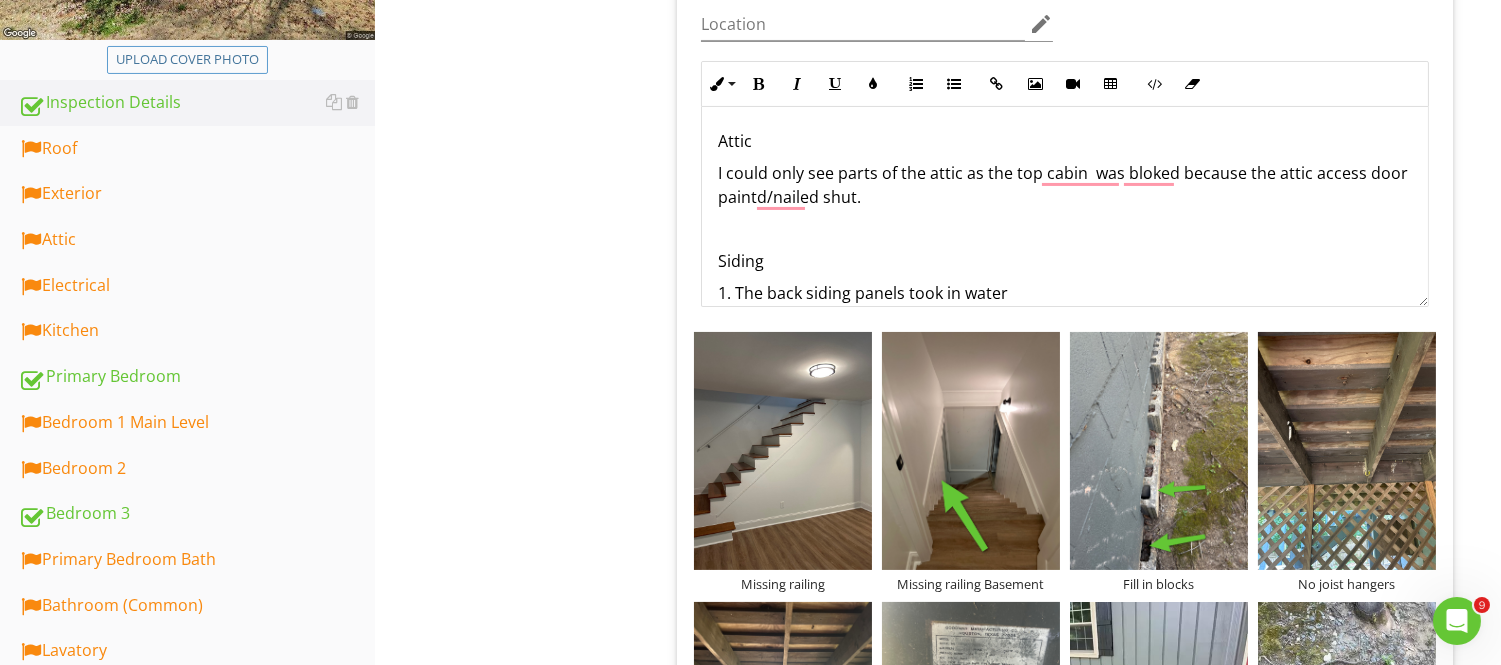 click on "1. The back siding panels took in water" at bounding box center [1065, 293] 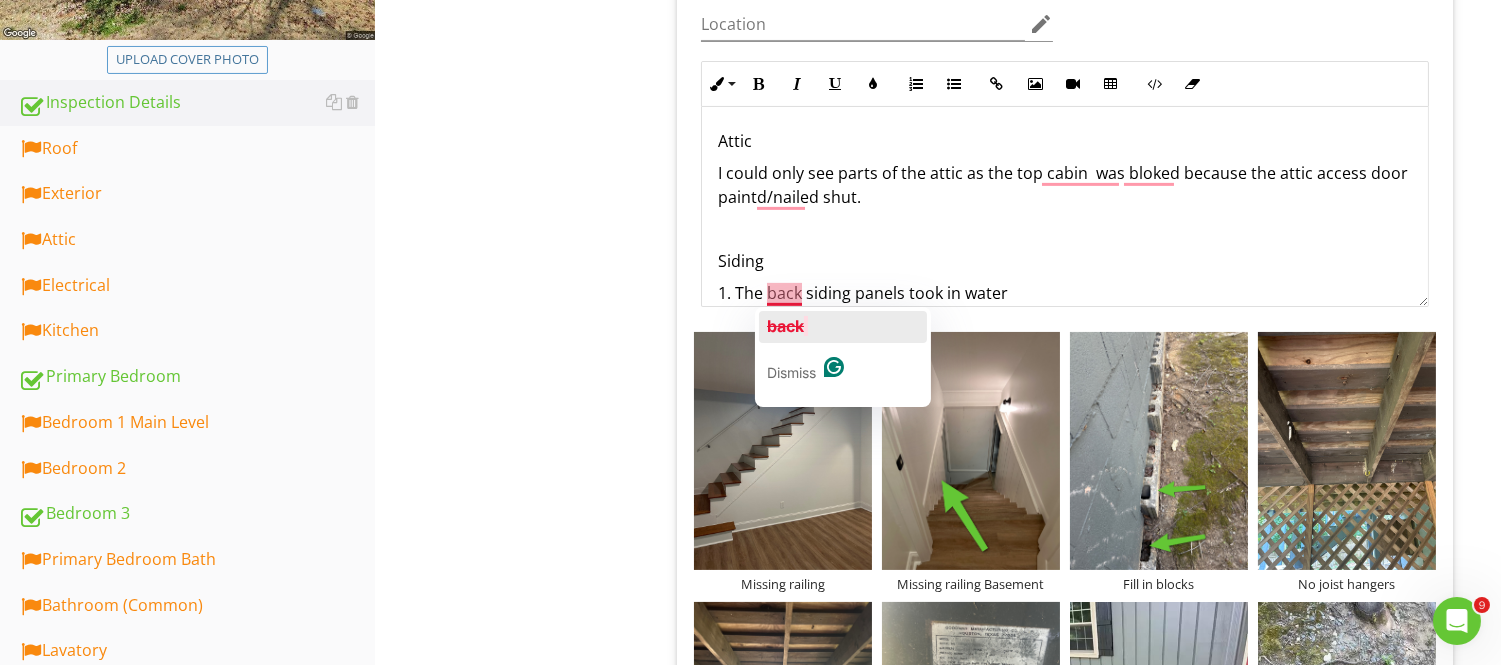 click on "back" 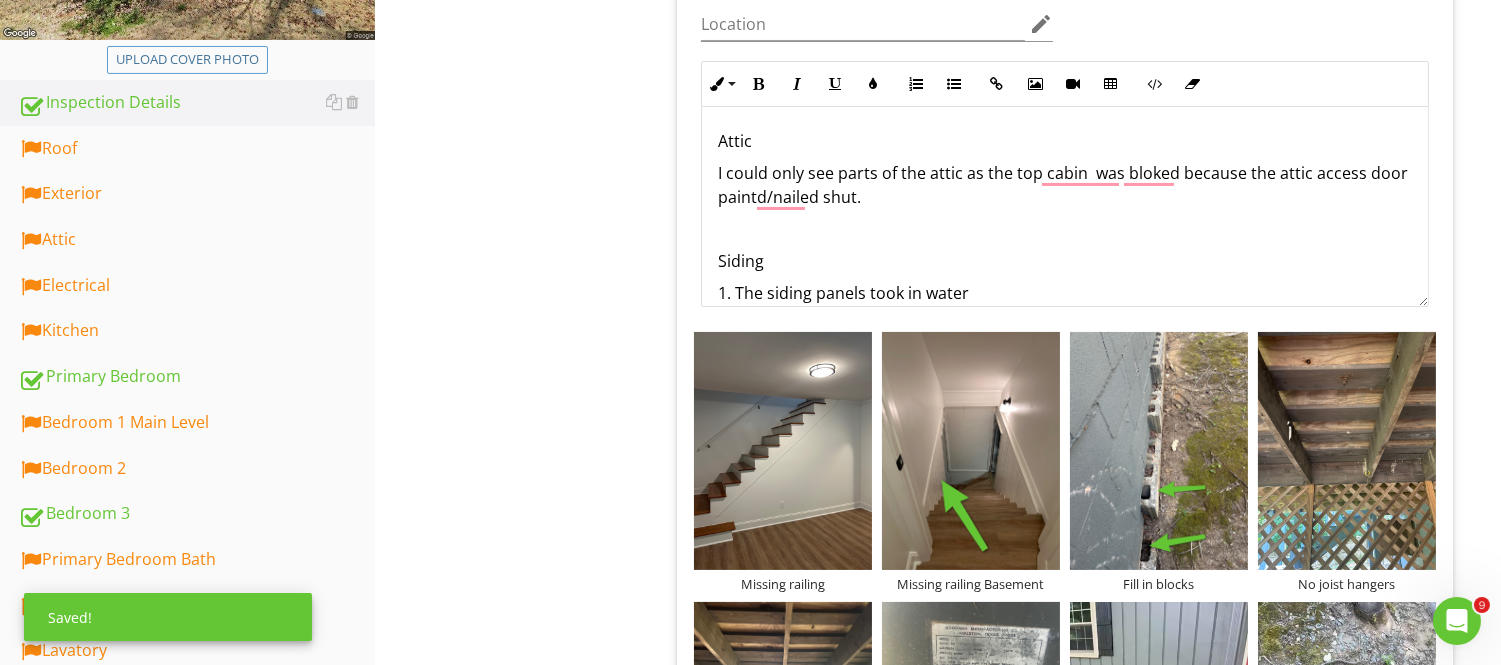 click on "1. The siding panels took in water" at bounding box center [1065, 293] 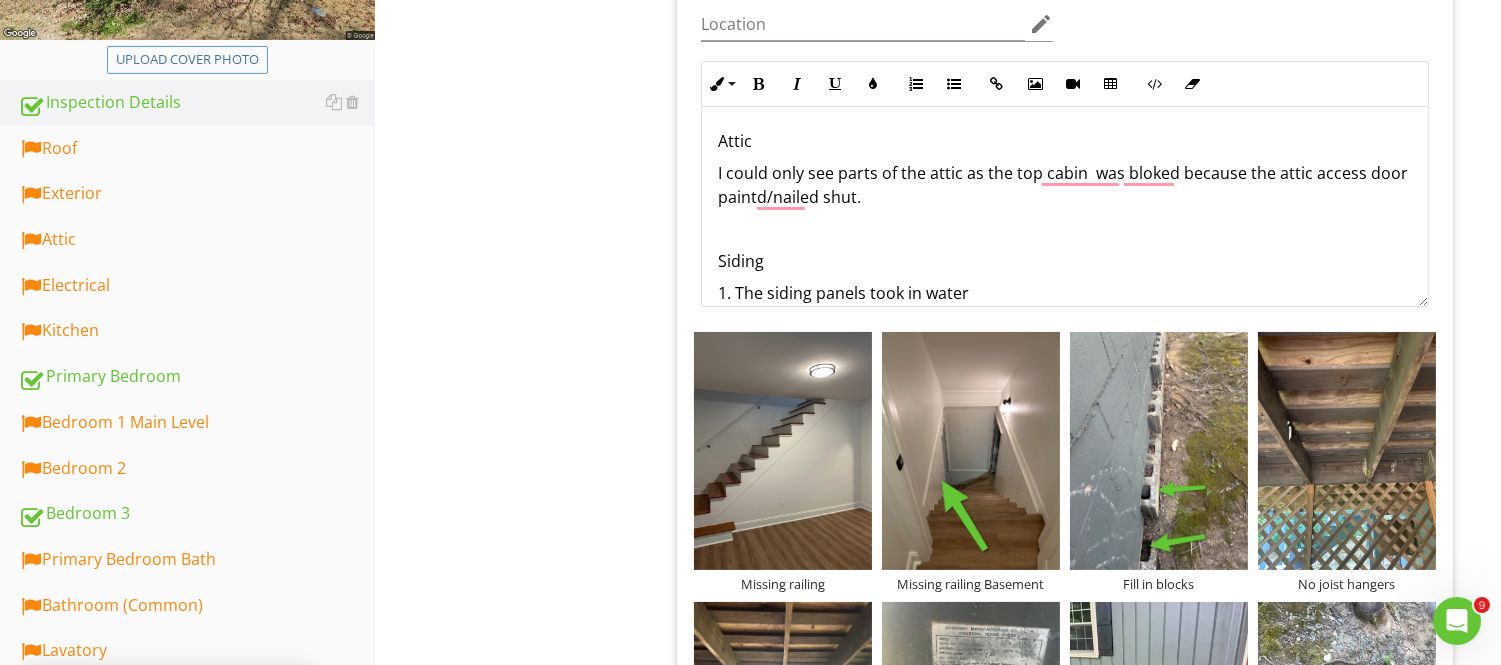 click on "1. The siding panels took in water" at bounding box center (1065, 293) 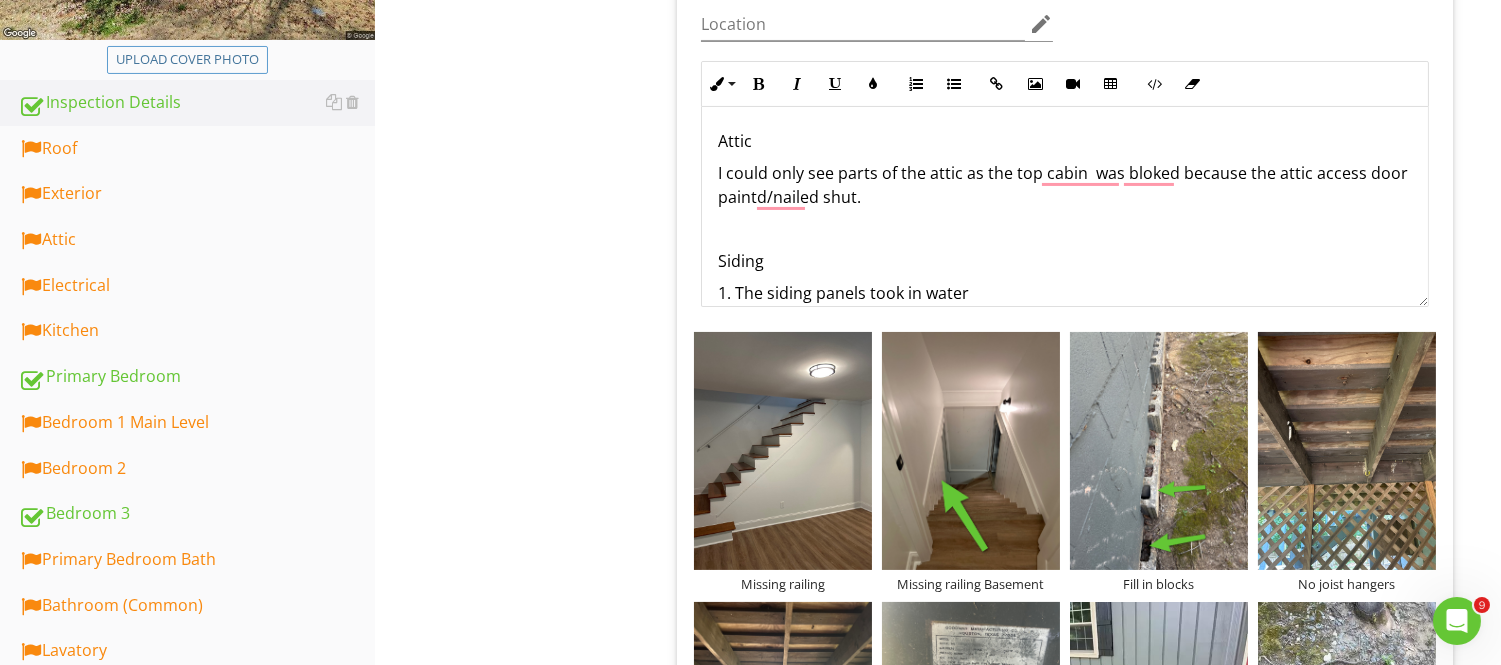 click on "1. The siding panels took in water" at bounding box center [1065, 293] 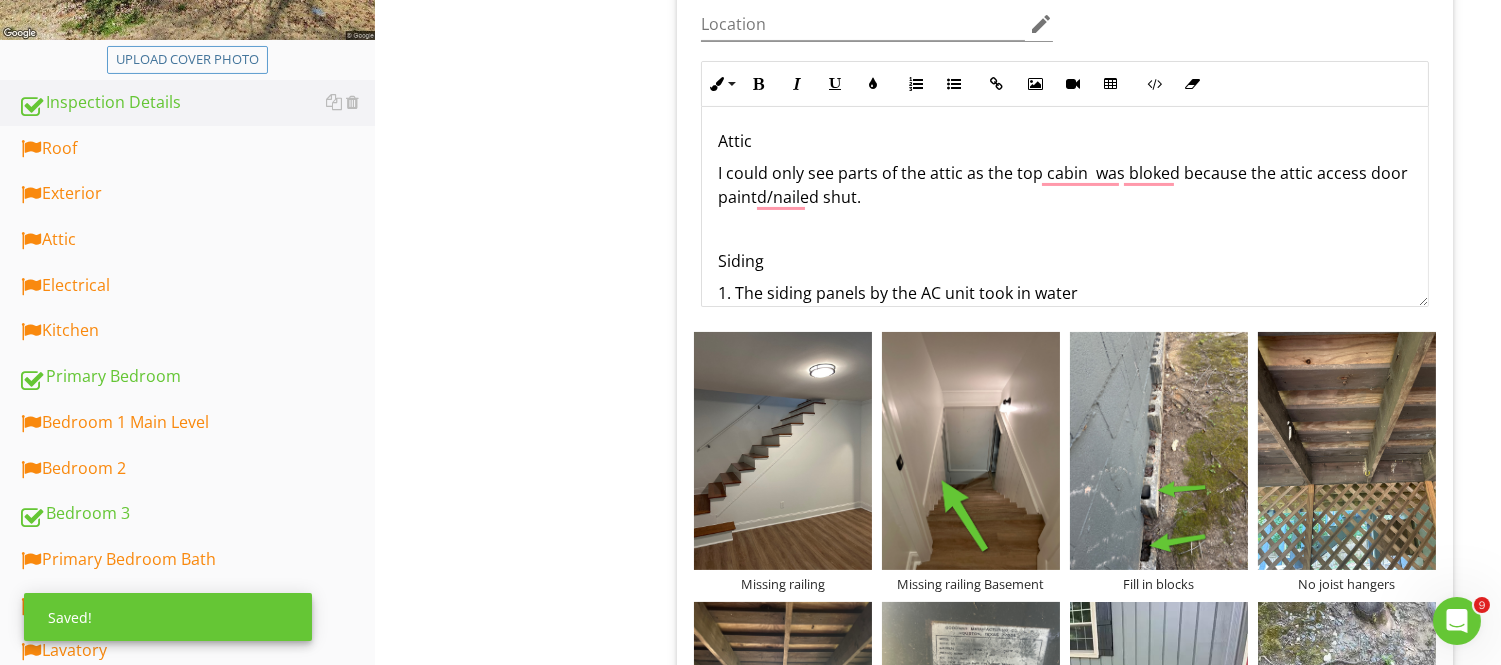 click on "1. The siding panels by the AC unit took in water" at bounding box center (1065, 293) 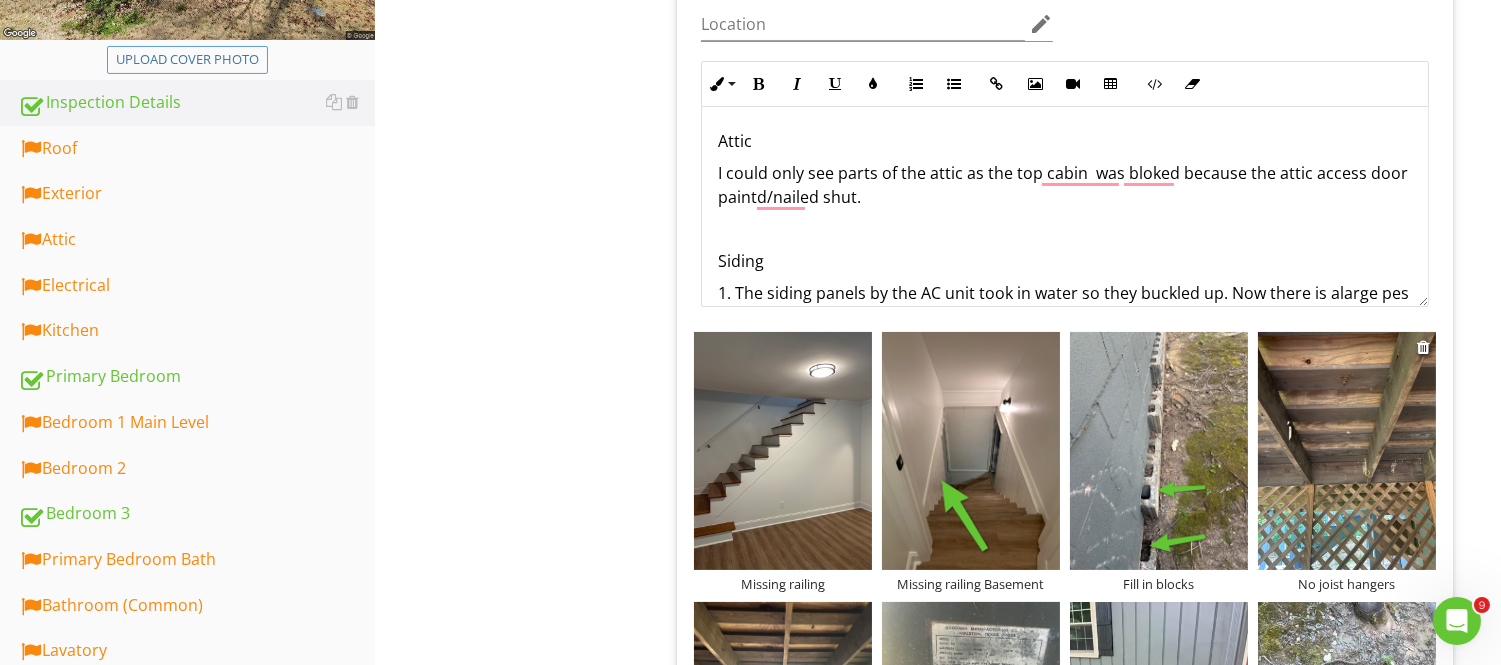 scroll, scrollTop: 1592, scrollLeft: 0, axis: vertical 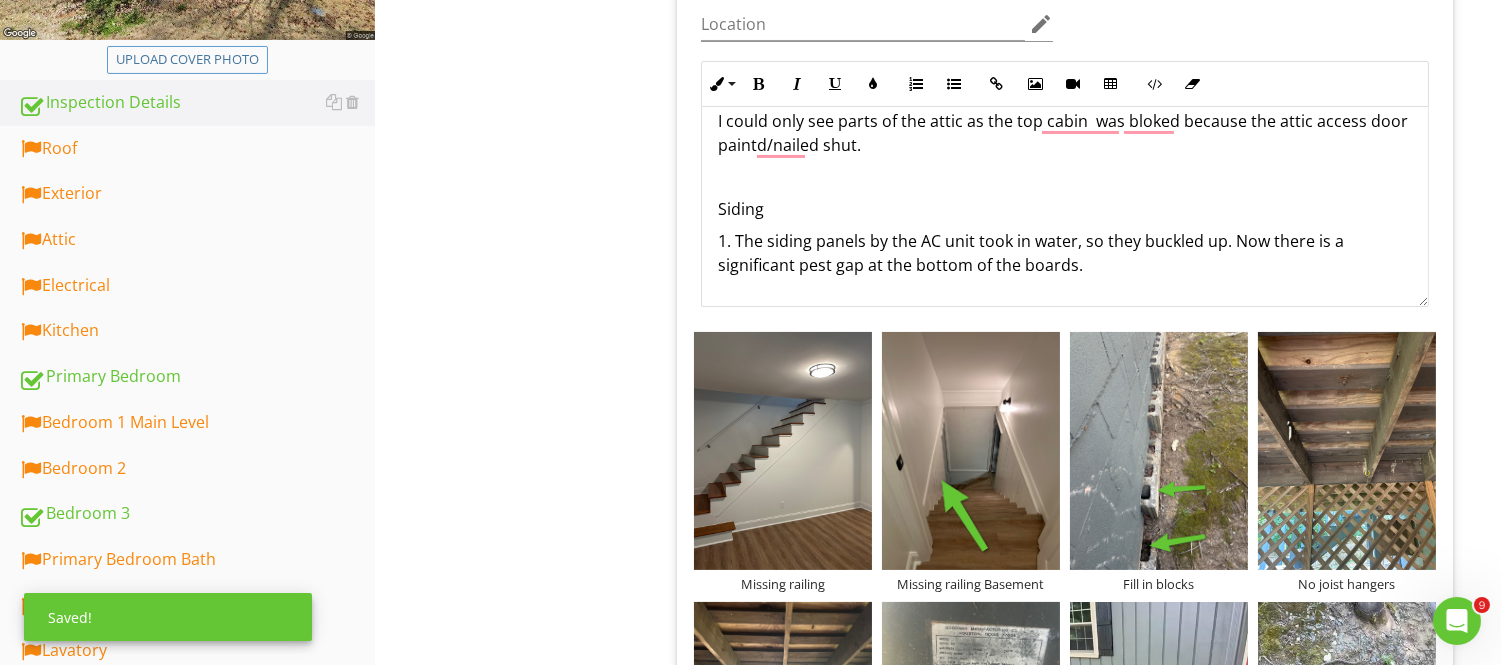 click on "1. The siding panels by the AC unit took in water, so they buckled up. Now there is a significant pest gap at the bottom of the boards." at bounding box center (1065, 253) 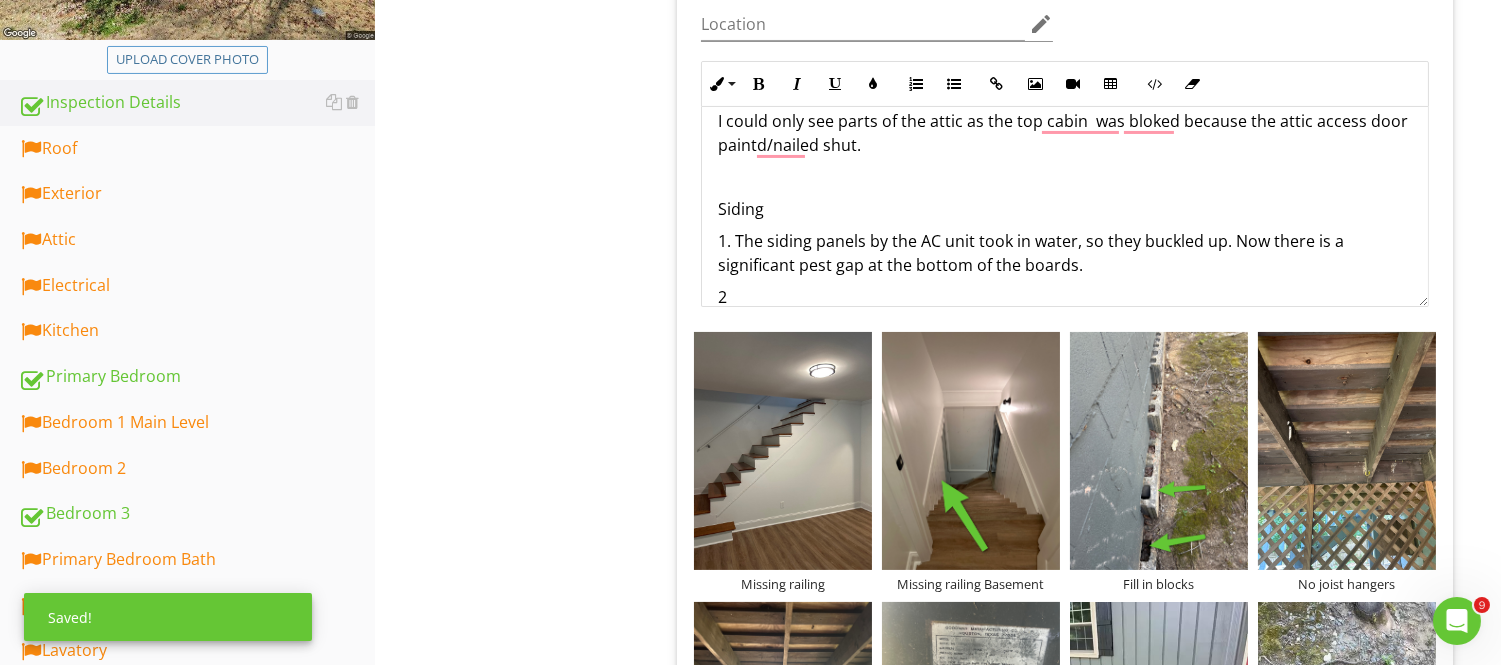 scroll, scrollTop: 1624, scrollLeft: 0, axis: vertical 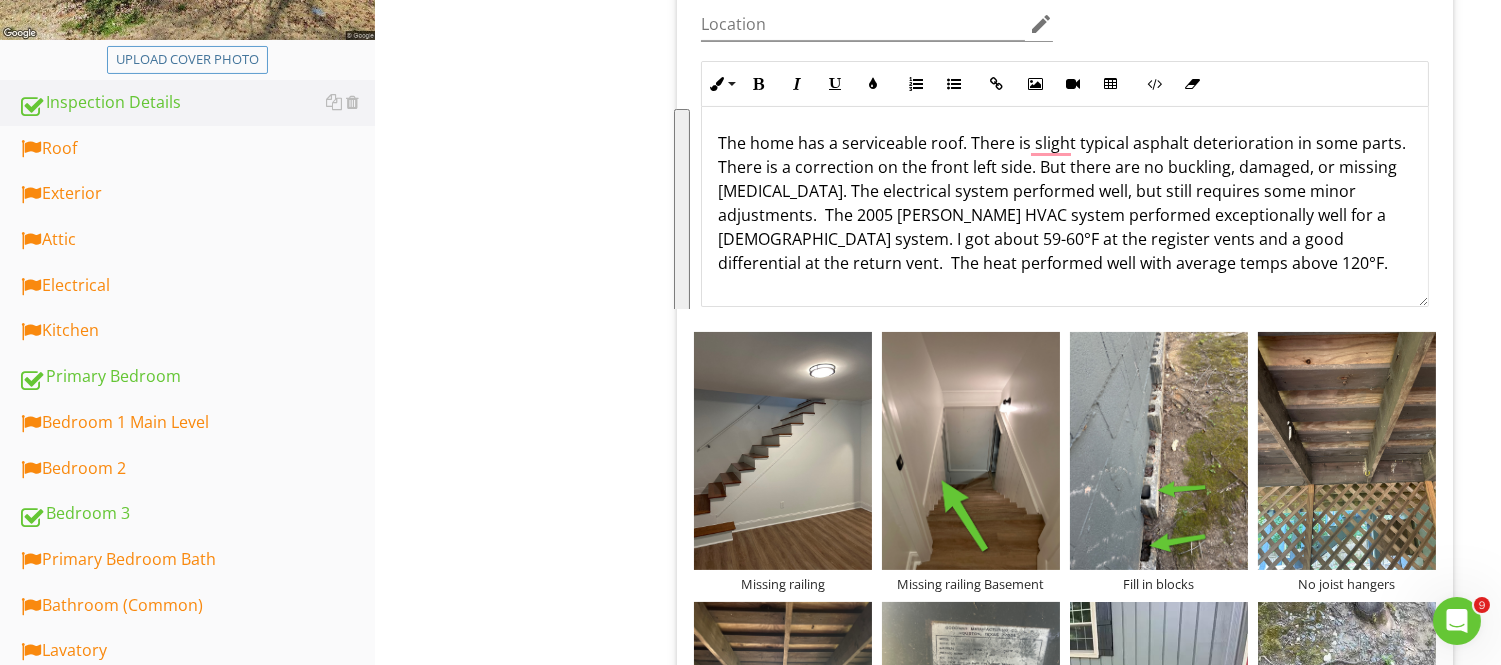 drag, startPoint x: 1341, startPoint y: 295, endPoint x: 777, endPoint y: 132, distance: 587.0818 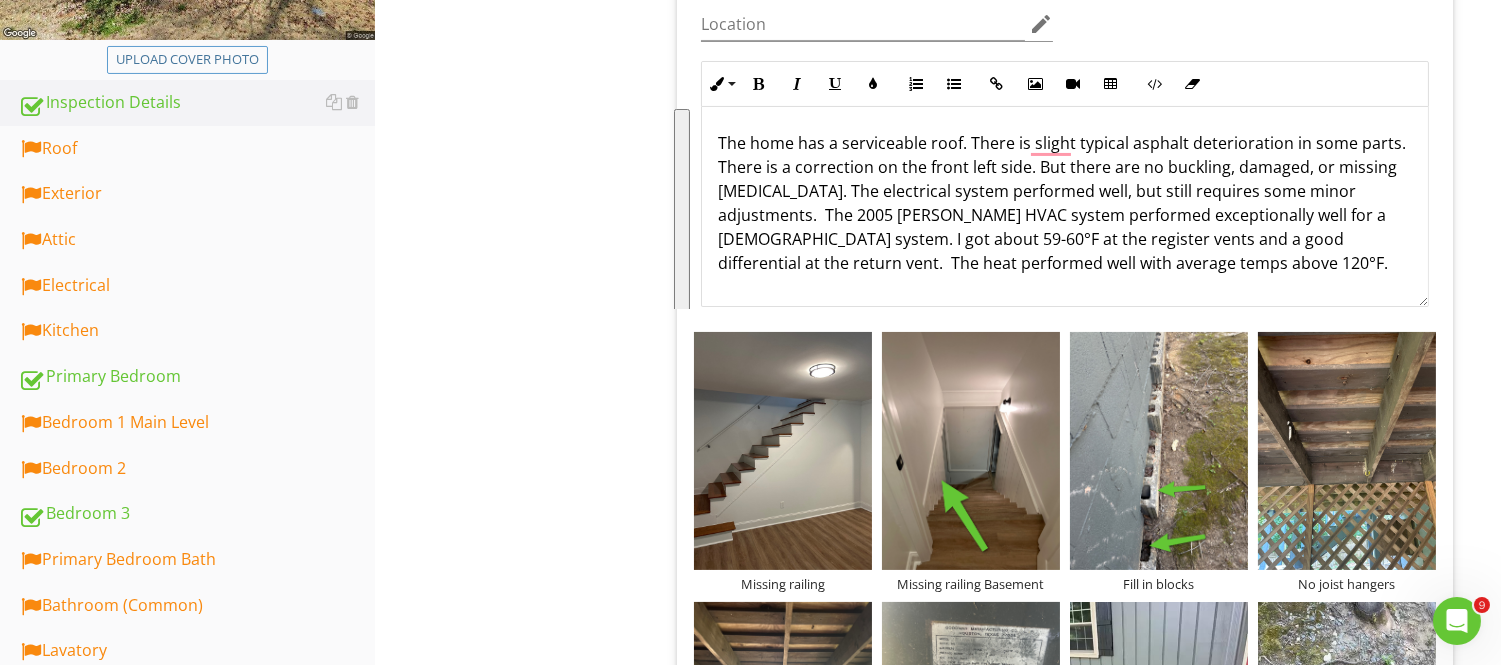 copy on "The home has a serviceable roof. There is slight typical asphalt deterioration in some parts. There is a correction on the front left side. But there are no buckling, damaged, or missing shingles. The electrical system performed well, but still requires some minor adjustments.  The 2005 Goodman HVAC system performed exceptionally well for a 20-year-old system. I got about 59-60°F at the register vents and a good differential at the return vent.  The heat performed well with average temps above 120°F.  The theme of the home is DIY renovations and repairs.  Foundation. Drainage. Concrete. The home is supported on cinderblock walls and a beam/posts system. The cinder block wall showed movement on the front wall and the back left wall. The exteior back side also has shifting blocks too.   The blocks need reinforcement. To reinforce a cinder block basement wall, several methods can be employed, including filling the cores with concrete and rebar, using carbon fiber reinforcement, or installing steel I-beams. Th..." 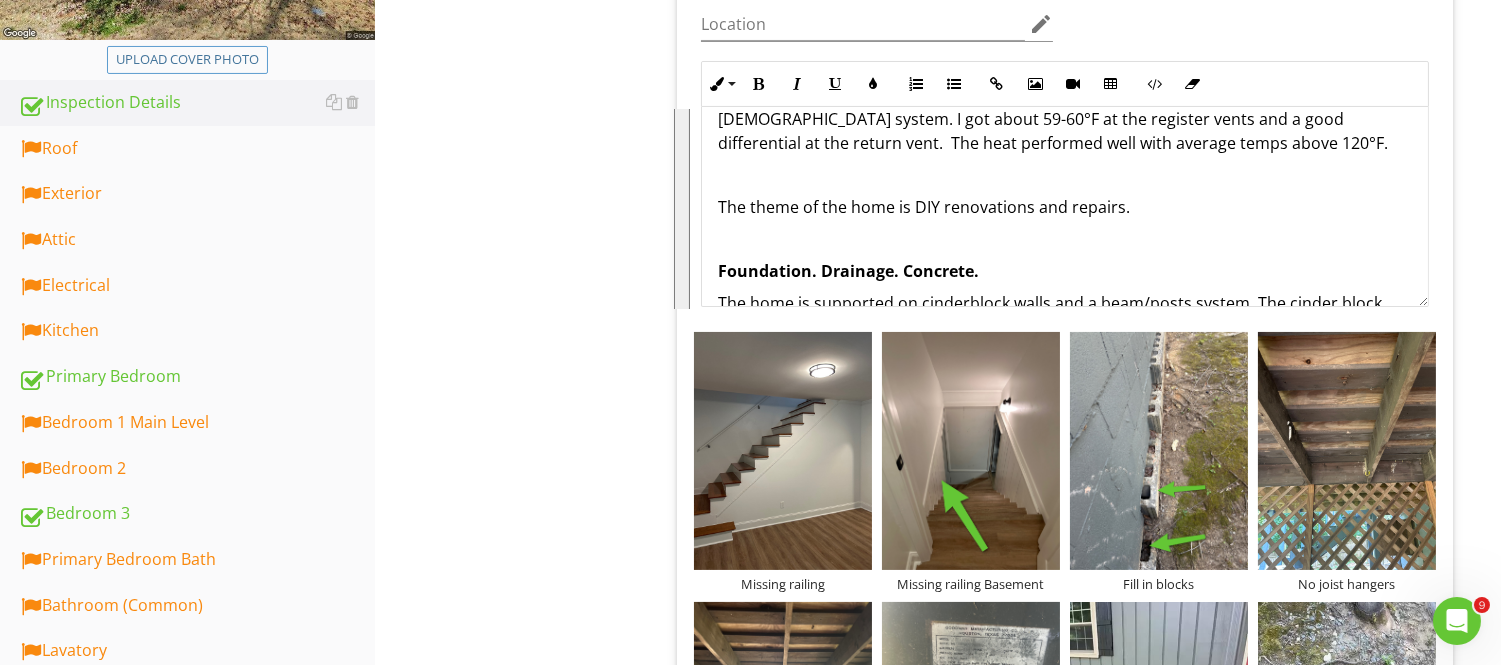 scroll, scrollTop: 555, scrollLeft: 0, axis: vertical 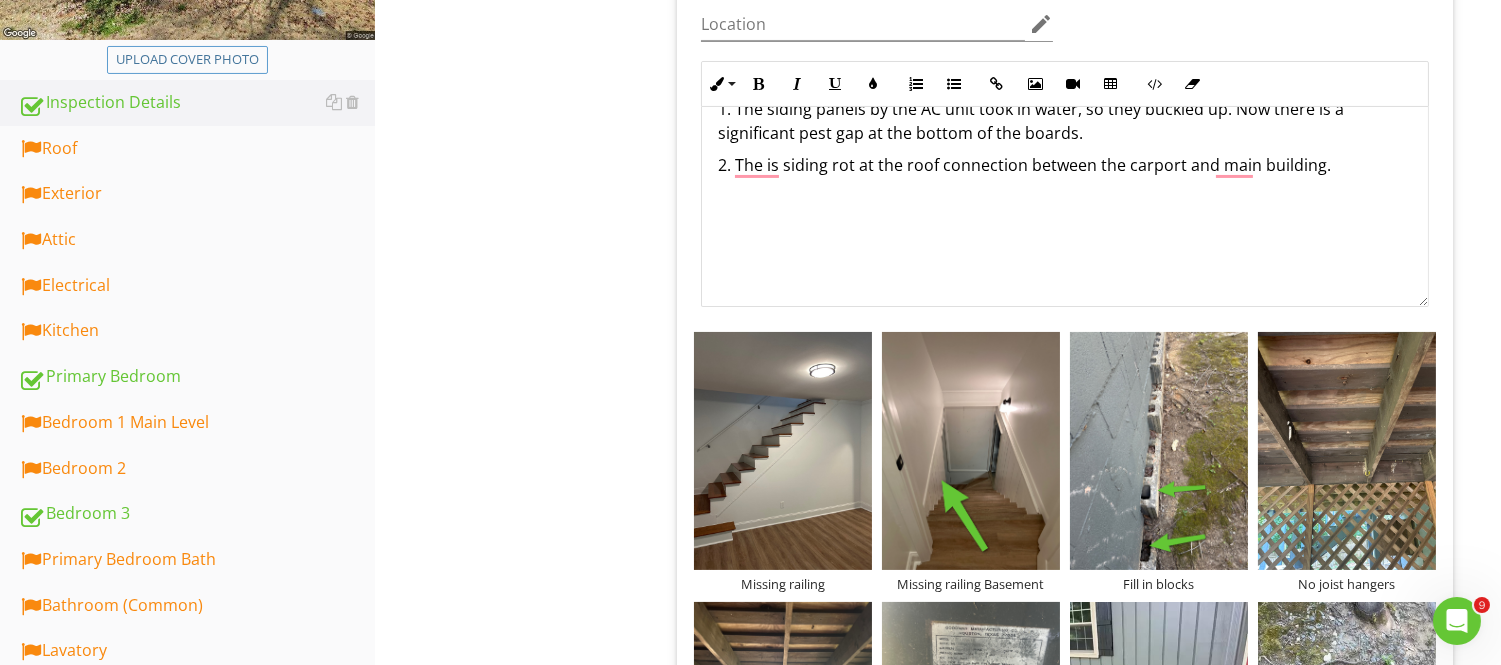 click at bounding box center [1065, 261] 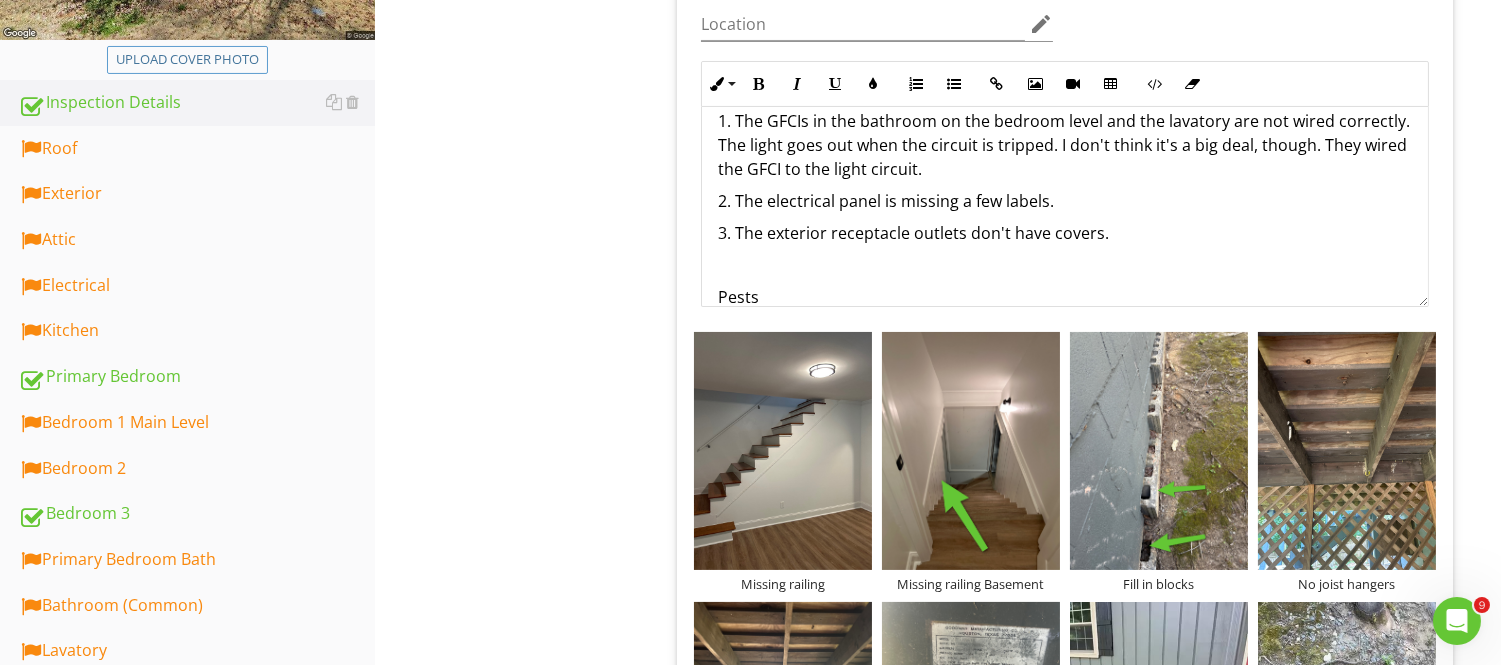 click on "3. The exterior receptacle outlets don't have covers." at bounding box center (1065, 233) 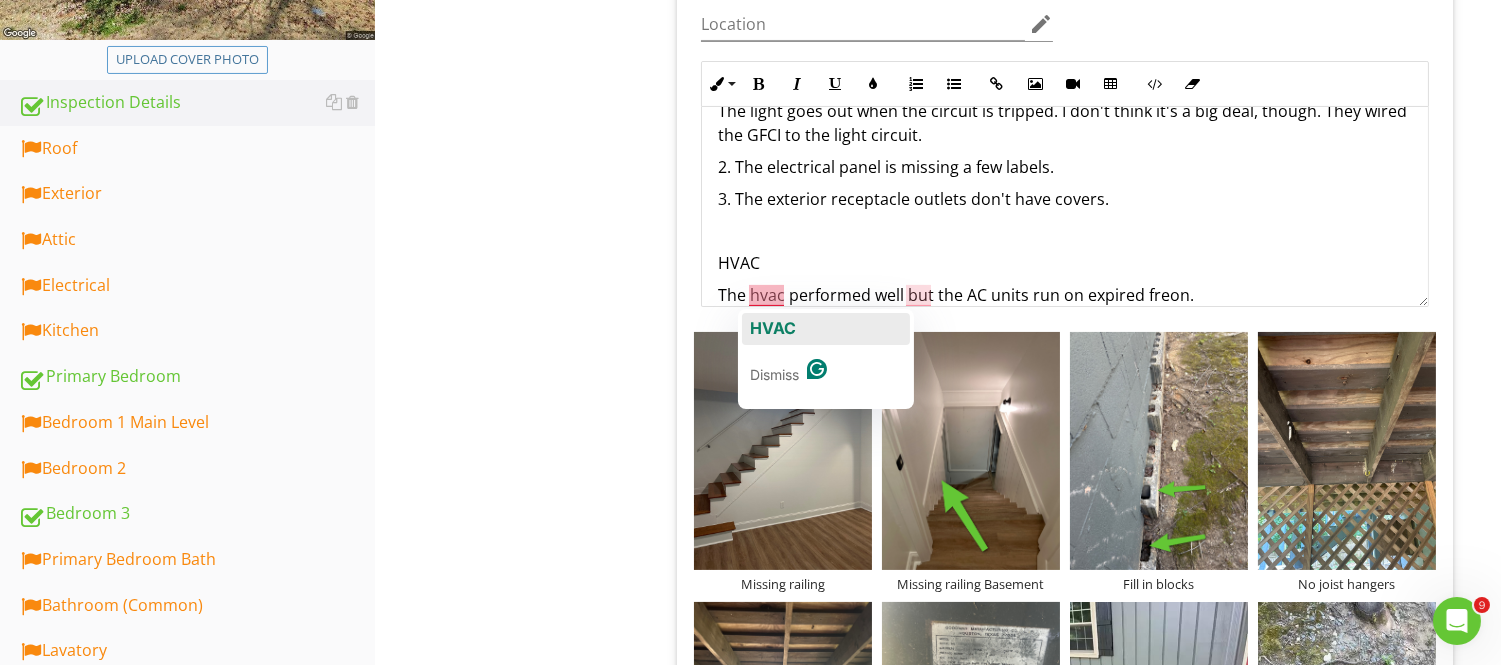 click on "HVAC" 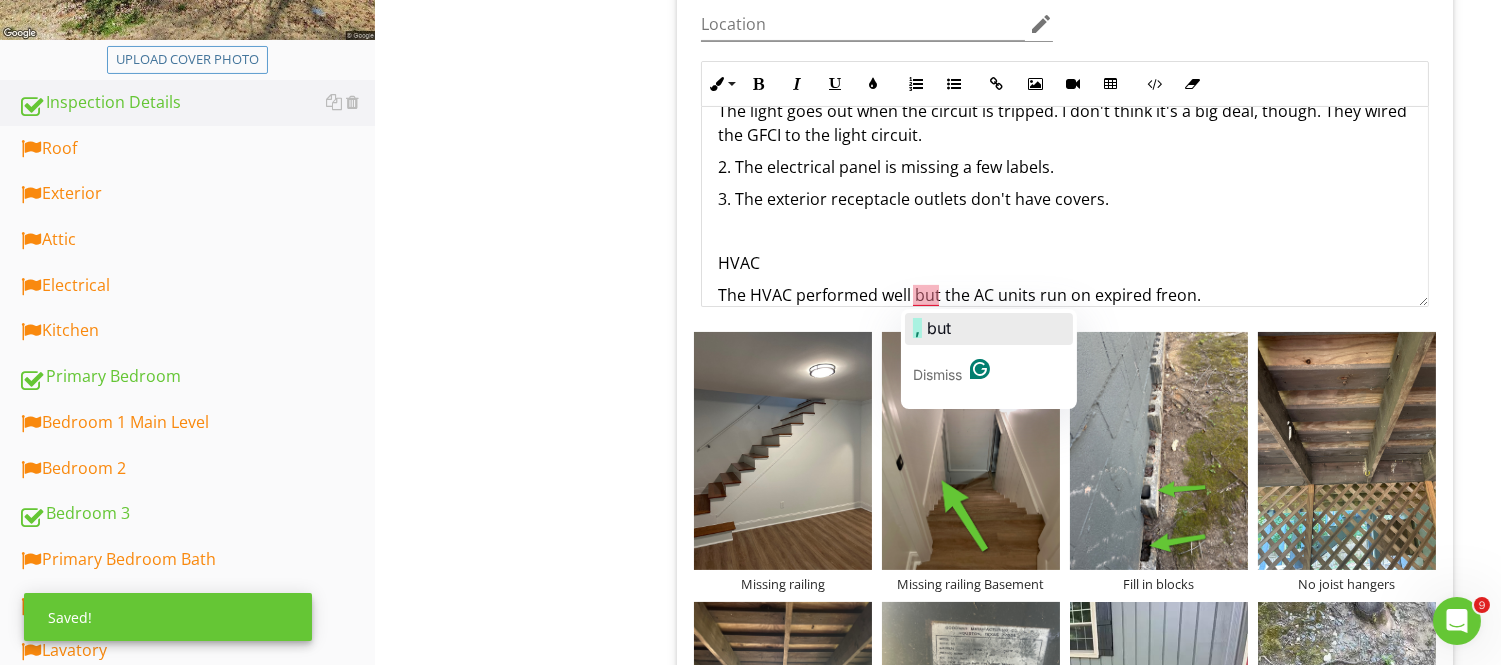 click on "but" 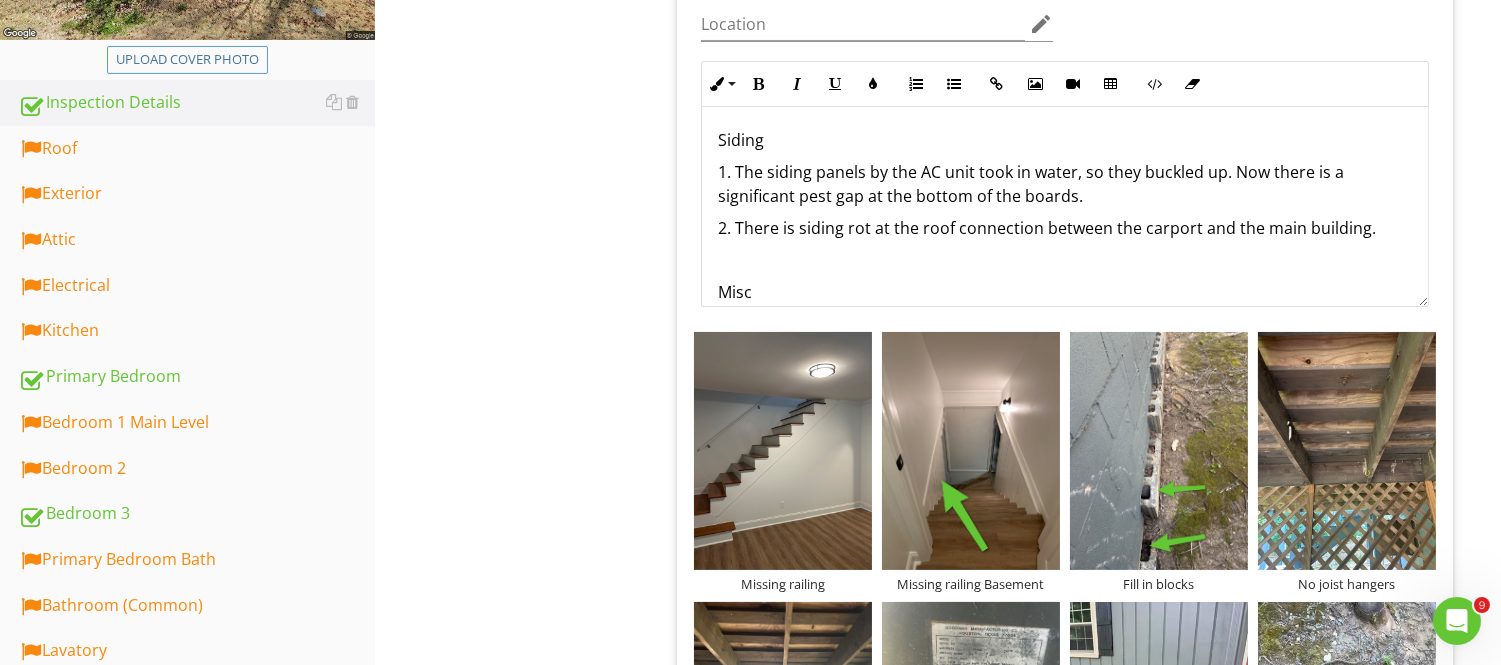 scroll, scrollTop: 1814, scrollLeft: 0, axis: vertical 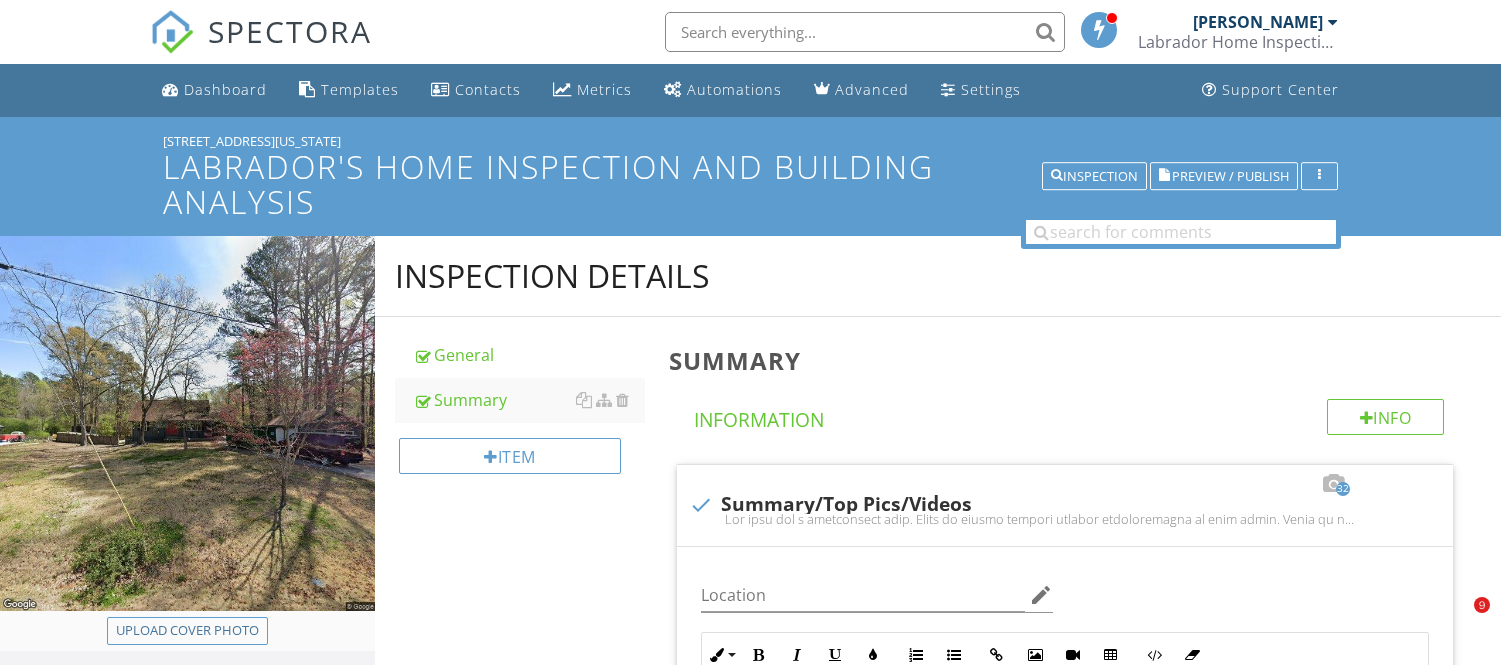 type 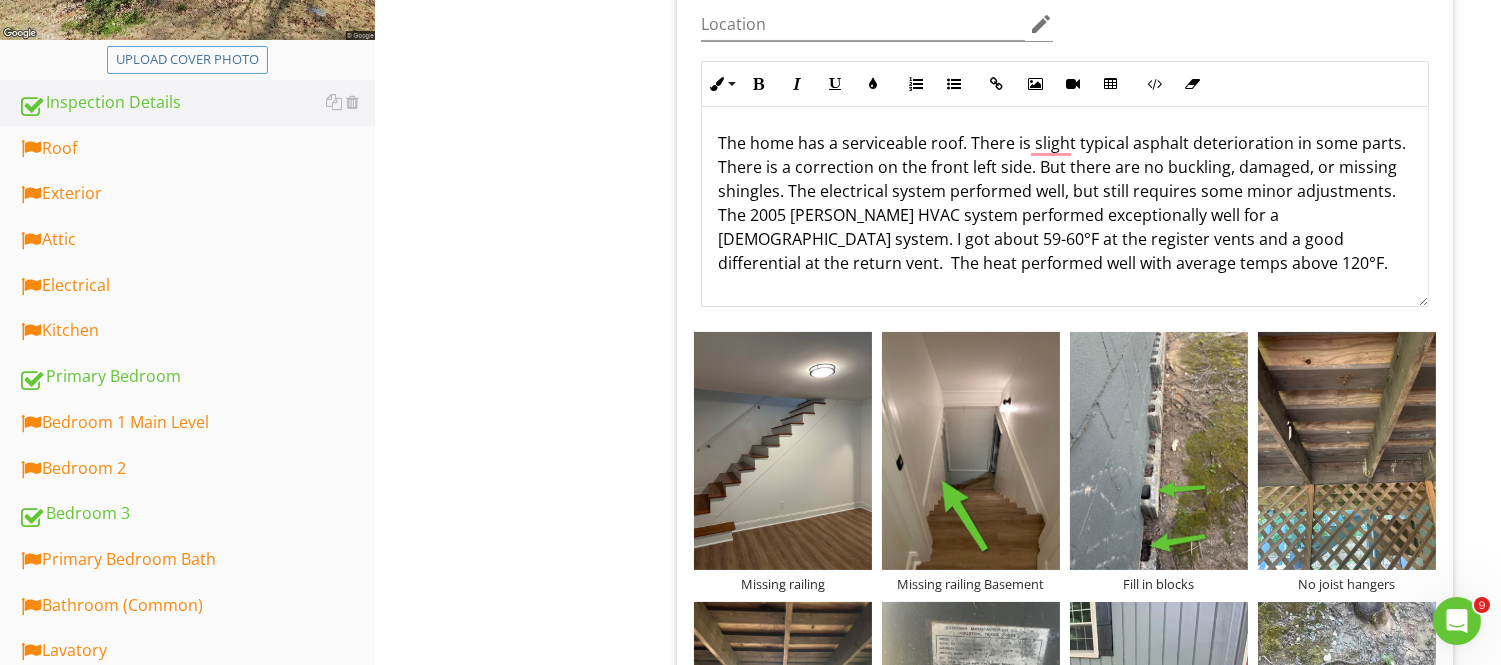 scroll, scrollTop: 0, scrollLeft: 0, axis: both 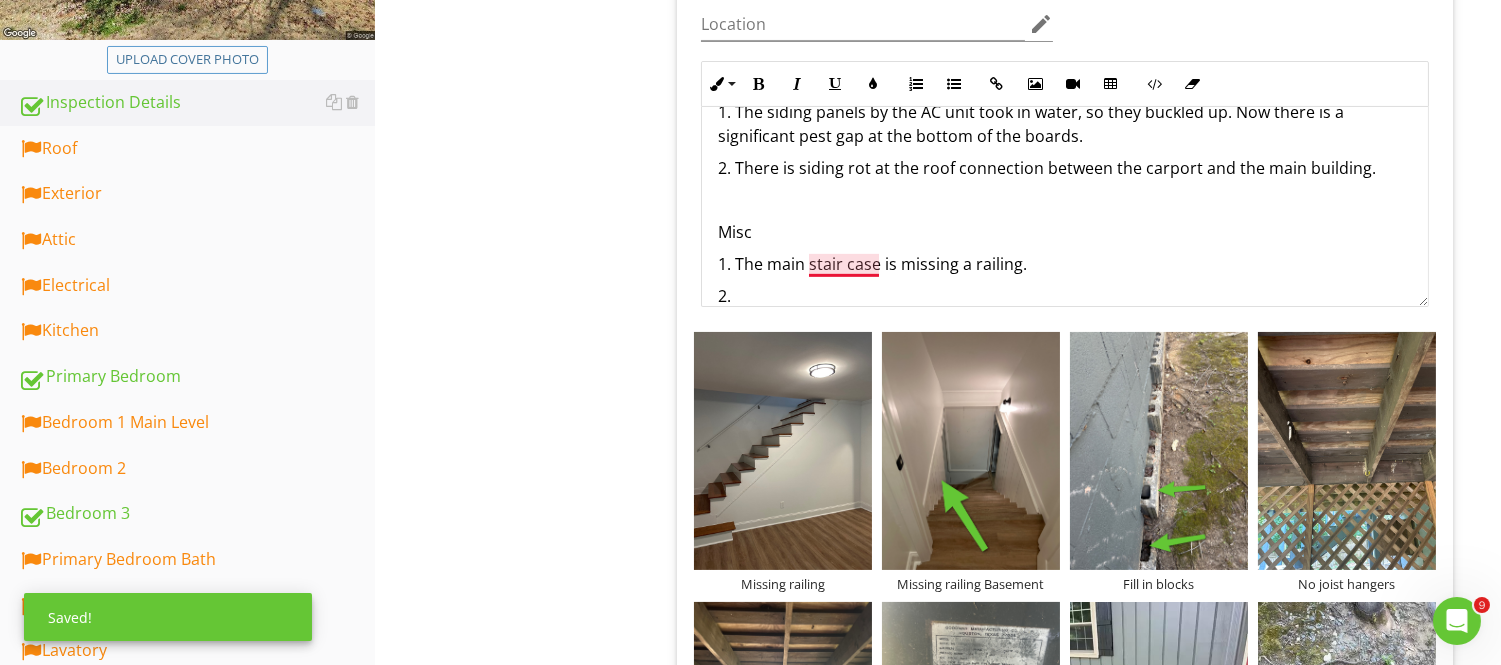 click on "1. The main stair case is missing a railing." at bounding box center (1065, 264) 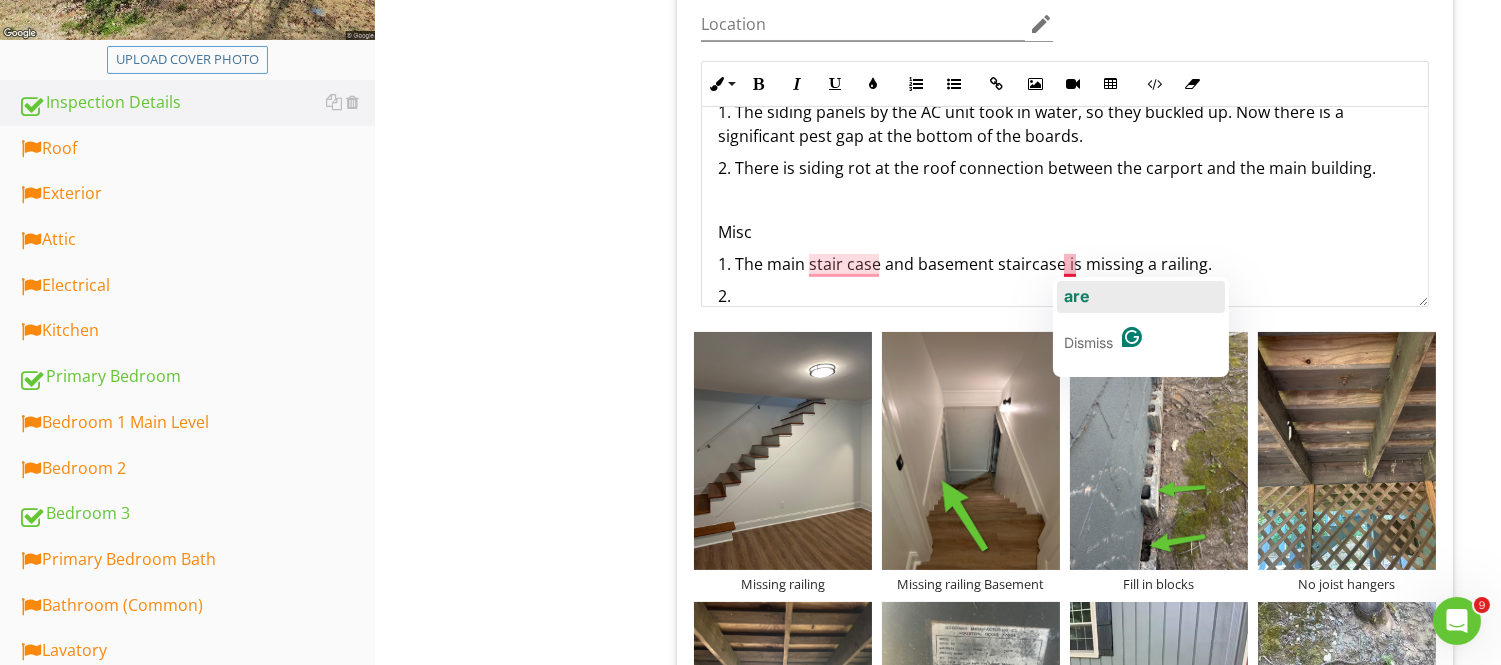 click on "are" 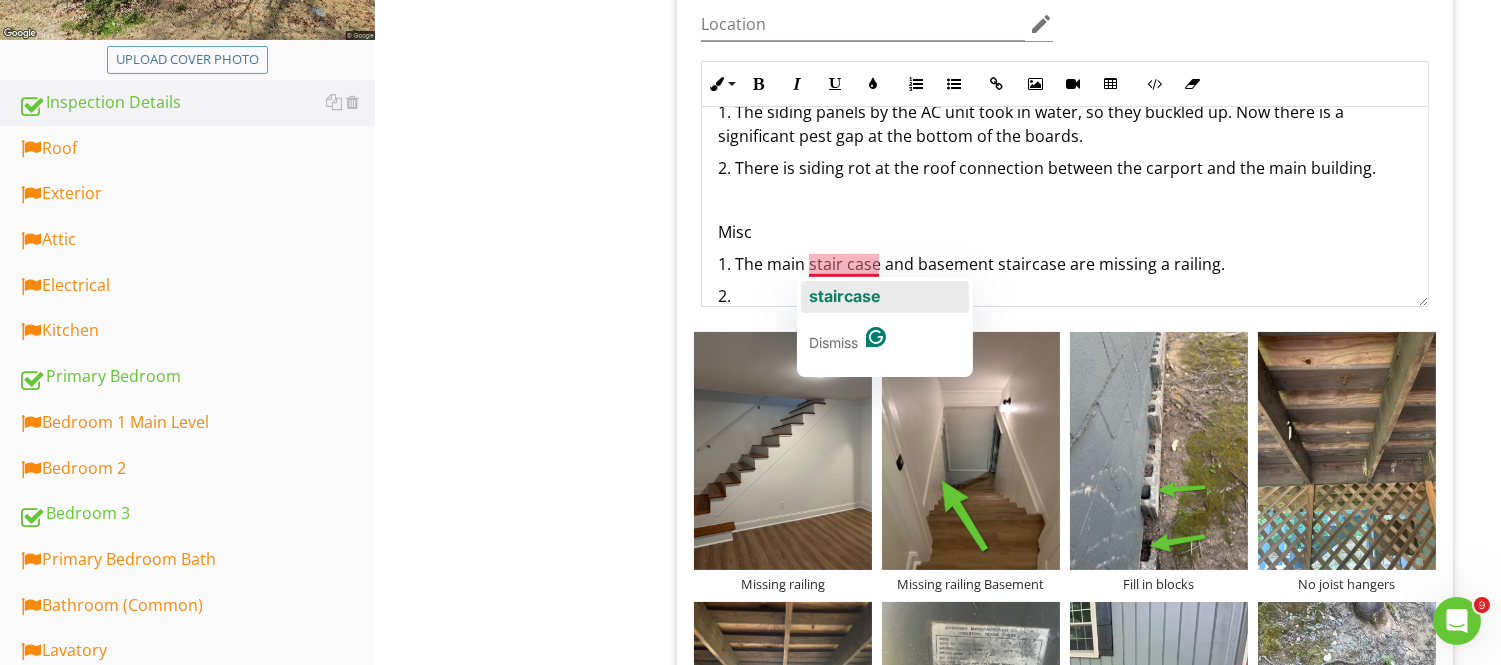 click on "staircase" 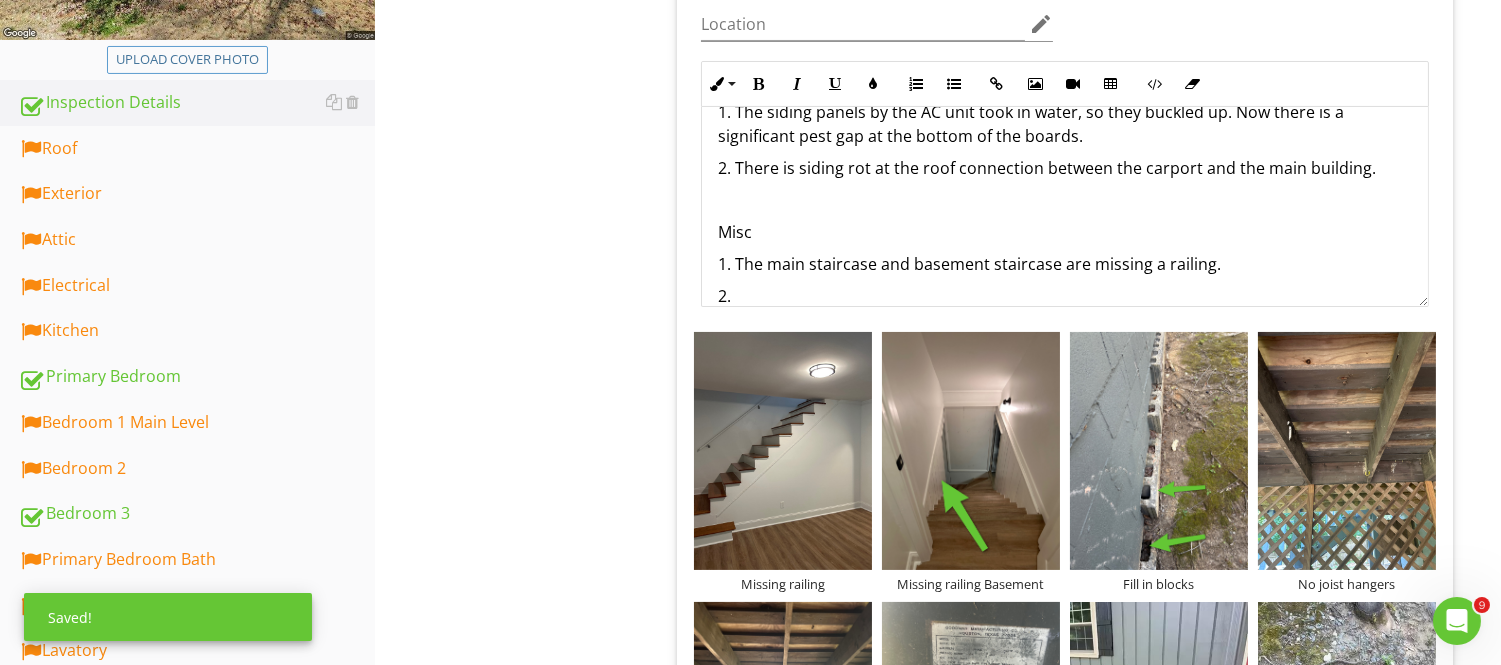 click on "1. The main staircase and basement staircase are missing a railing." at bounding box center (1065, 264) 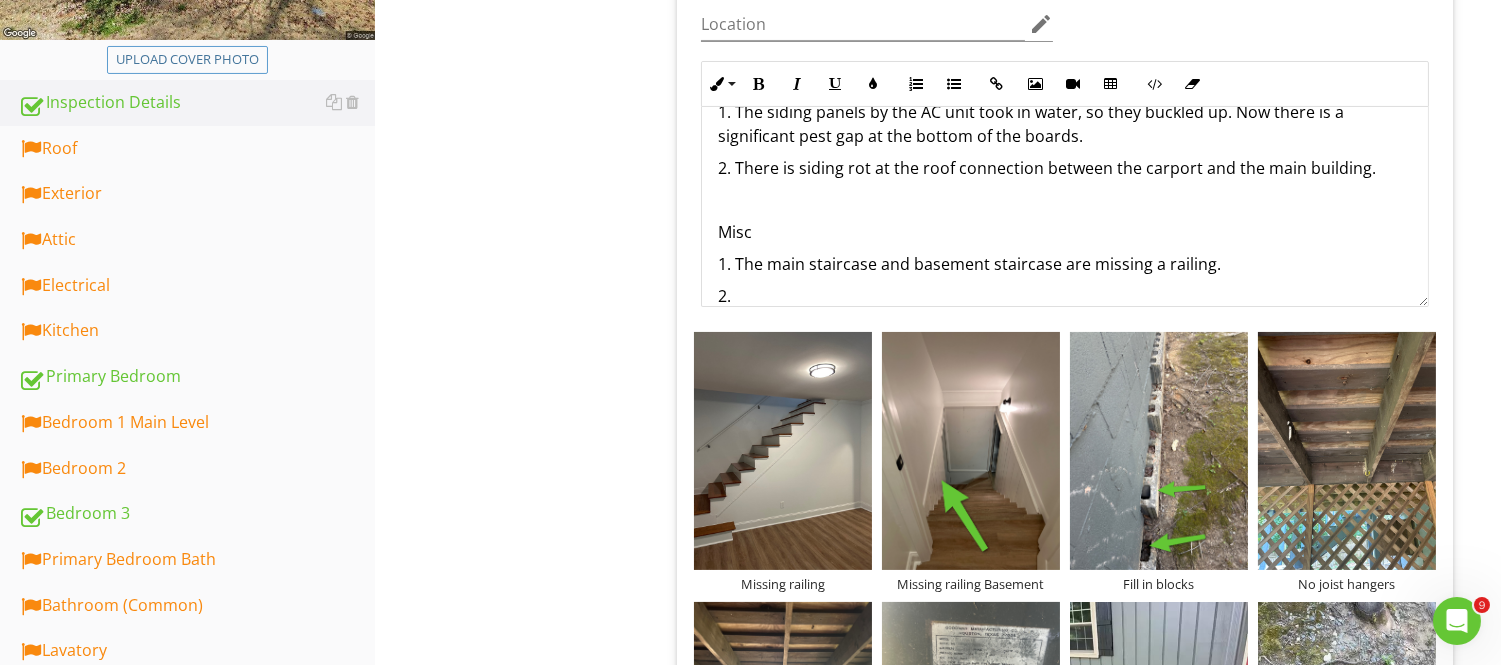 click on "1. The main staircase and basement staircase are missing a railing." at bounding box center [1065, 264] 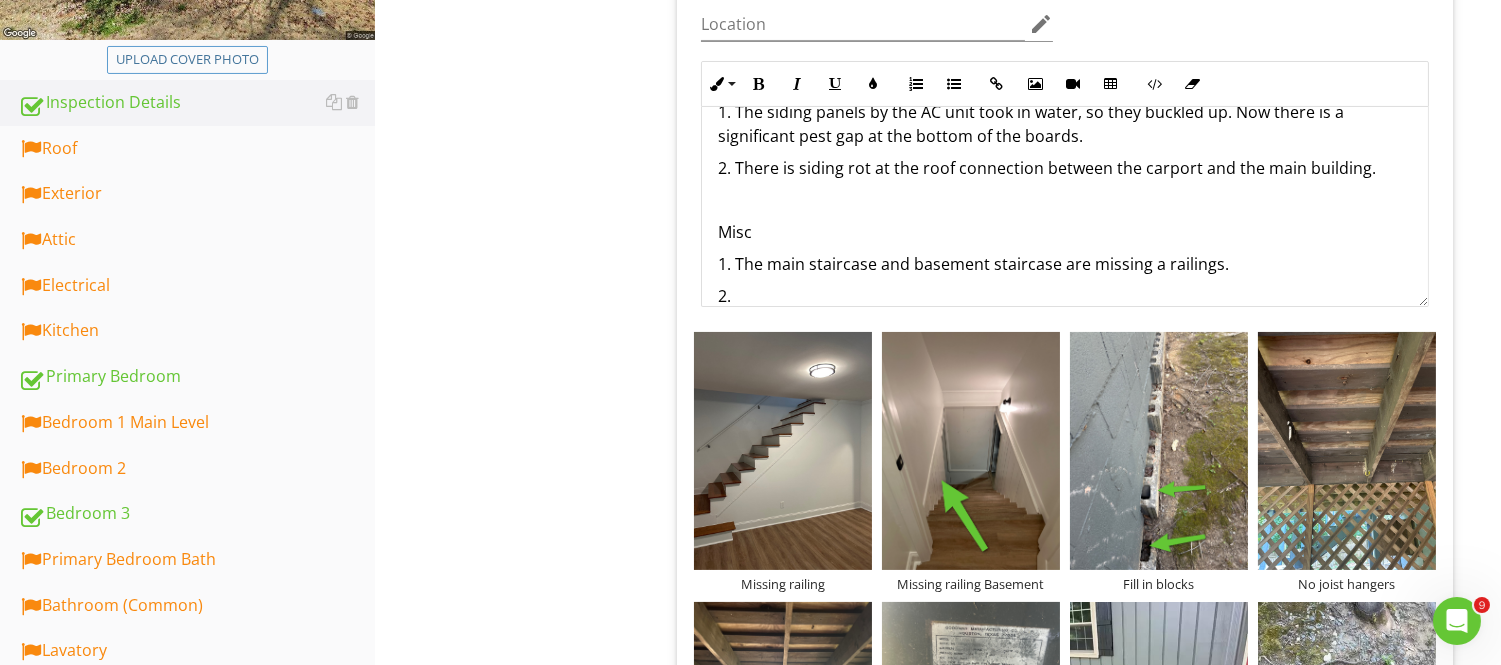 click on "2." at bounding box center (1065, 296) 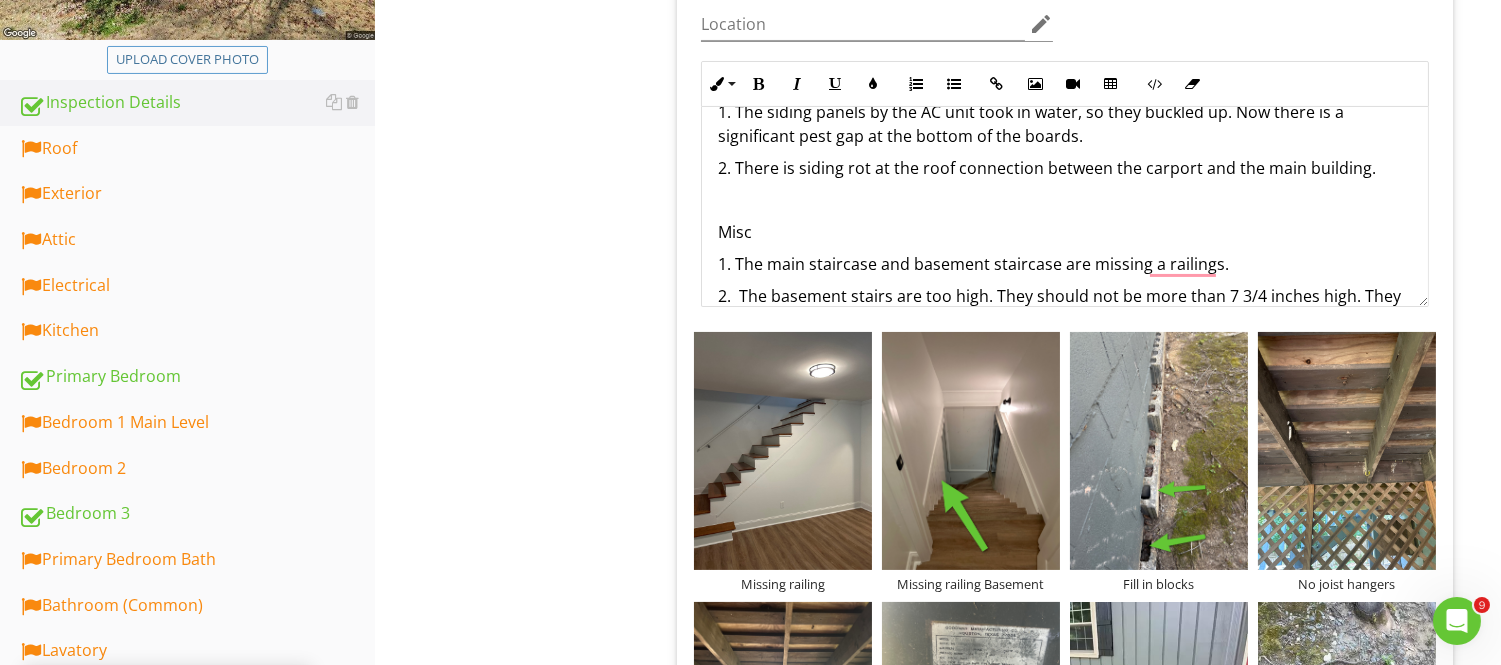 scroll, scrollTop: 1872, scrollLeft: 0, axis: vertical 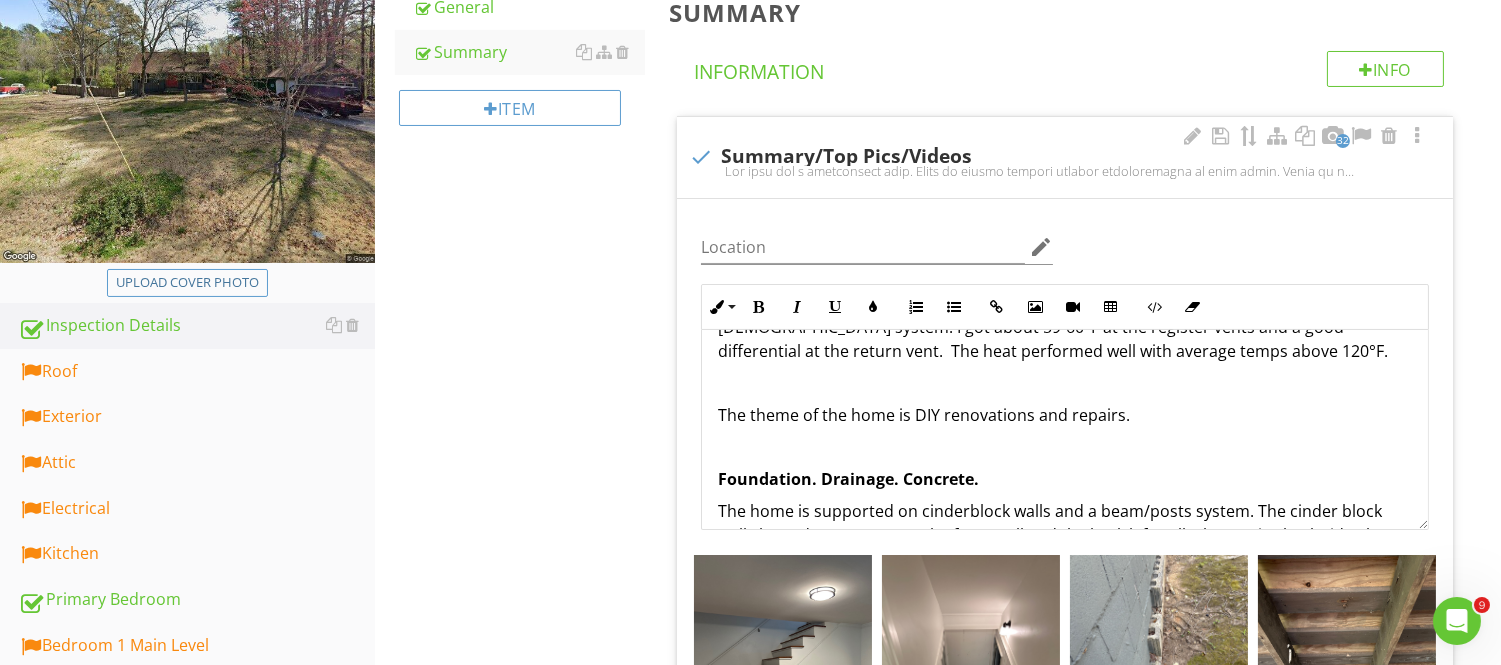 click on "Foundation. Drainage. Concrete." at bounding box center [1065, 479] 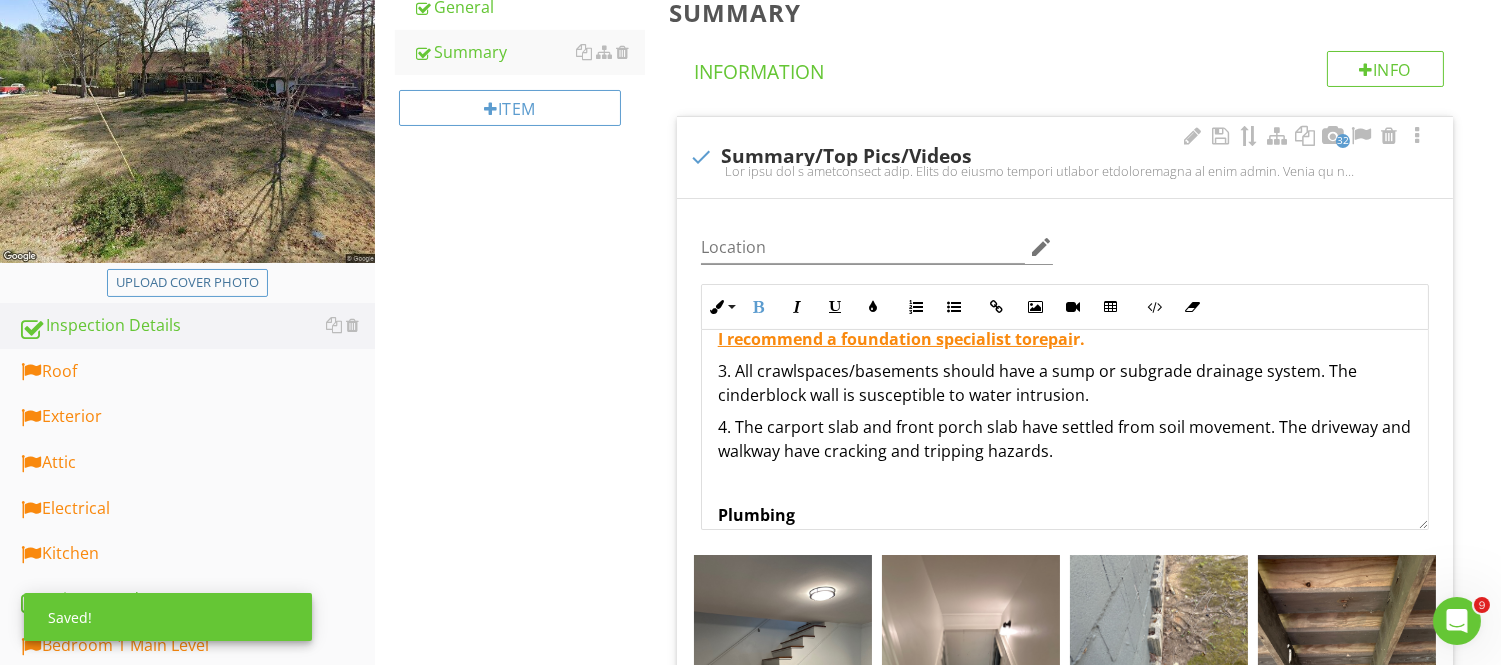 click on "4. The carport slab and front porch slab have settled from soil movement. The driveway and walkway have cracking and tripping hazards." at bounding box center (1065, 439) 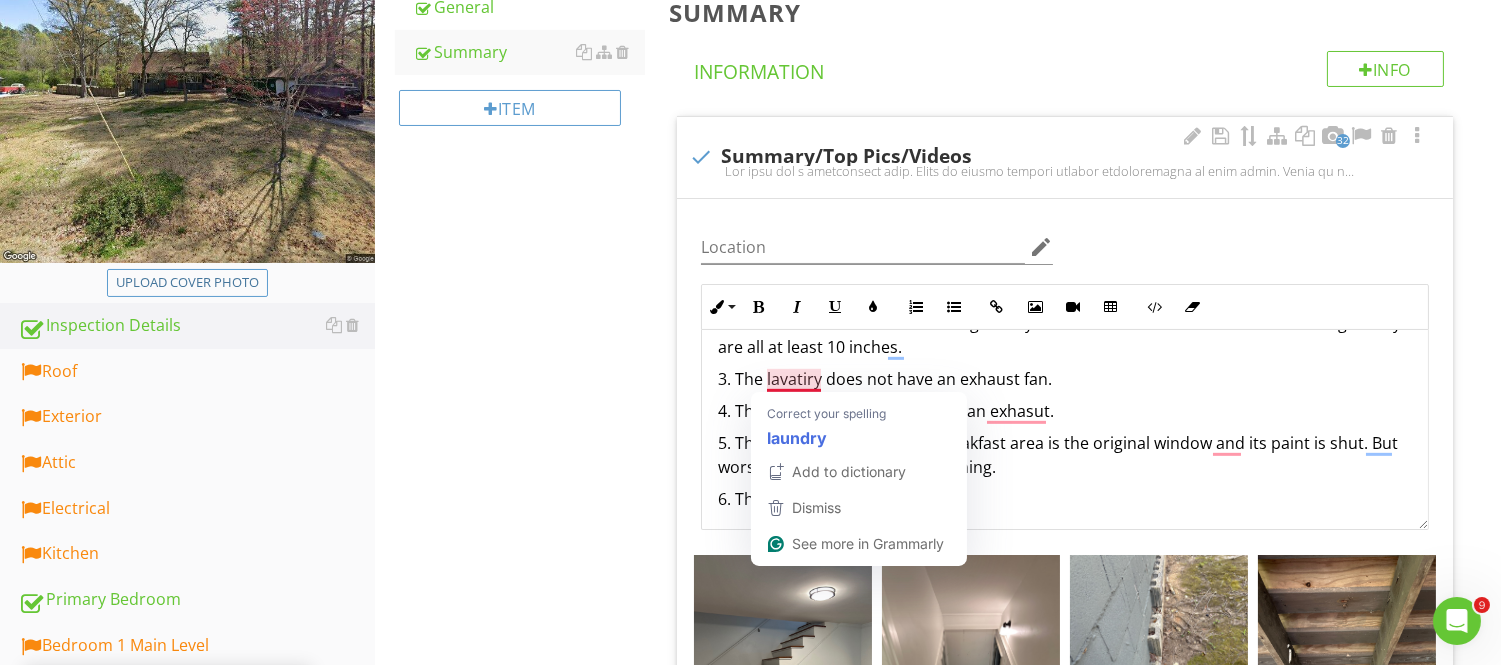 click on "3. The lavatiry does not have an exhaust fan." at bounding box center (1065, 379) 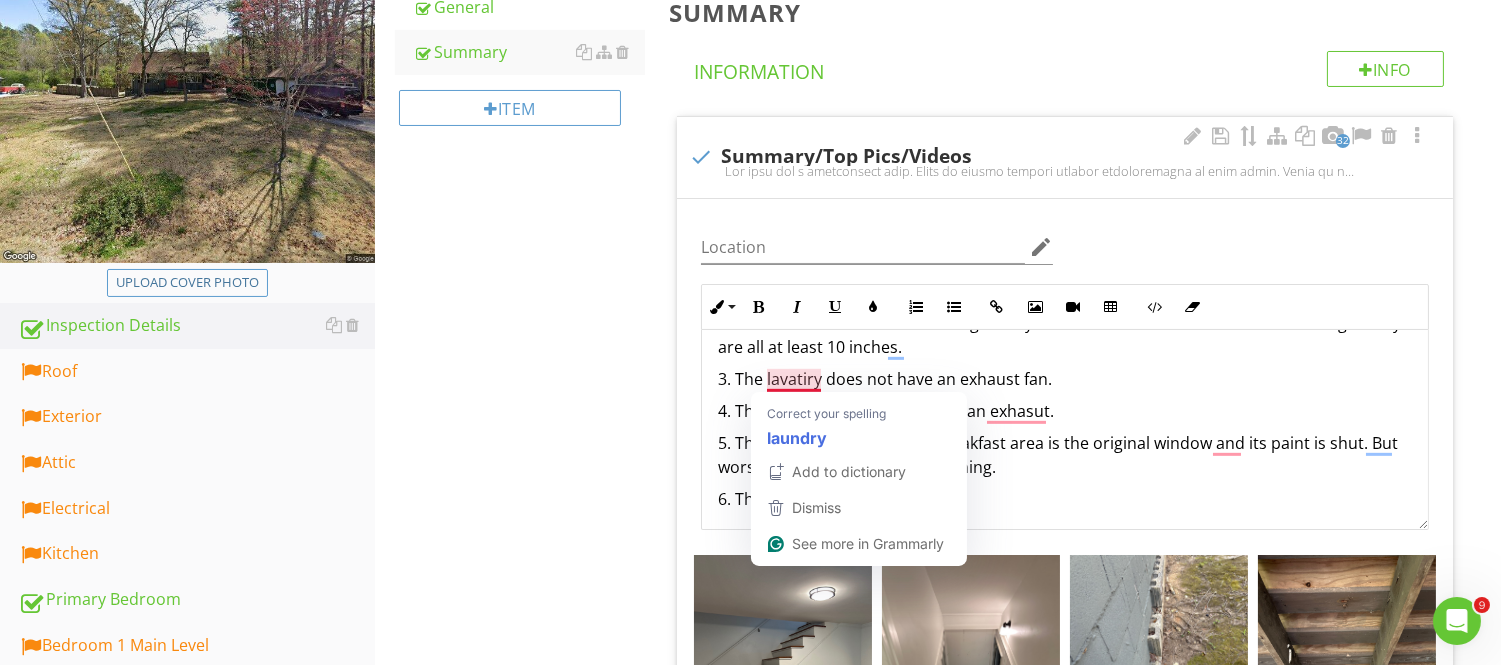 click on "3. The lavatiry does not have an exhaust fan." at bounding box center (1065, 379) 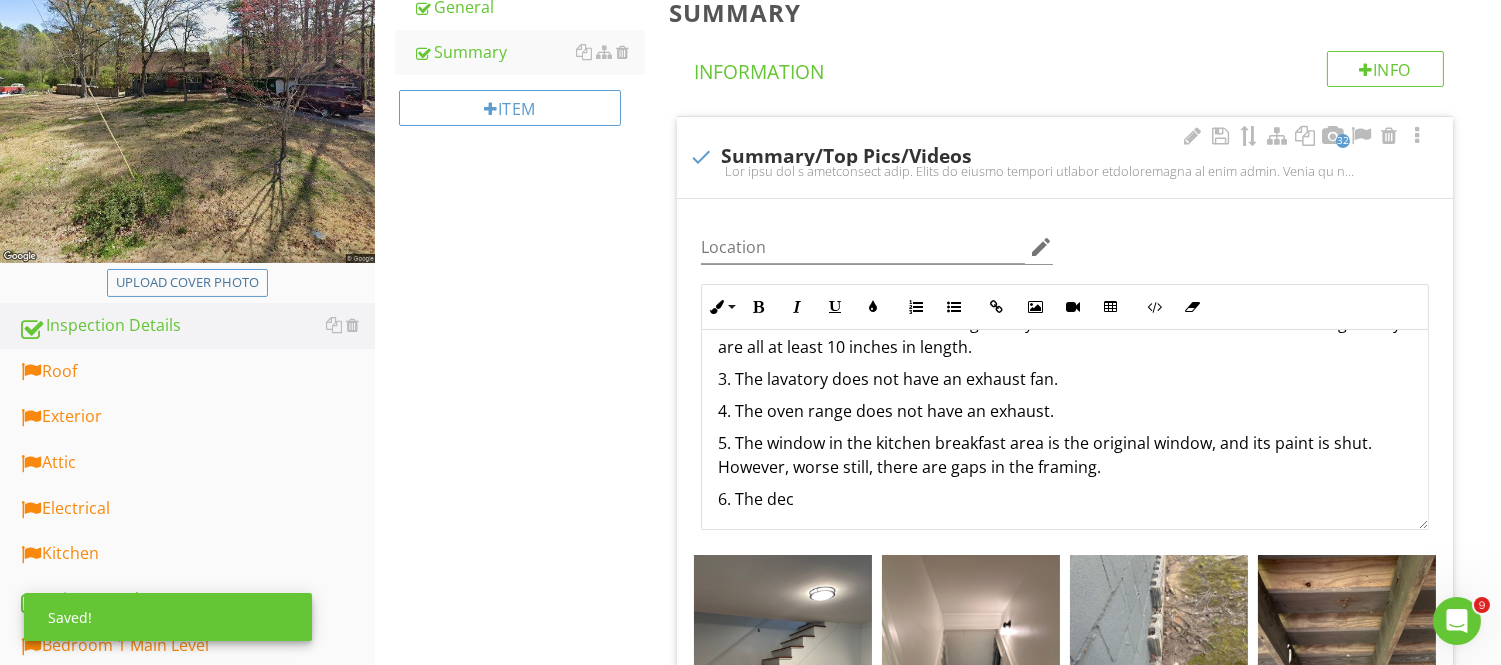 click on "6. The dec" at bounding box center [1065, 499] 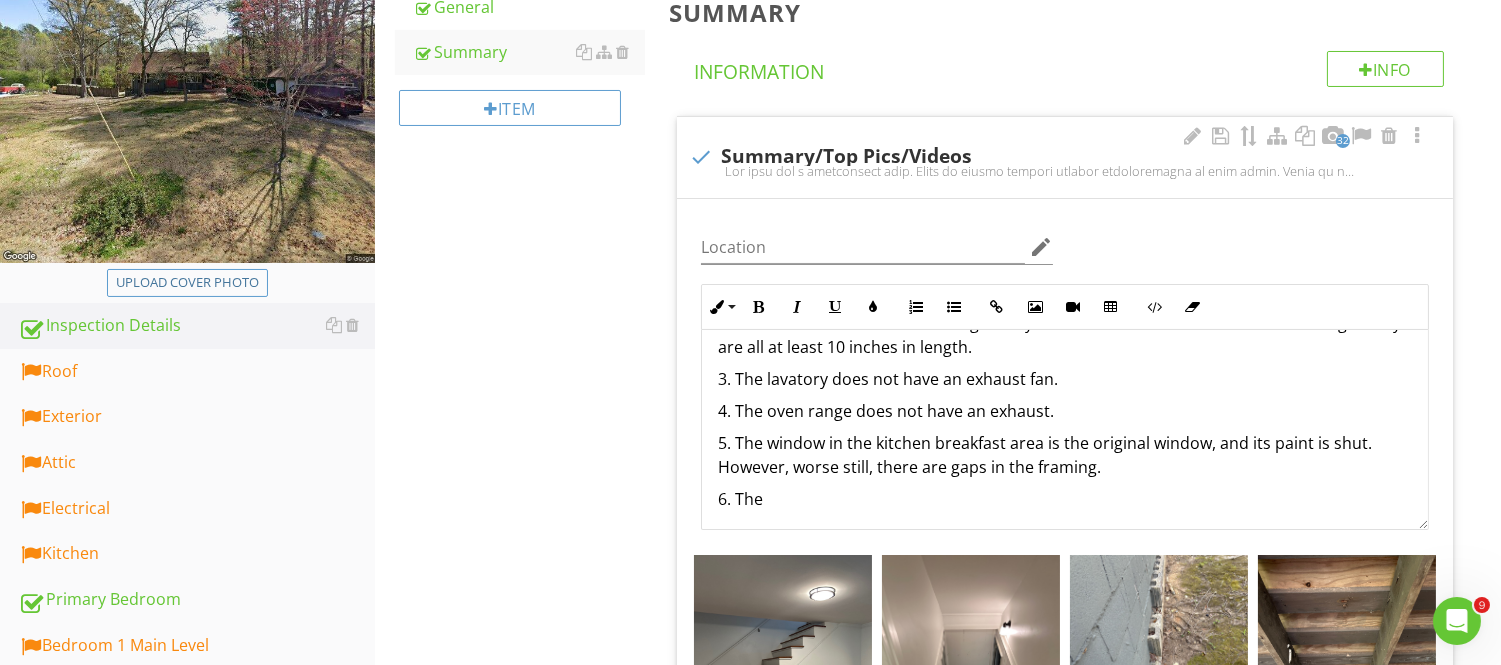 scroll, scrollTop: 2193, scrollLeft: 0, axis: vertical 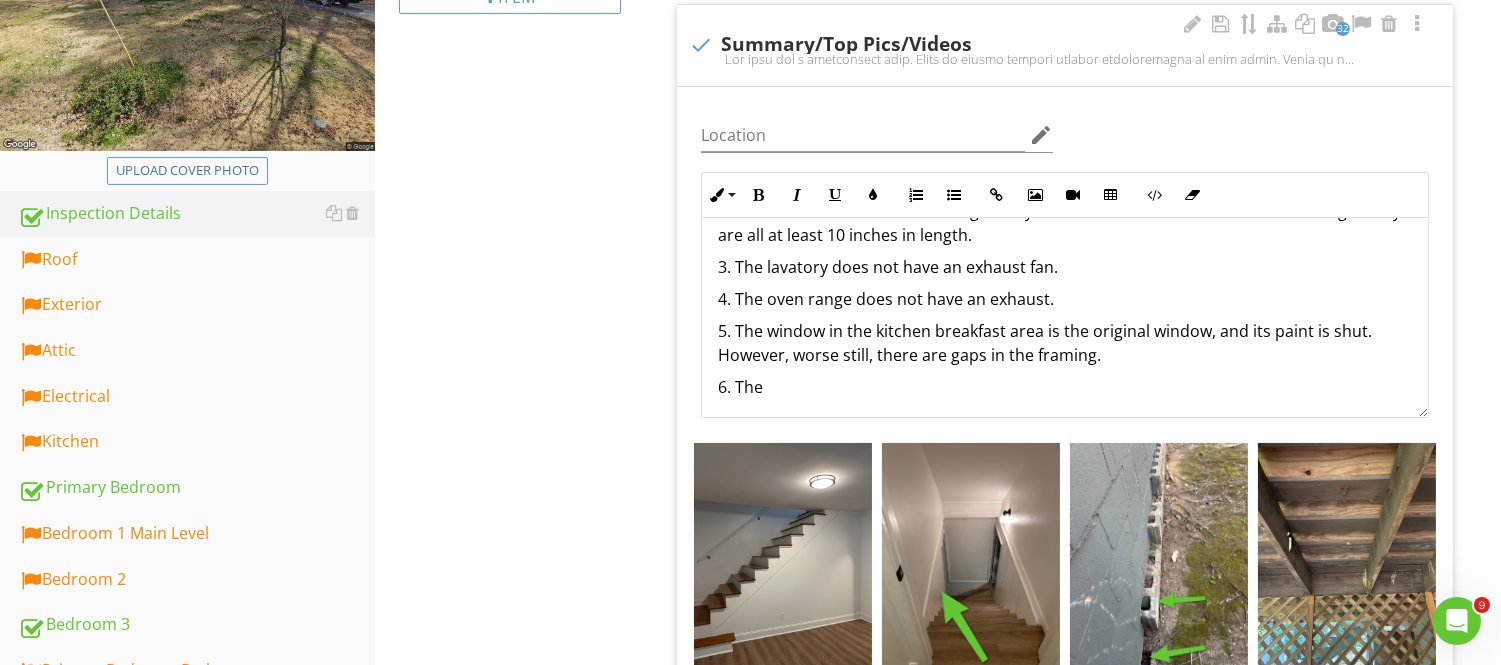 click on "6. The" at bounding box center (1065, 387) 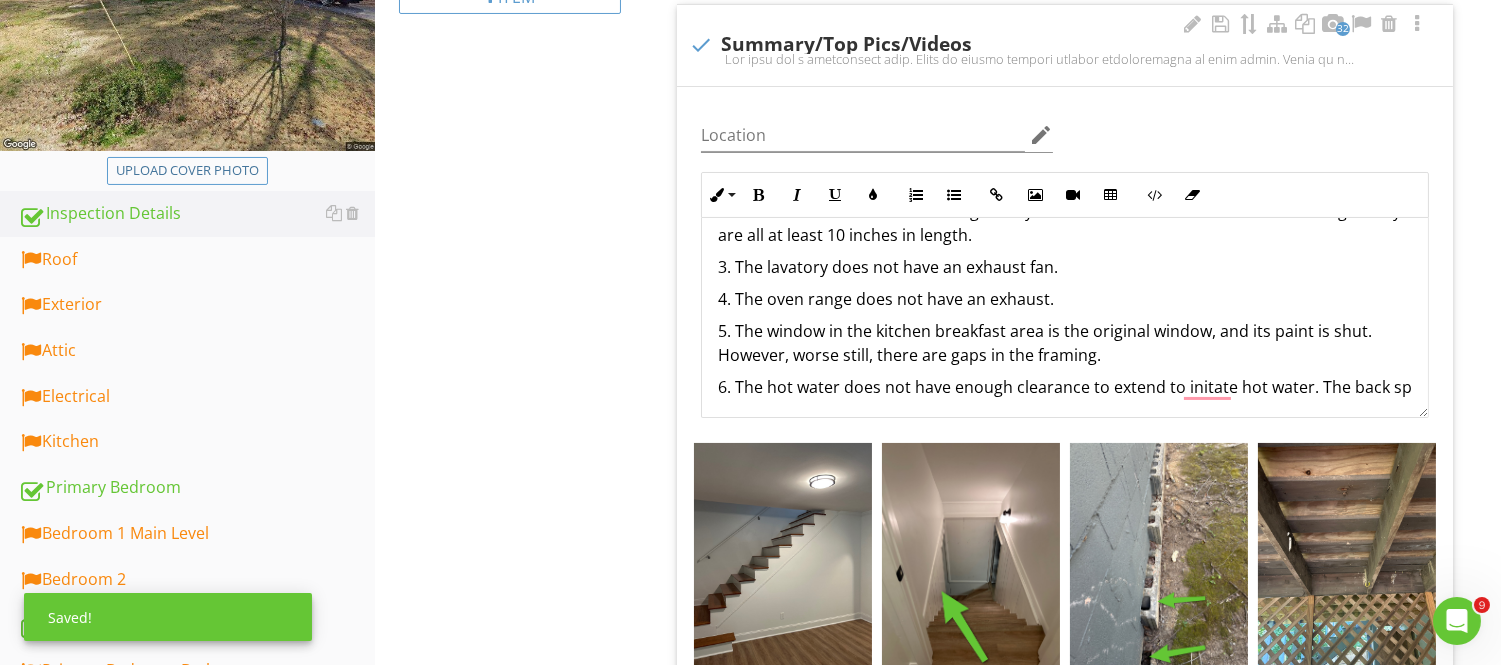 scroll, scrollTop: 2080, scrollLeft: 0, axis: vertical 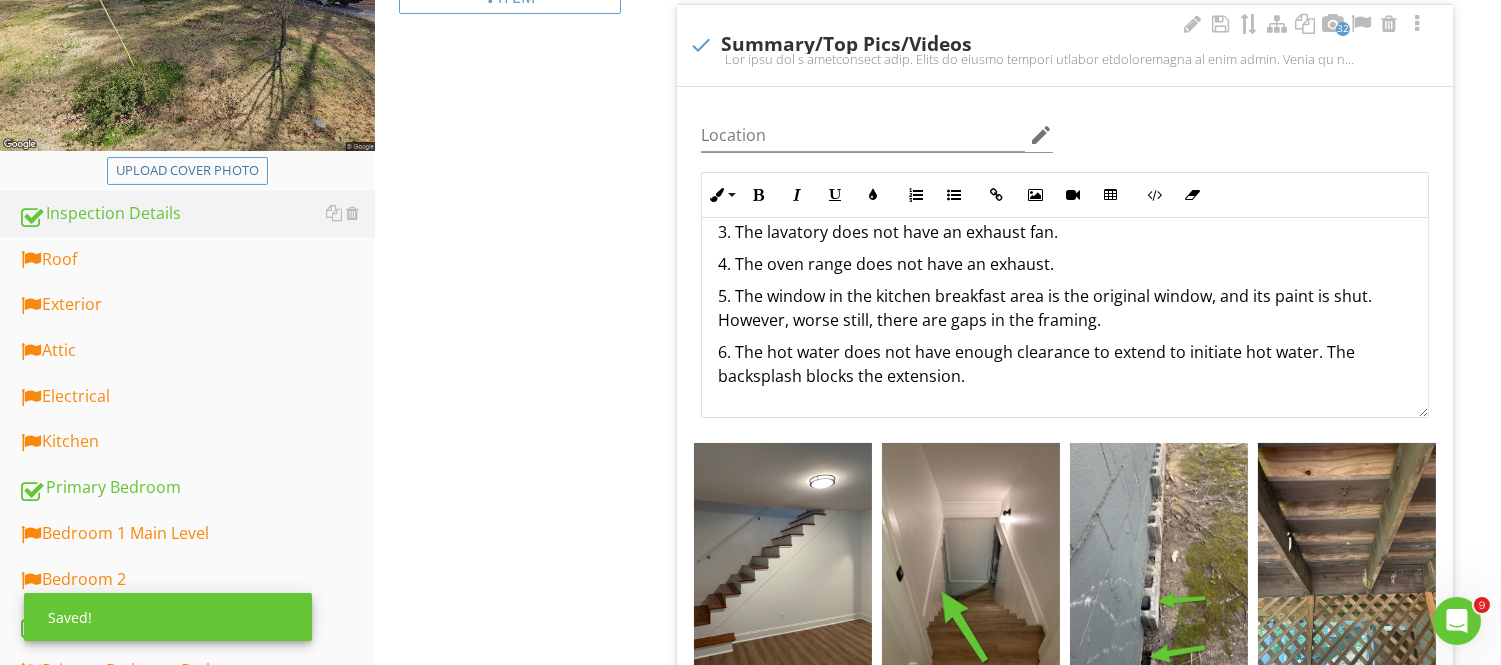 click on "6. The hot water does not have enough clearance to extend to initiate hot water. The backsplash blocks the extension." at bounding box center [1065, 364] 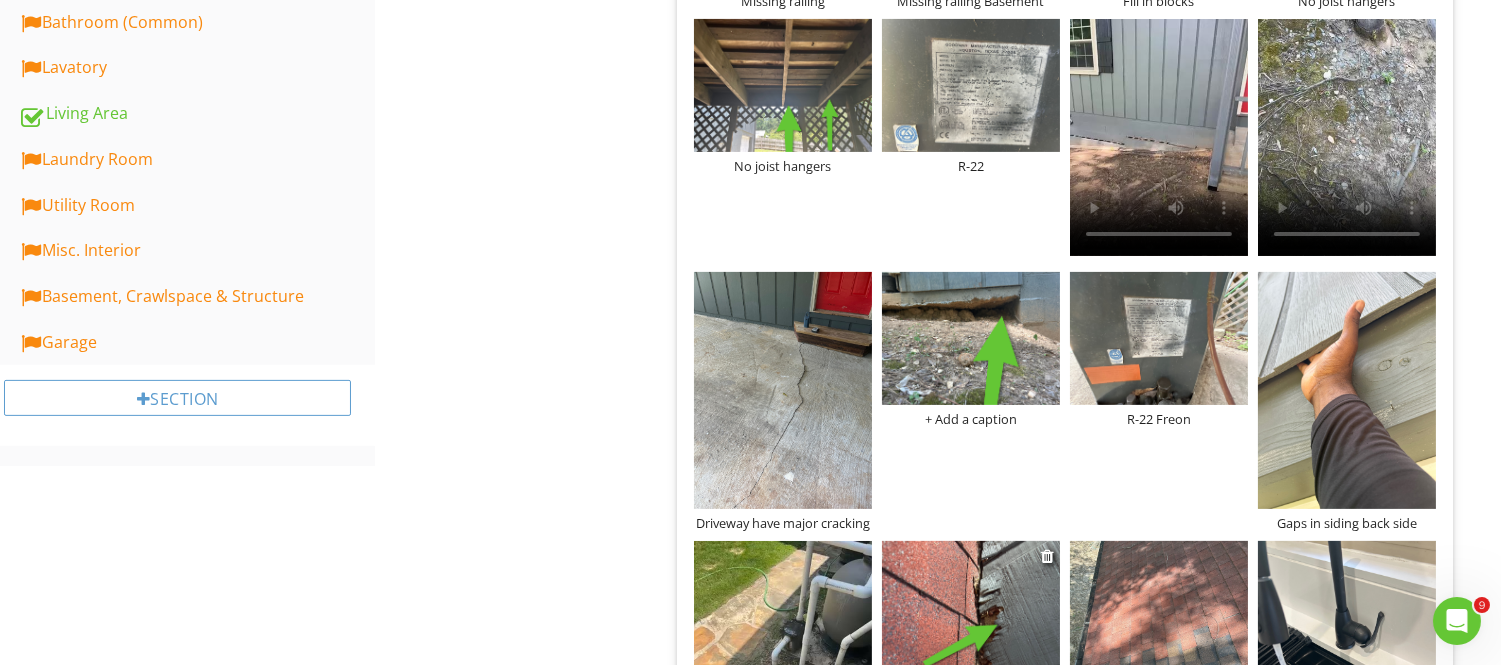 scroll, scrollTop: 1126, scrollLeft: 0, axis: vertical 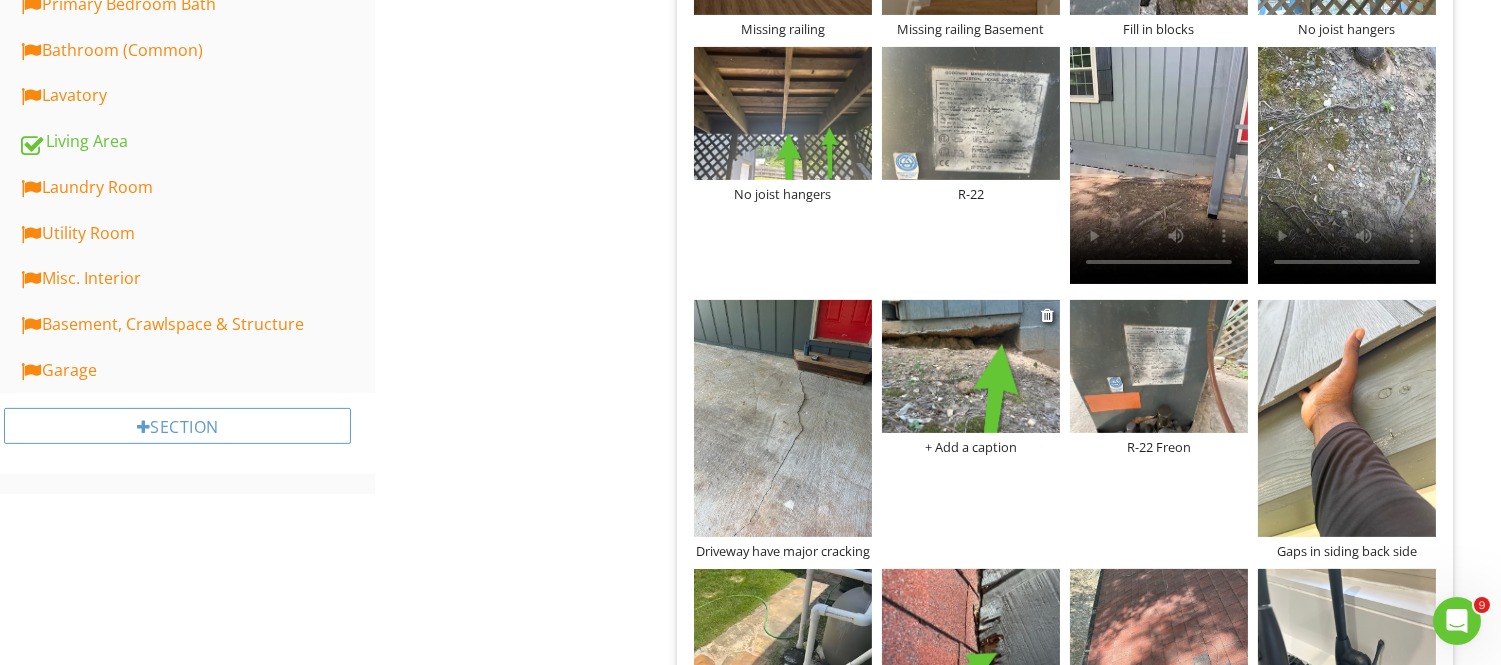 click on "+ Add a caption" at bounding box center [971, 447] 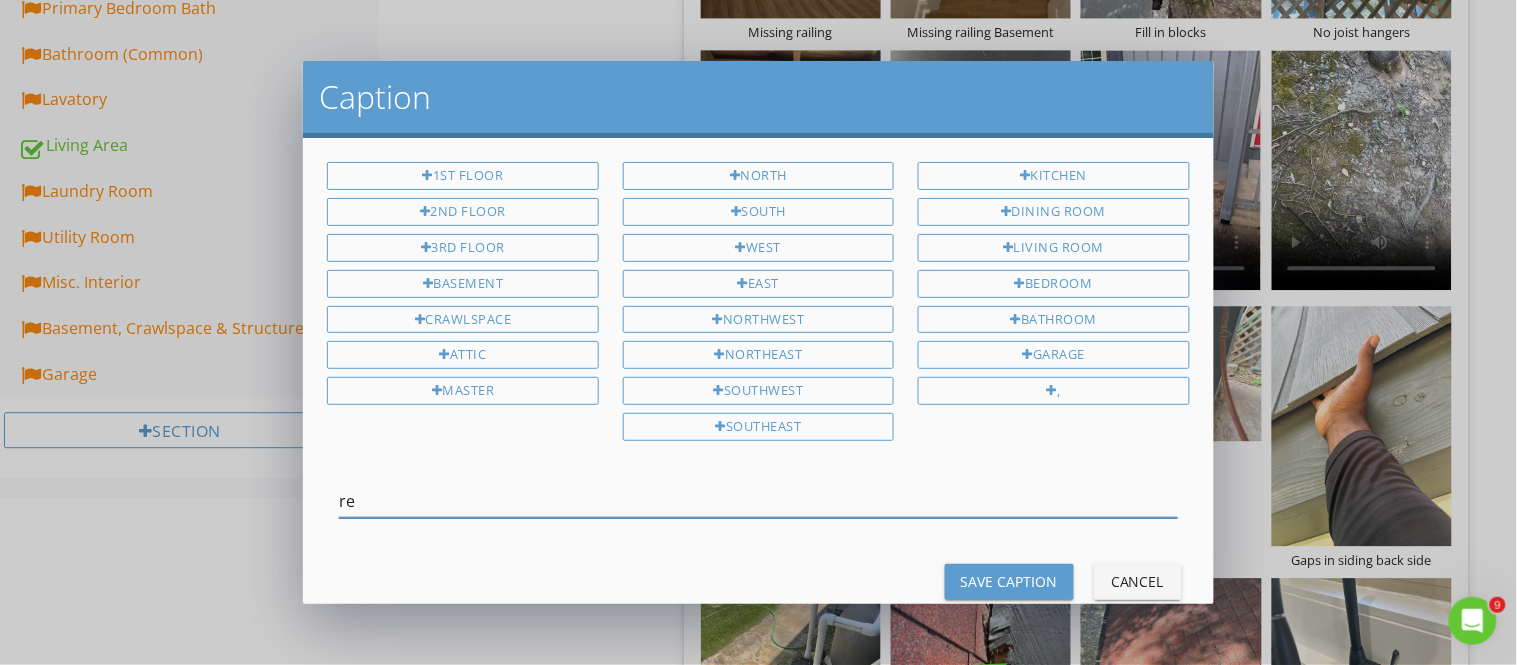 type on "r" 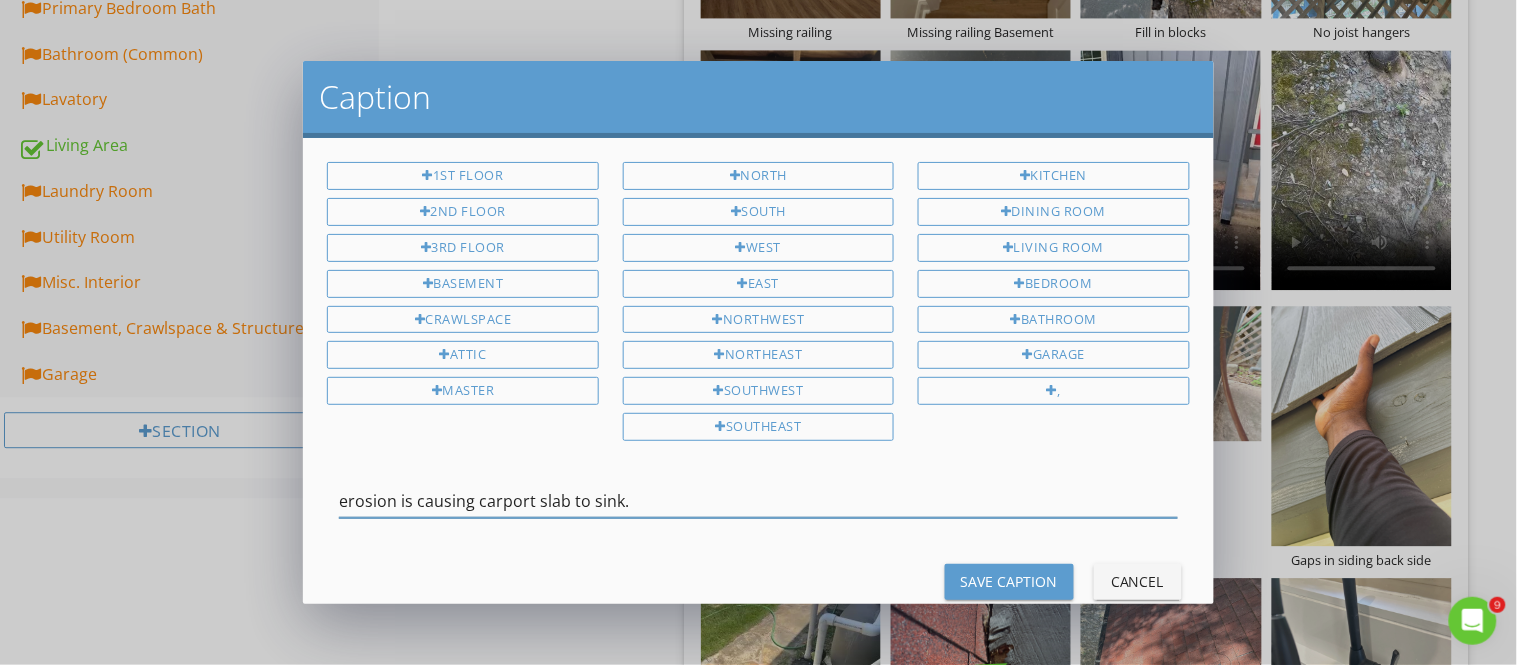 type on "erosion is causing carport slab to sink." 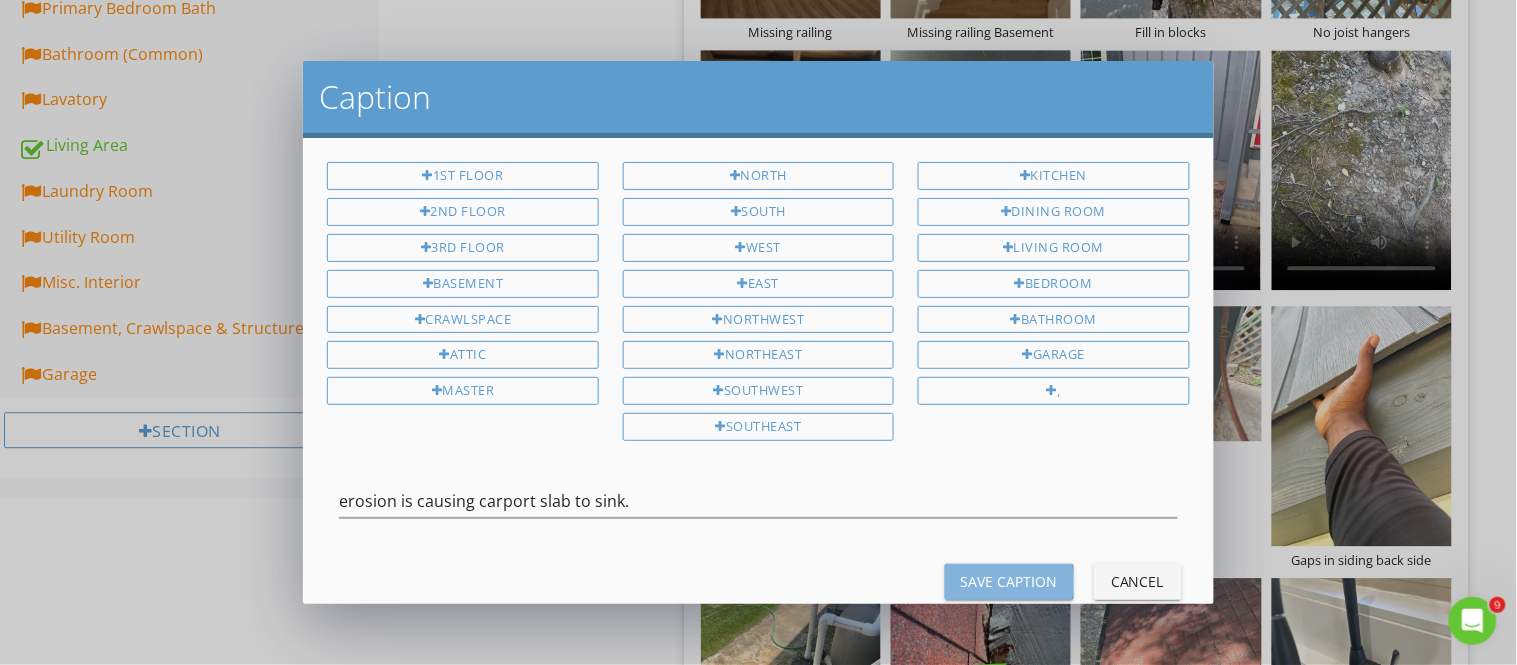 click on "Save Caption" at bounding box center [1009, 581] 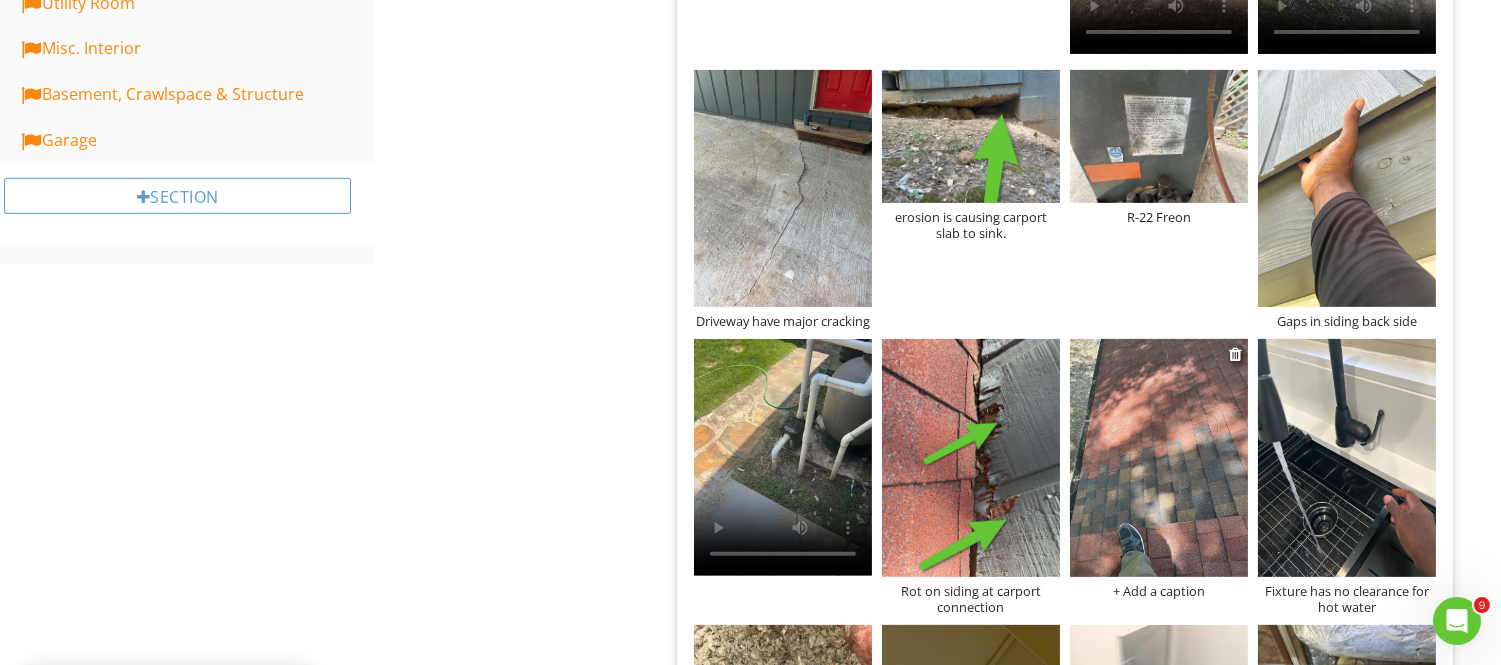 scroll, scrollTop: 1460, scrollLeft: 0, axis: vertical 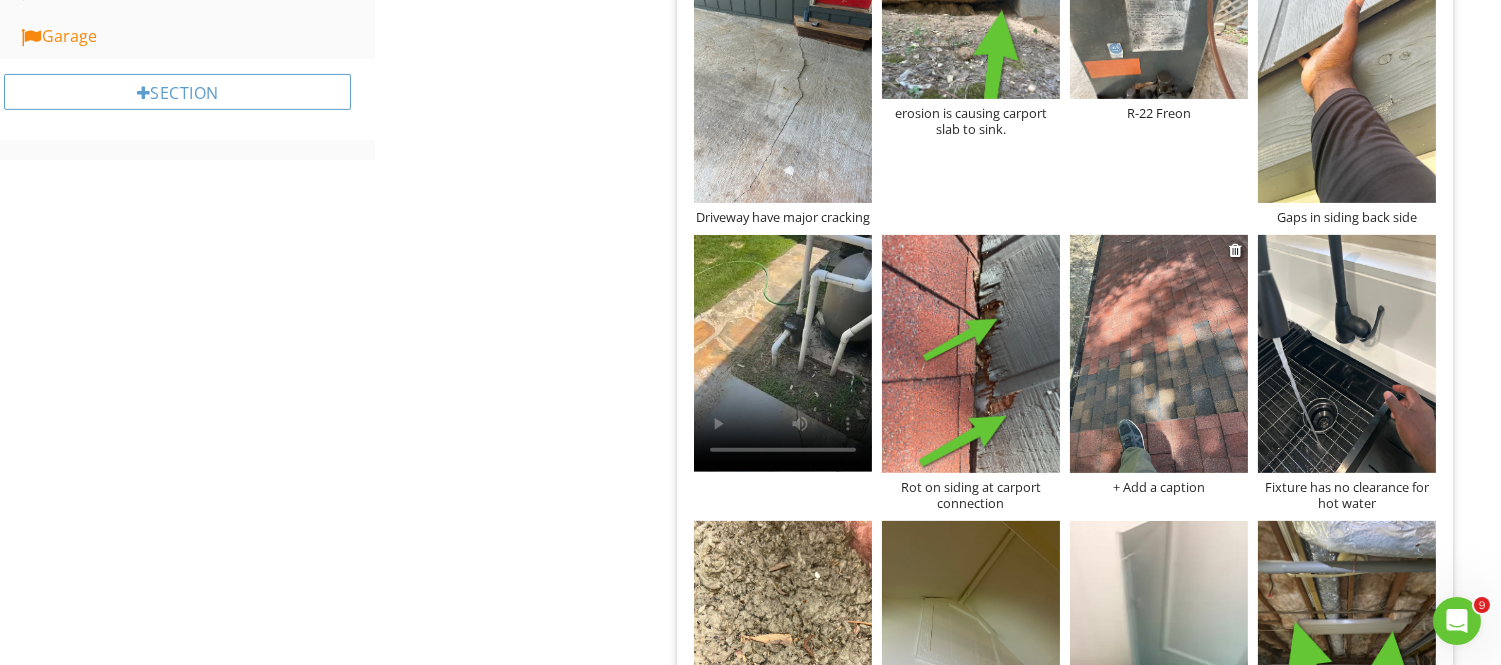 click on "+ Add a caption" at bounding box center (1159, 487) 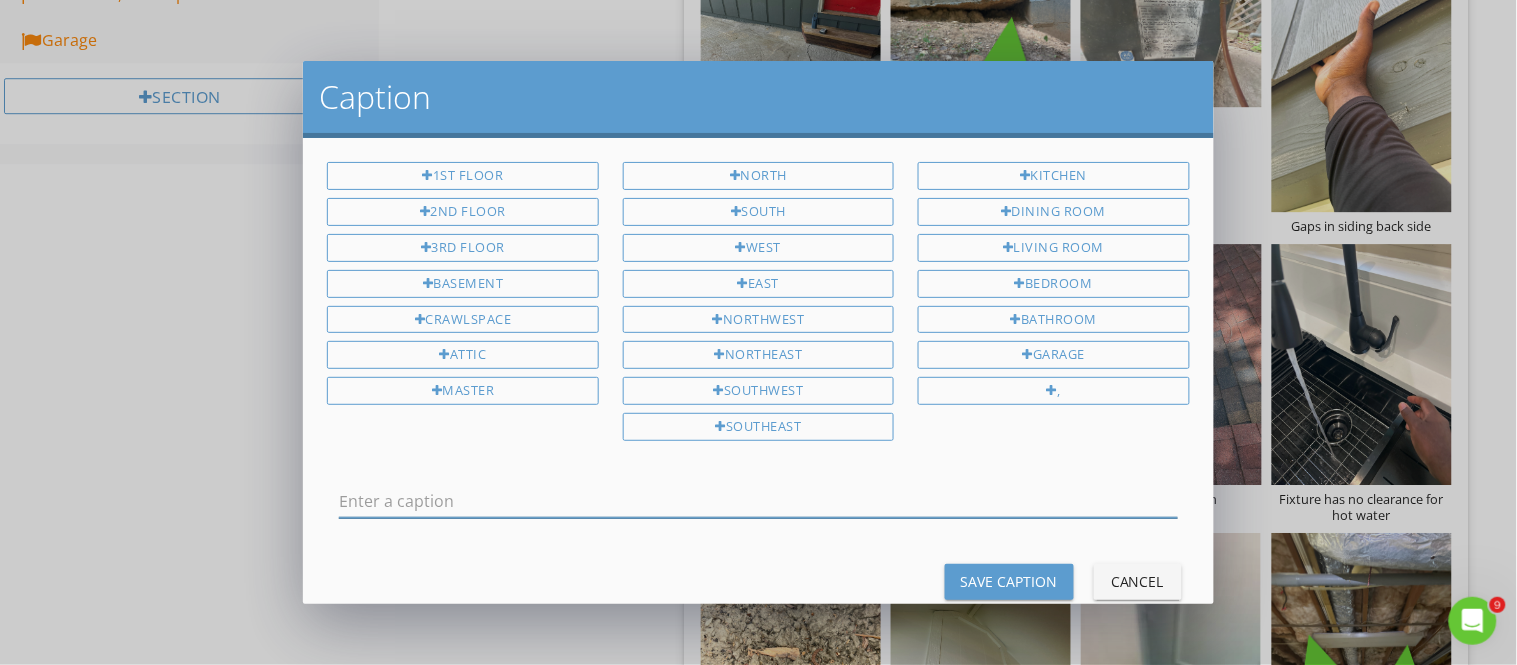 click at bounding box center [758, 501] 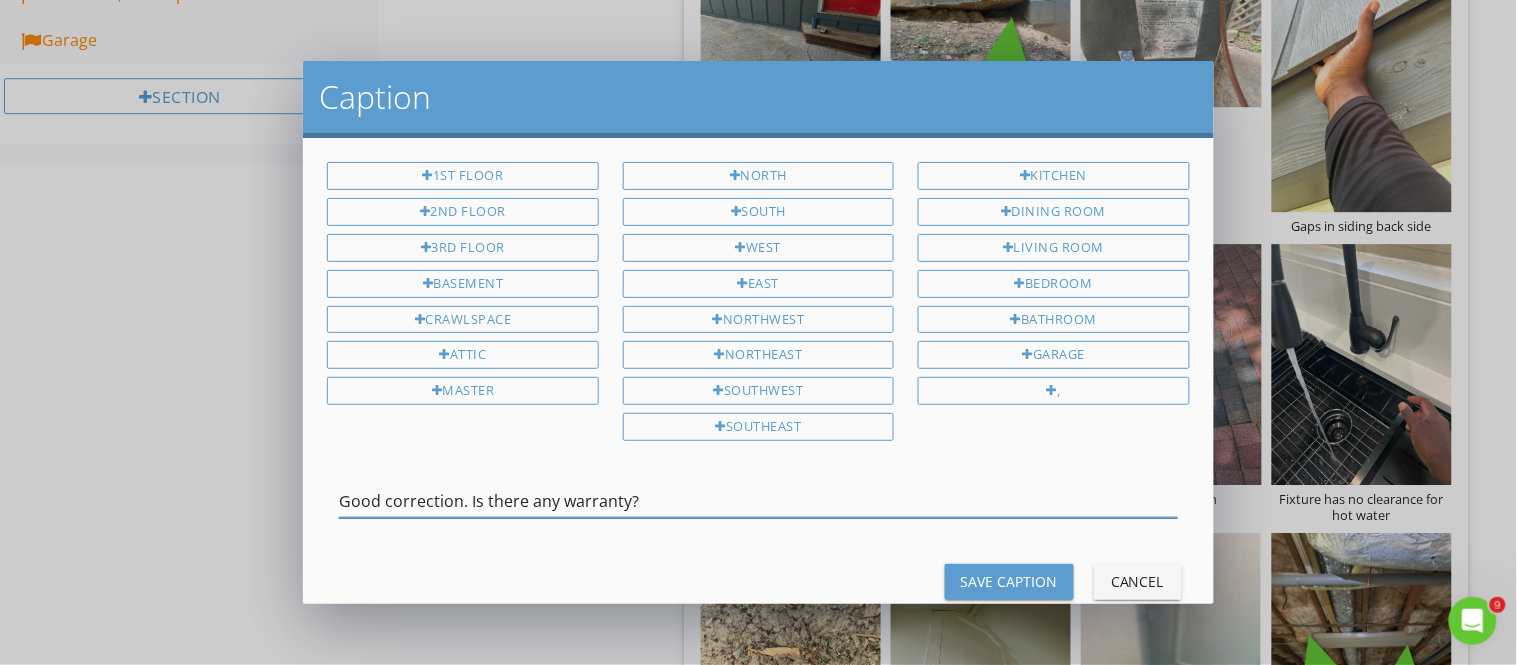 type on "Good correction. Is there any warranty?" 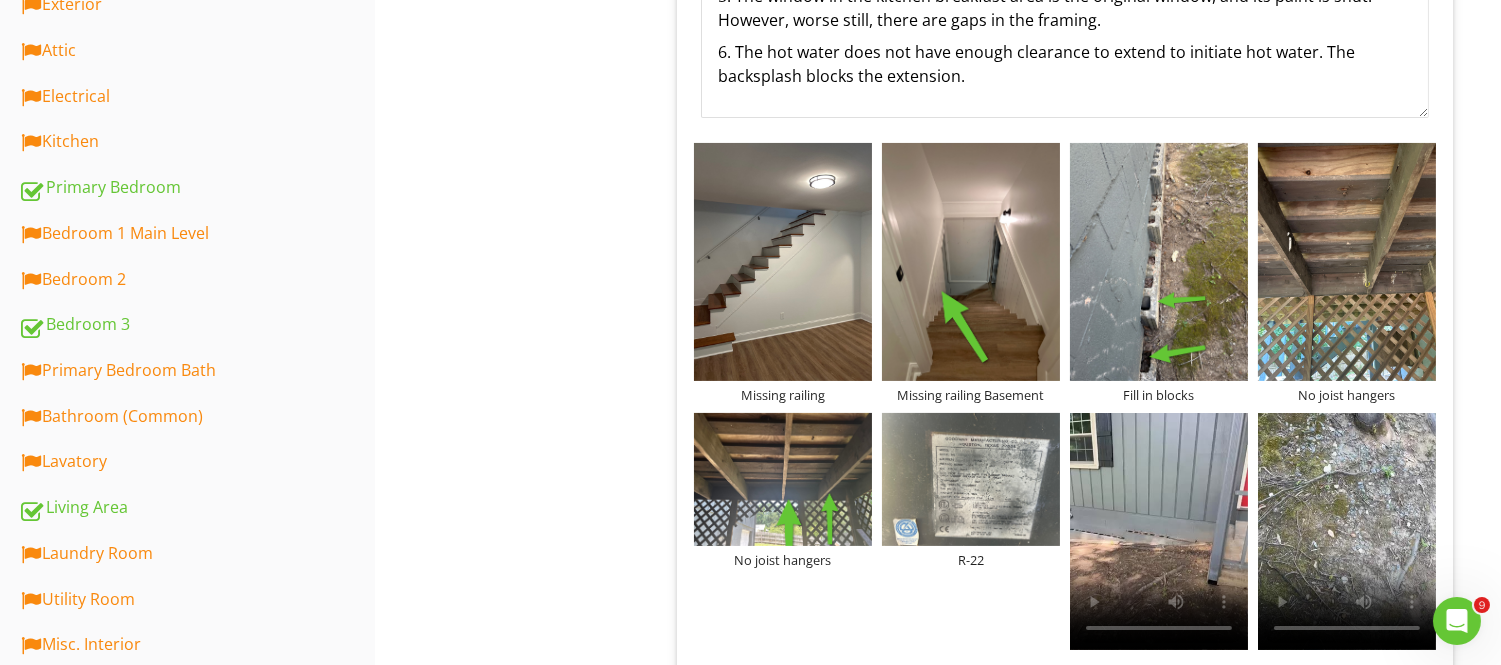 scroll, scrollTop: 571, scrollLeft: 0, axis: vertical 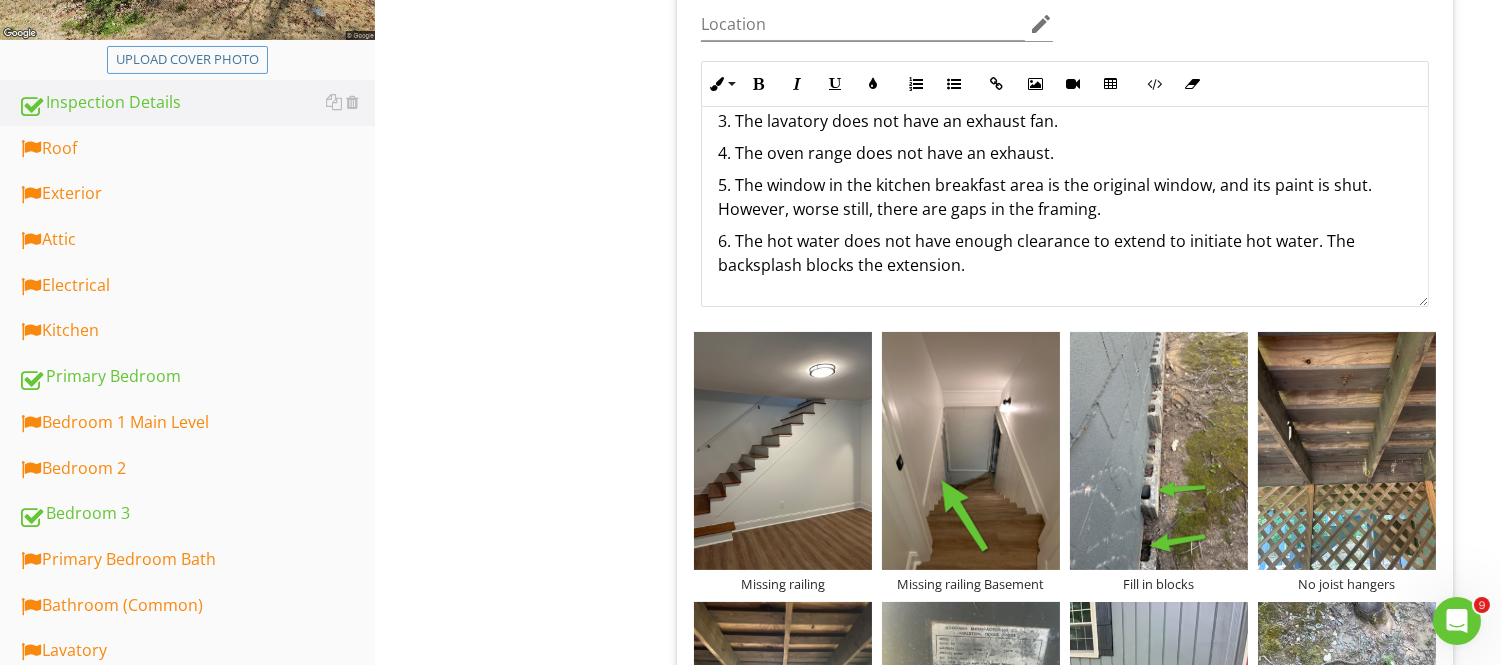 click on "6. The hot water does not have enough clearance to extend to initiate hot water. The backsplash blocks the extension." at bounding box center (1065, 253) 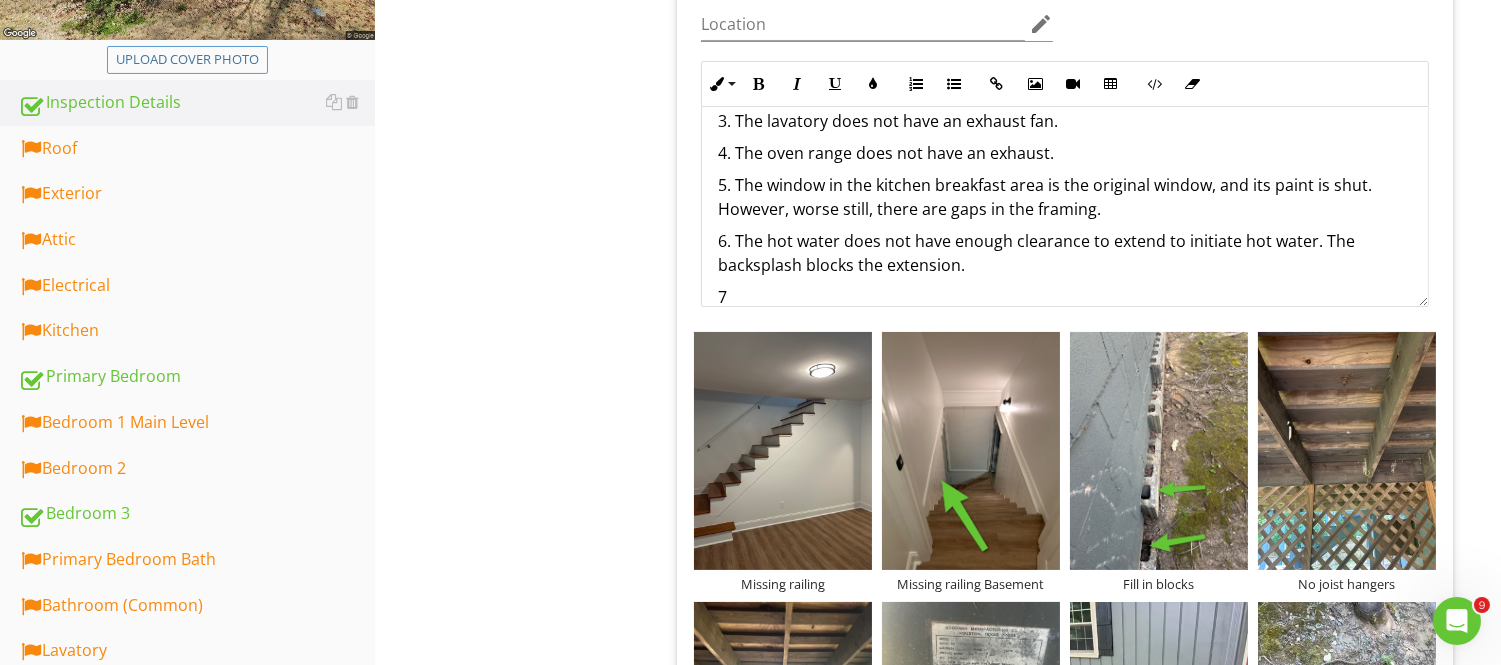 scroll, scrollTop: 2112, scrollLeft: 0, axis: vertical 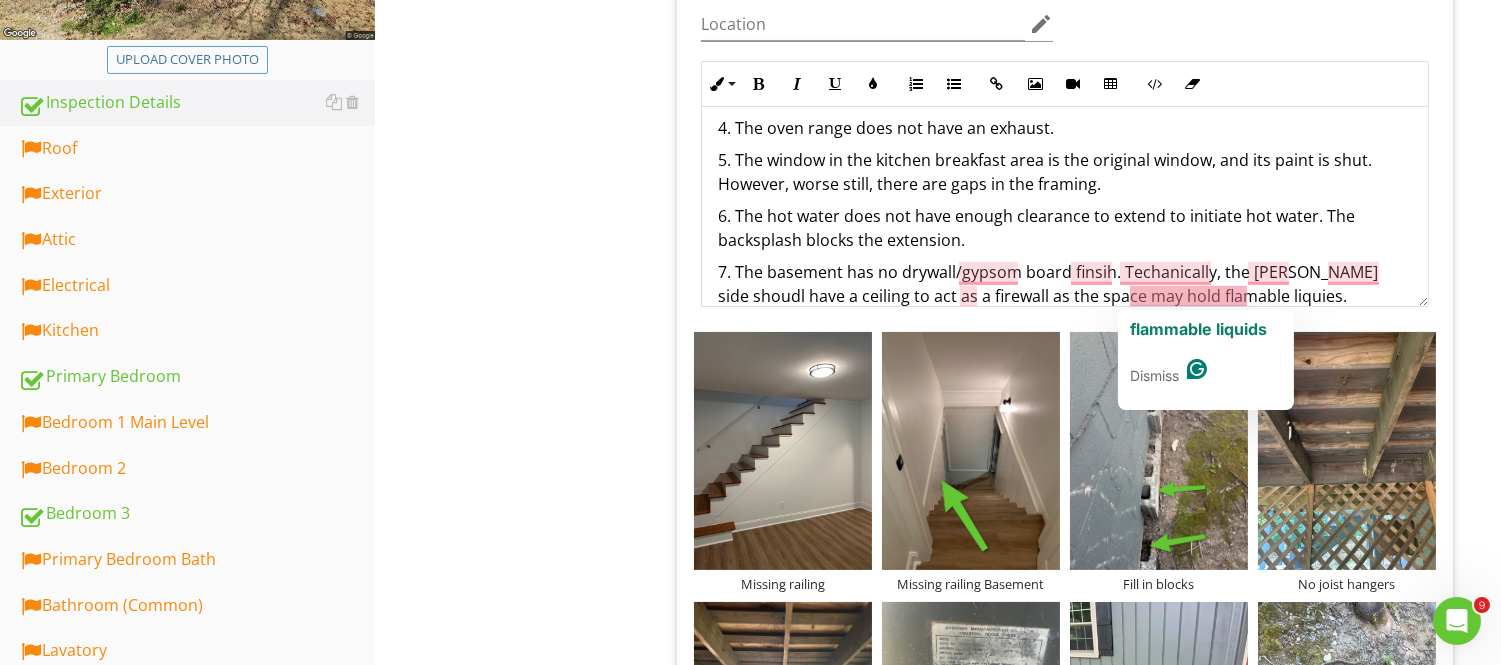click on "flammable liquids Dismiss" 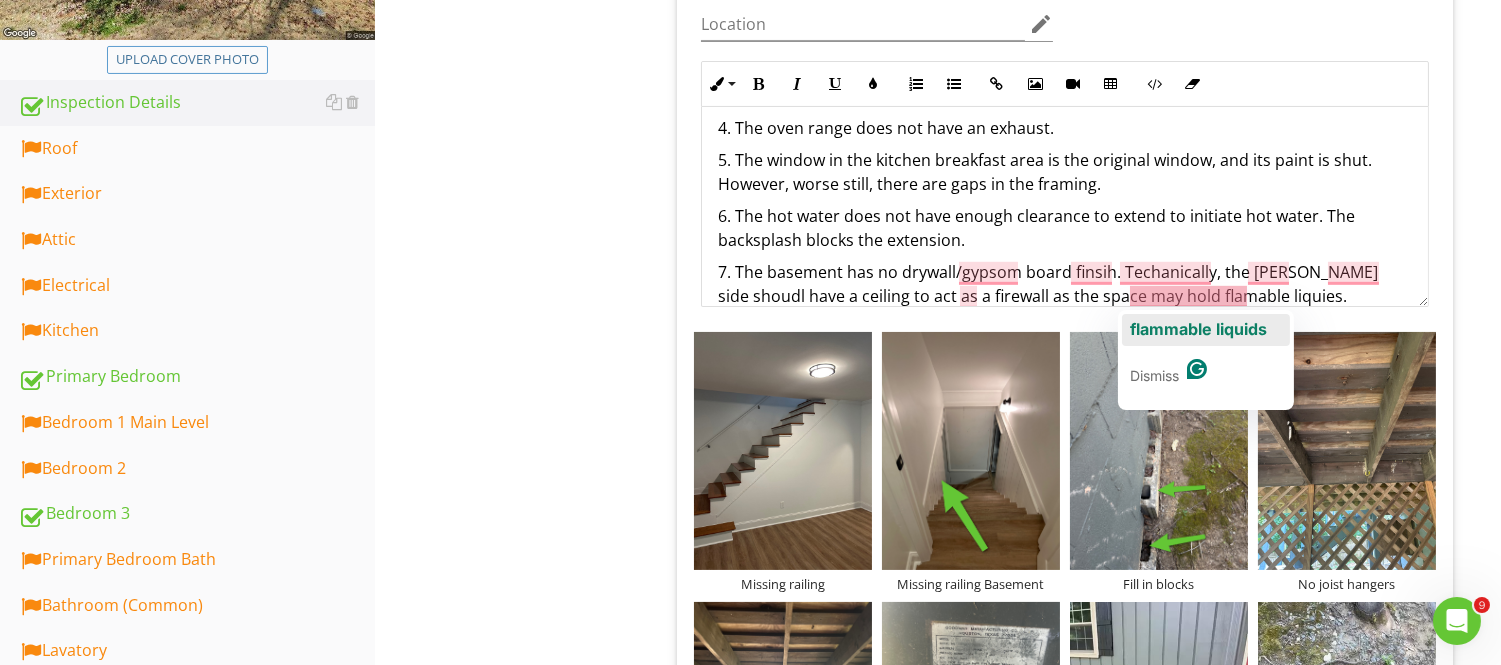 click on "flammable liquids" 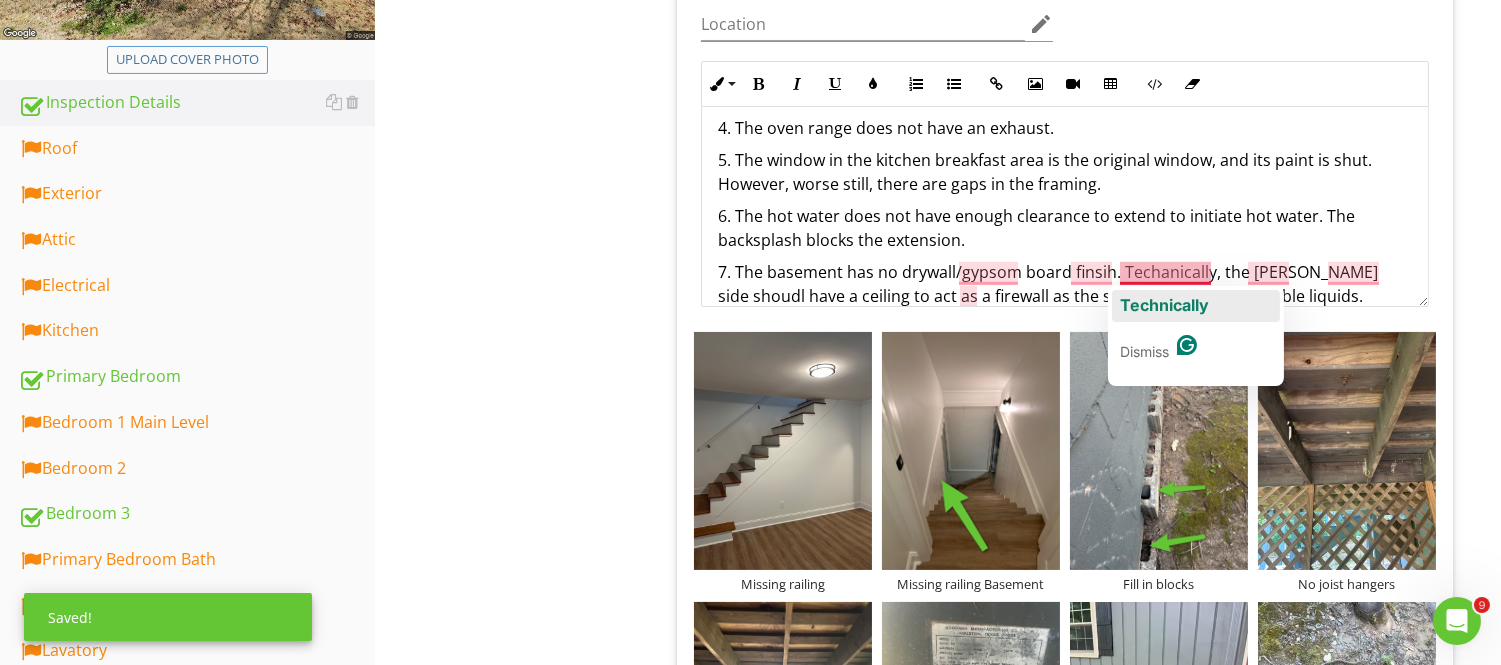 click on "Technically" 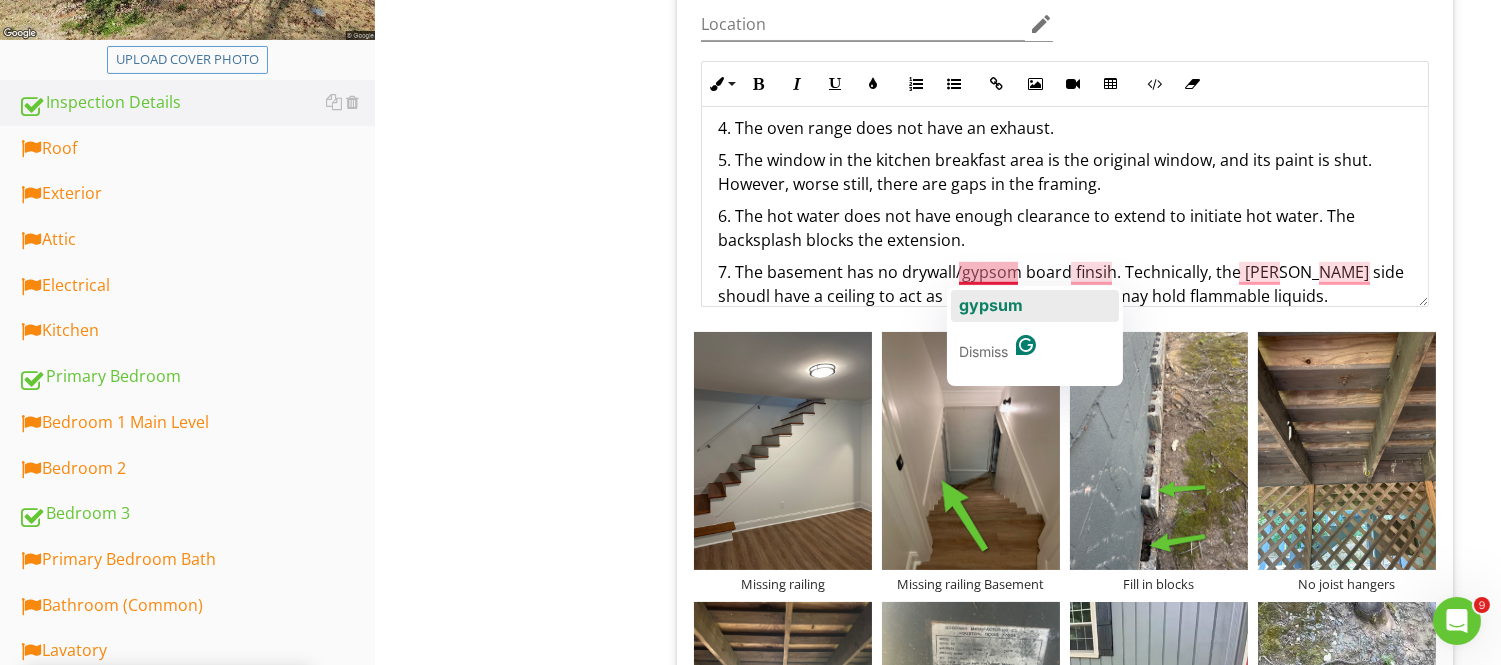 click on "gypsum" 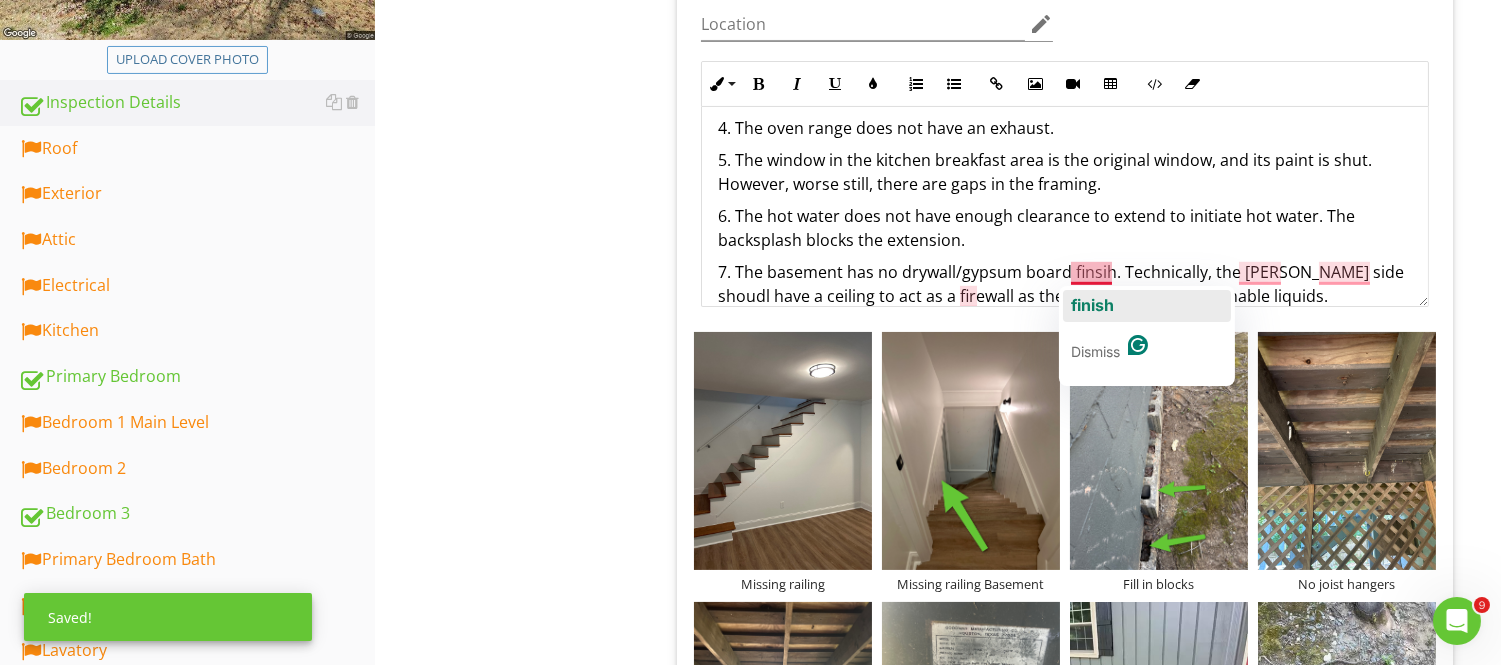 click on "finish" 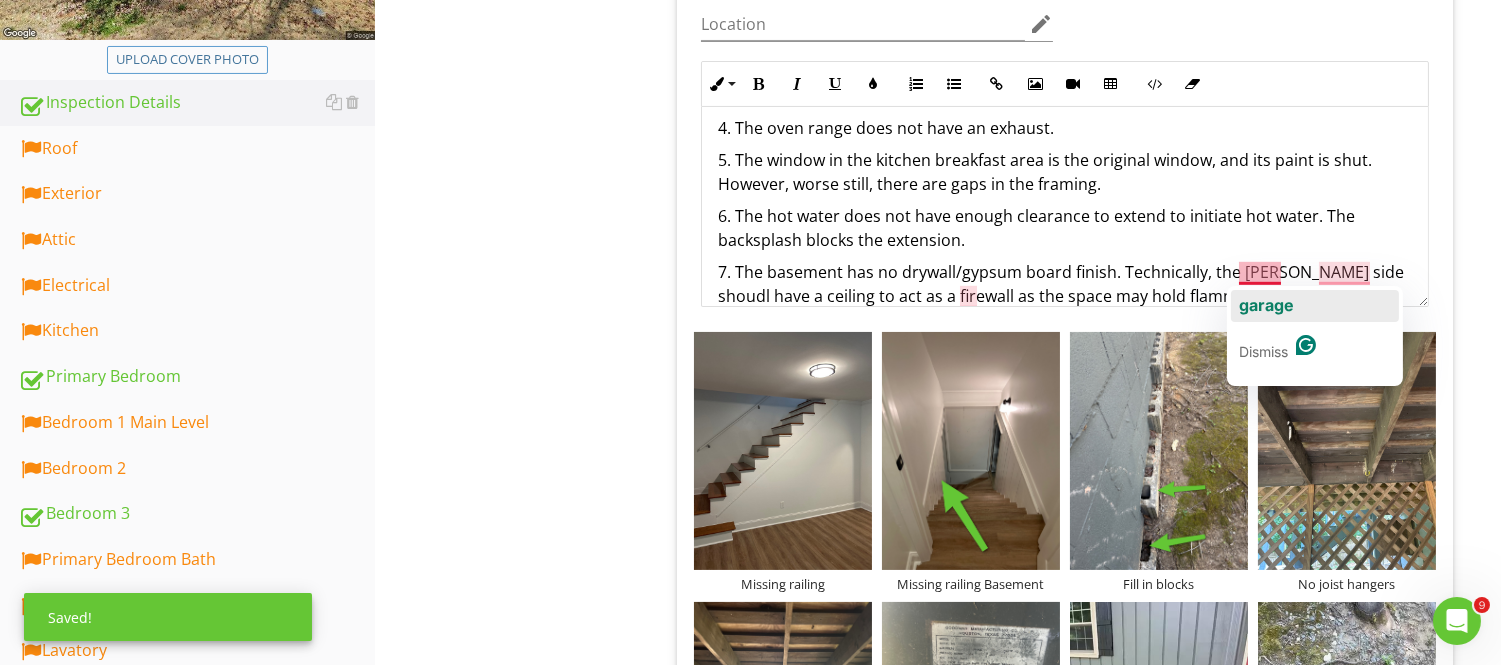 click on "garage" 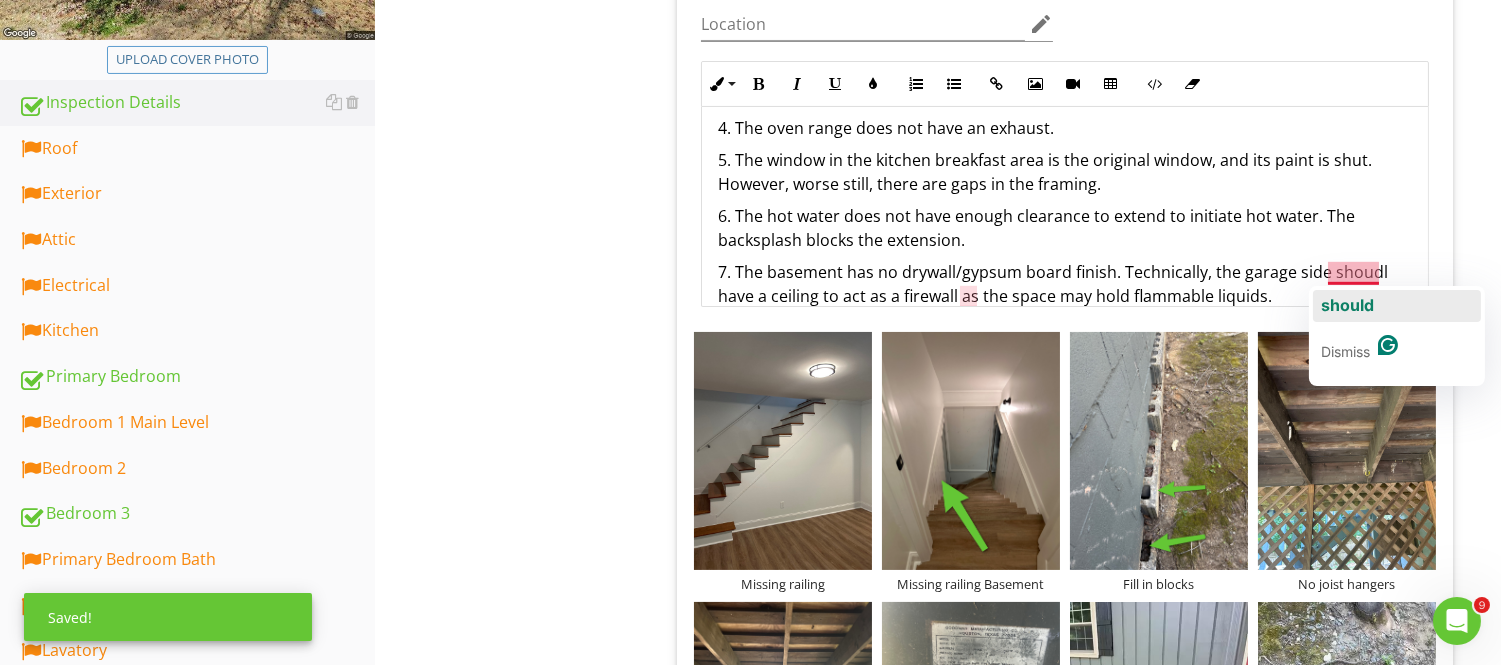 click on "should" 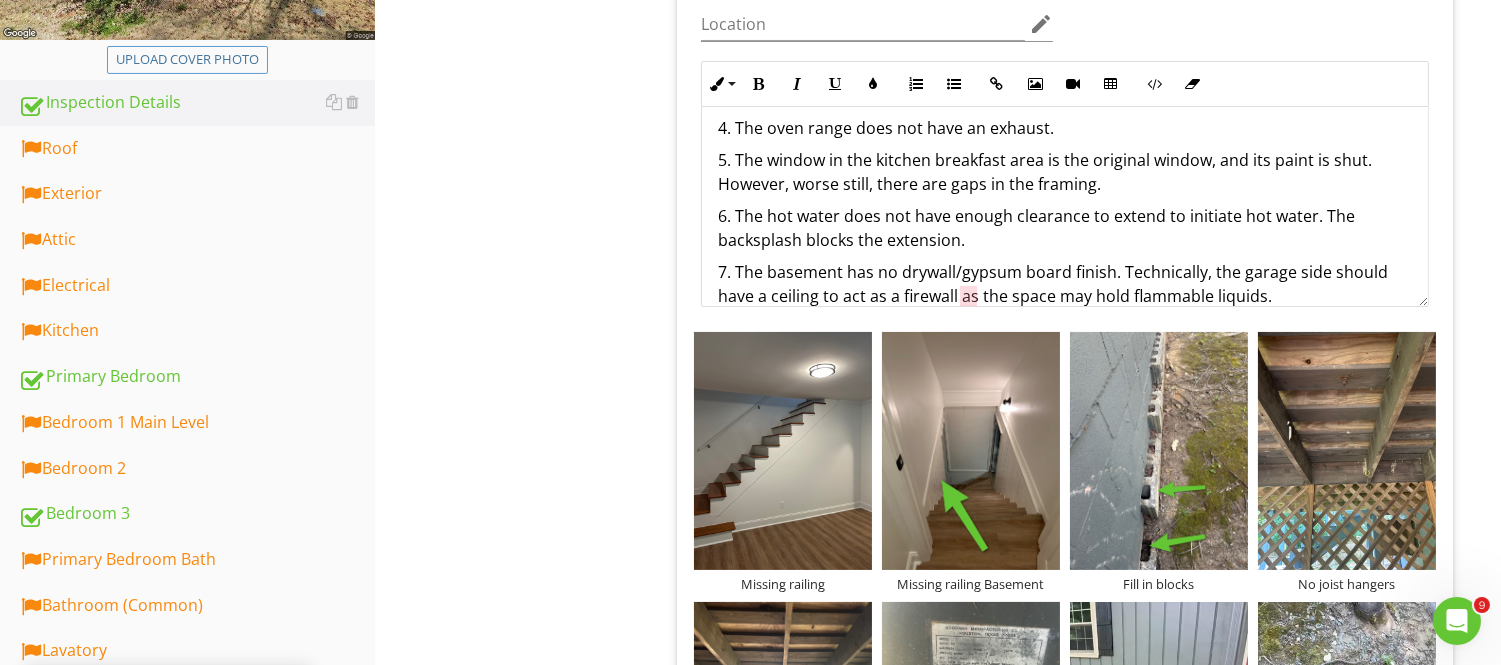 scroll, scrollTop: 2246, scrollLeft: 0, axis: vertical 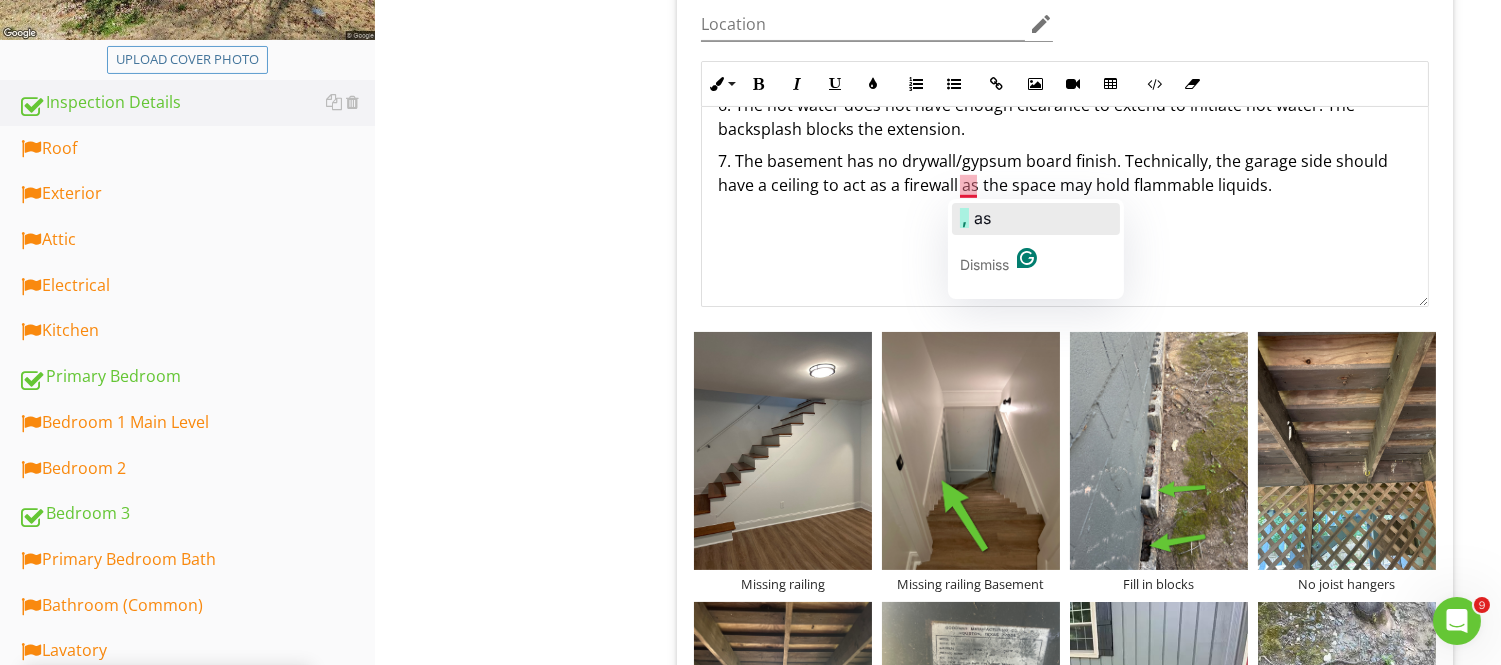 click 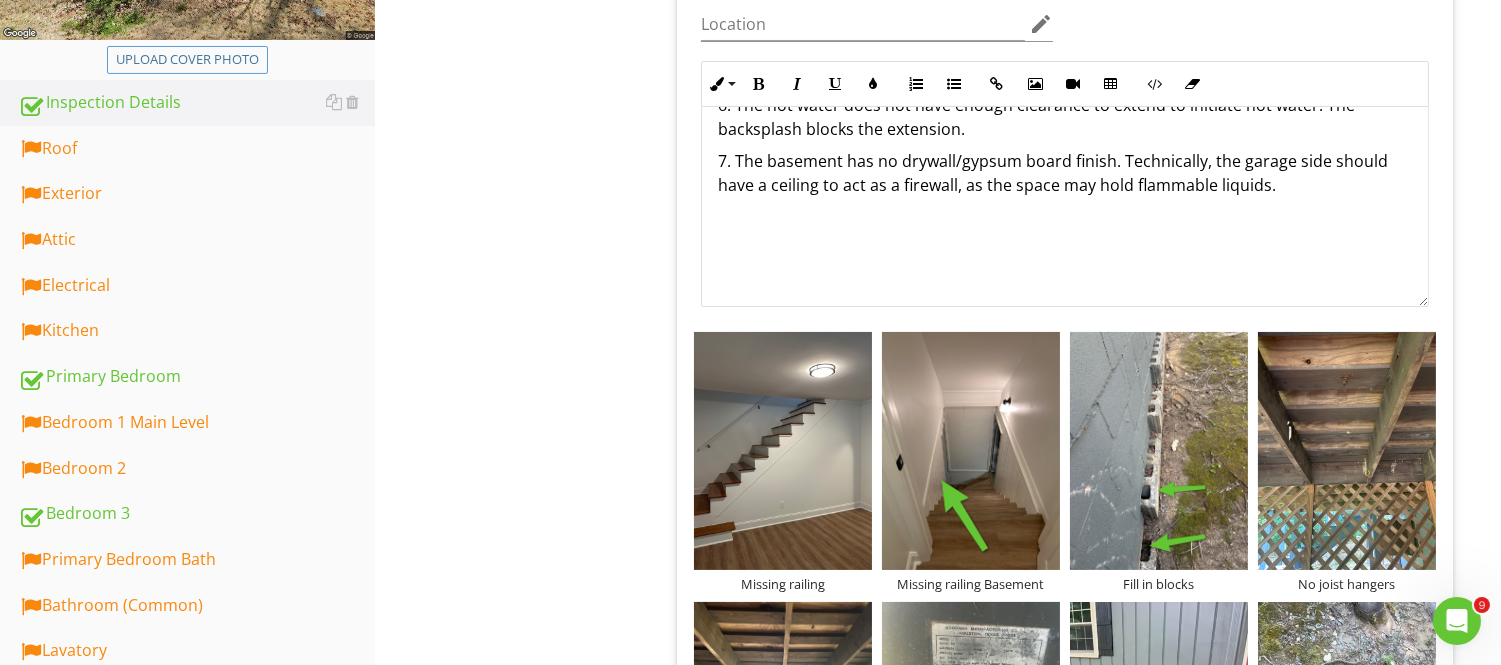 click on "7. The basement has no drywall/gypsum board finish. Technically, the garage side should have a ceiling to act as a firewall, as the space may hold flammable liquids." at bounding box center [1065, 173] 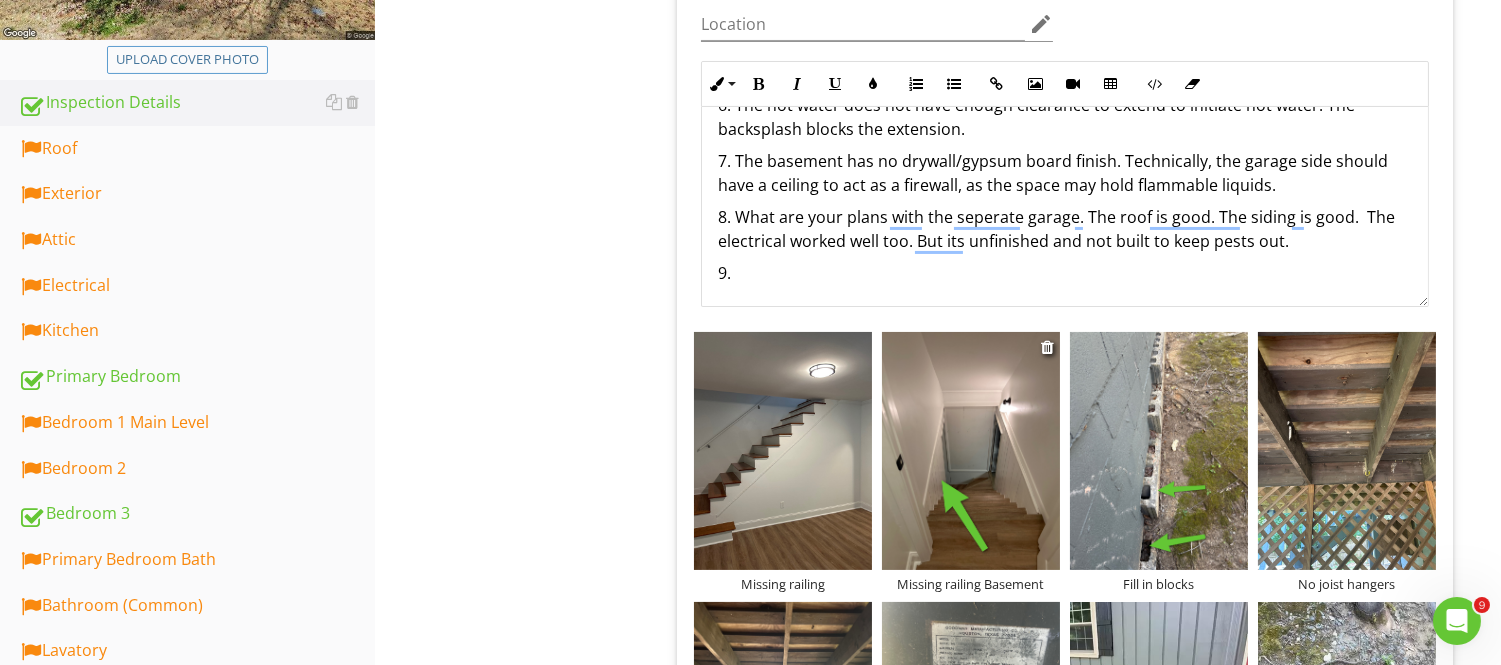scroll, scrollTop: 460, scrollLeft: 0, axis: vertical 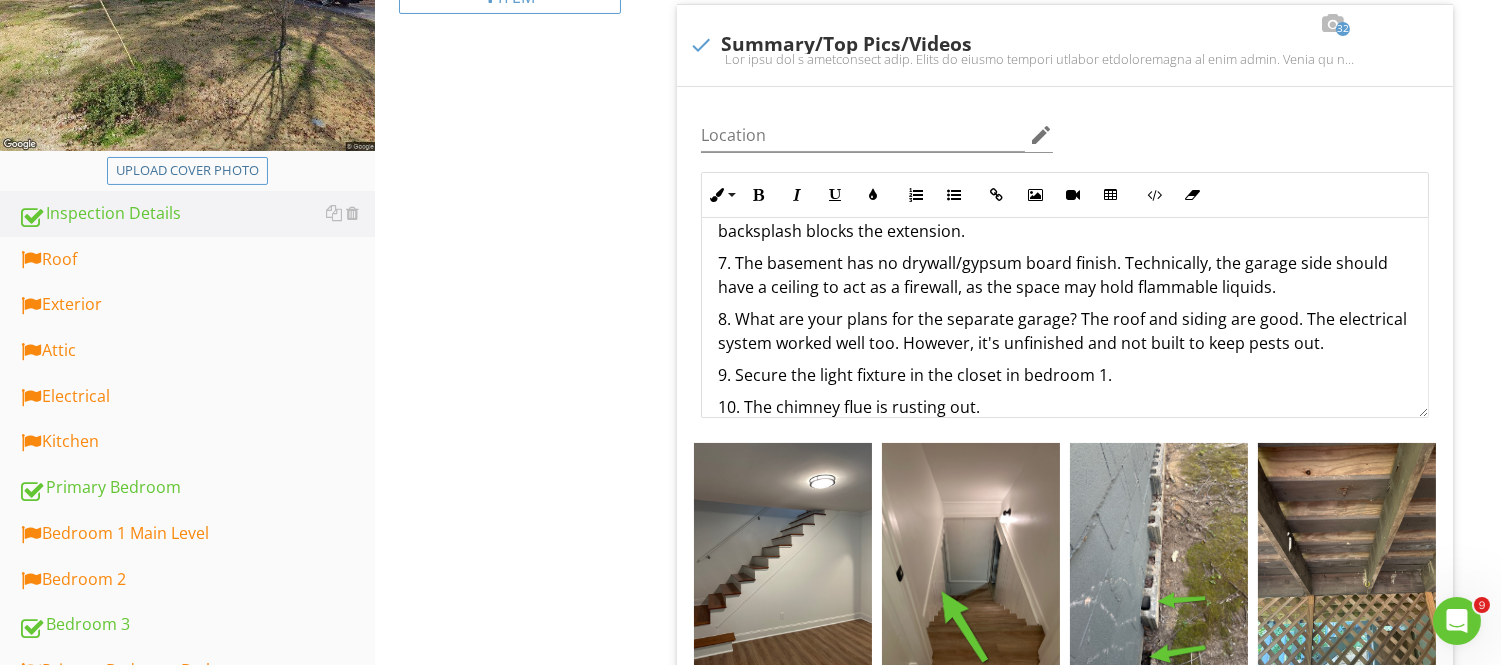 click on "The home has a serviceable roof. There is slight typical asphalt deterioration in some parts. There is a correction on the front left side. But there are no buckling, damaged, or missing shingles. The electrical system performed well, but still requires some minor adjustments.  The 2005 [PERSON_NAME] HVAC system performed exceptionally well for a [DEMOGRAPHIC_DATA] system. I got about 59-60°F at the register vents and a good differential at the return vent.  The heat performed well with average temps above 120°F.  The theme of the home is DIY renovations and repairs.  Foundation. Drainage. Concrete. Sunroom.  1b. The concrete footing around the exterior should be filled in with concrete to keep out moisture and pests. requires more substantial support than standard studs can offer. Often, a main beam is supported by posts or columns, which transfer the load to the foundation. The studs are notched, and some don't meet the beam above.  I recommend a foundation specialist to  repai r.  Plumbing Elecrtrical HVAC Misc" at bounding box center (1065, -673) 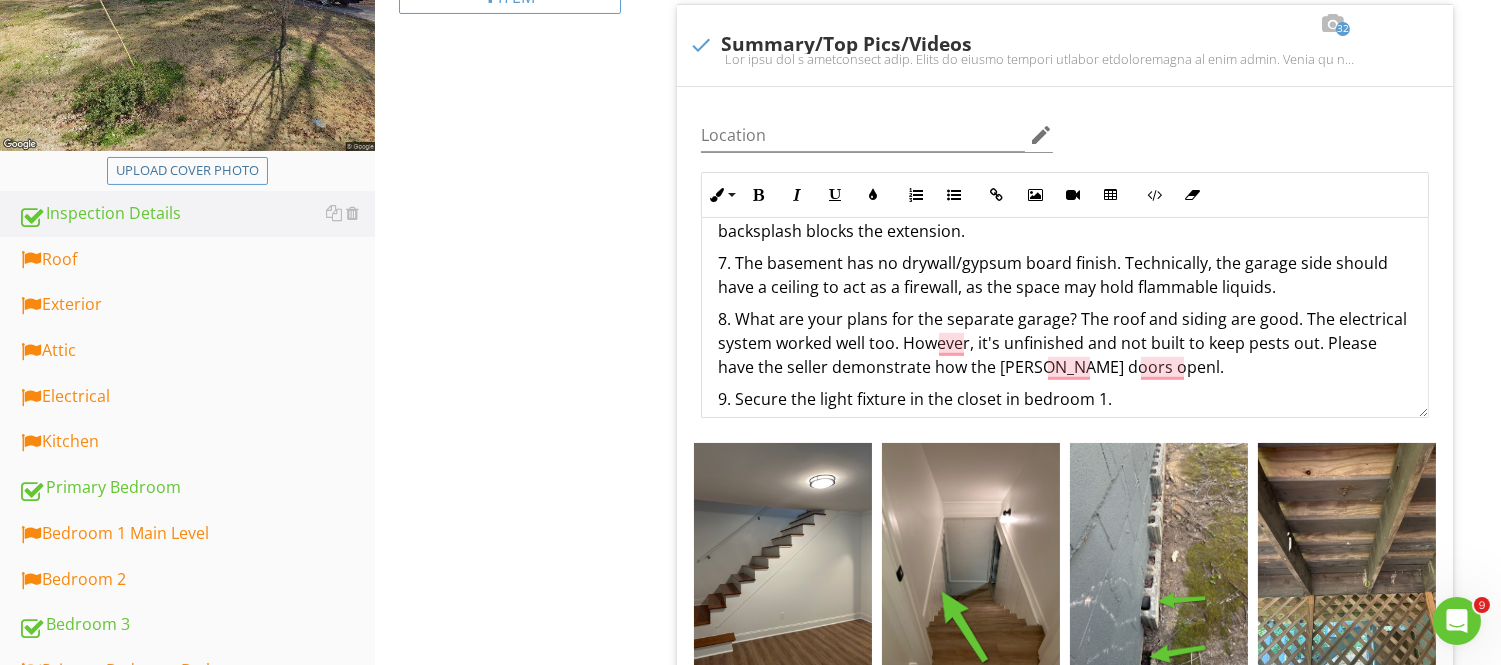 scroll, scrollTop: 2366, scrollLeft: 0, axis: vertical 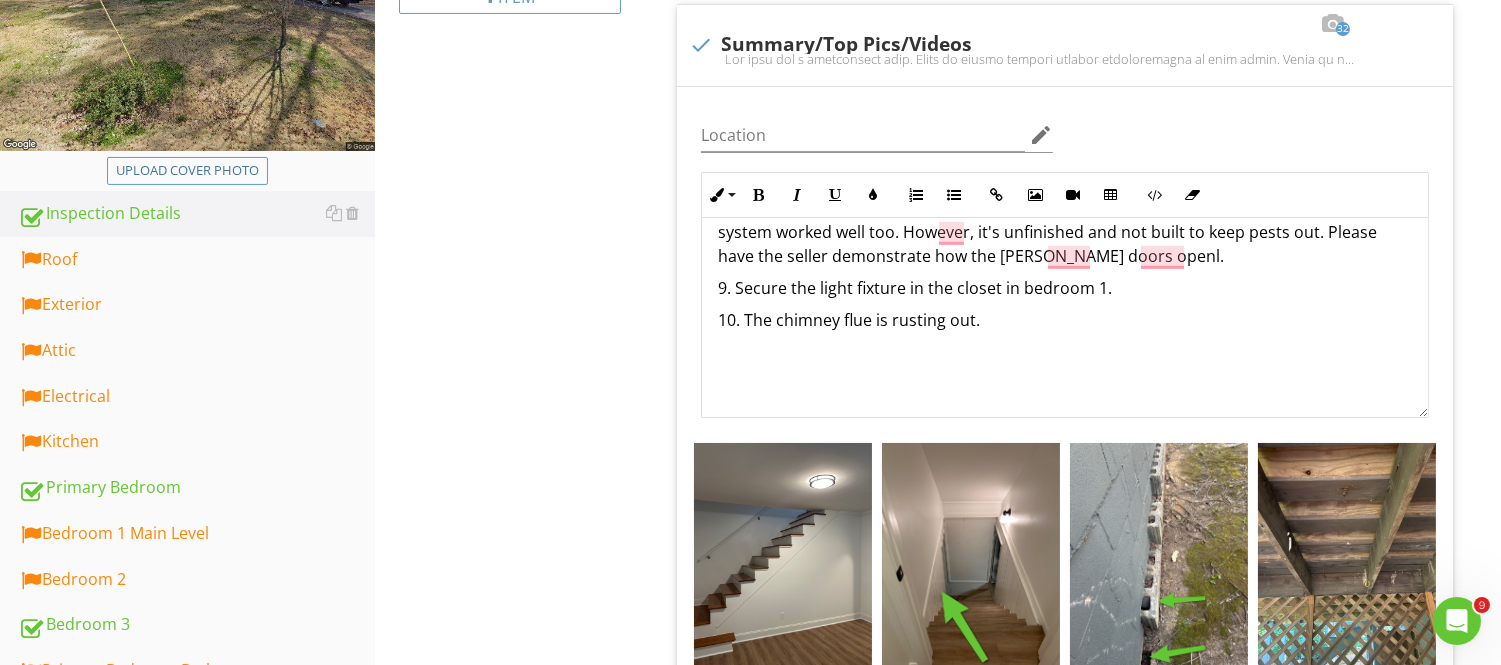 click on "10. The chimney flue is rusting out." at bounding box center (1065, 320) 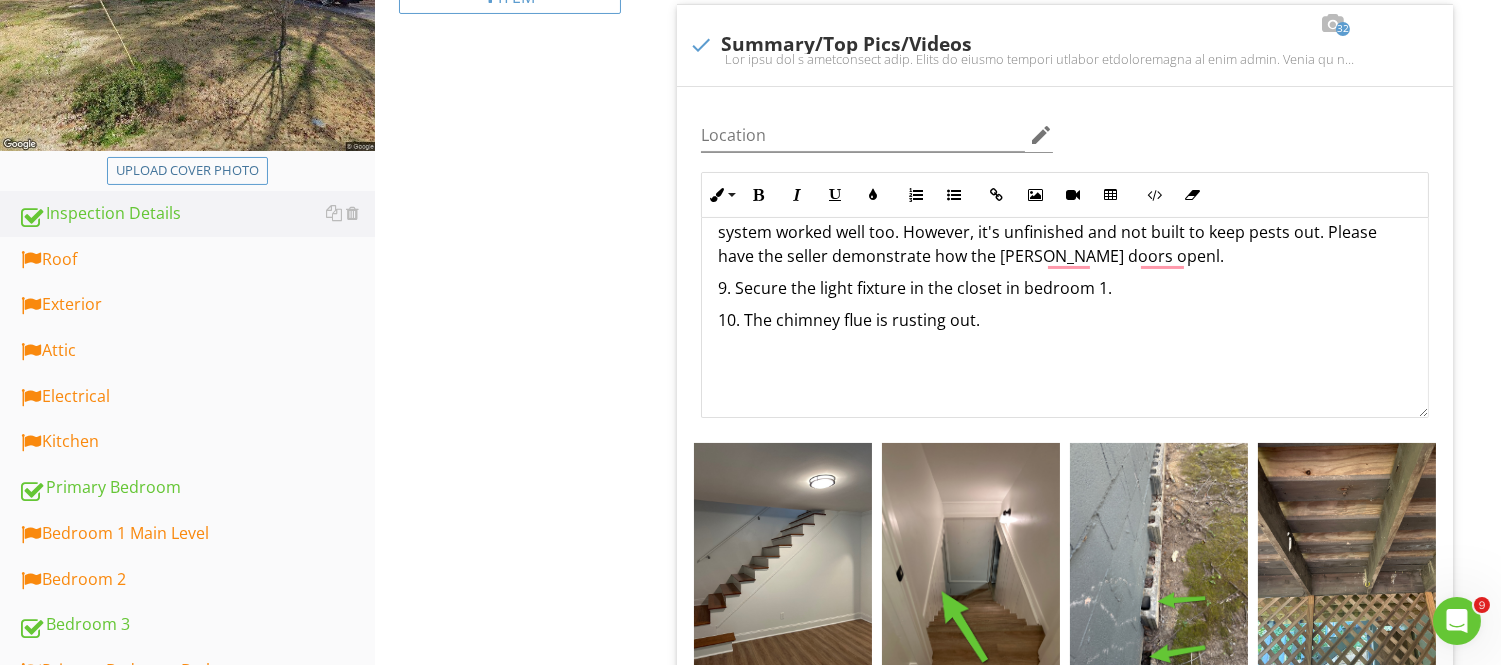 scroll, scrollTop: 2255, scrollLeft: 0, axis: vertical 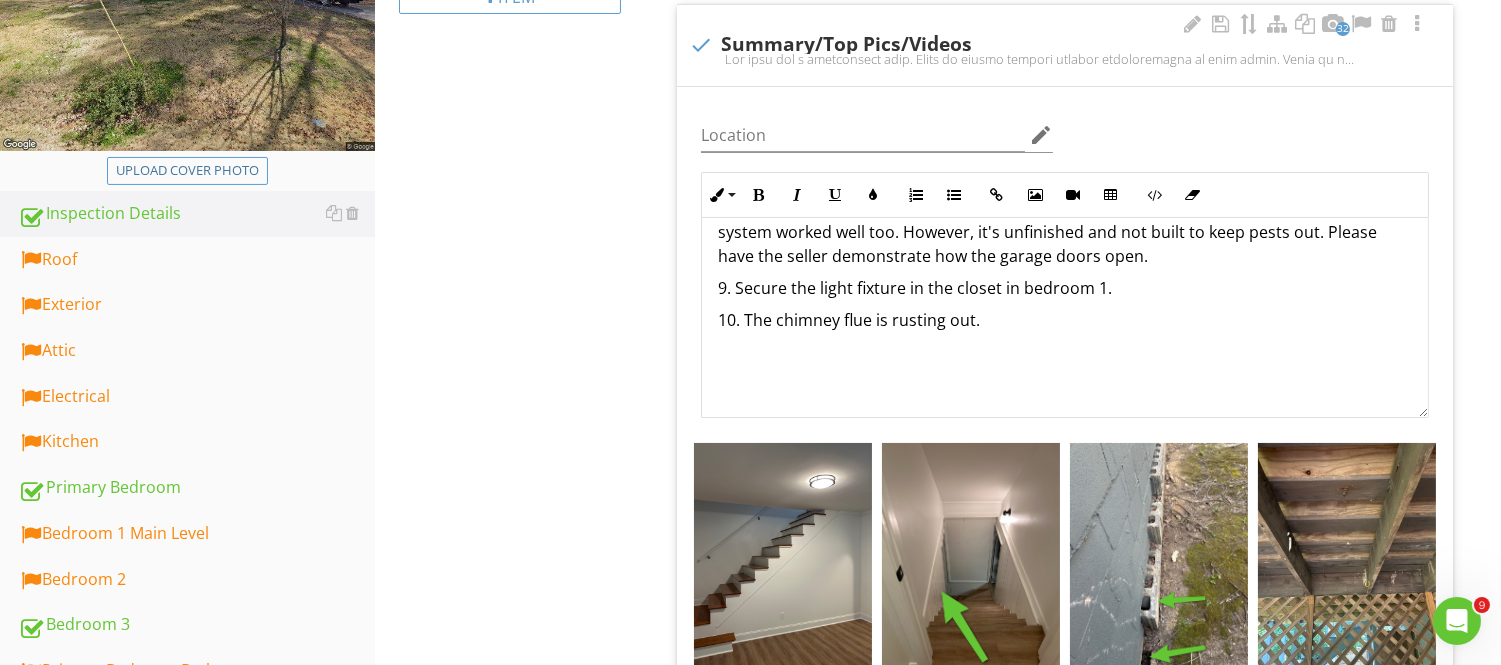 click on "10. The chimney flue is rusting out." at bounding box center [1065, 320] 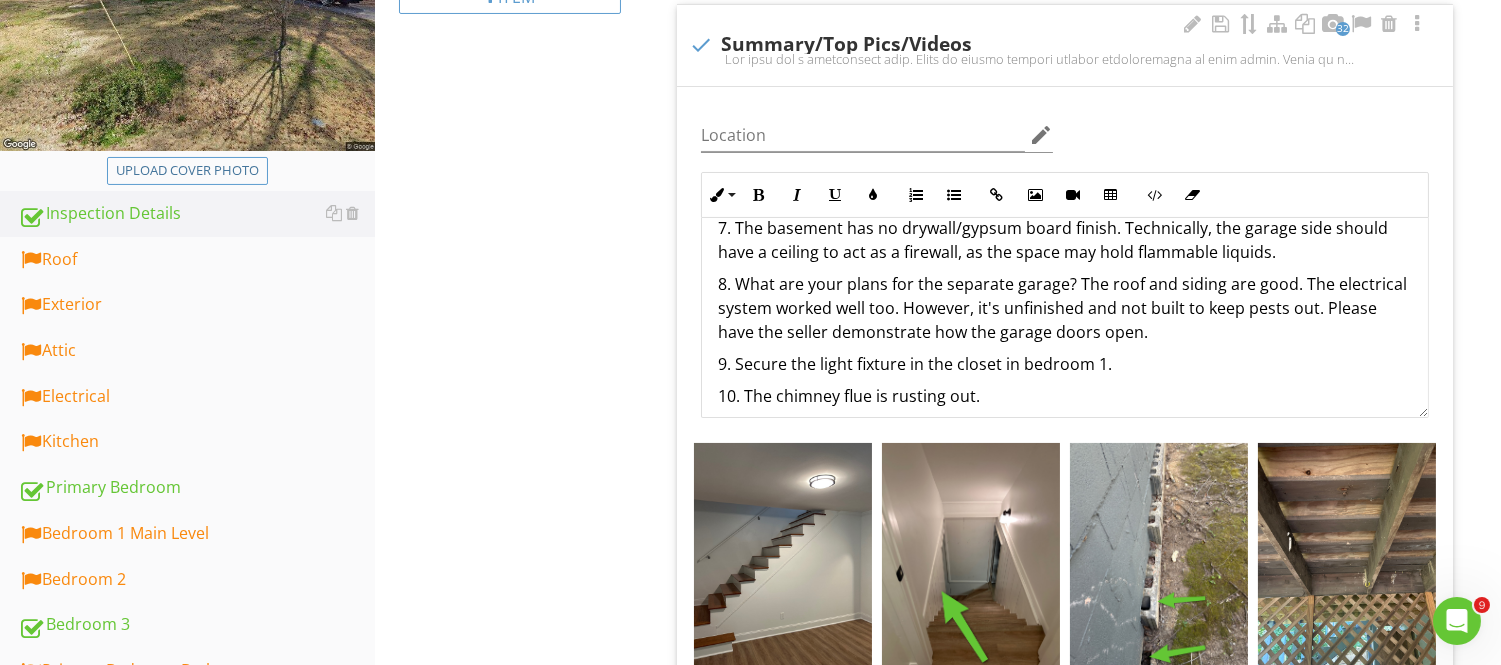 scroll, scrollTop: 2255, scrollLeft: 0, axis: vertical 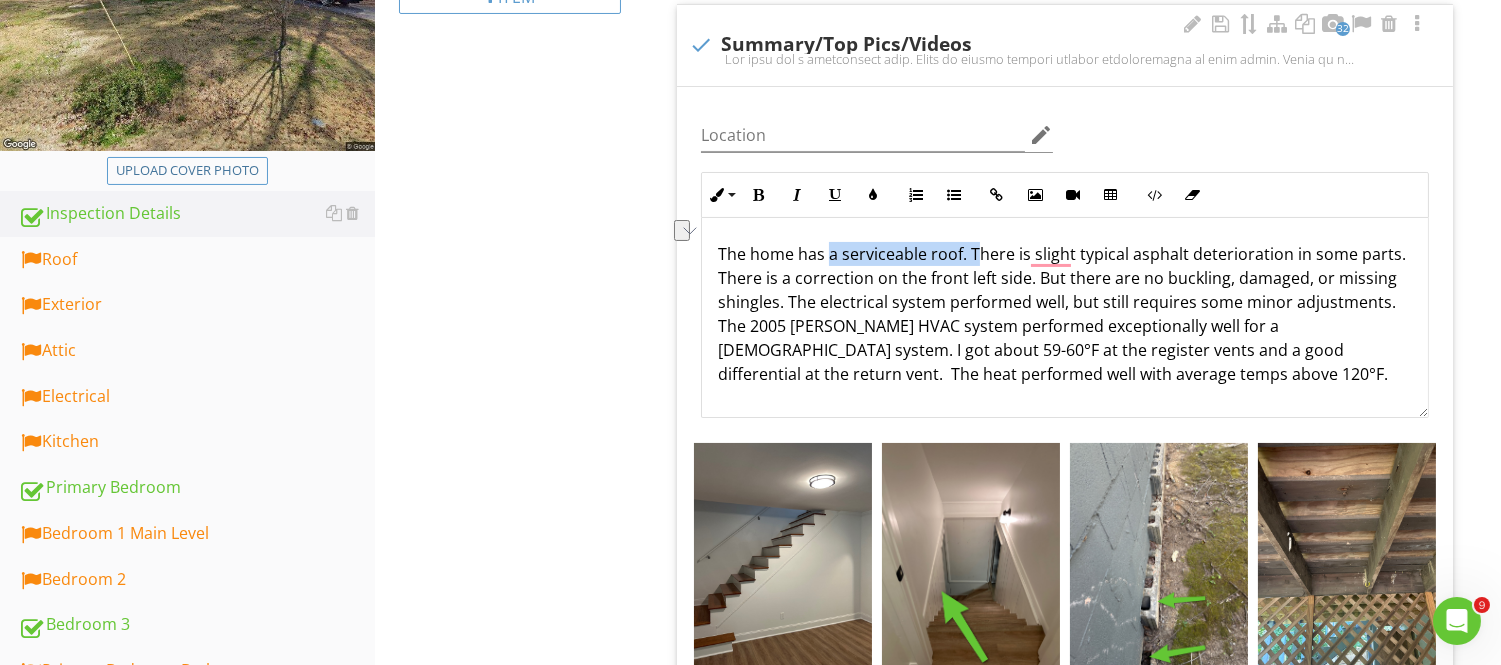 drag, startPoint x: 828, startPoint y: 256, endPoint x: 975, endPoint y: 246, distance: 147.33974 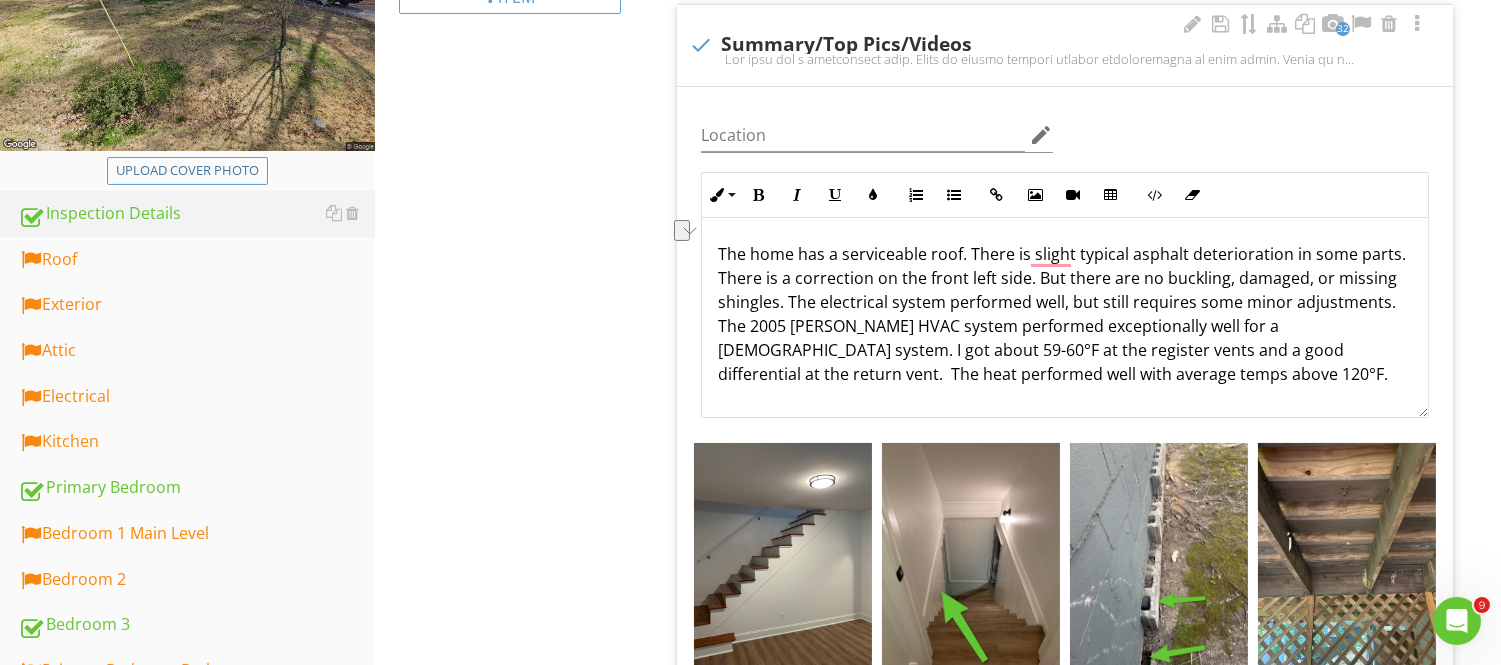 click on "The home has a serviceable roof. There is slight typical asphalt deterioration in some parts. There is a correction on the front left side. But there are no buckling, damaged, or missing shingles. The electrical system performed well, but still requires some minor adjustments.  The 2005 [PERSON_NAME] HVAC system performed exceptionally well for a [DEMOGRAPHIC_DATA] system. I got about 59-60°F at the register vents and a good differential at the return vent.  The heat performed well with average temps above 120°F." at bounding box center (1065, 314) 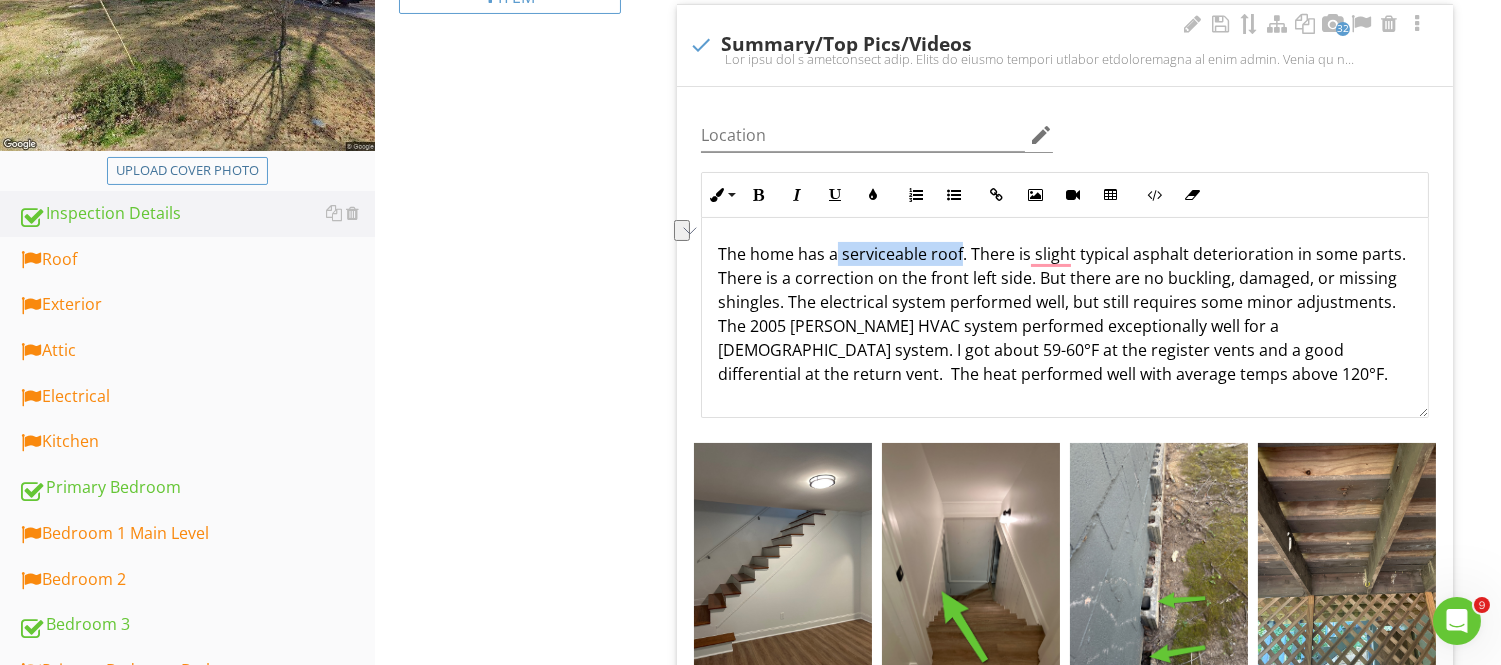 drag, startPoint x: 833, startPoint y: 254, endPoint x: 960, endPoint y: 246, distance: 127.25172 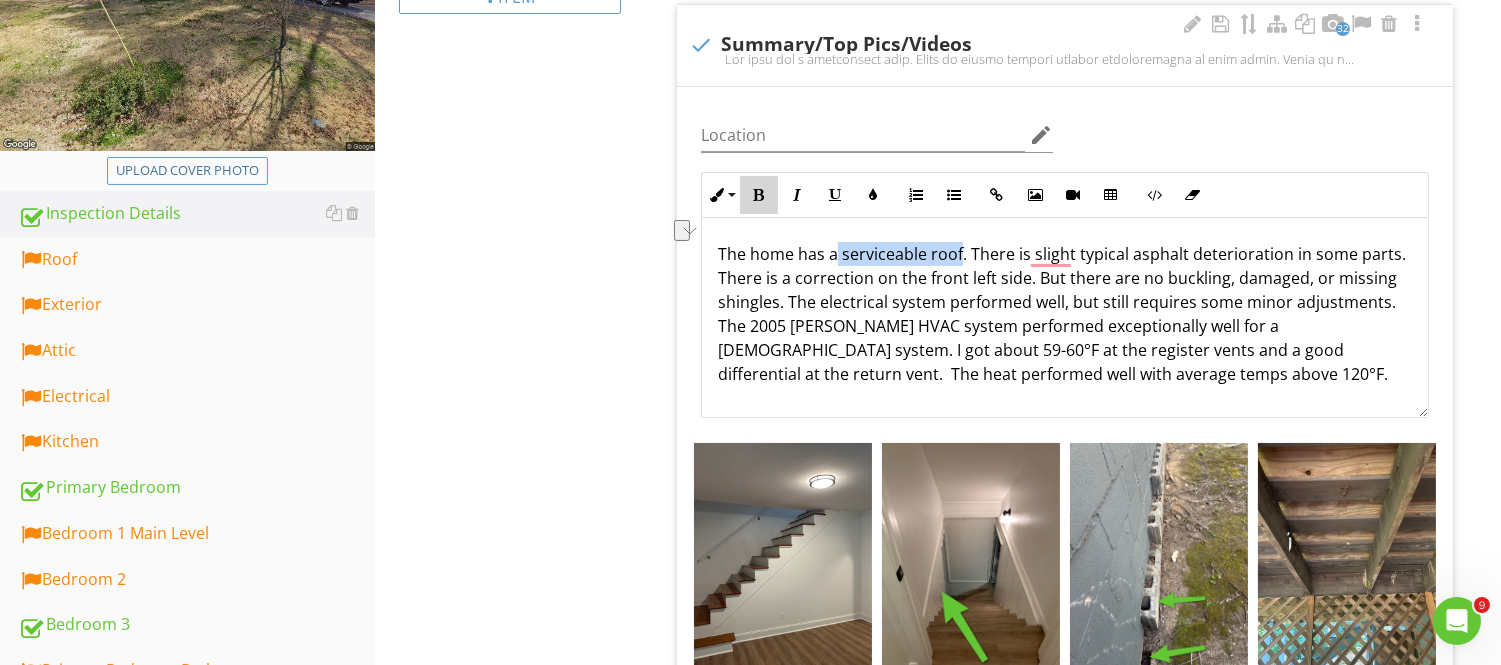 click at bounding box center (759, 195) 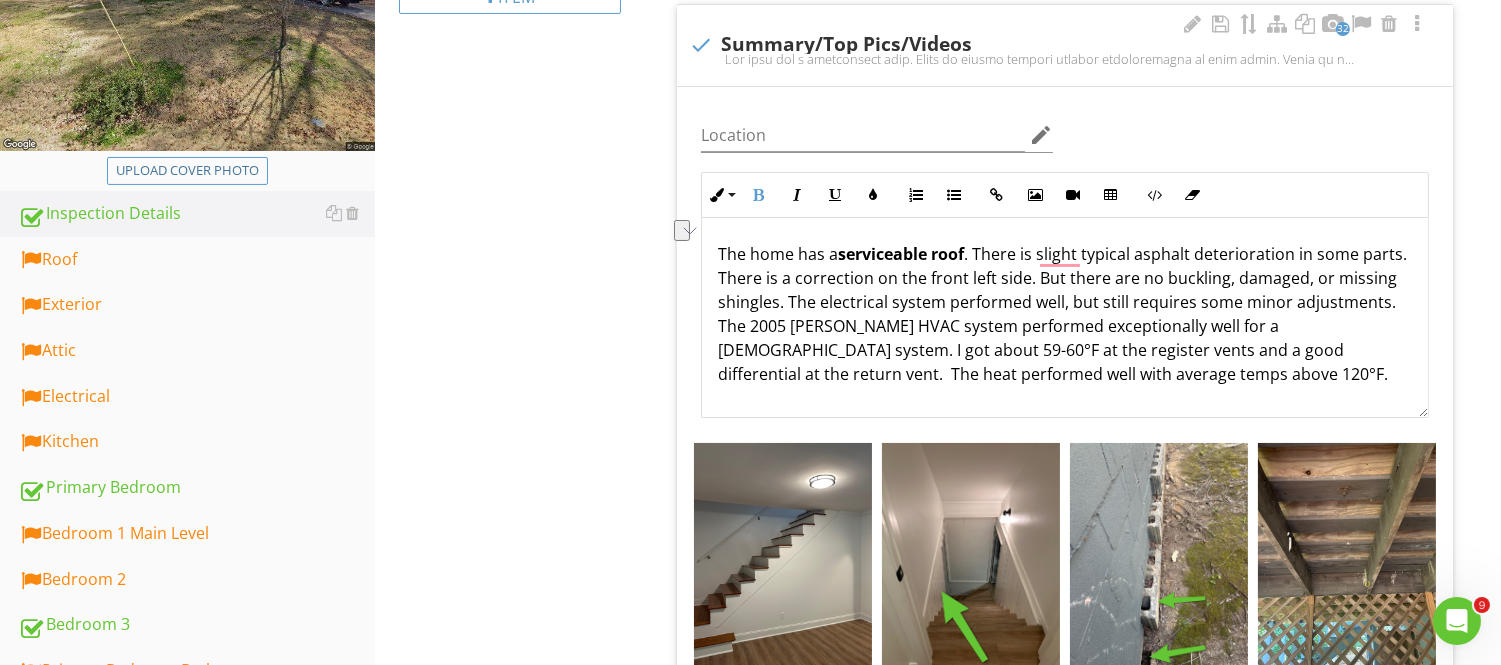 click on "The home has a  serviceable roof . There is slight typical asphalt deterioration in some parts. There is a correction on the front left side. But there are no buckling, damaged, or missing shingles. The electrical system performed well, but still requires some minor adjustments.  The 2005 [PERSON_NAME] HVAC system performed exceptionally well for a [DEMOGRAPHIC_DATA] system. I got about 59-60°F at the register vents and a good differential at the return vent.  The heat performed well with average temps above 120°F." at bounding box center [1065, 314] 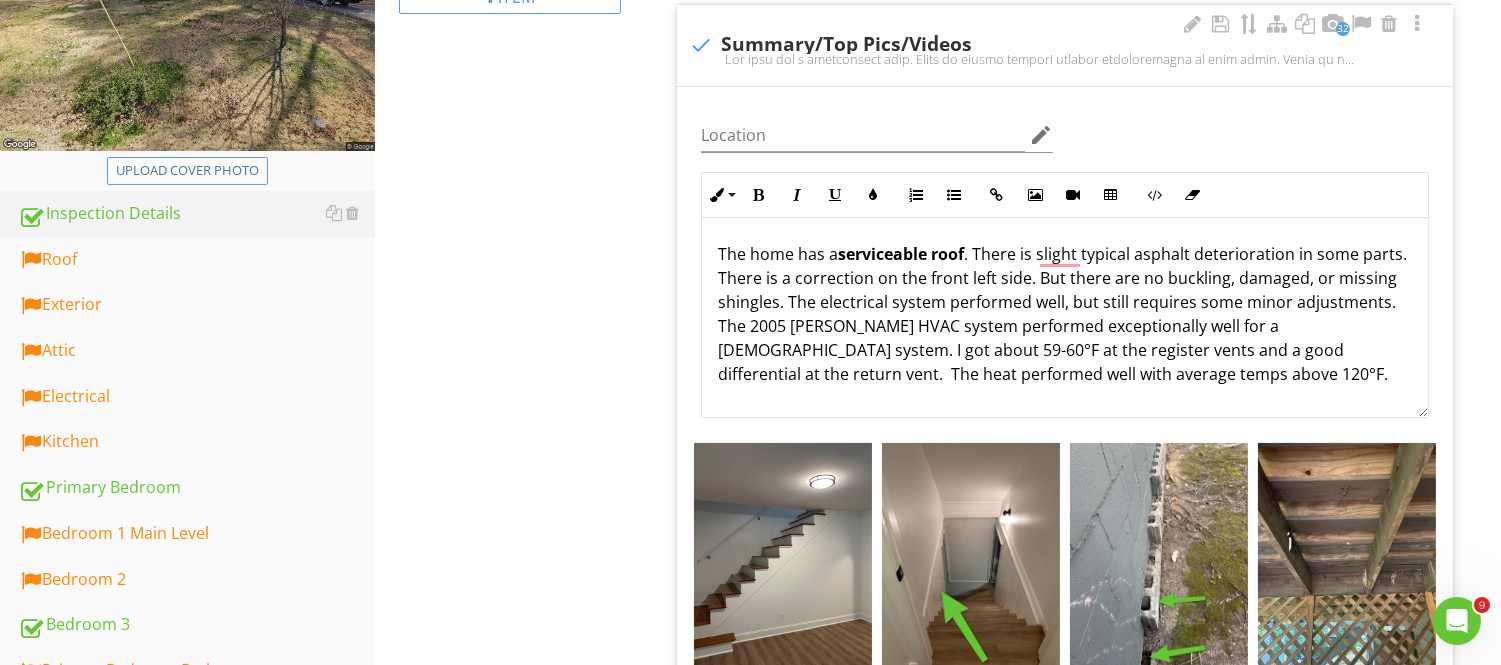 click on "The home has a  serviceable roof . There is slight typical asphalt deterioration in some parts. There is a correction on the front left side. But there are no buckling, damaged, or missing shingles. The electrical system performed well, but still requires some minor adjustments.  The 2005 [PERSON_NAME] HVAC system performed exceptionally well for a [DEMOGRAPHIC_DATA] system. I got about 59-60°F at the register vents and a good differential at the return vent.  The heat performed well with average temps above 120°F." at bounding box center (1065, 314) 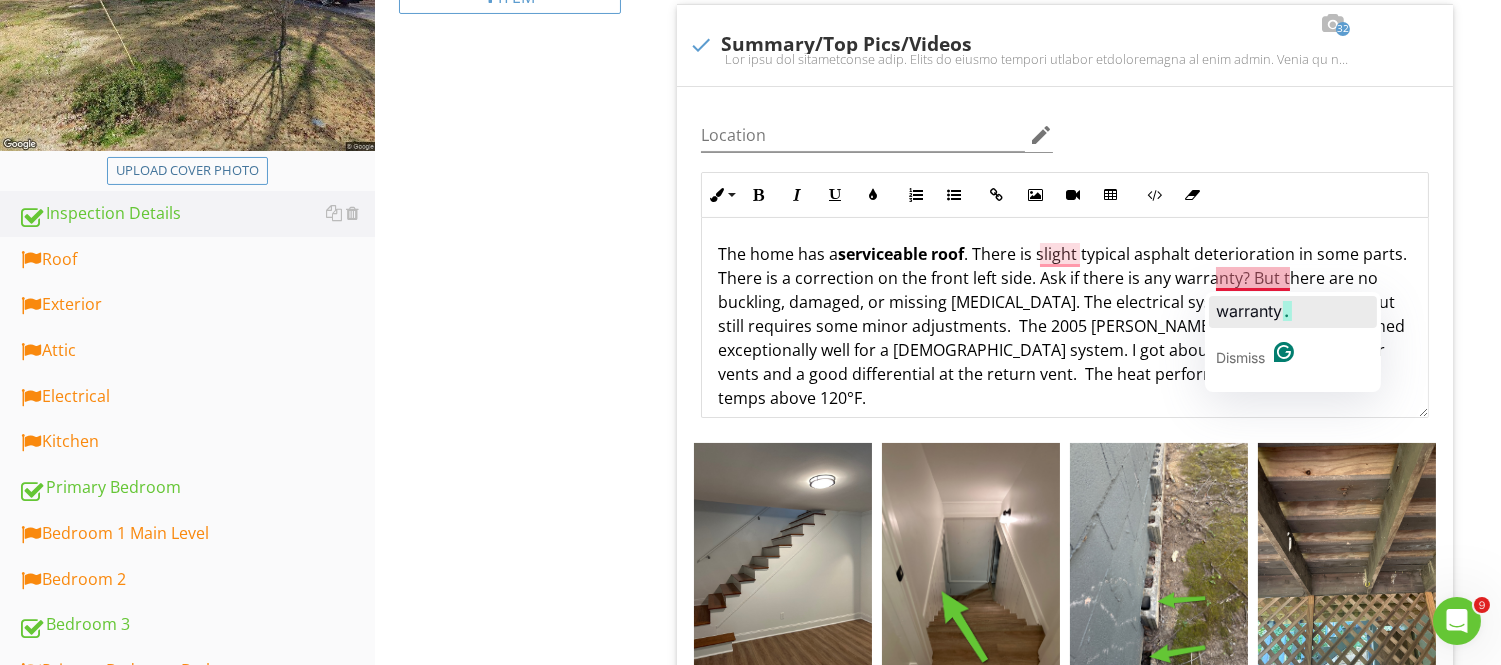 click on "warranty" 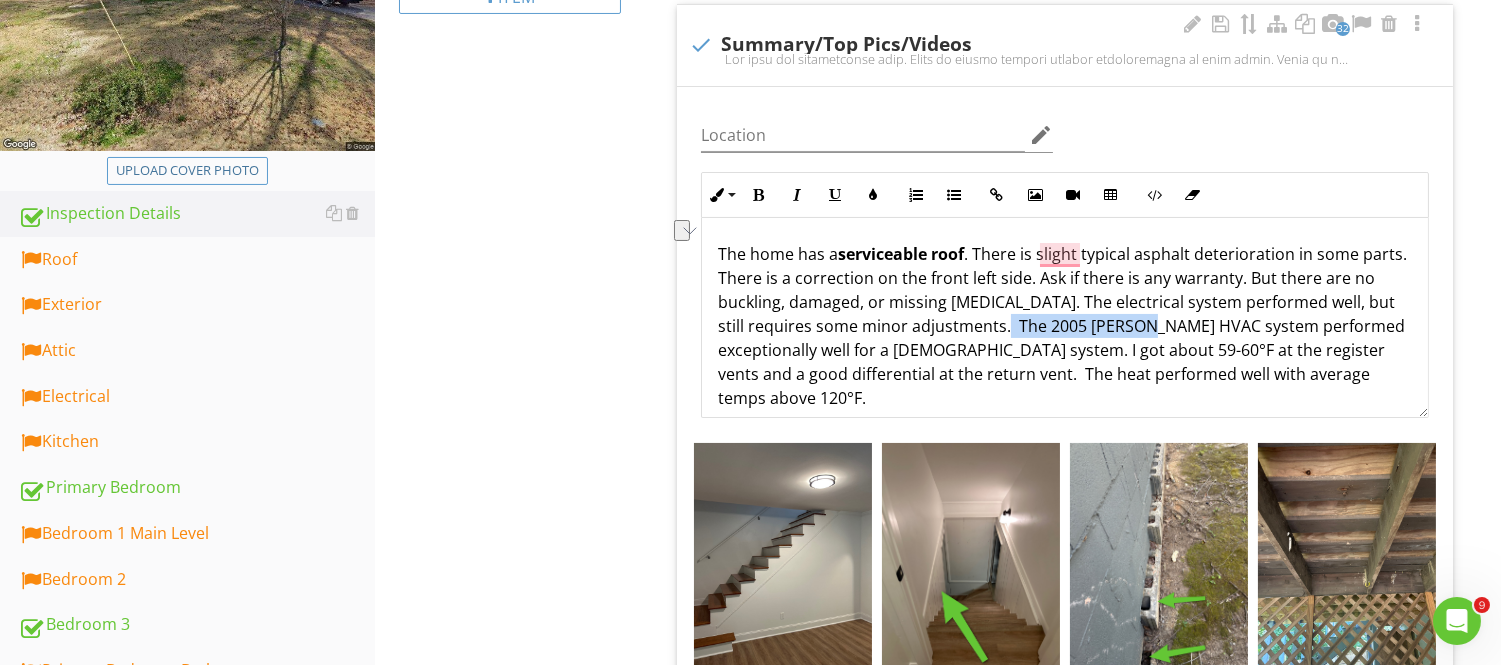 drag, startPoint x: 1020, startPoint y: 328, endPoint x: 1182, endPoint y: 324, distance: 162.04938 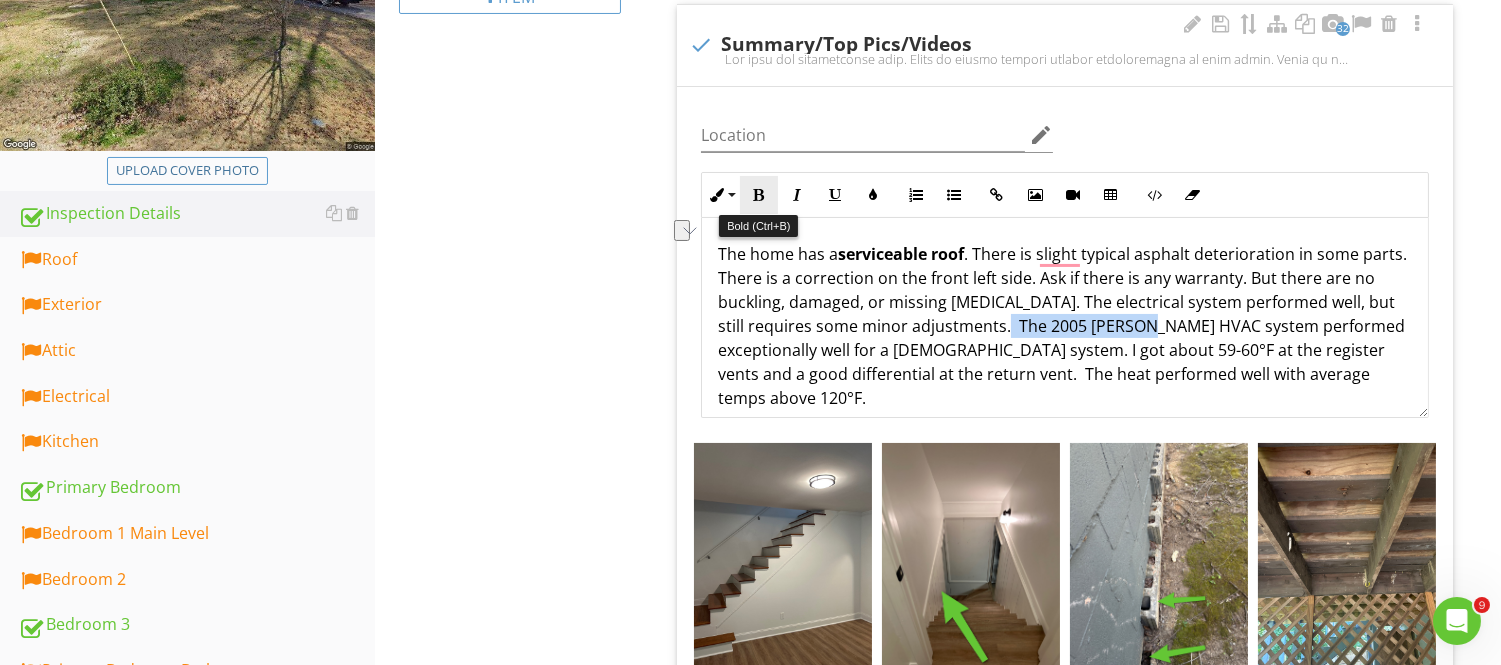 click at bounding box center (759, 195) 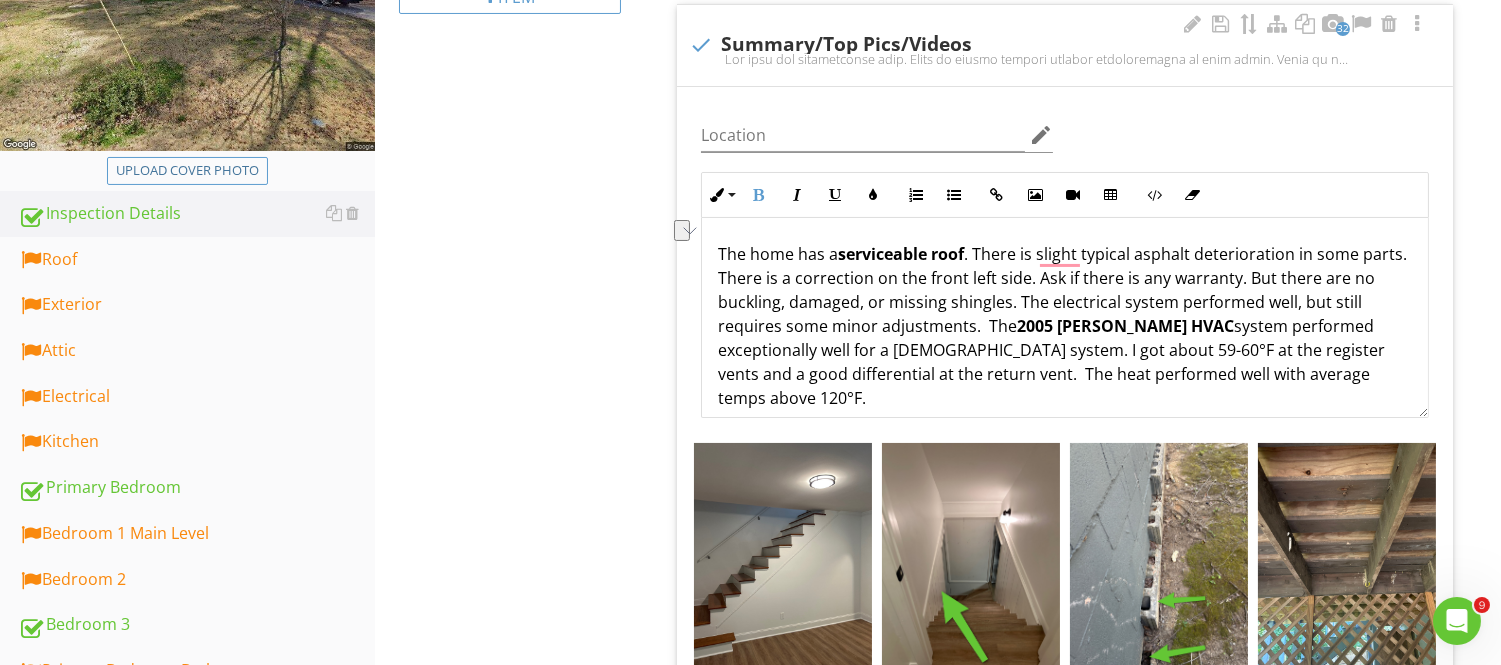 click on "The home has a  serviceable roof . There is slight typical asphalt deterioration in some parts. There is a correction on the front left side. Ask if there is any warranty. But there are no buckling, damaged, or missing [MEDICAL_DATA]. The electrical system performed well, but still requires some minor adjustments.  The  2005 [PERSON_NAME] HVAC  system performed exceptionally well for a [DEMOGRAPHIC_DATA] system. I got about 59-60°F at the register vents and a good differential at the return vent.  The heat performed well with average temps above 120°F." at bounding box center [1065, 326] 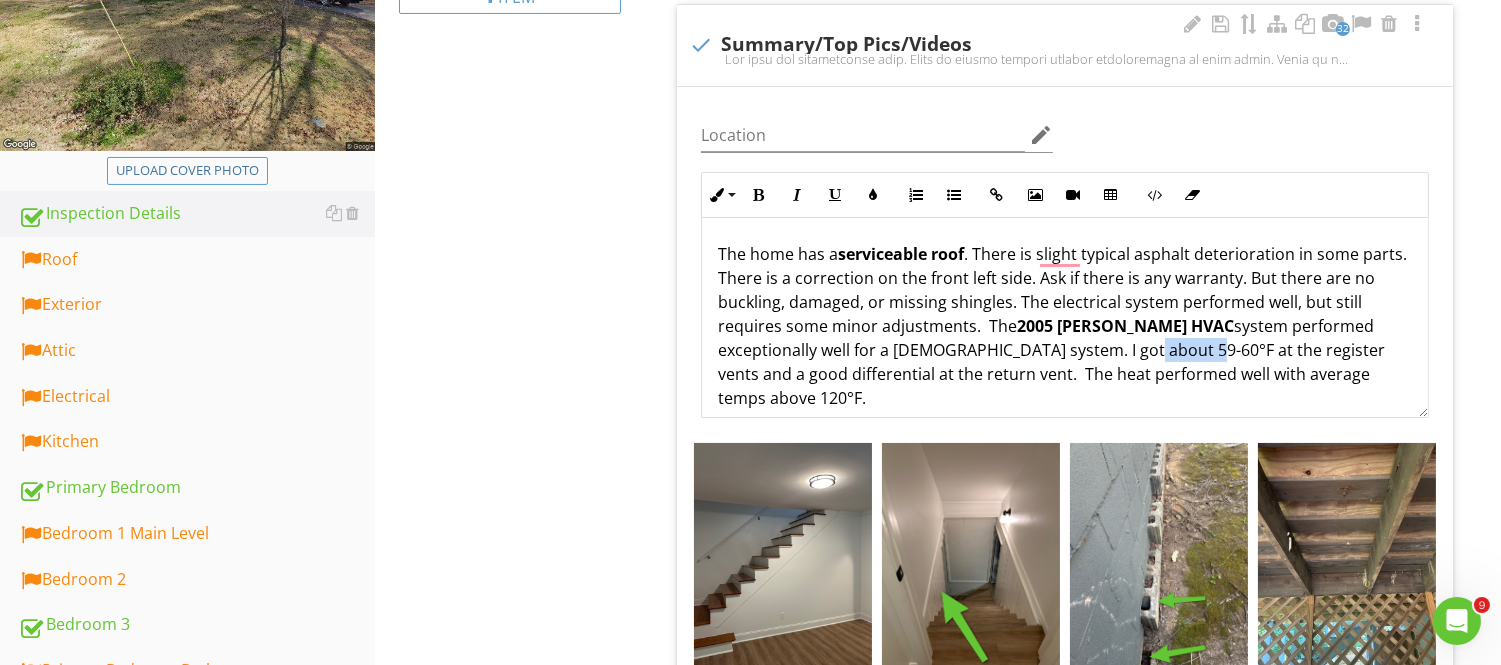 drag, startPoint x: 1130, startPoint y: 350, endPoint x: 1188, endPoint y: 348, distance: 58.034473 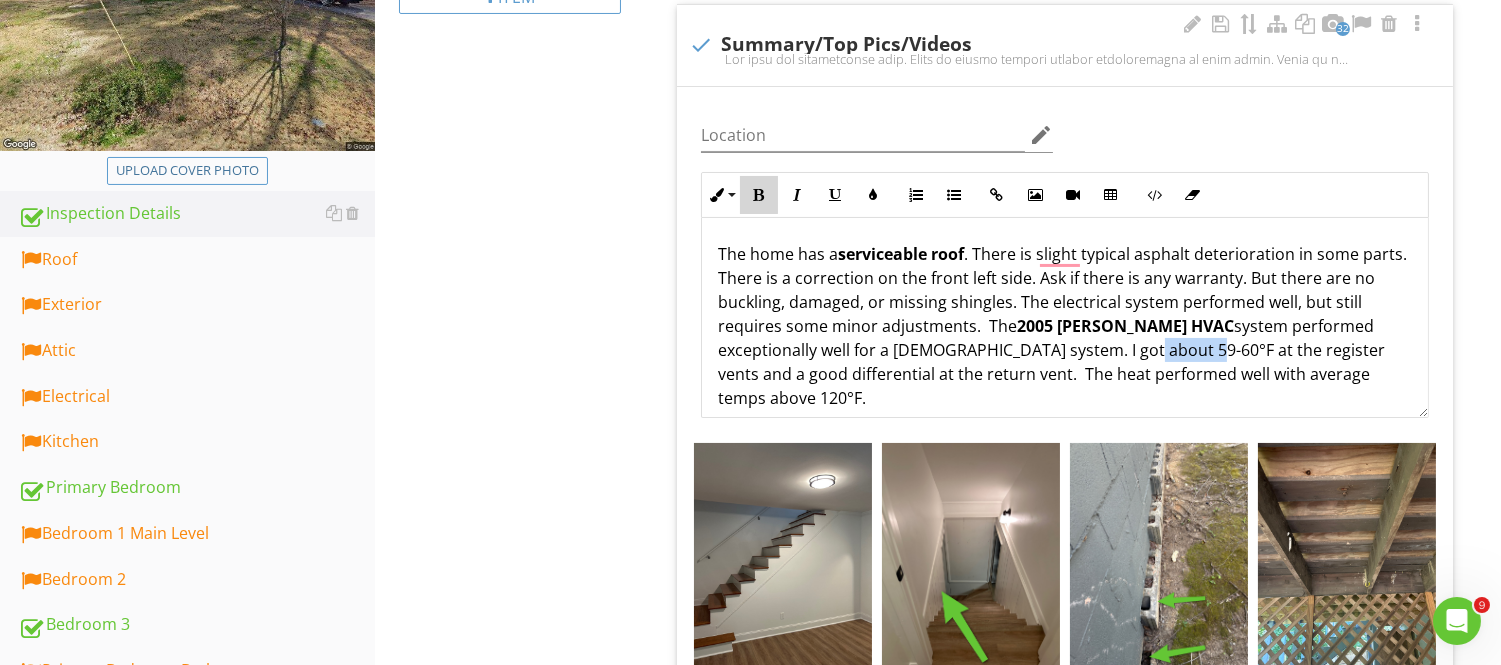 click at bounding box center (759, 195) 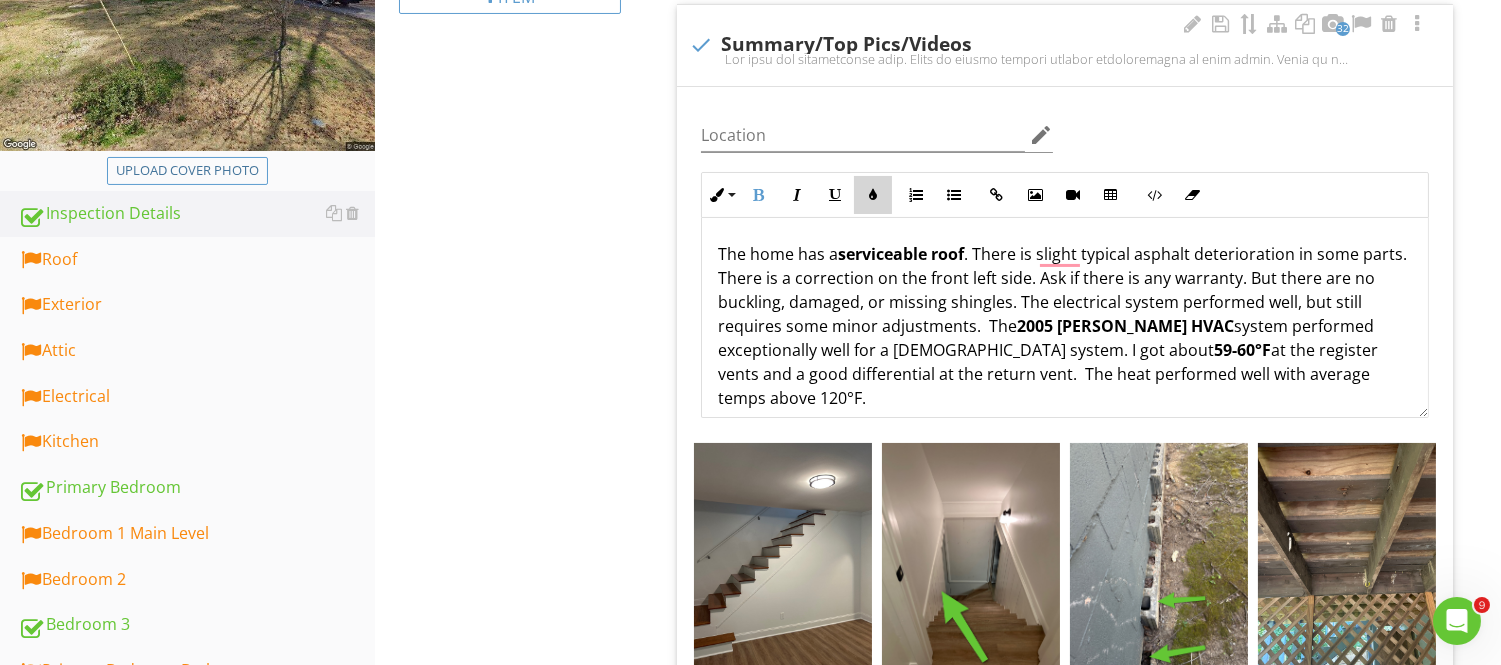 click at bounding box center (873, 195) 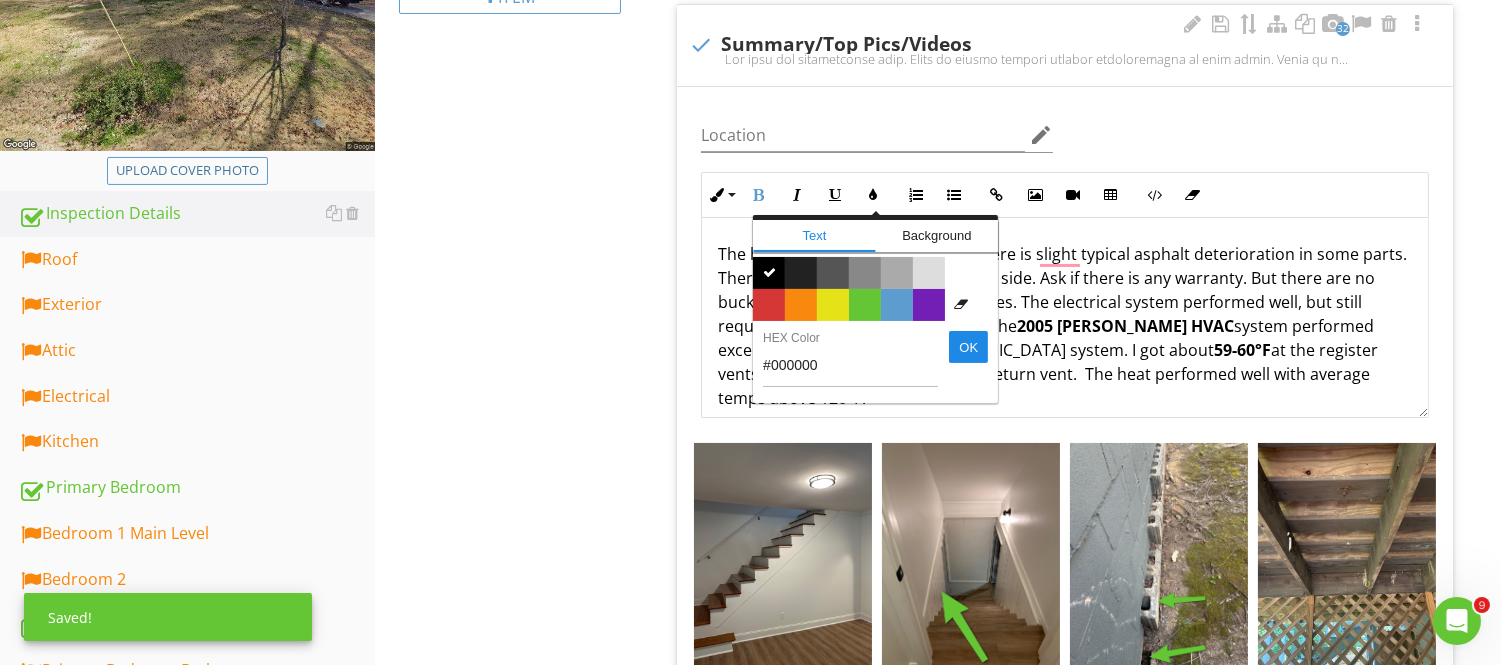 click on "Color #5c9ccf" at bounding box center (897, 305) 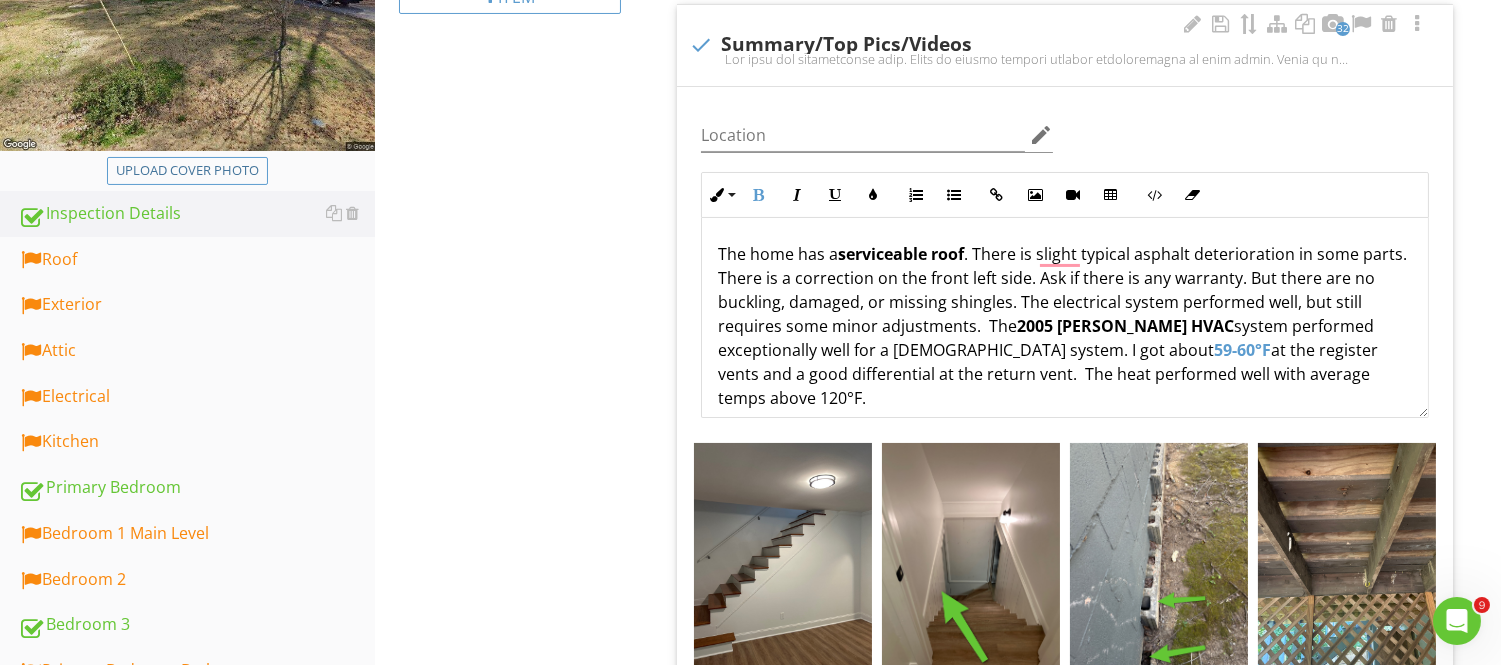 click on "The home has a  serviceable roof . There is slight typical asphalt deterioration in some parts. There is a correction on the front left side. Ask if there is any warranty. But there are no buckling, damaged, or missing shingles. The electrical system performed well, but still requires some minor adjustments.  The  2005 [PERSON_NAME] HVAC  system performed exceptionally well for a [DEMOGRAPHIC_DATA] system. I got about  59-60°F  at the register vents and a good differential at the return vent.  The heat performed well with average temps above 120°F." at bounding box center (1065, 326) 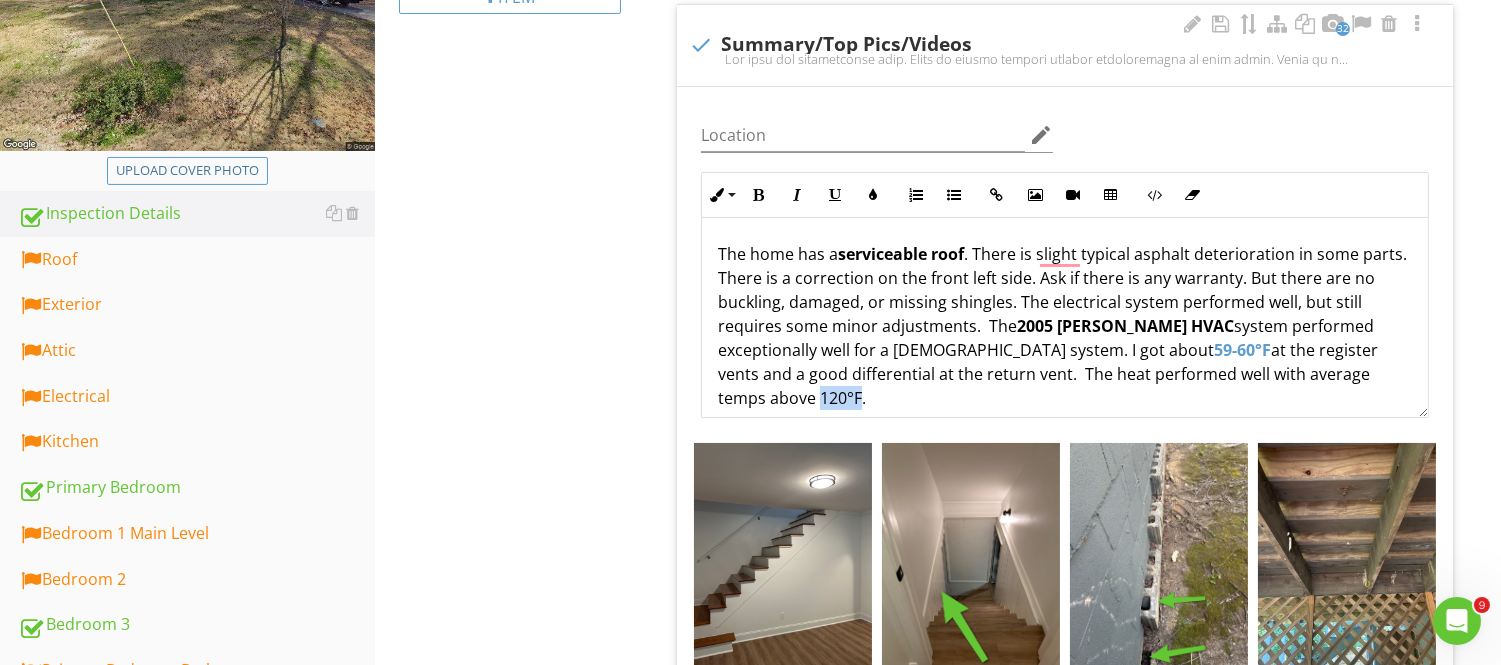 drag, startPoint x: 762, startPoint y: 397, endPoint x: 724, endPoint y: 397, distance: 38 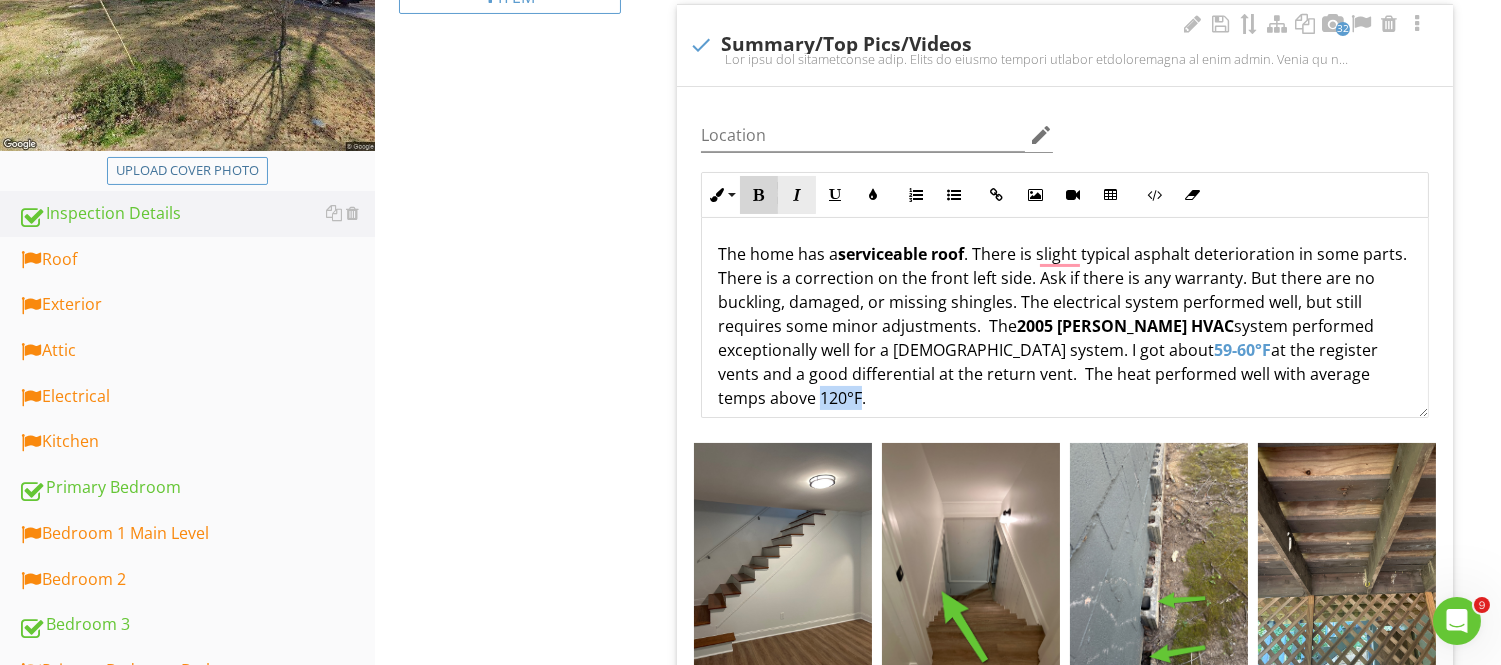 drag, startPoint x: 757, startPoint y: 194, endPoint x: 811, endPoint y: 195, distance: 54.00926 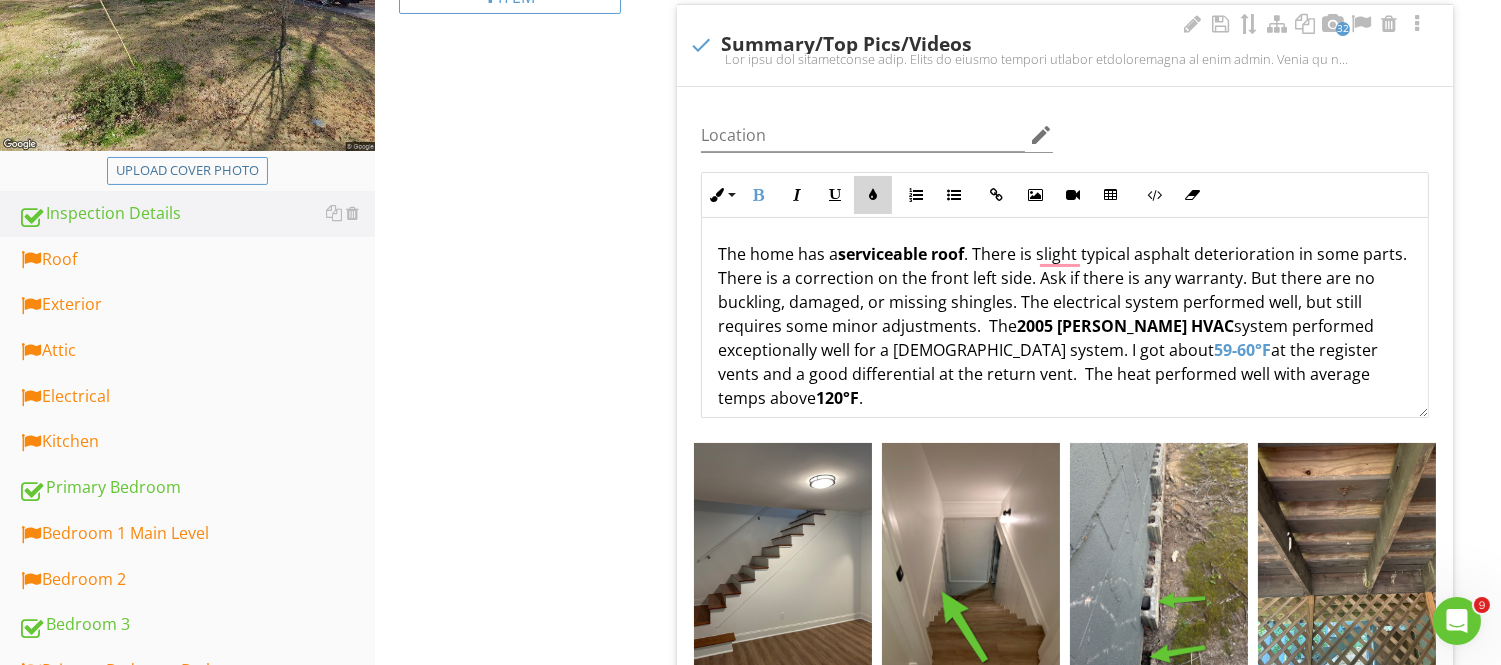 click at bounding box center (873, 195) 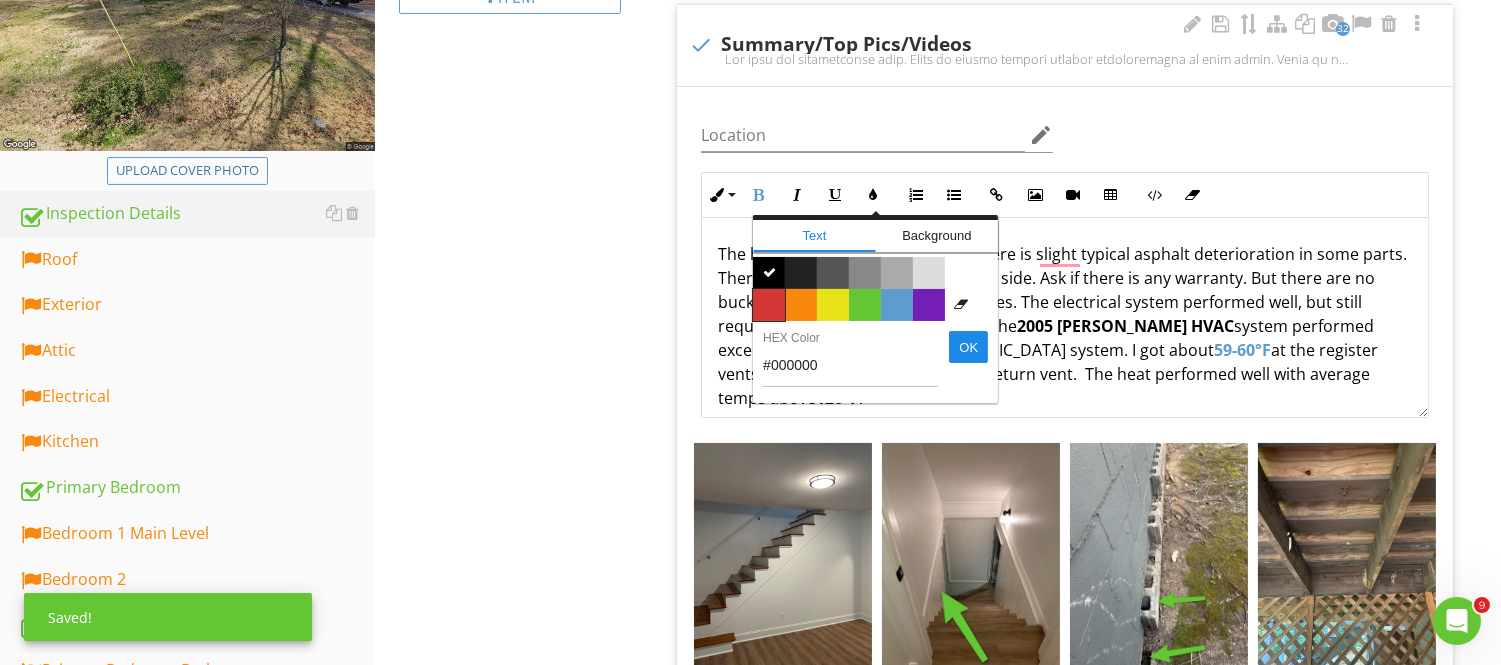 click on "Color #d53636" at bounding box center [769, 305] 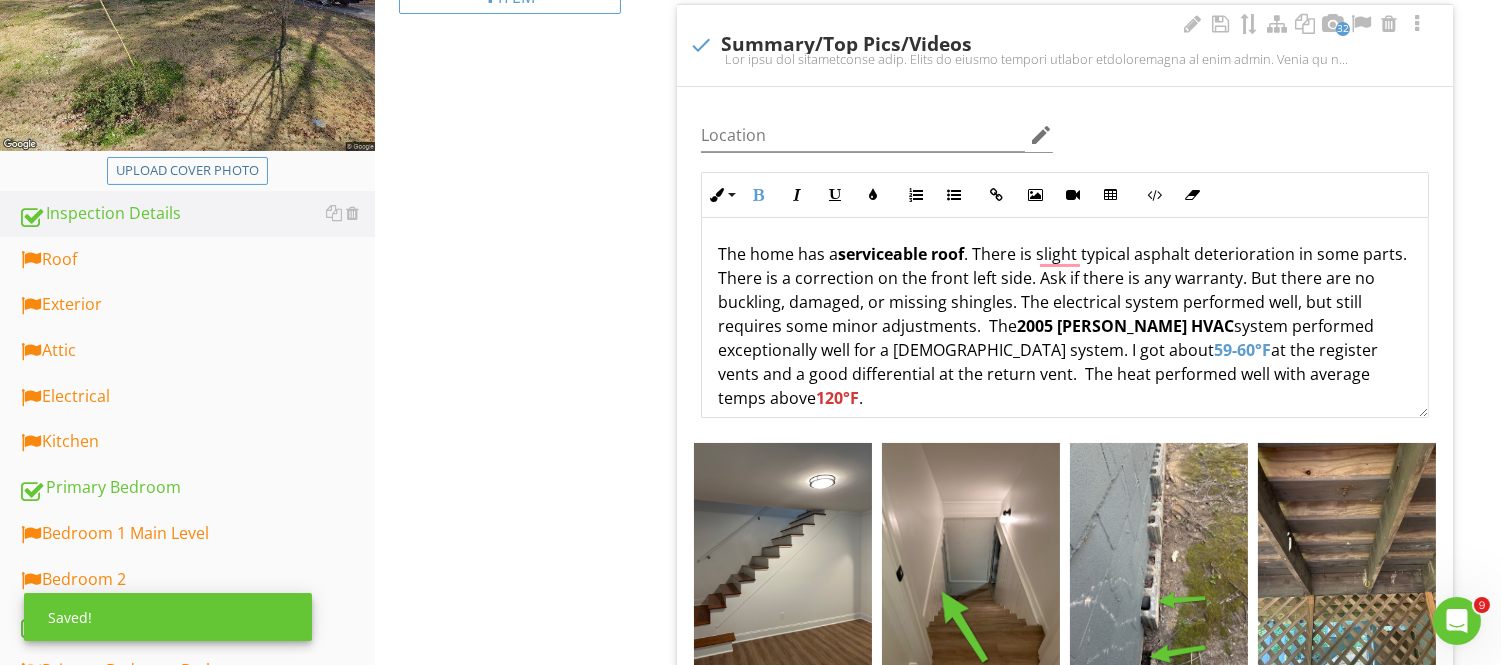 click on "The home has a  serviceable roof . There is slight typical asphalt deterioration in some parts. There is a correction on the front left side. Ask if there is any warranty. But there are no buckling, damaged, or missing [MEDICAL_DATA]. The electrical system performed well, but still requires some minor adjustments.  The  2005 [PERSON_NAME] HVAC  system performed exceptionally well for a [DEMOGRAPHIC_DATA] system. I got about  59-60°F  at the register vents and a good differential at the return vent.  The heat performed well with average temps above  120°F ." at bounding box center (1065, 326) 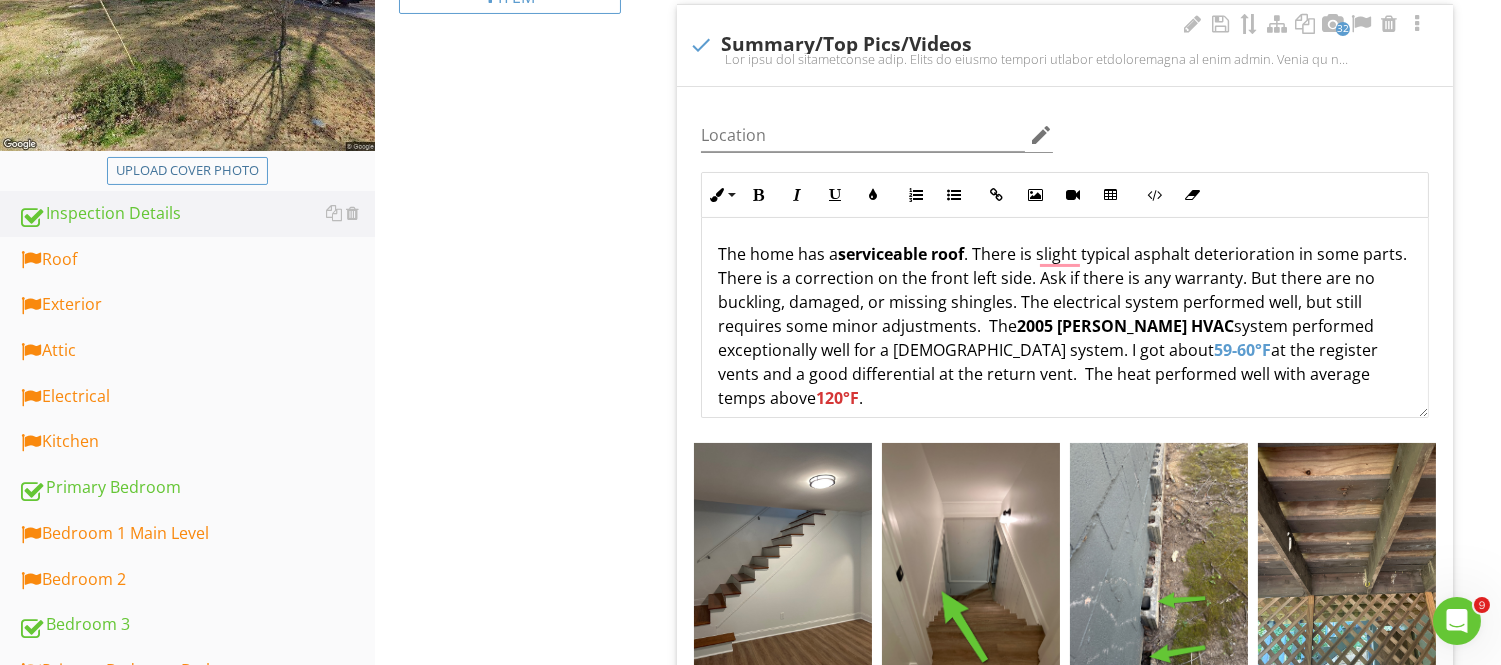 scroll, scrollTop: 73, scrollLeft: 0, axis: vertical 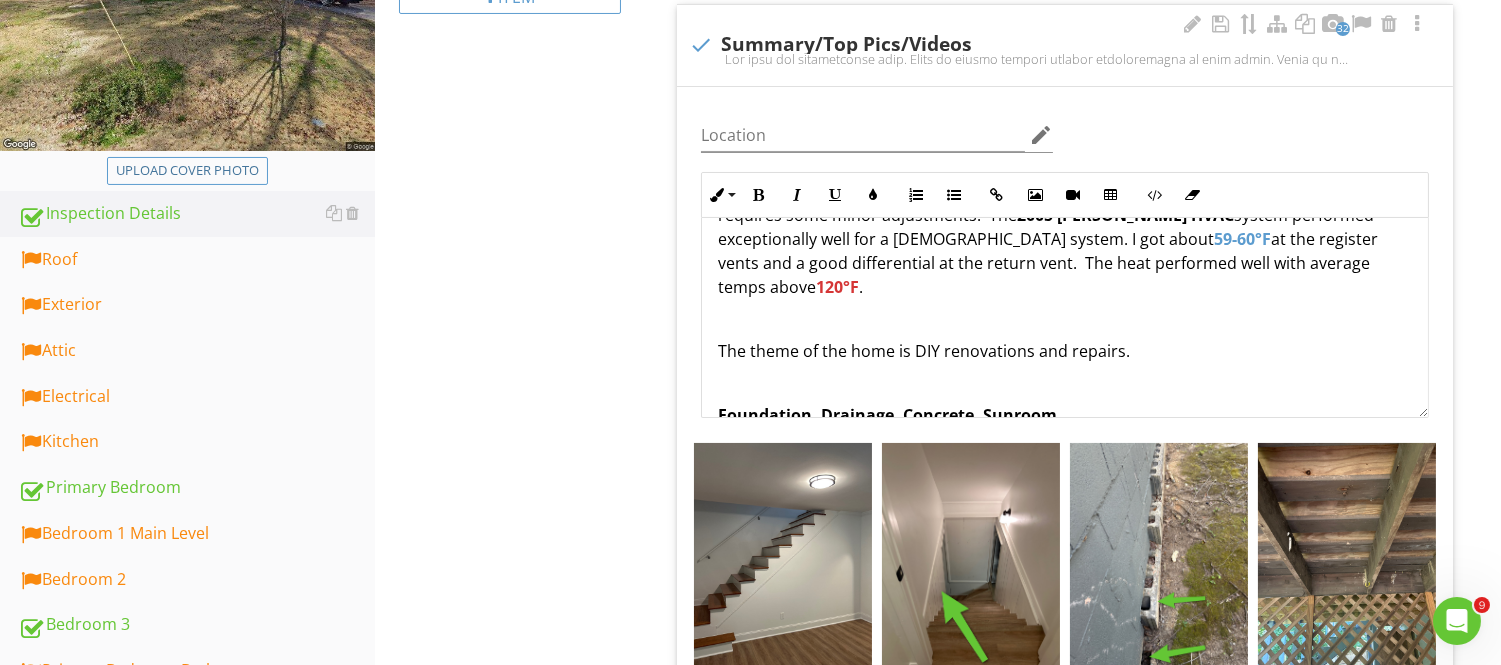 drag, startPoint x: 720, startPoint y: 353, endPoint x: 1171, endPoint y: 351, distance: 451.00443 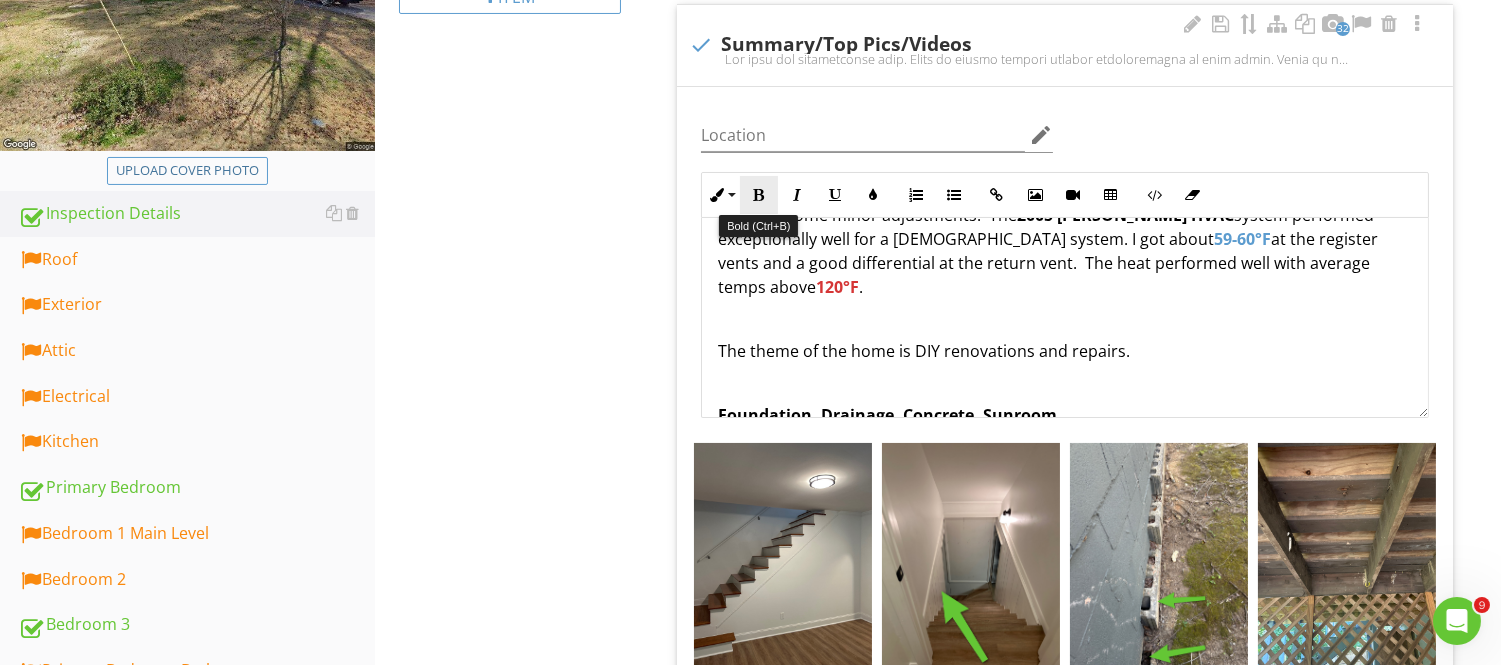 click at bounding box center (759, 195) 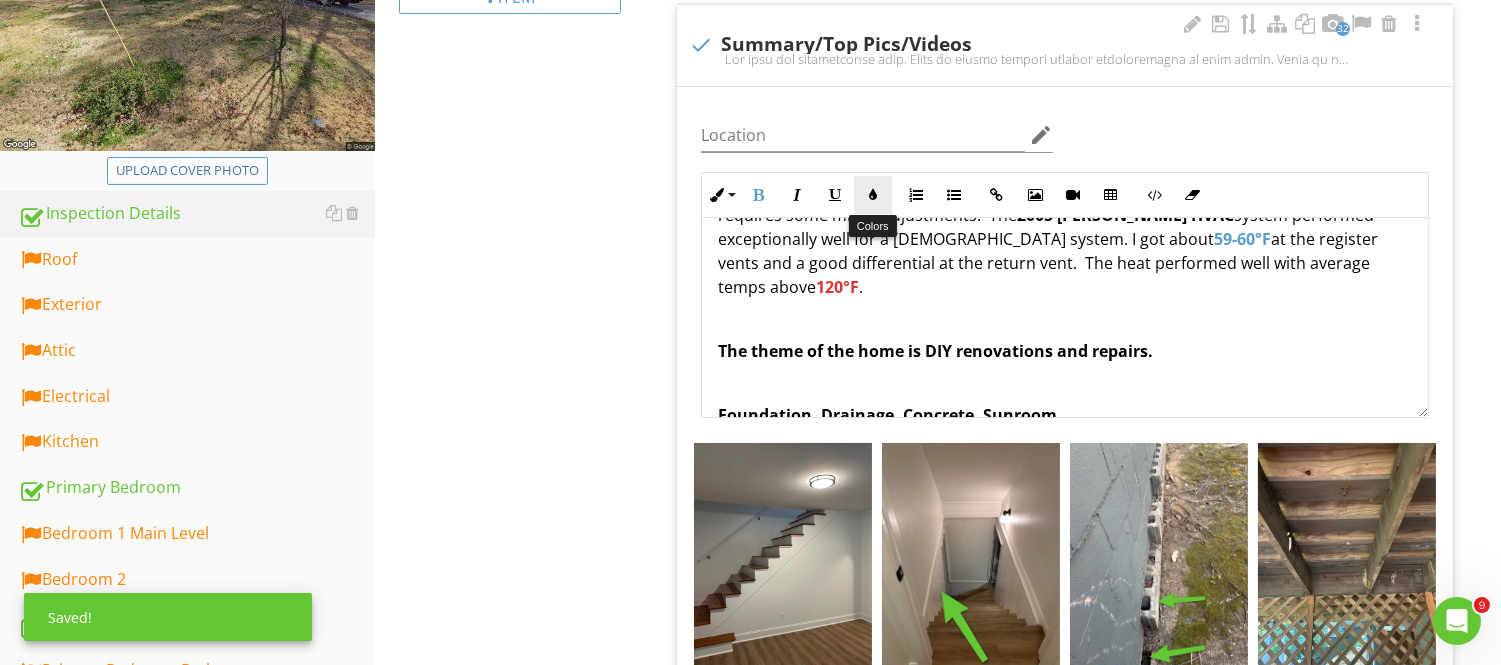 click at bounding box center [873, 195] 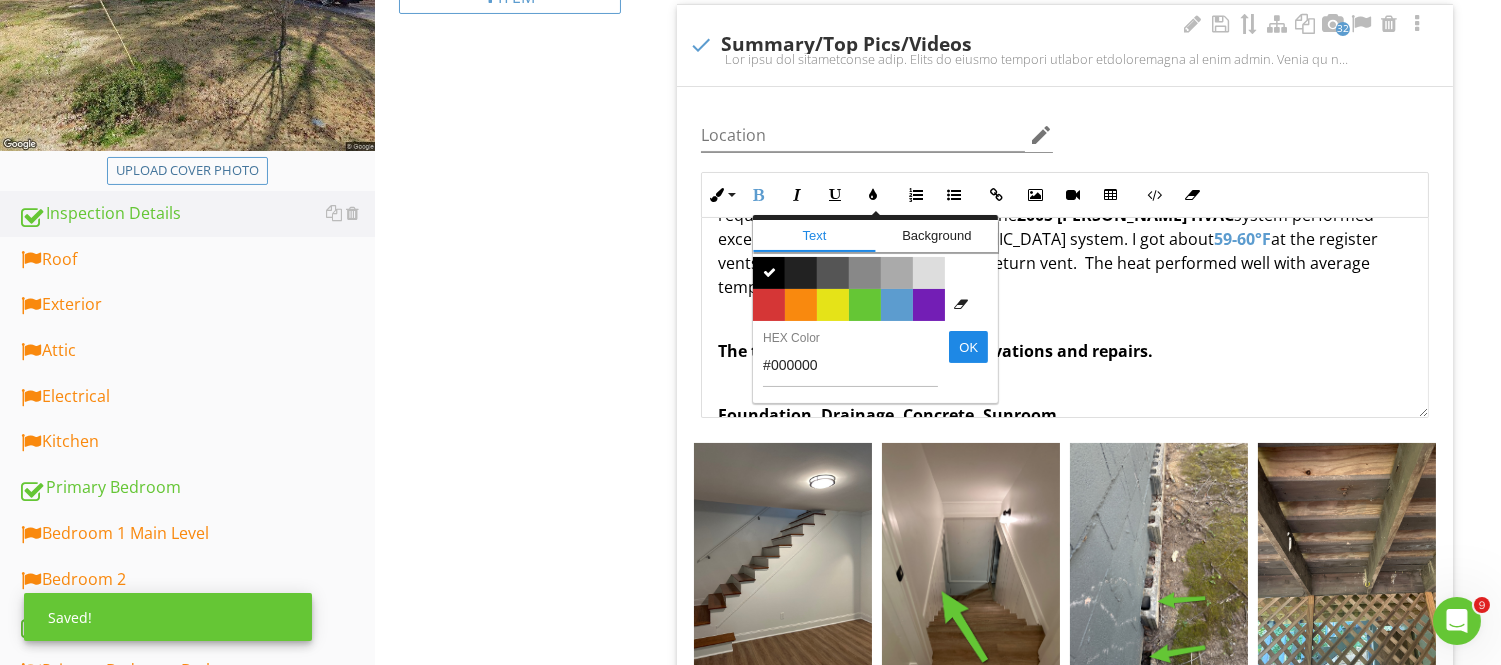drag, startPoint x: 778, startPoint y: 304, endPoint x: 796, endPoint y: 285, distance: 26.172504 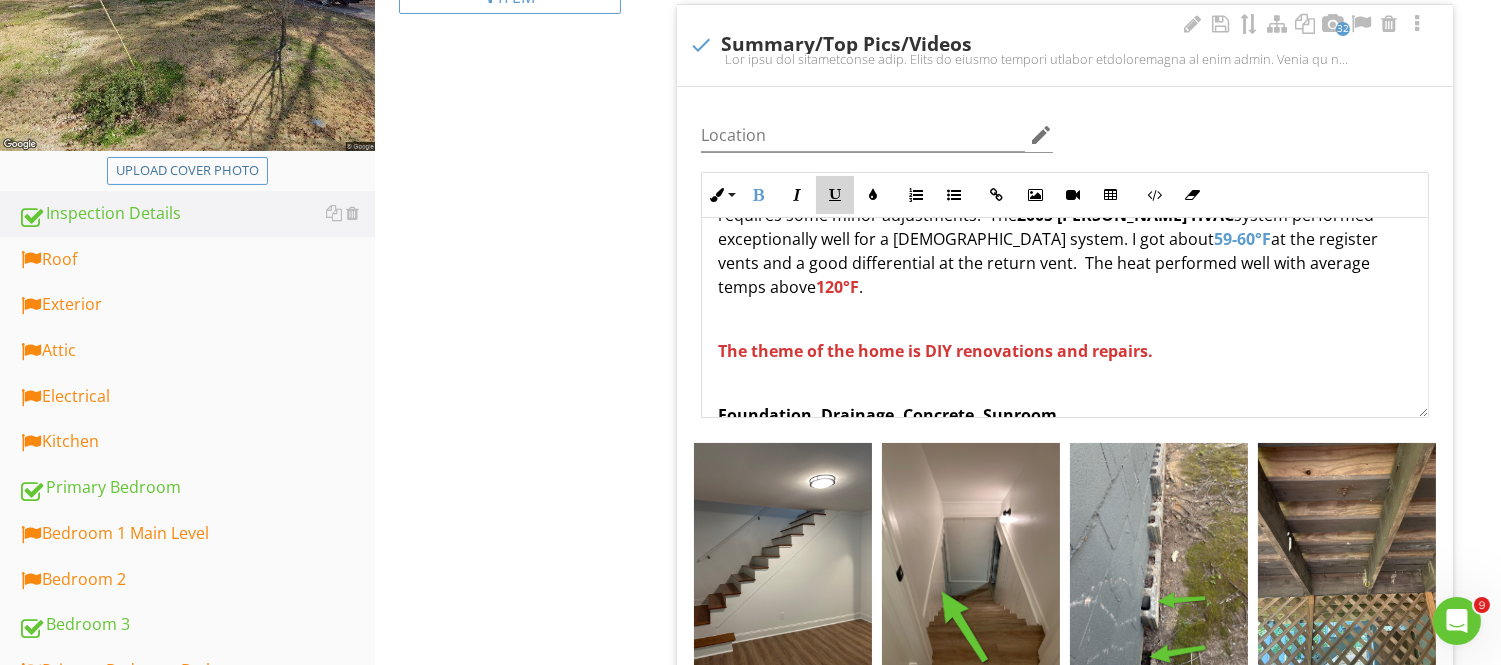 drag, startPoint x: 838, startPoint y: 197, endPoint x: 846, endPoint y: 227, distance: 31.04835 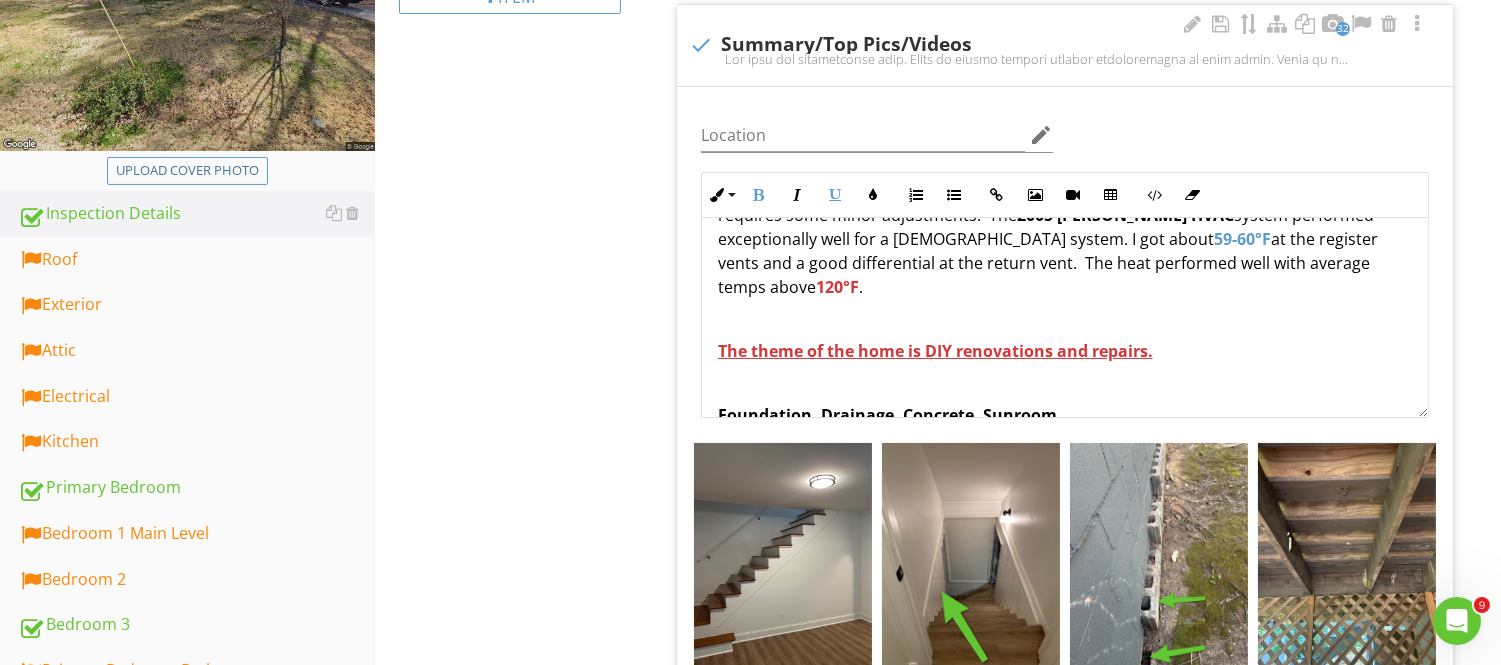 click at bounding box center [1065, 319] 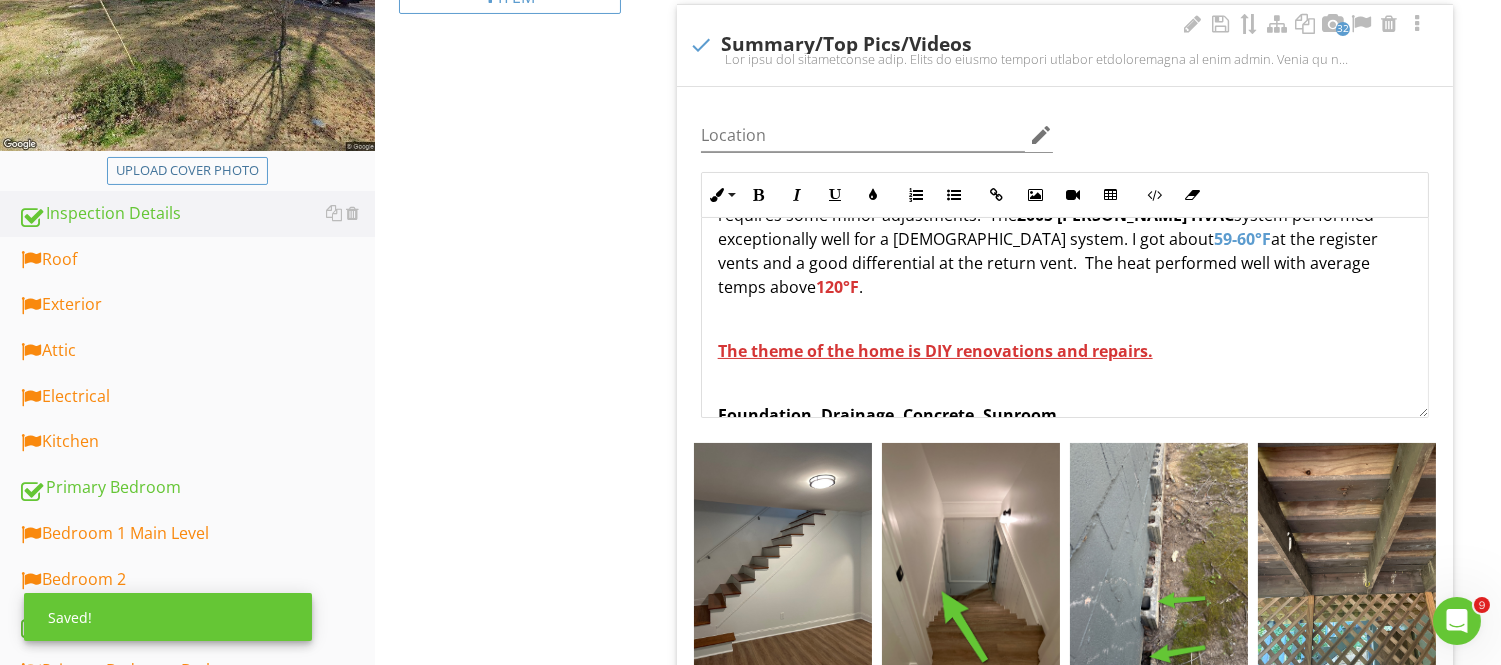 scroll, scrollTop: 193, scrollLeft: 0, axis: vertical 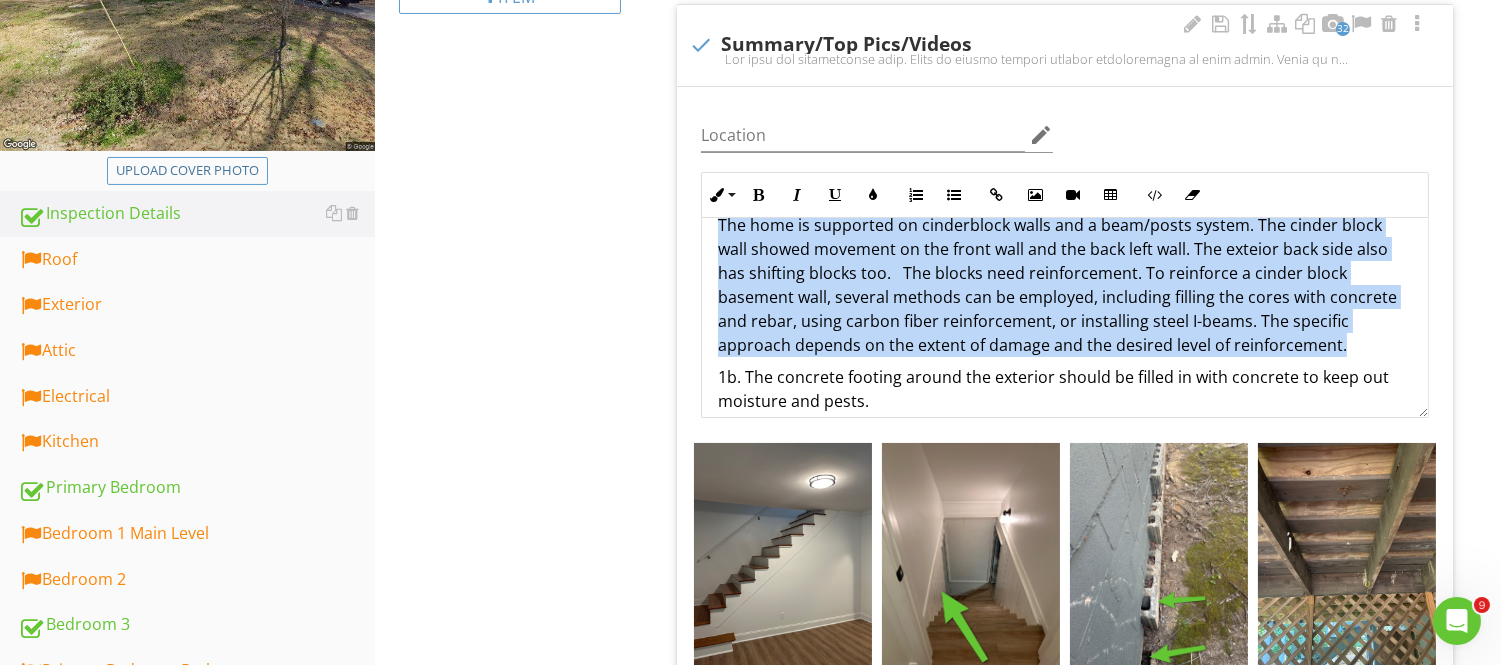 drag, startPoint x: 713, startPoint y: 228, endPoint x: 1371, endPoint y: 343, distance: 667.9738 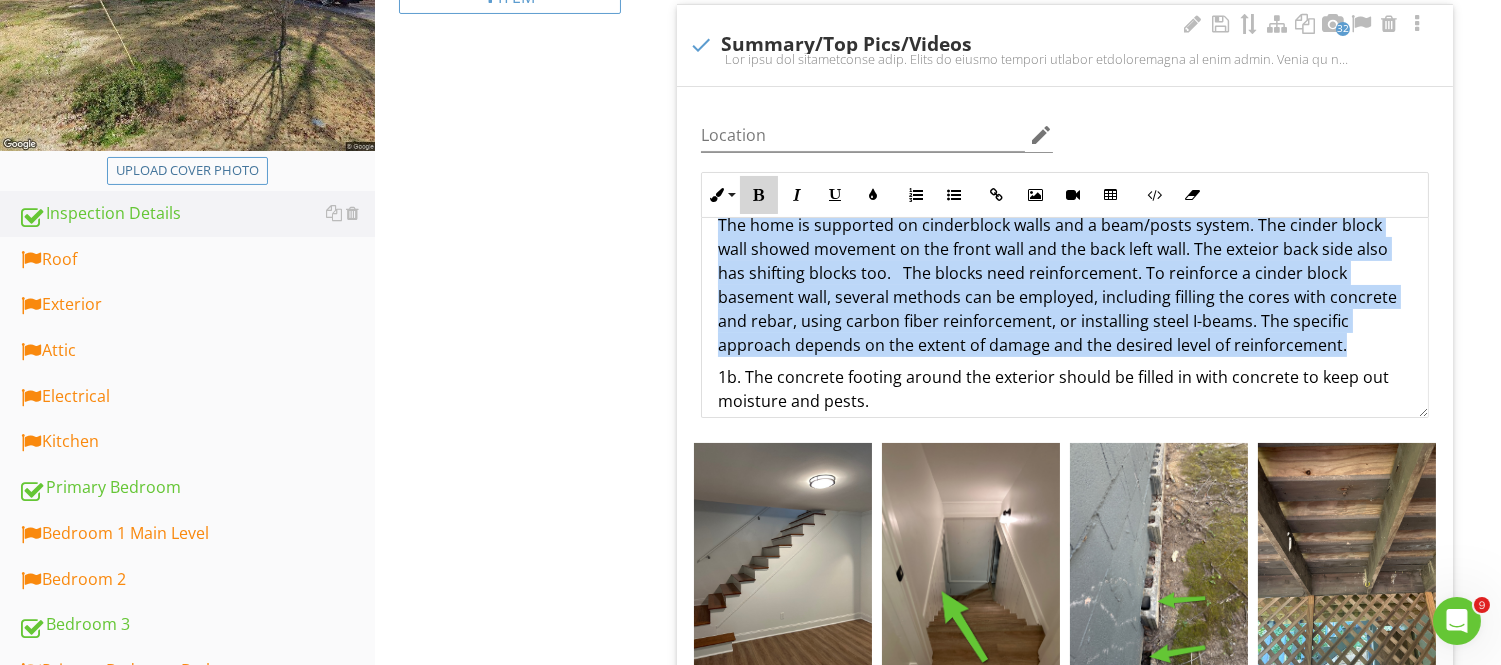 click at bounding box center [759, 195] 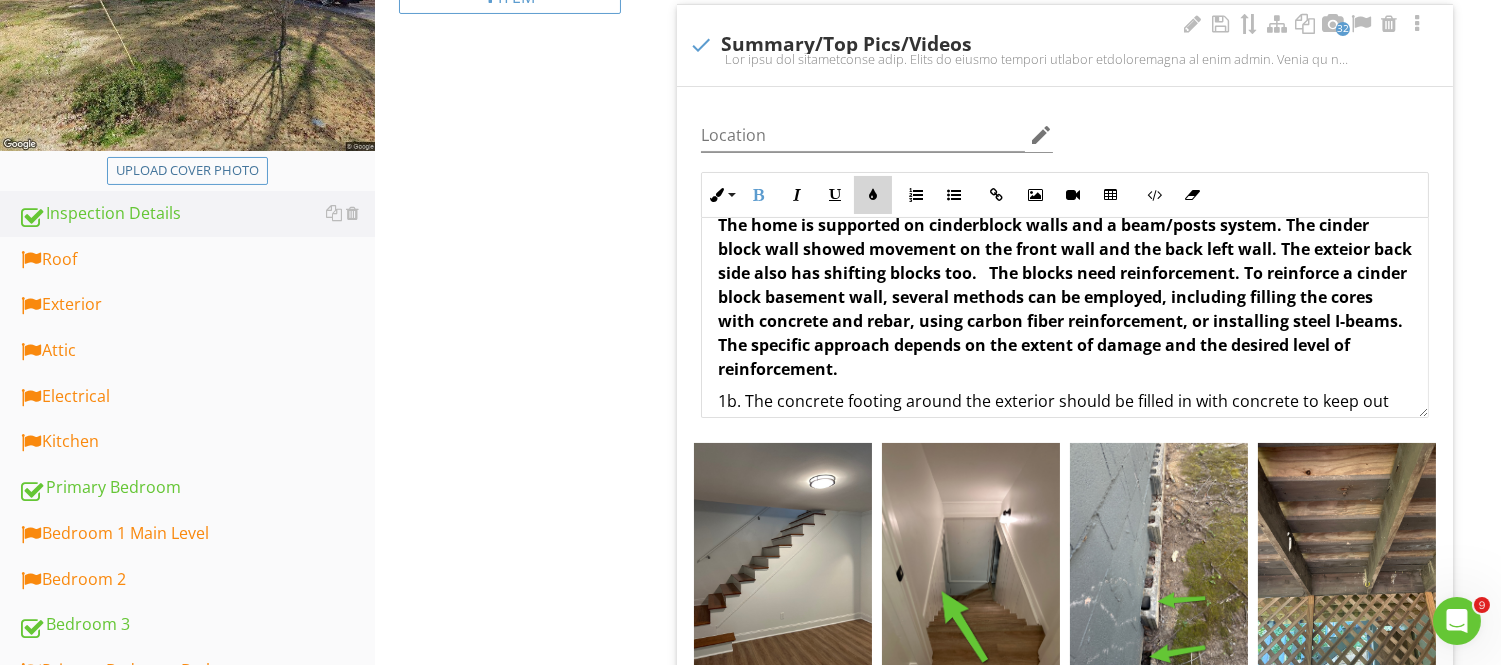 click at bounding box center (873, 195) 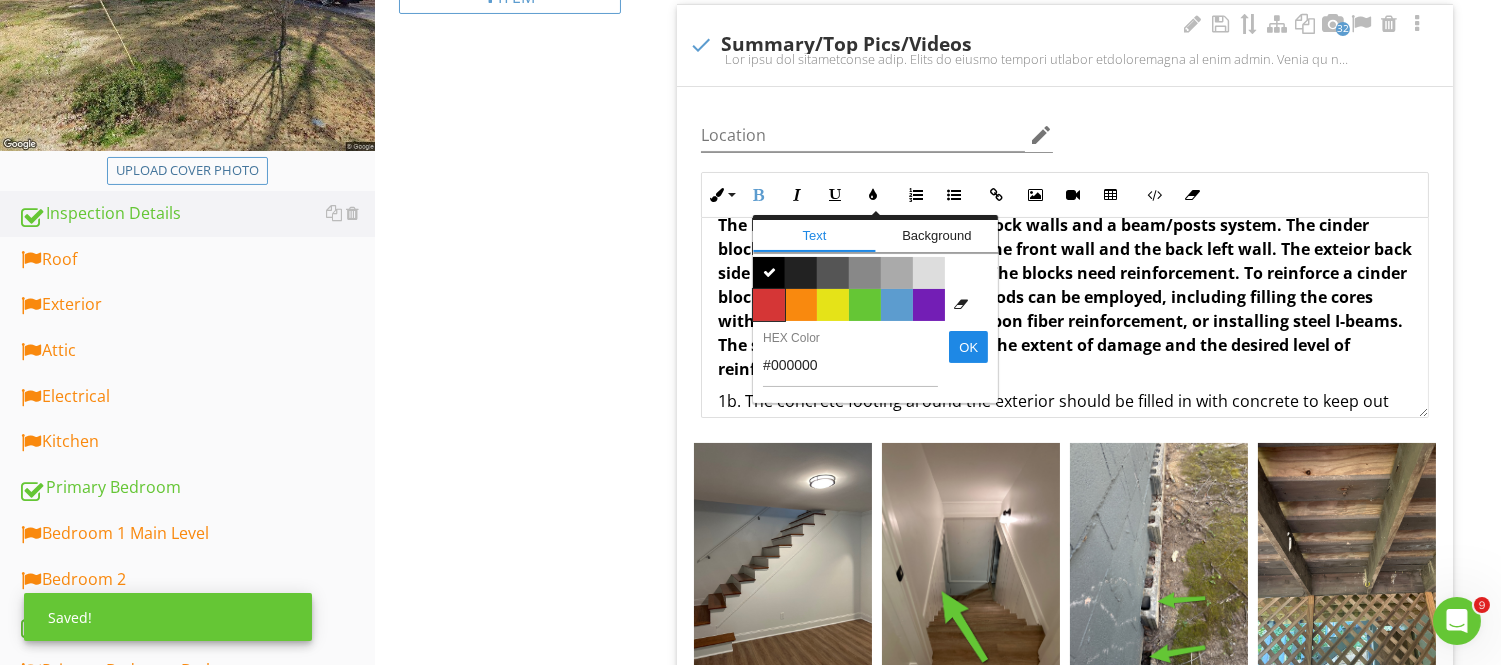 click on "Color #d53636" at bounding box center [769, 305] 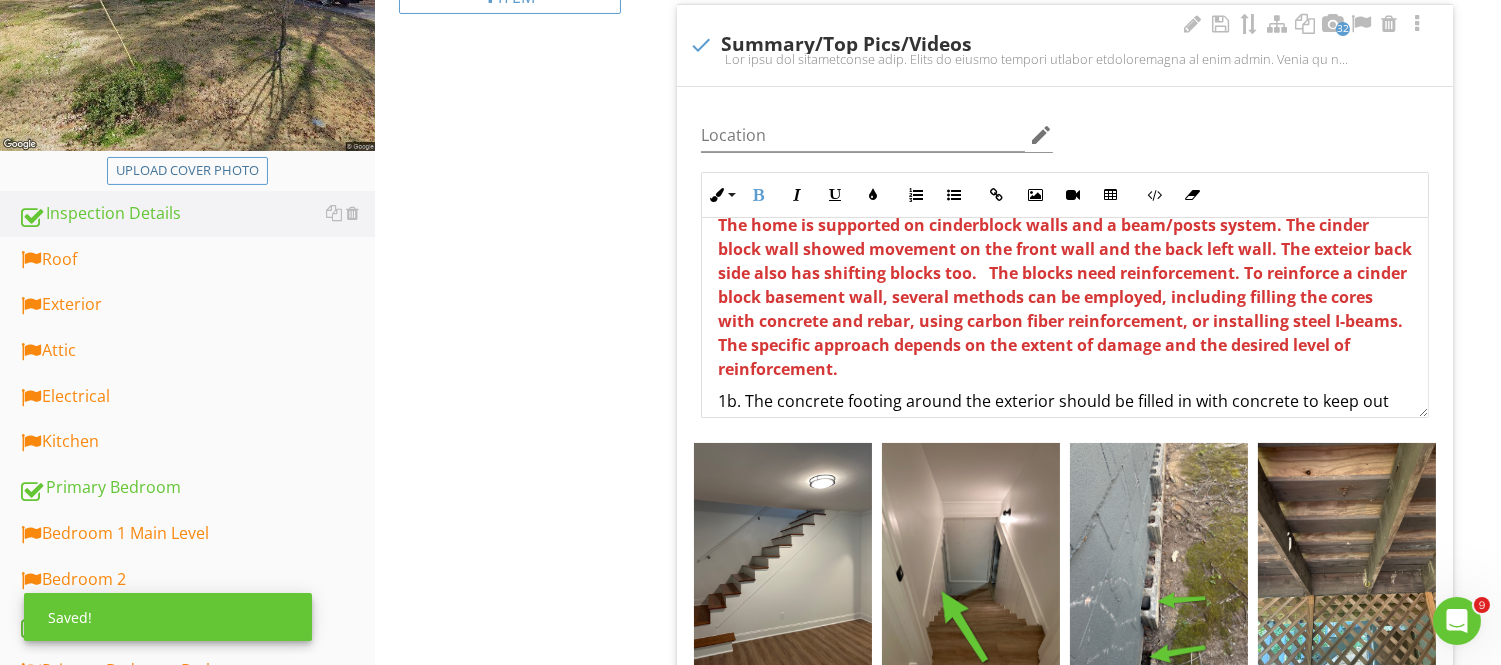 click on "The home is supported on cinderblock walls and a beam/posts system. The cinder block wall showed movement on the front wall and the back left wall. The exteior back side also has shifting blocks too.   The blocks need reinforcement. To reinforce a cinder block basement wall, several methods can be employed, including filling the cores with concrete and rebar, using carbon fiber reinforcement, or installing steel I-beams. The specific approach depends on the extent of damage and the desired level of reinforcement." at bounding box center (1065, 297) 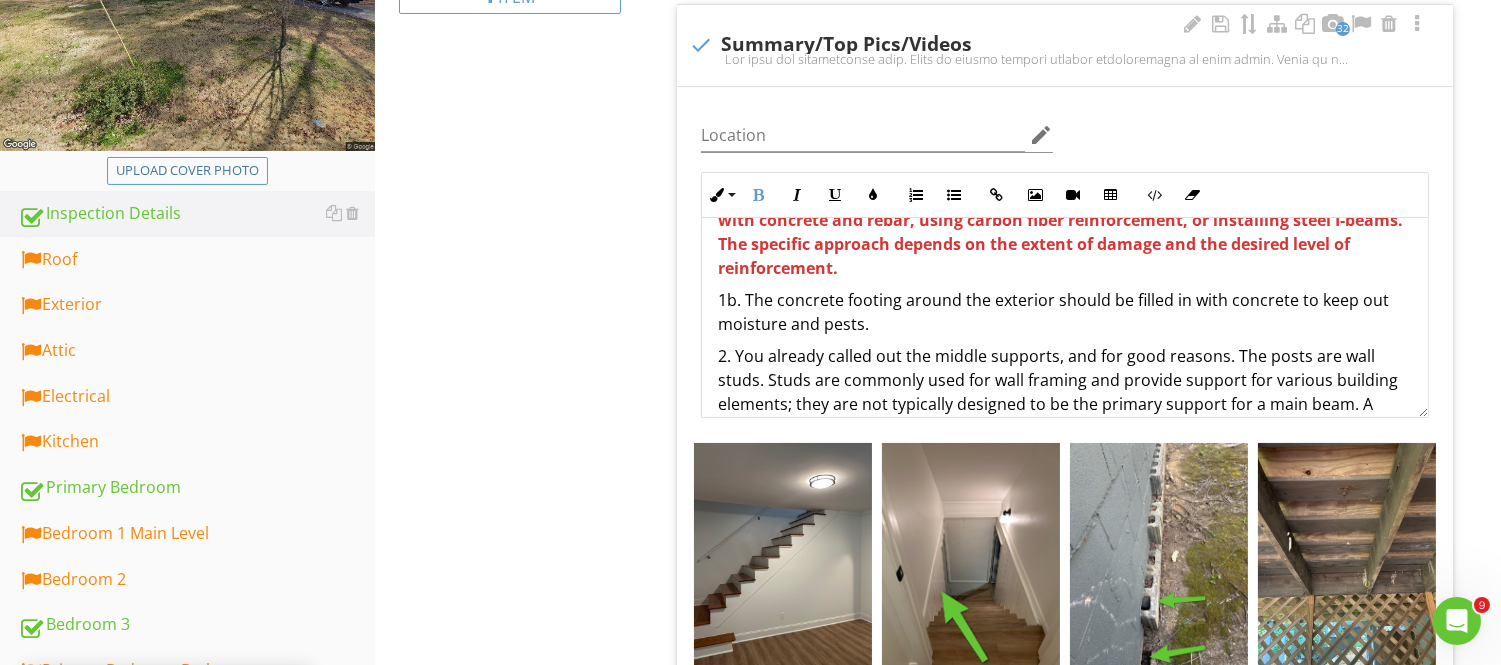 scroll, scrollTop: 444, scrollLeft: 0, axis: vertical 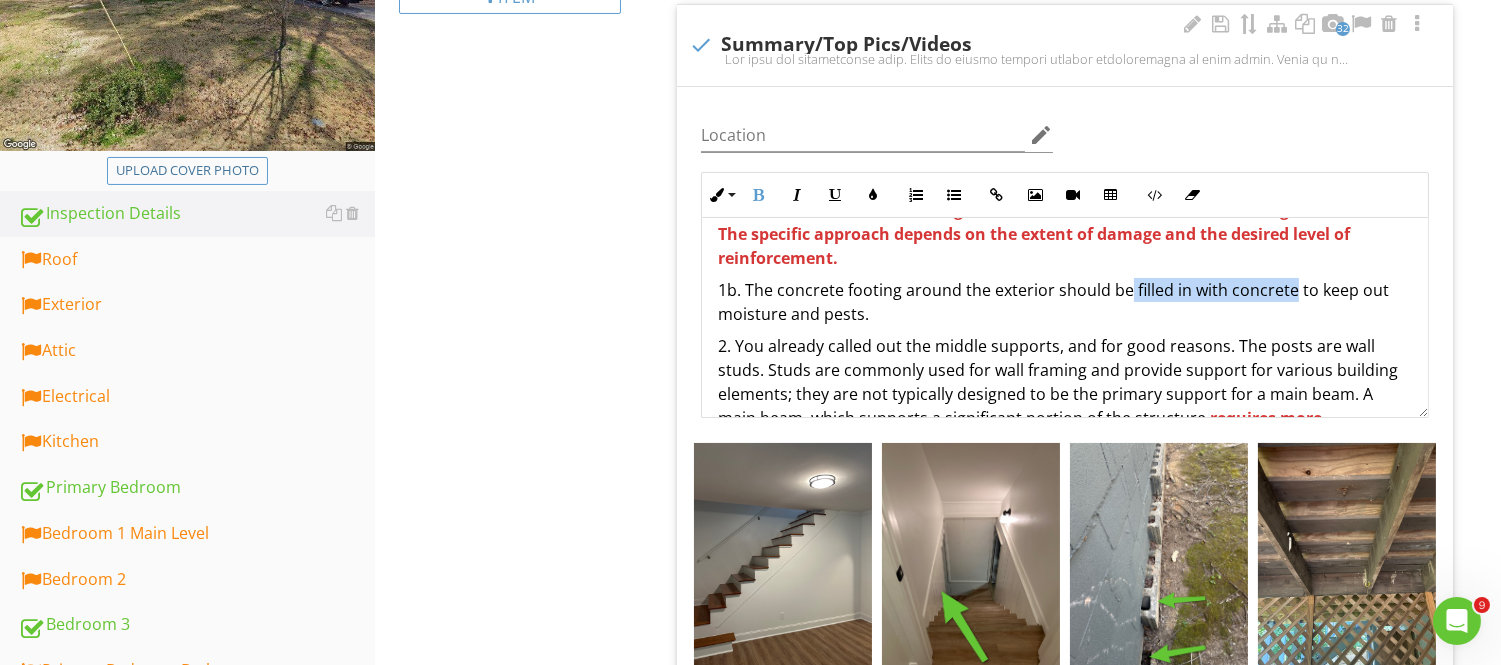 drag, startPoint x: 1127, startPoint y: 287, endPoint x: 1291, endPoint y: 285, distance: 164.01219 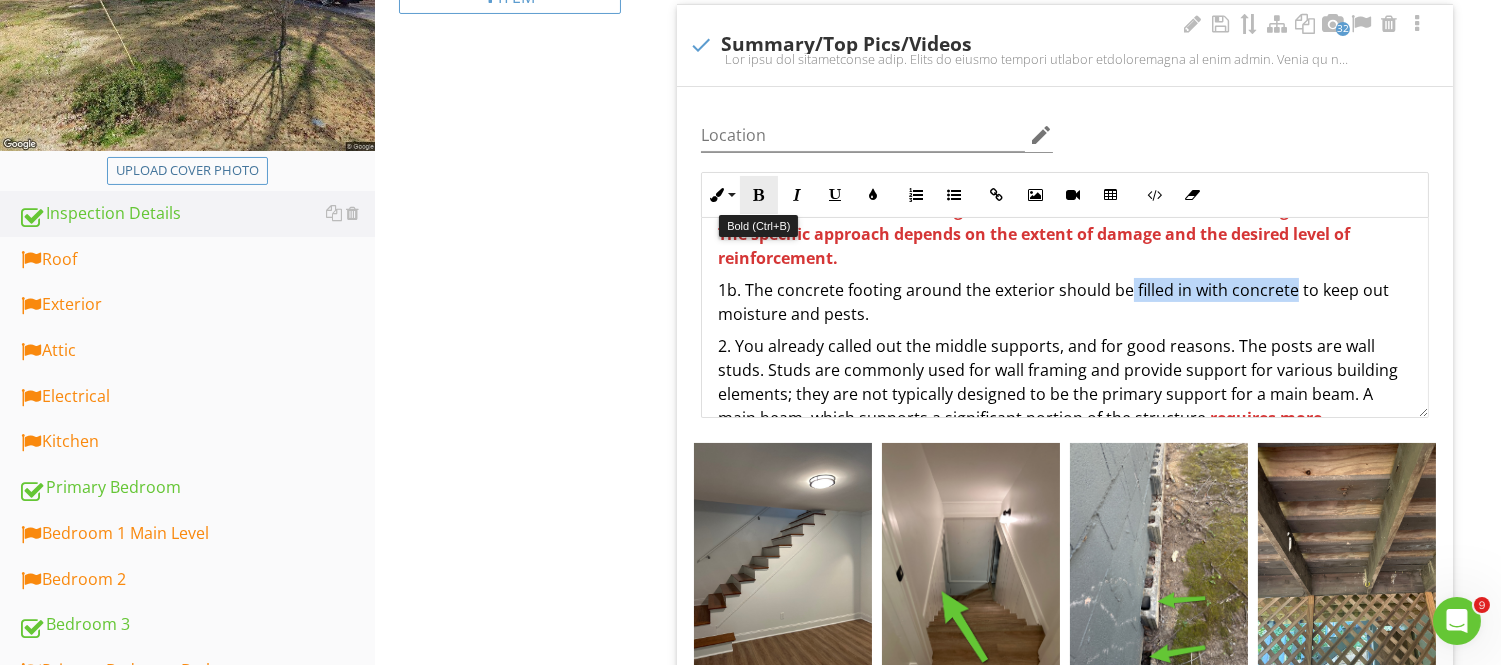 click at bounding box center (759, 195) 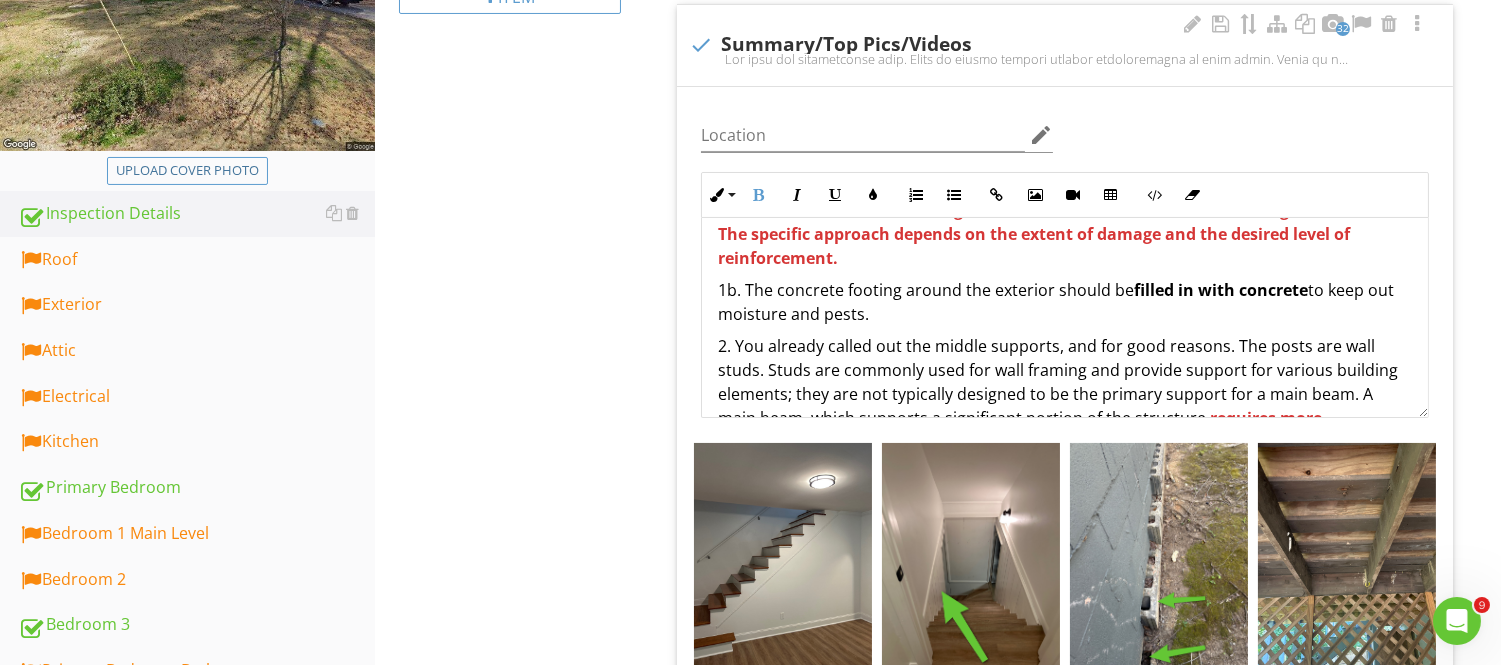 click on "1b. The concrete footing around the exterior should be  filled in with concrete  to keep out moisture and pests." at bounding box center [1065, 302] 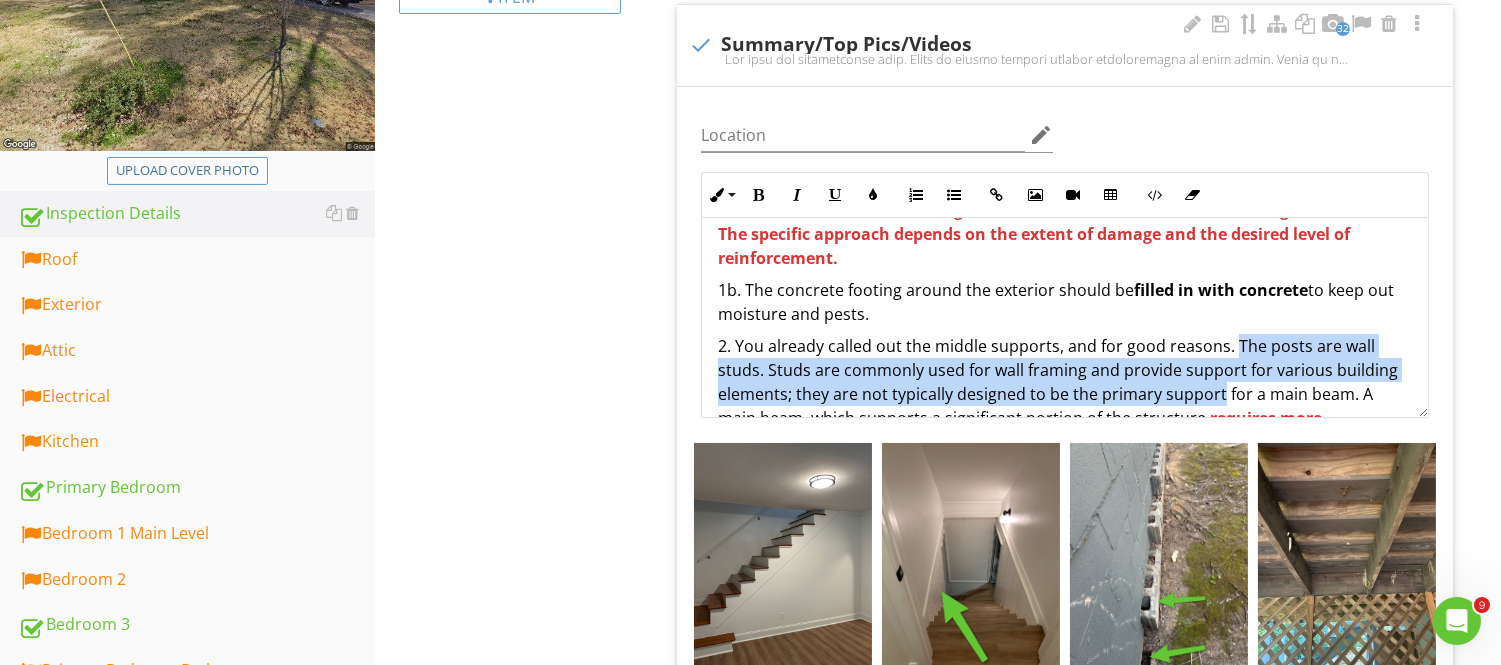 scroll, scrollTop: 500, scrollLeft: 0, axis: vertical 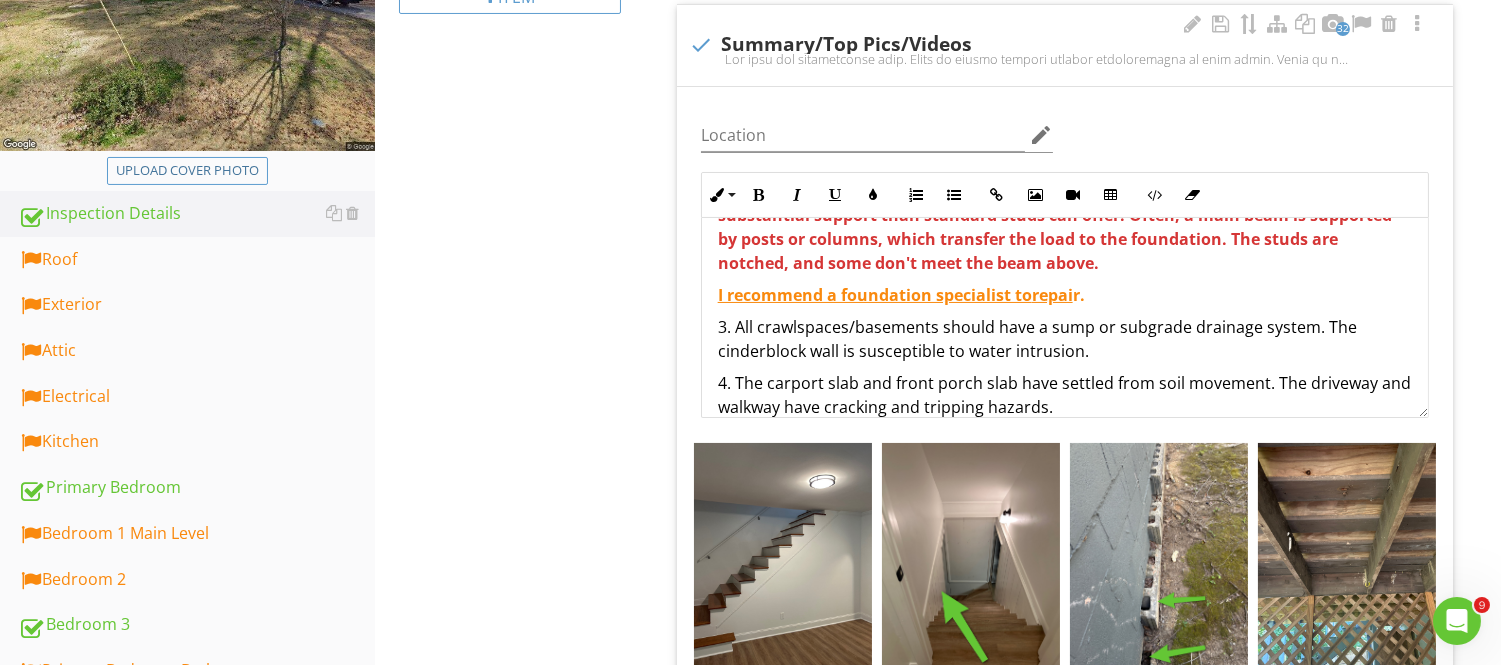 drag, startPoint x: 1232, startPoint y: 340, endPoint x: 1234, endPoint y: 270, distance: 70.028564 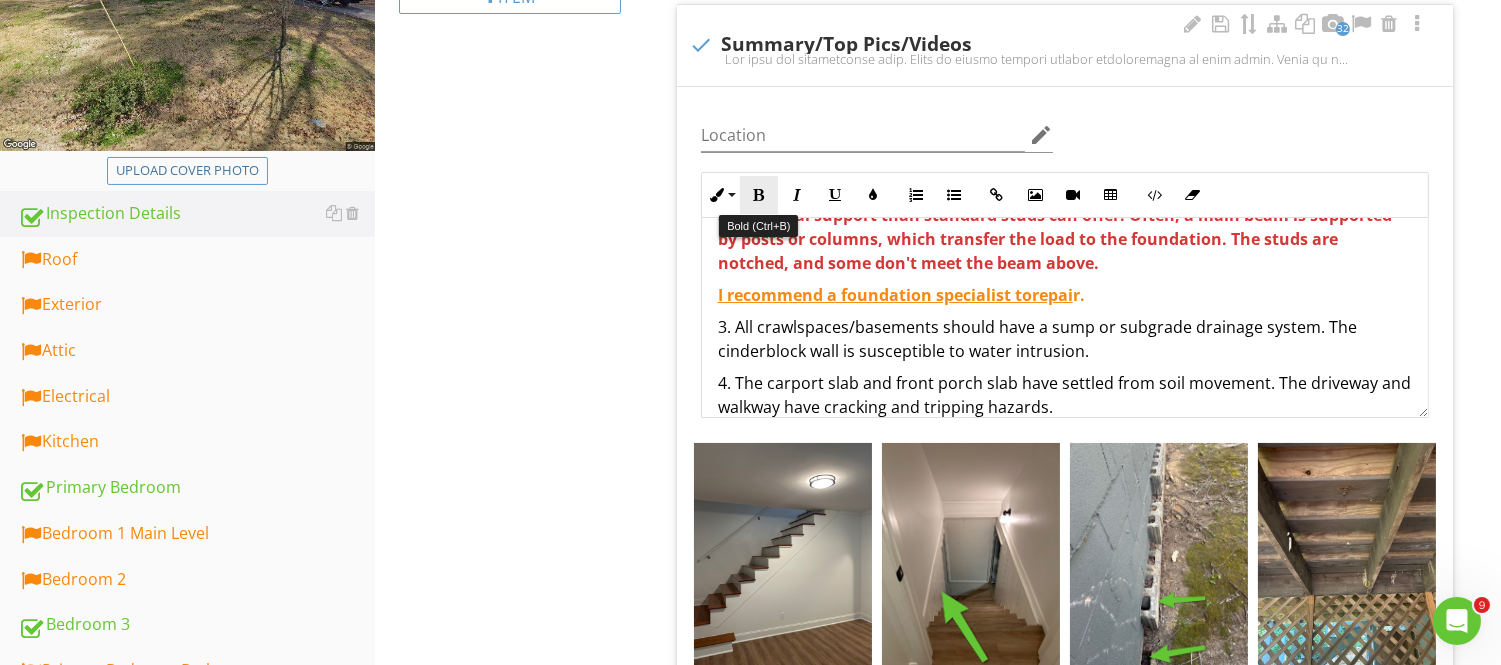 click at bounding box center [759, 195] 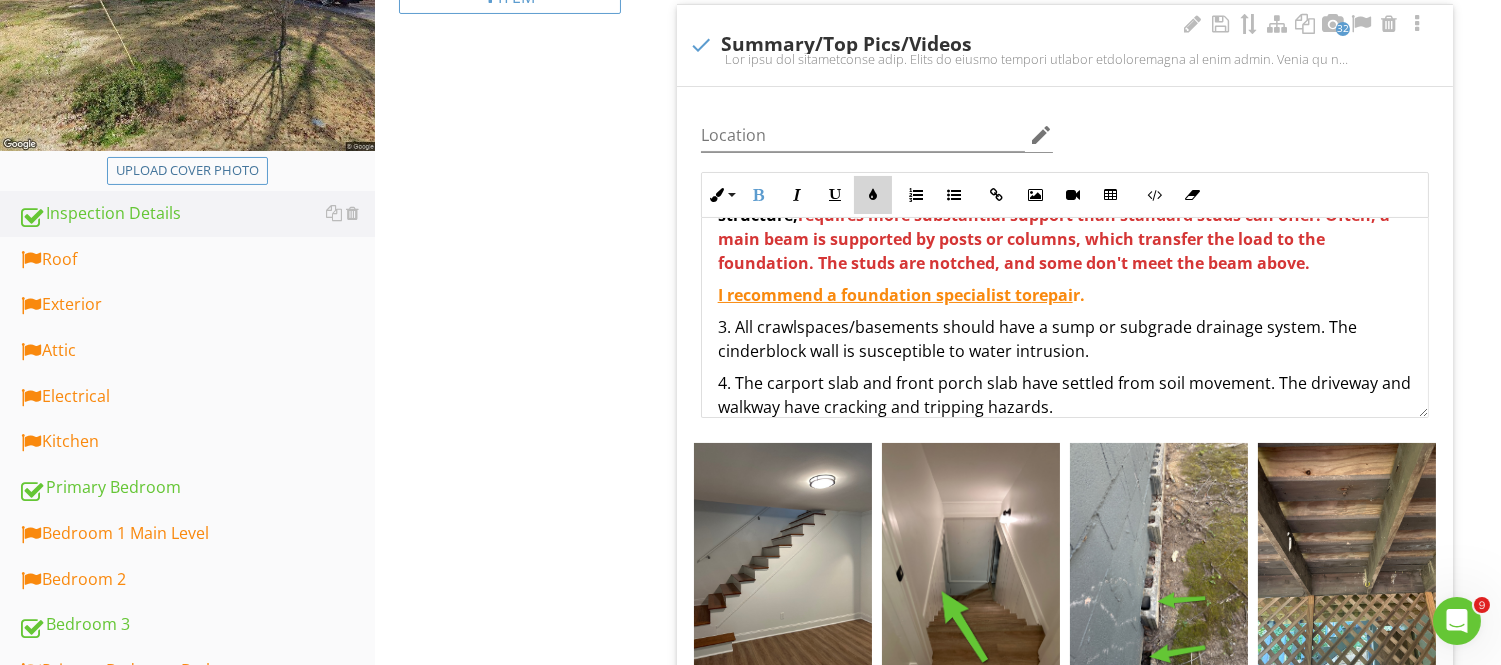 click at bounding box center [873, 195] 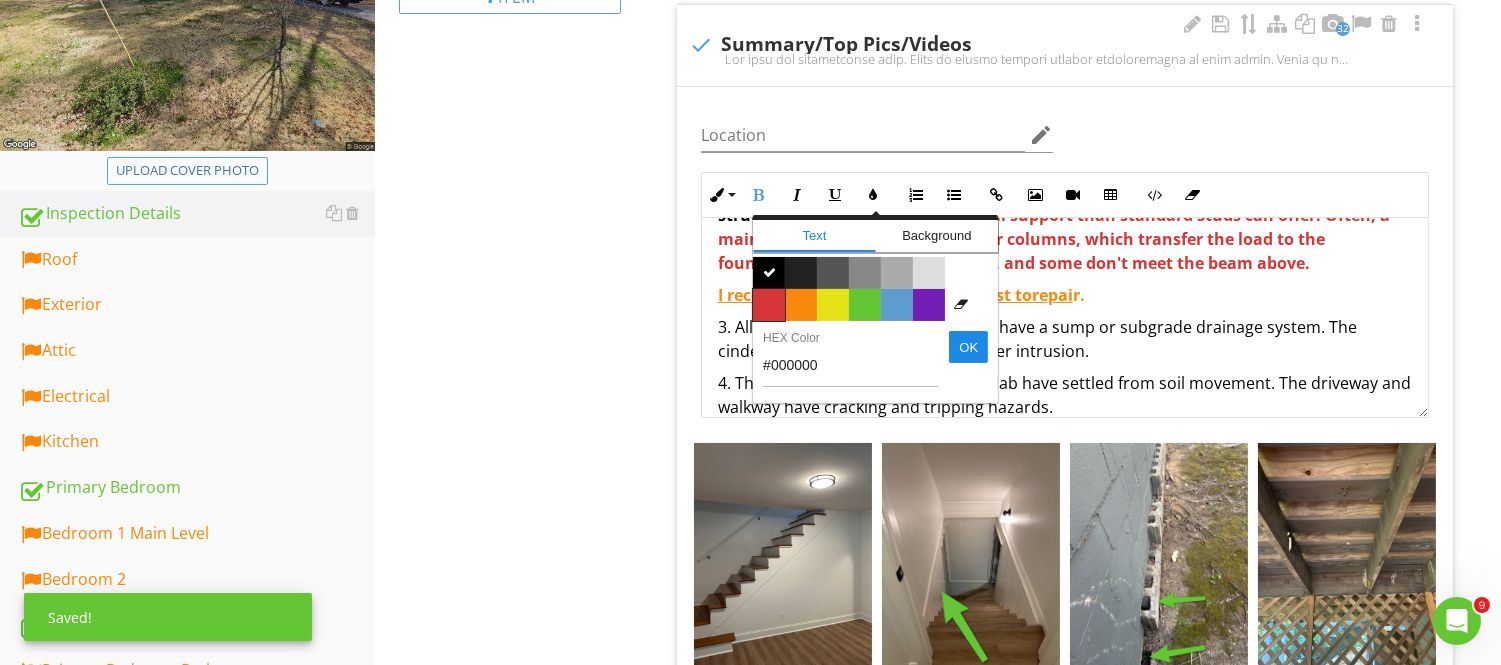 click on "Color #d53636" at bounding box center (769, 305) 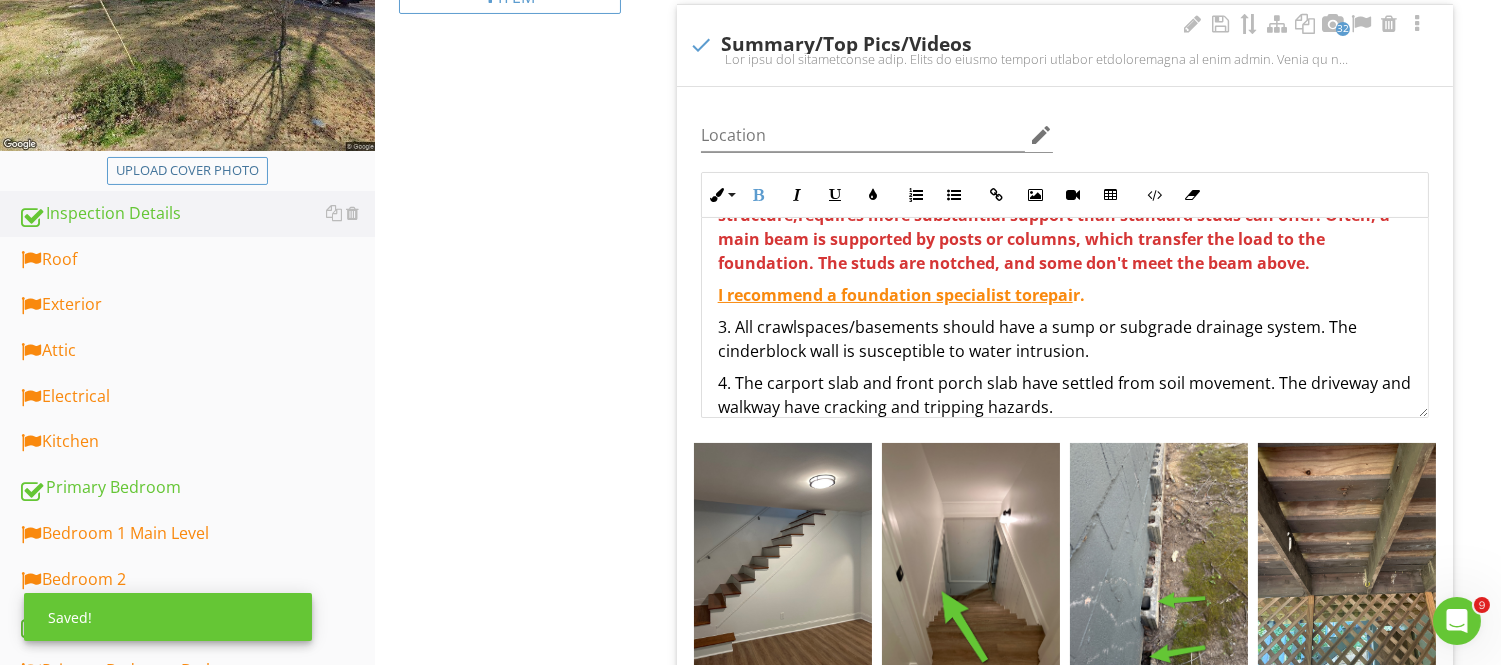 click on "3. All crawlspaces/basements should have a sump or subgrade drainage system. The cinderblock wall is susceptible to water intrusion." at bounding box center (1065, 339) 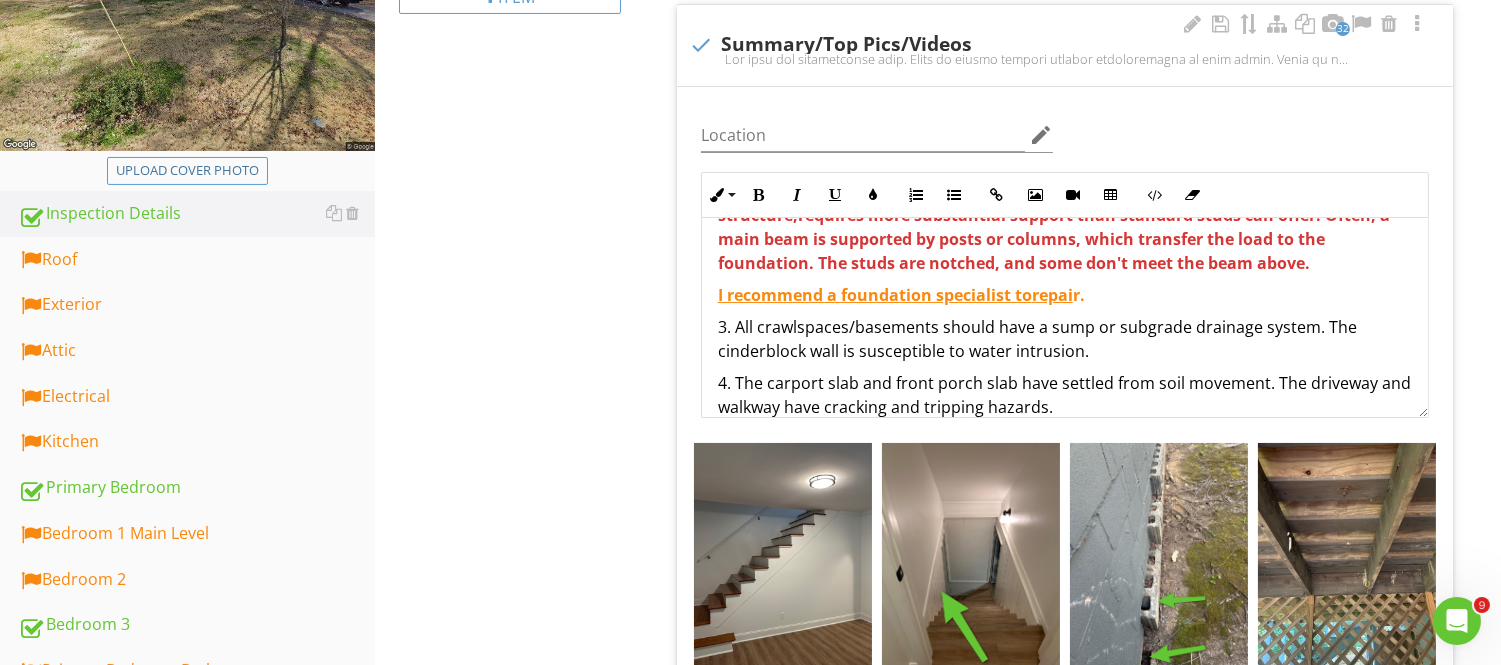 scroll, scrollTop: 745, scrollLeft: 0, axis: vertical 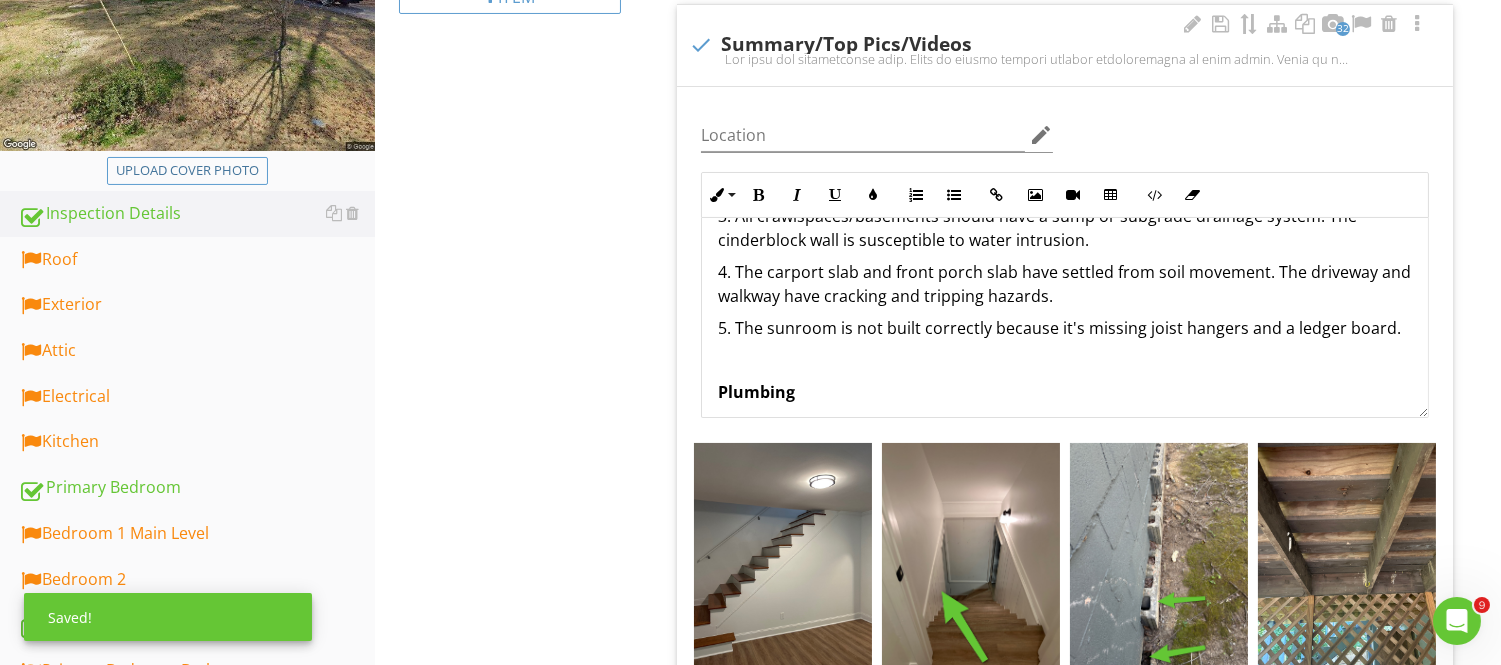drag, startPoint x: 1085, startPoint y: 326, endPoint x: 1397, endPoint y: 322, distance: 312.02563 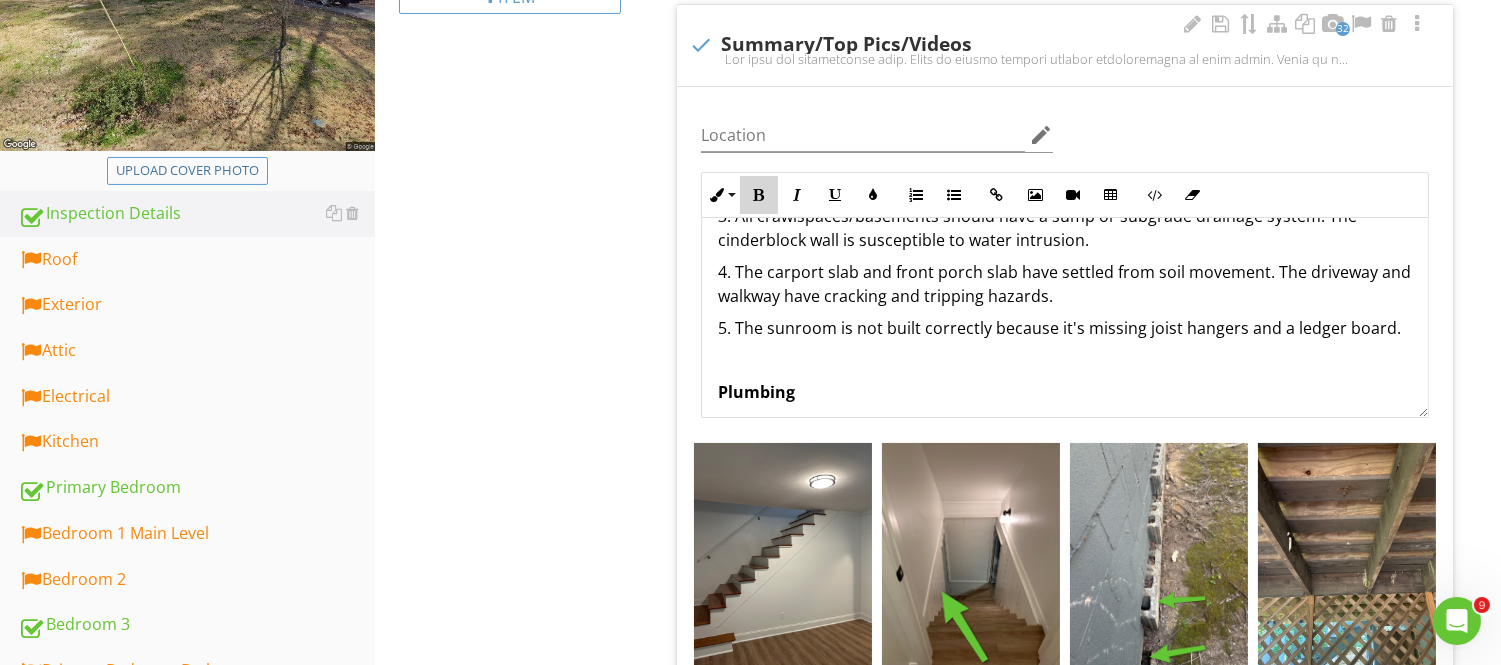 click on "Bold" at bounding box center [759, 195] 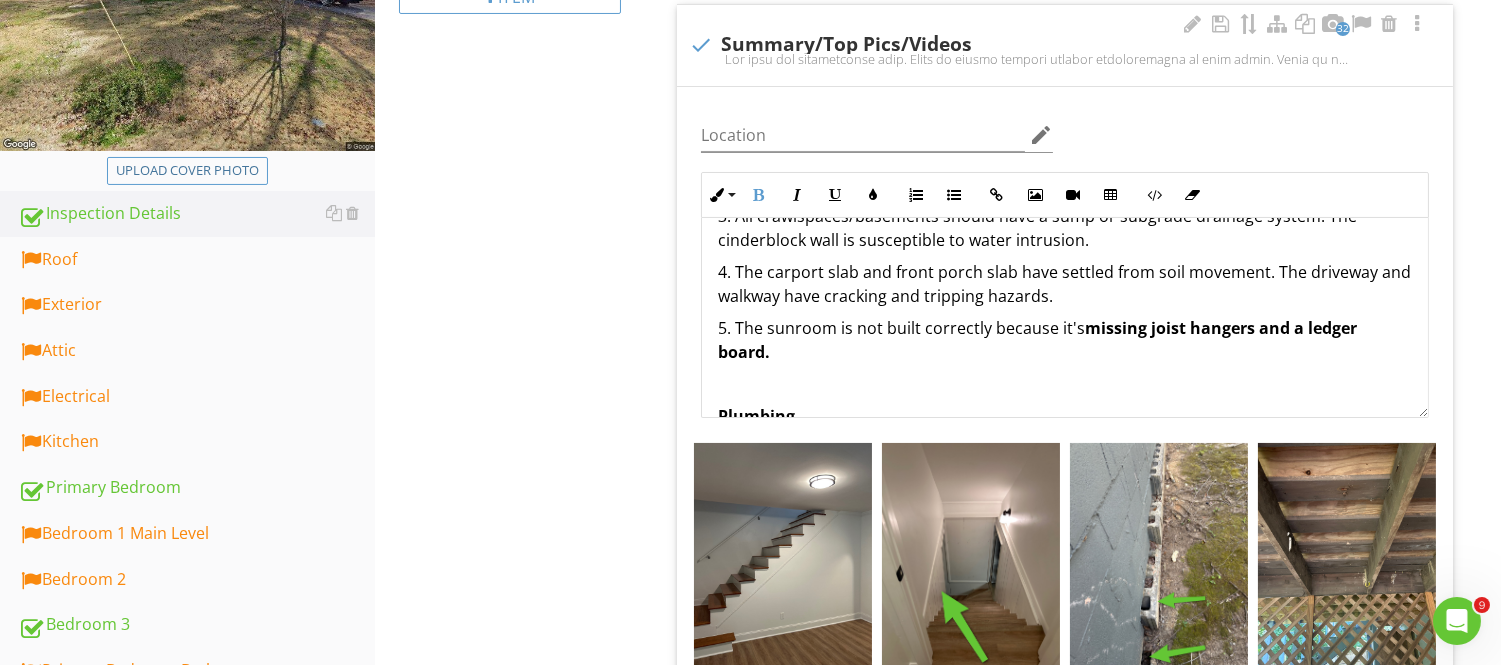 click on "4. The carport slab and front porch slab have settled from soil movement. The driveway and walkway have cracking and tripping hazards." at bounding box center [1065, 284] 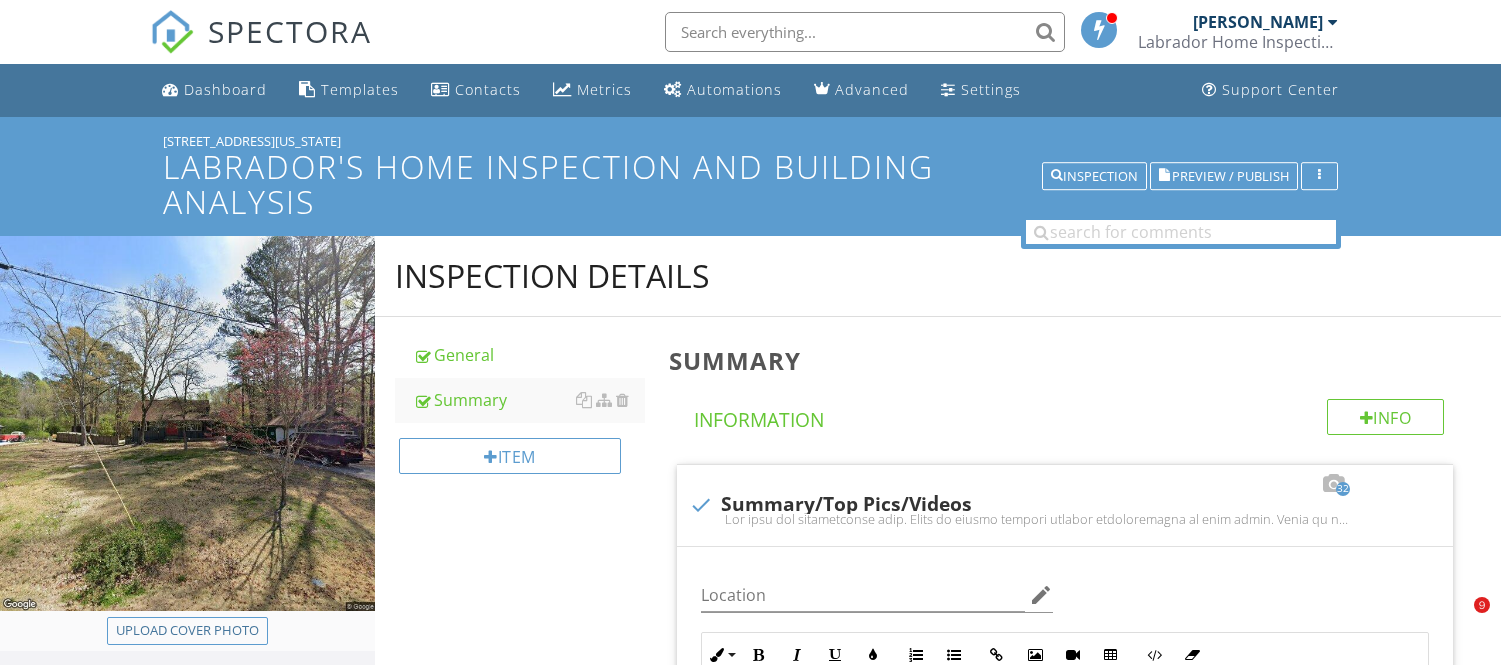 scroll, scrollTop: 460, scrollLeft: 0, axis: vertical 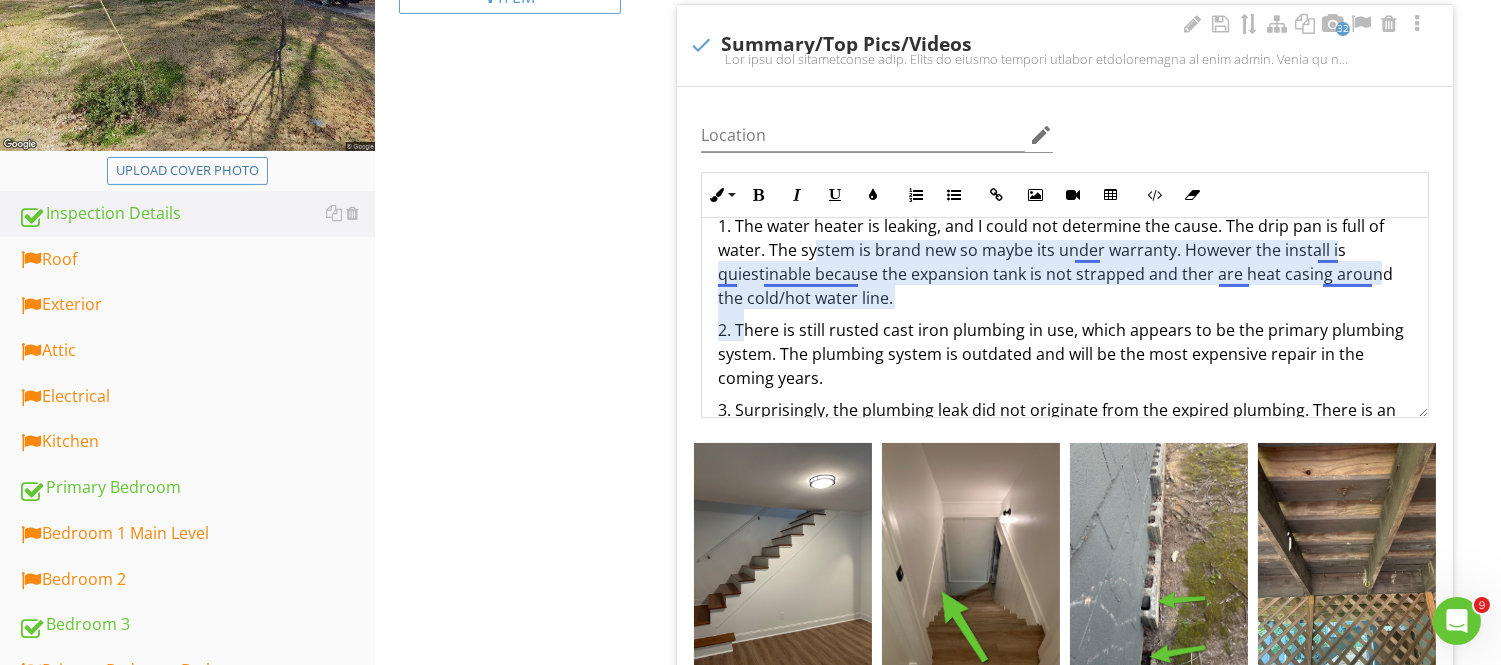 click on "1. The water heater is leaking, and I could not determine the cause. The drip pan is full of water. The system is brand new so maybe its under warranty. However the install is quiestinable because the expansion tank is not strapped and ther are heat casing around the cold/hot water line." at bounding box center [1065, 262] 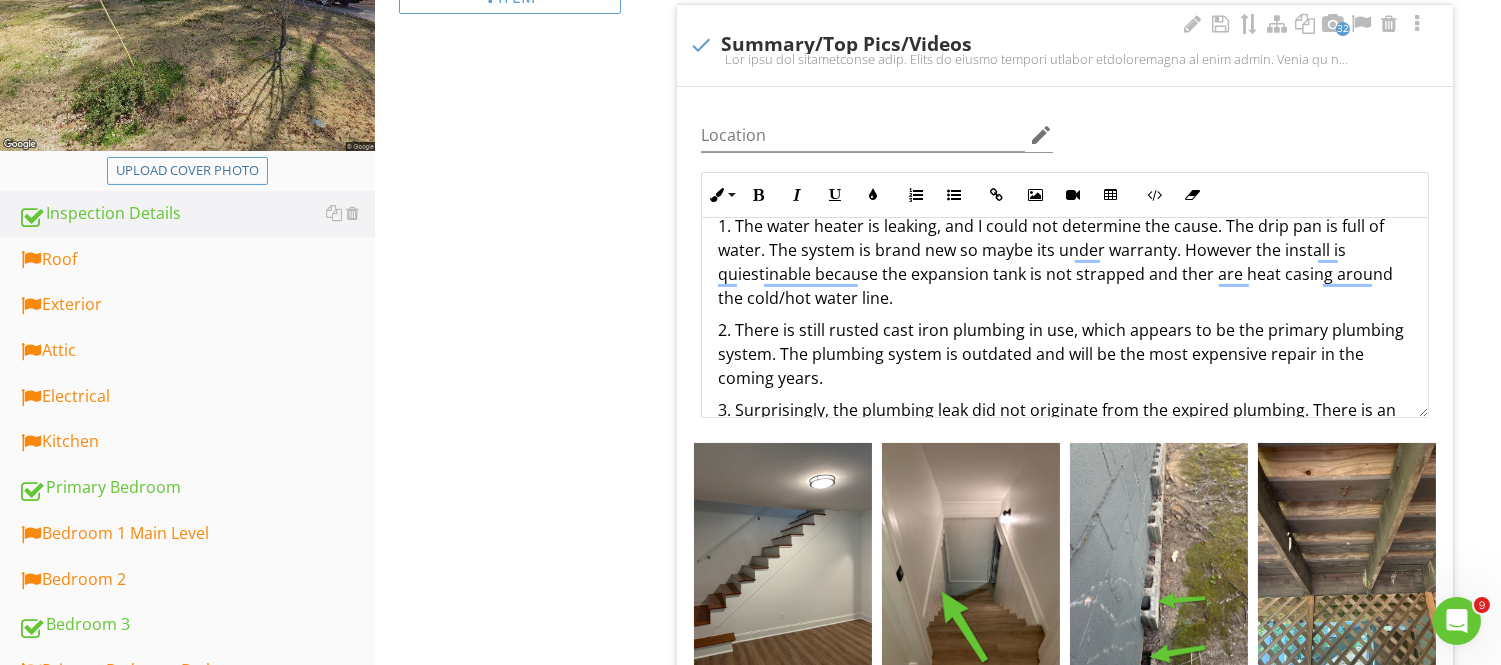 scroll, scrollTop: 932, scrollLeft: 0, axis: vertical 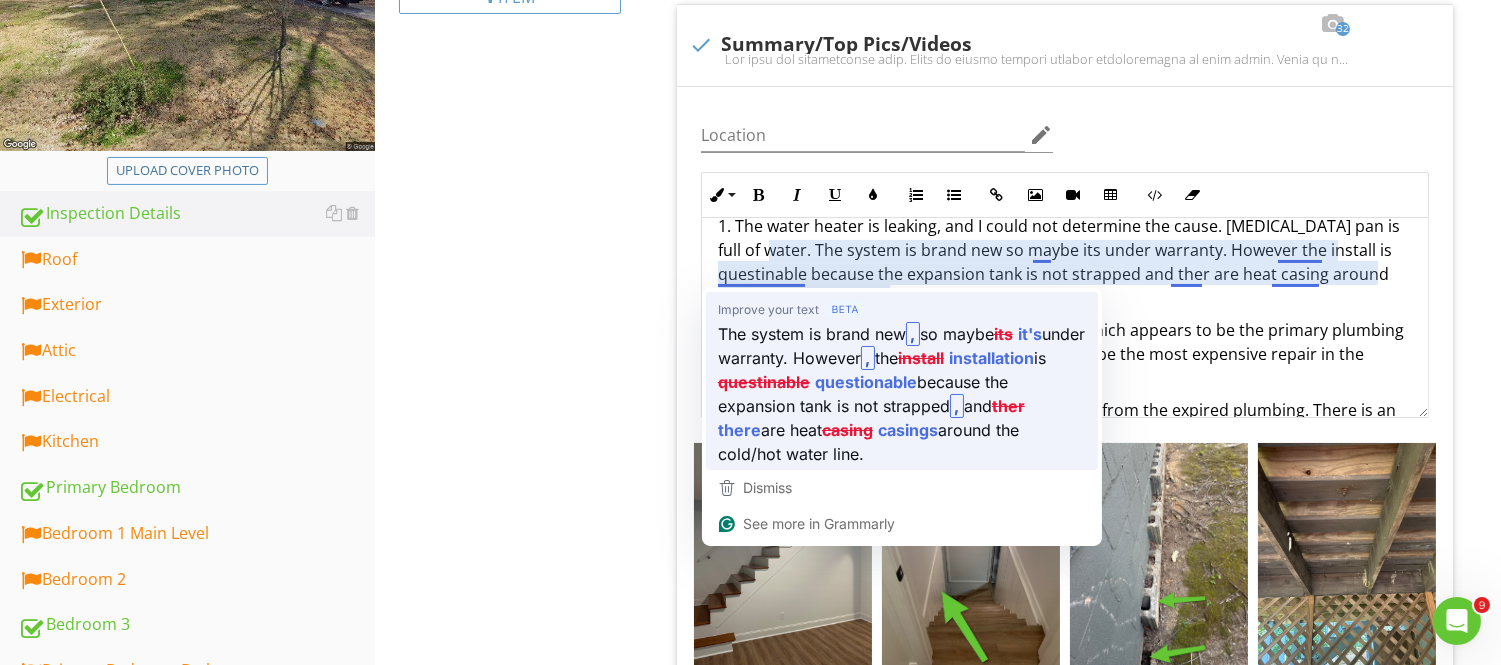 type 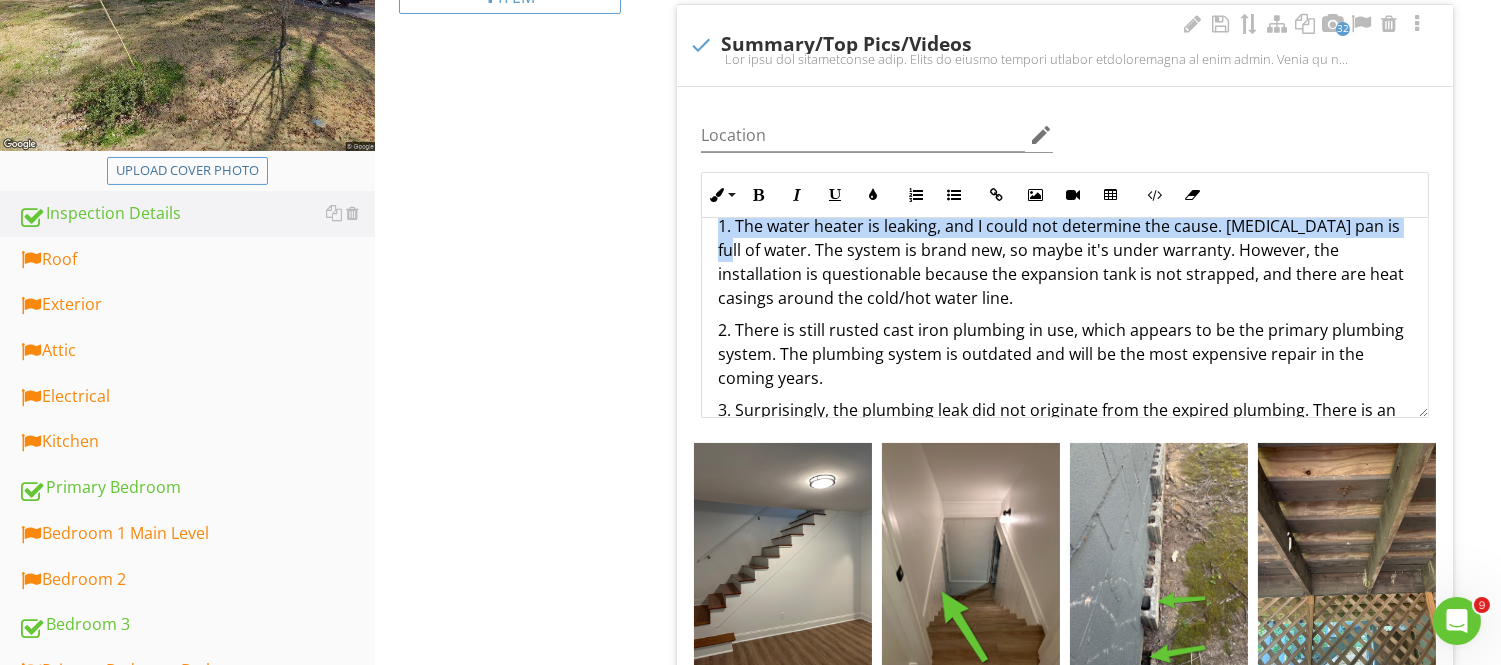 scroll, scrollTop: 1003, scrollLeft: 0, axis: vertical 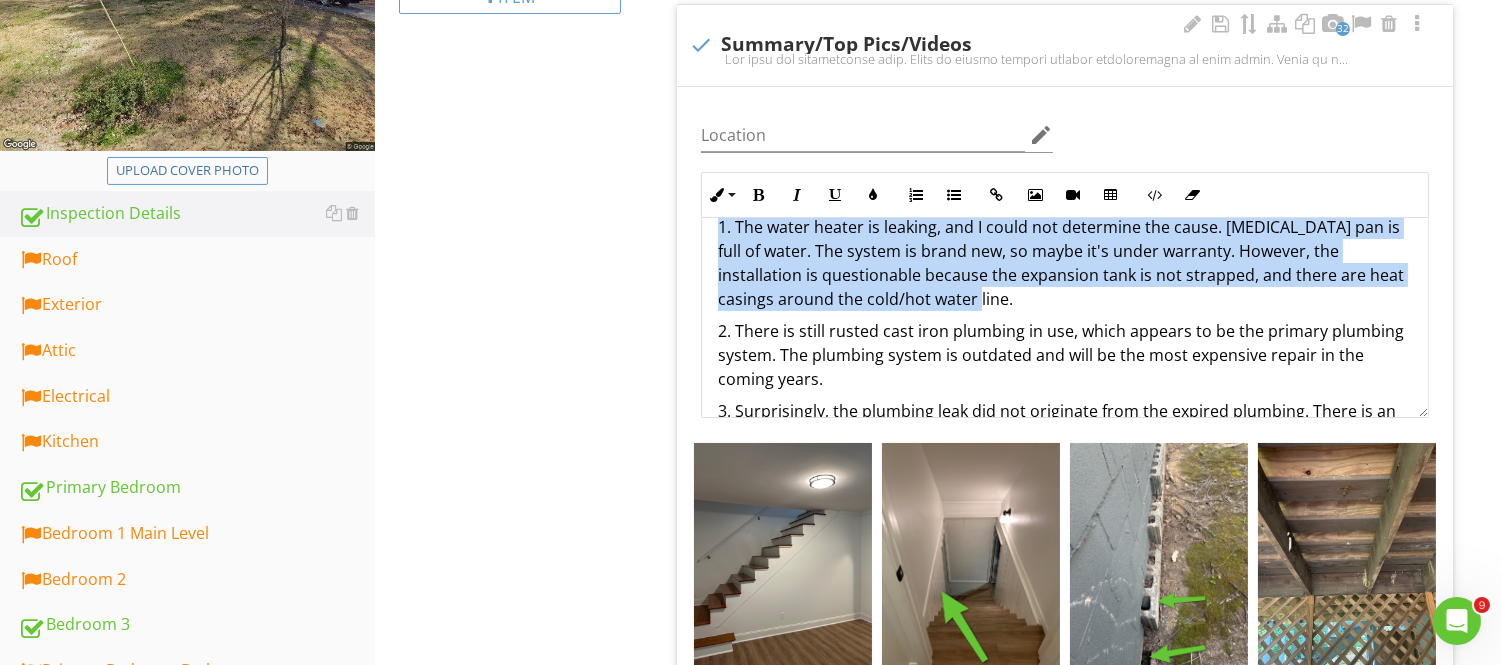 drag, startPoint x: 710, startPoint y: 227, endPoint x: 961, endPoint y: 300, distance: 261.4001 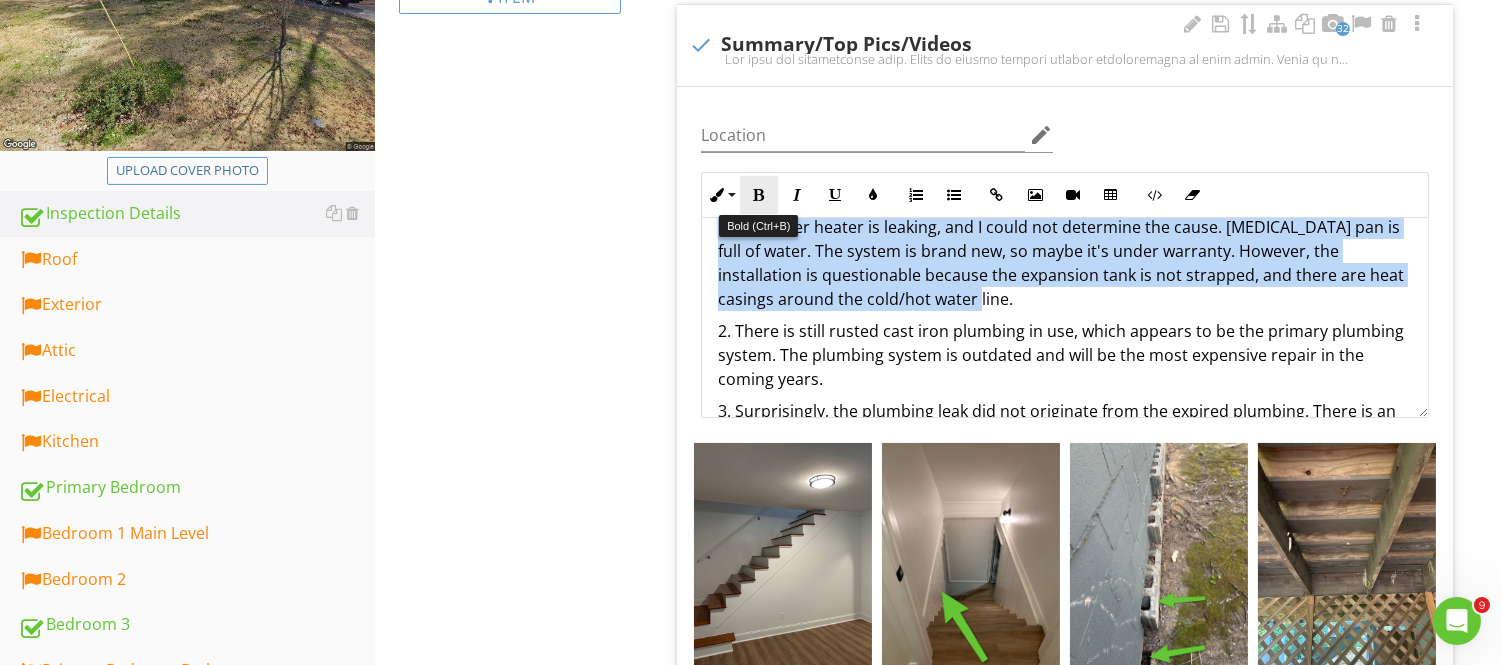 drag, startPoint x: 750, startPoint y: 186, endPoint x: 767, endPoint y: 186, distance: 17 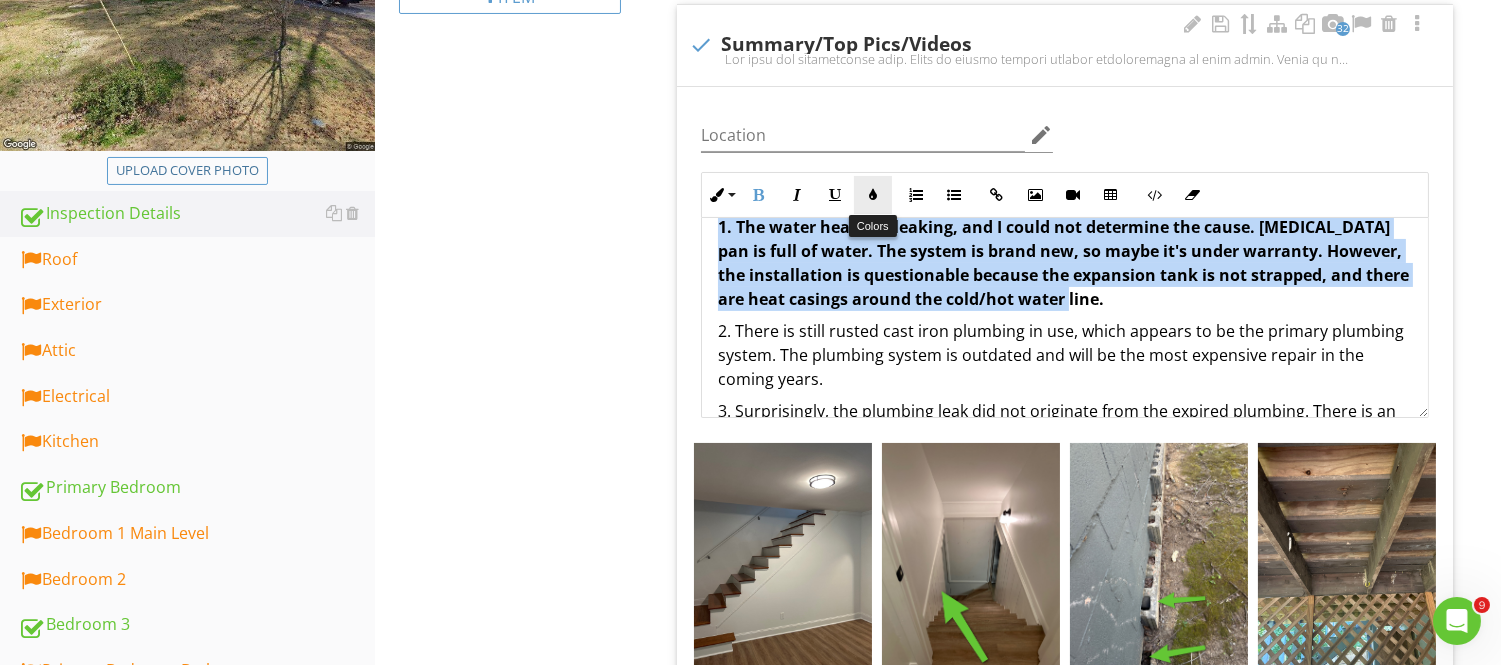 click on "Colors" at bounding box center (873, 195) 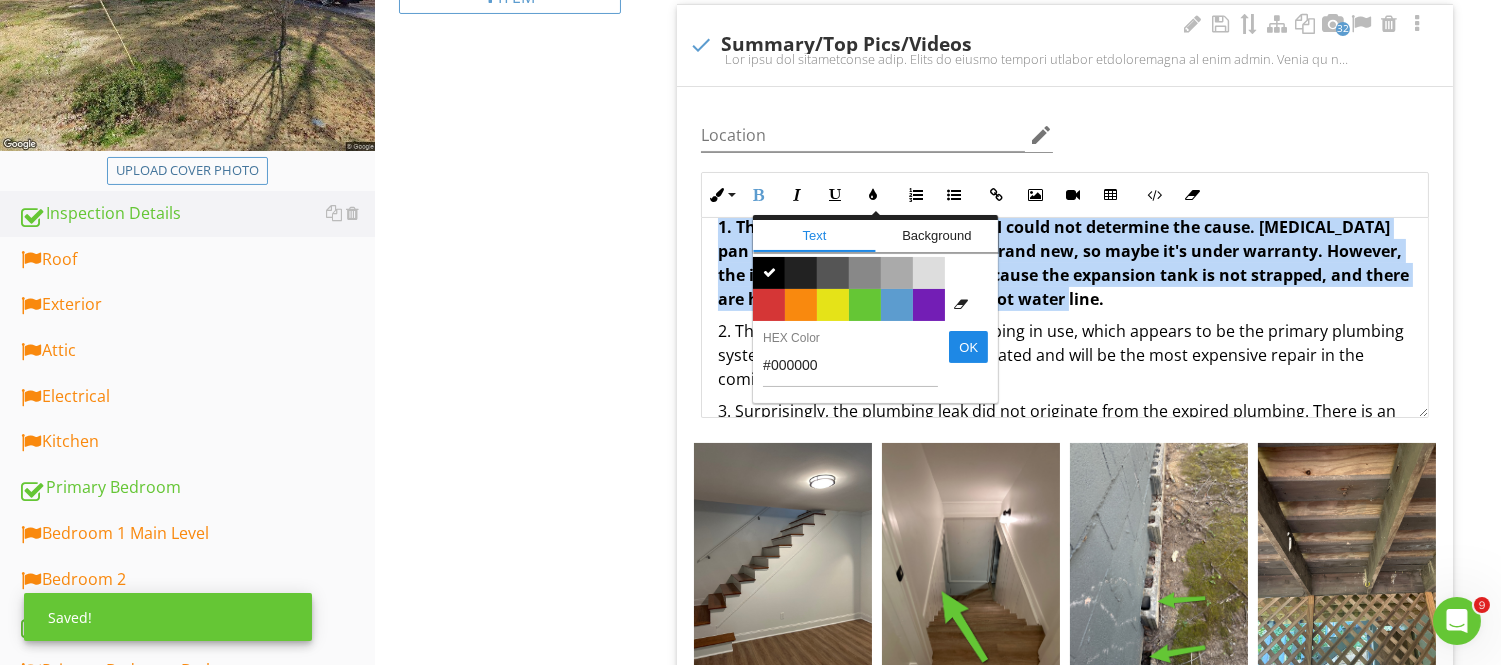 click on "Color #d53636" at bounding box center [769, 305] 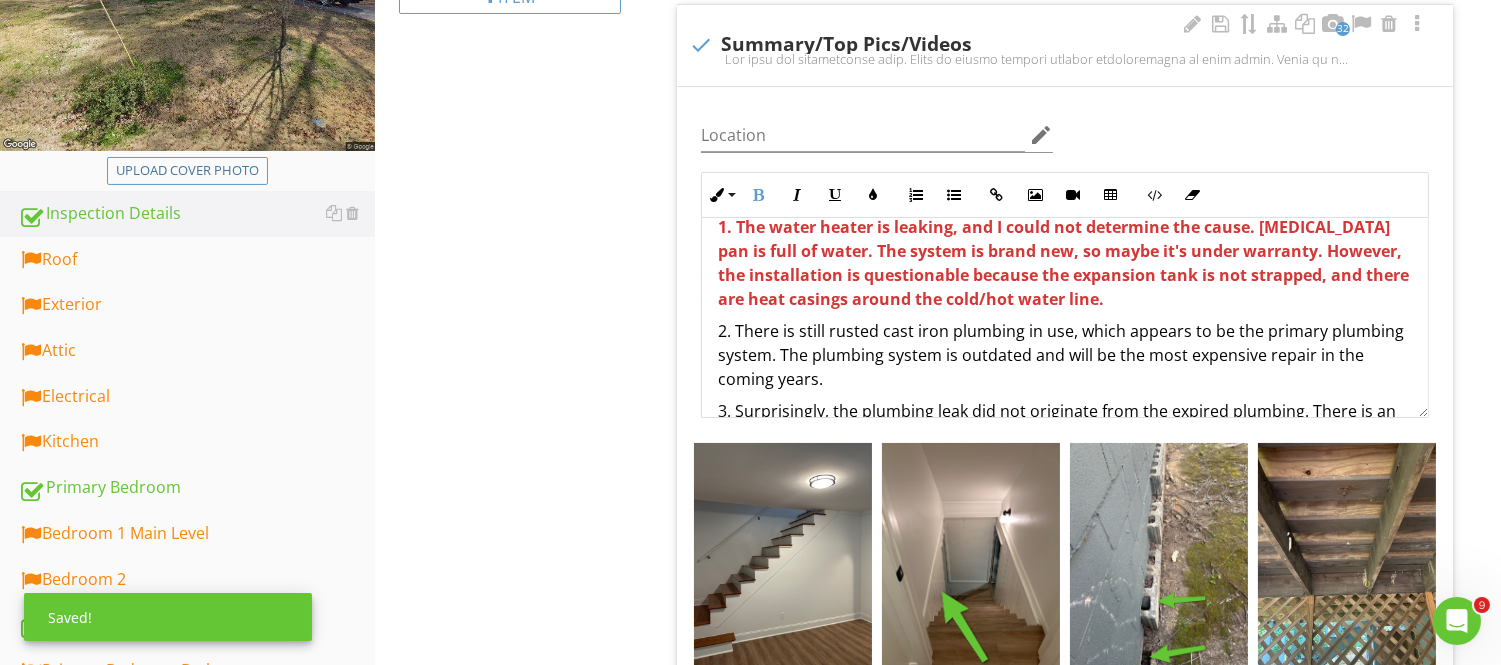 click on "2. There is still rusted cast iron plumbing in use, which appears to be the primary plumbing system. The plumbing system is outdated and will be the most expensive repair in the coming years." at bounding box center [1065, 355] 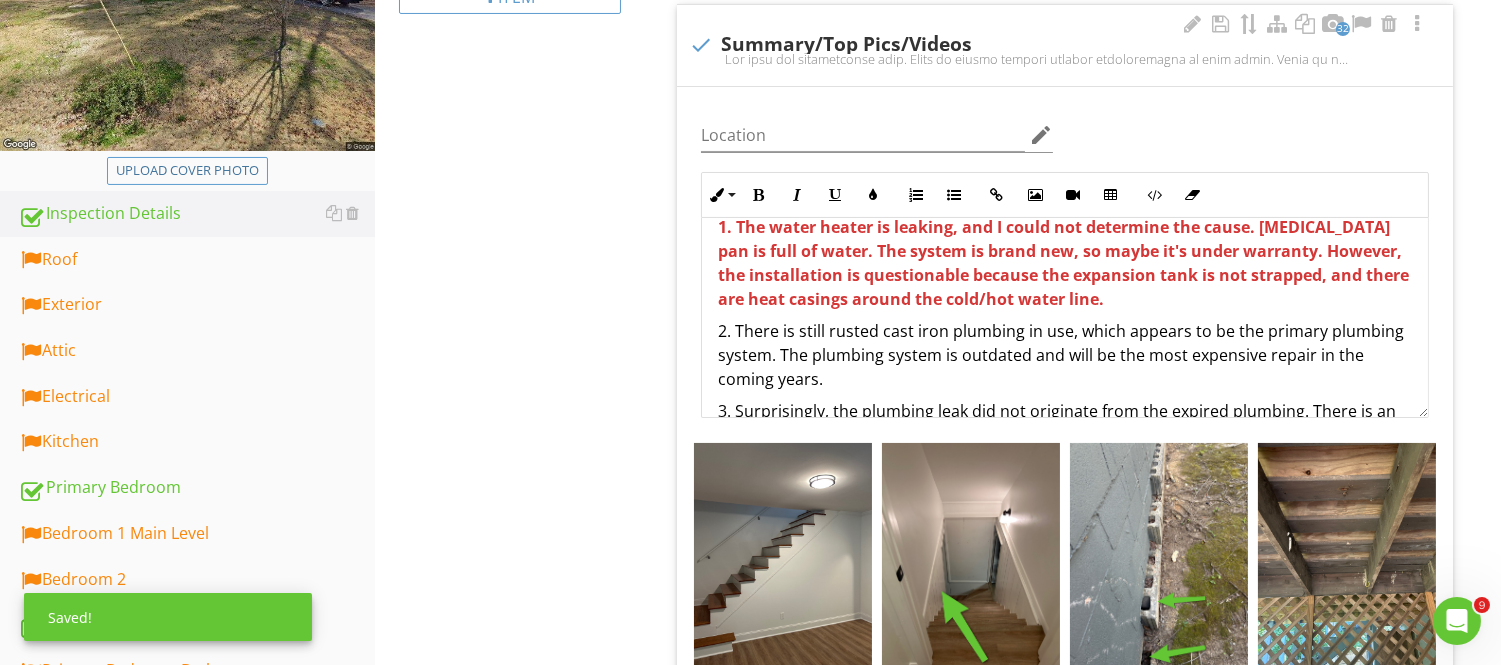 scroll, scrollTop: 1114, scrollLeft: 0, axis: vertical 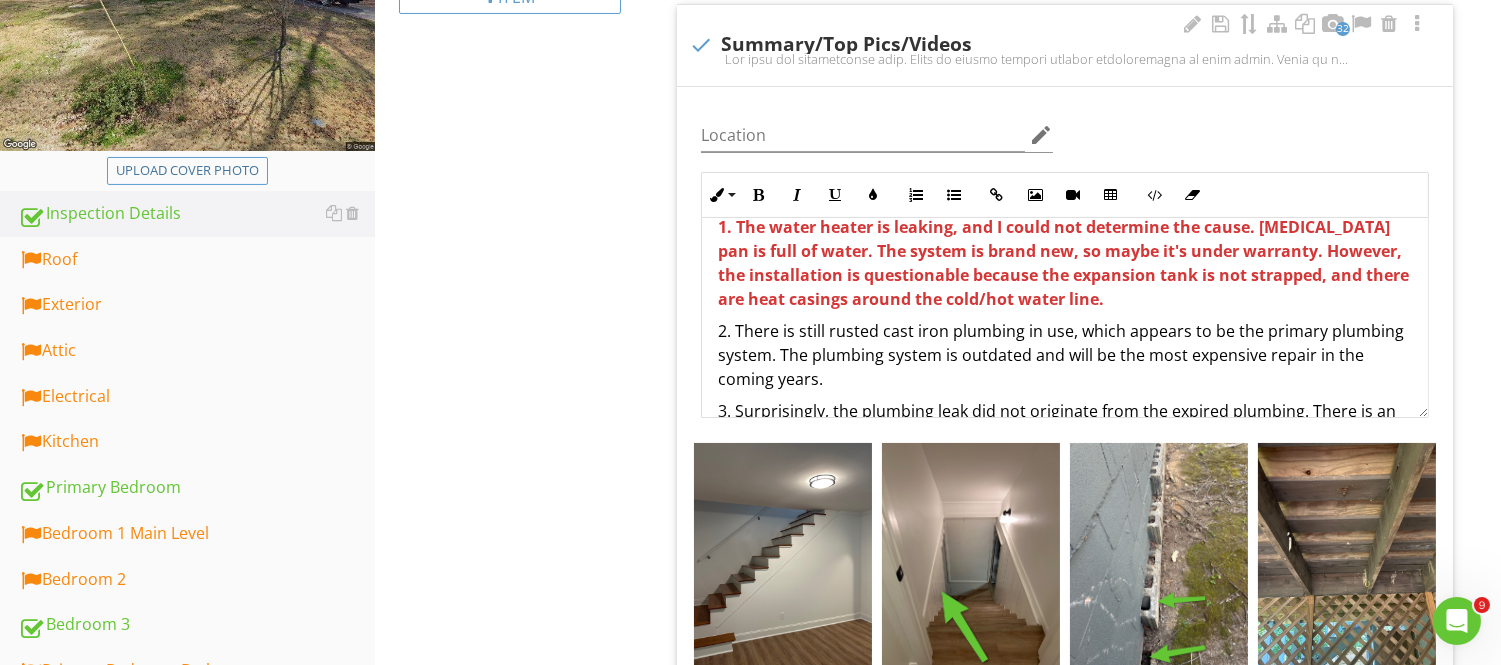 drag, startPoint x: 800, startPoint y: 326, endPoint x: 858, endPoint y: 363, distance: 68.7968 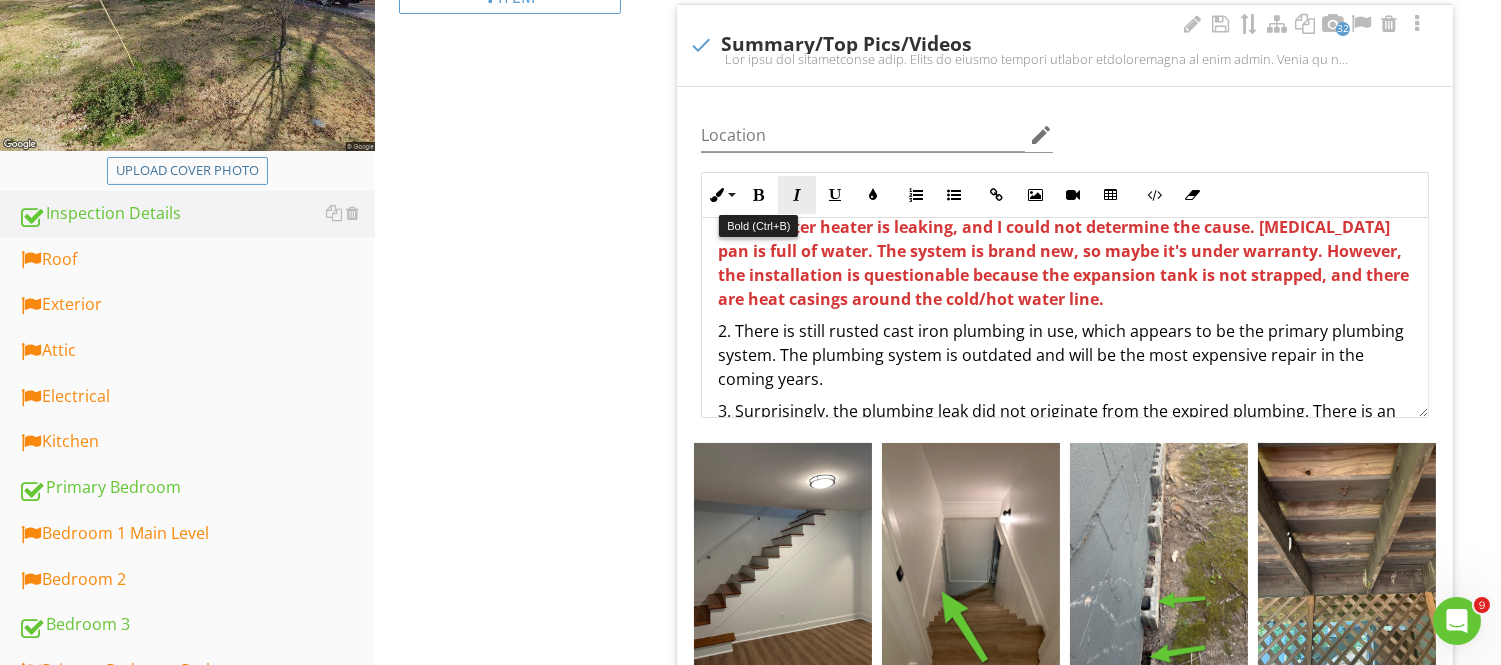 drag, startPoint x: 760, startPoint y: 202, endPoint x: 782, endPoint y: 201, distance: 22.022715 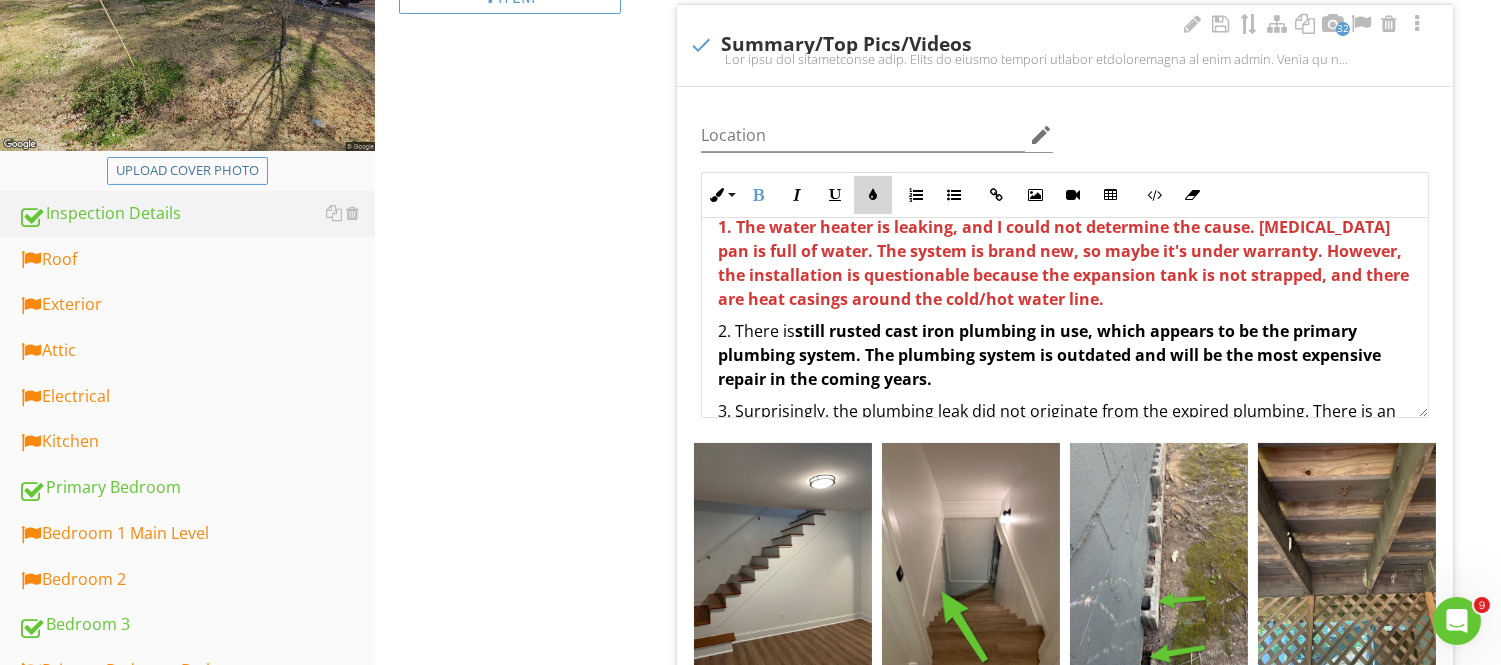click on "Colors" at bounding box center [873, 195] 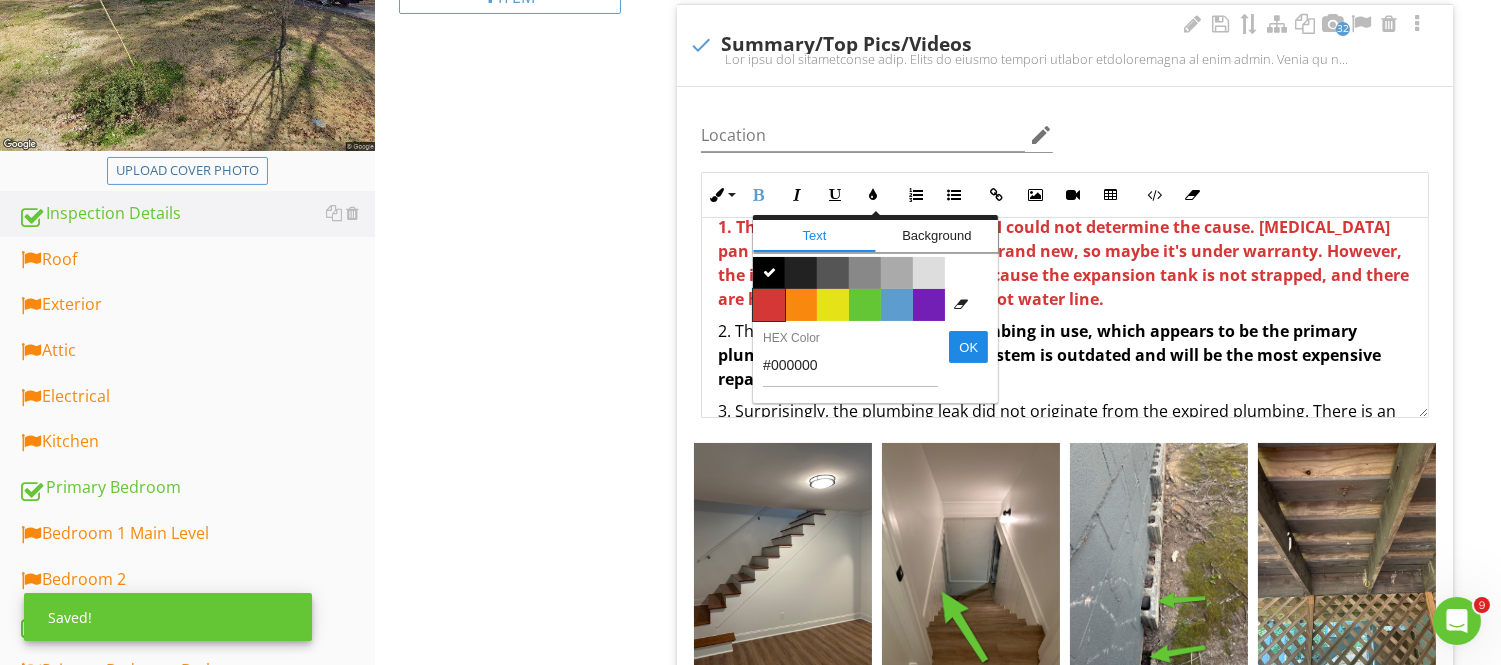 click on "Color #d53636" at bounding box center (769, 305) 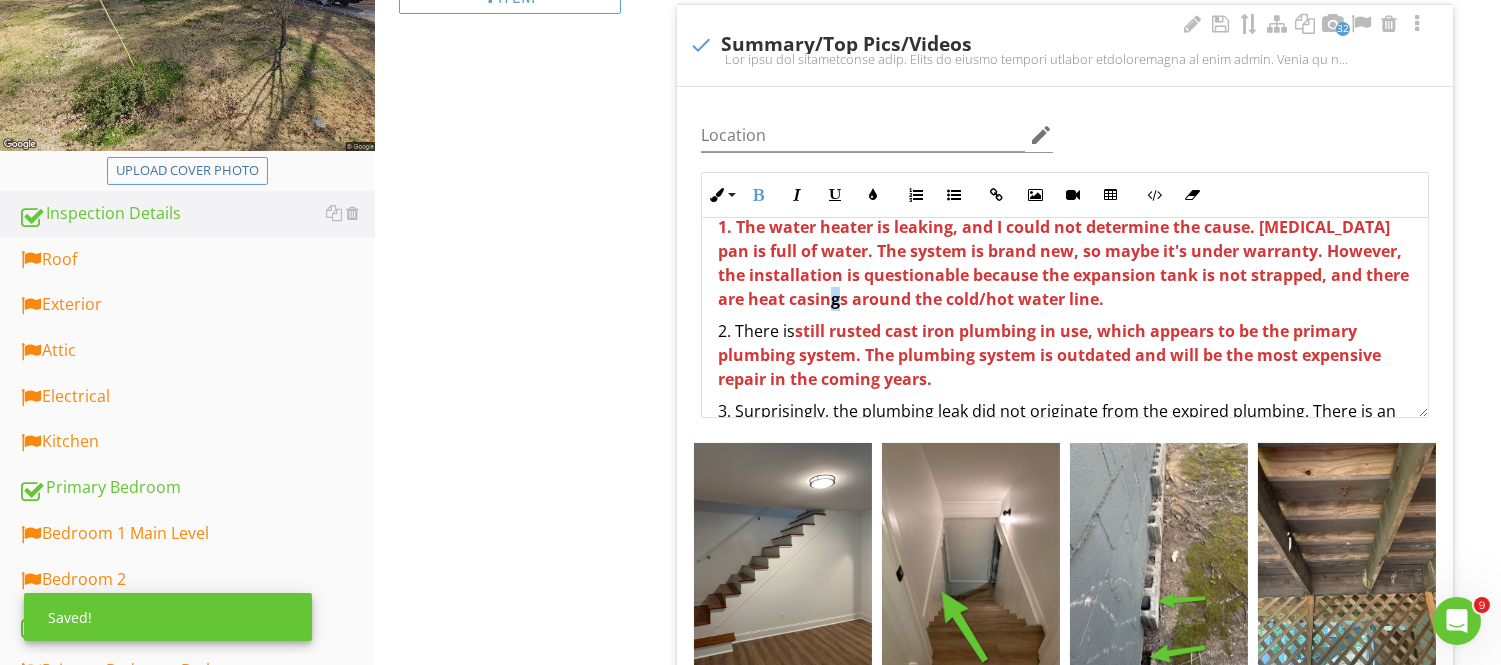click on "1. The water heater is leaking, and I could not determine the cause. The drip pan is full of water. The system is brand new, so maybe it's under warranty. However, the installation is questionable because the expansion tank is not strapped, and there are heat casings around the cold/hot water line." at bounding box center [1063, 263] 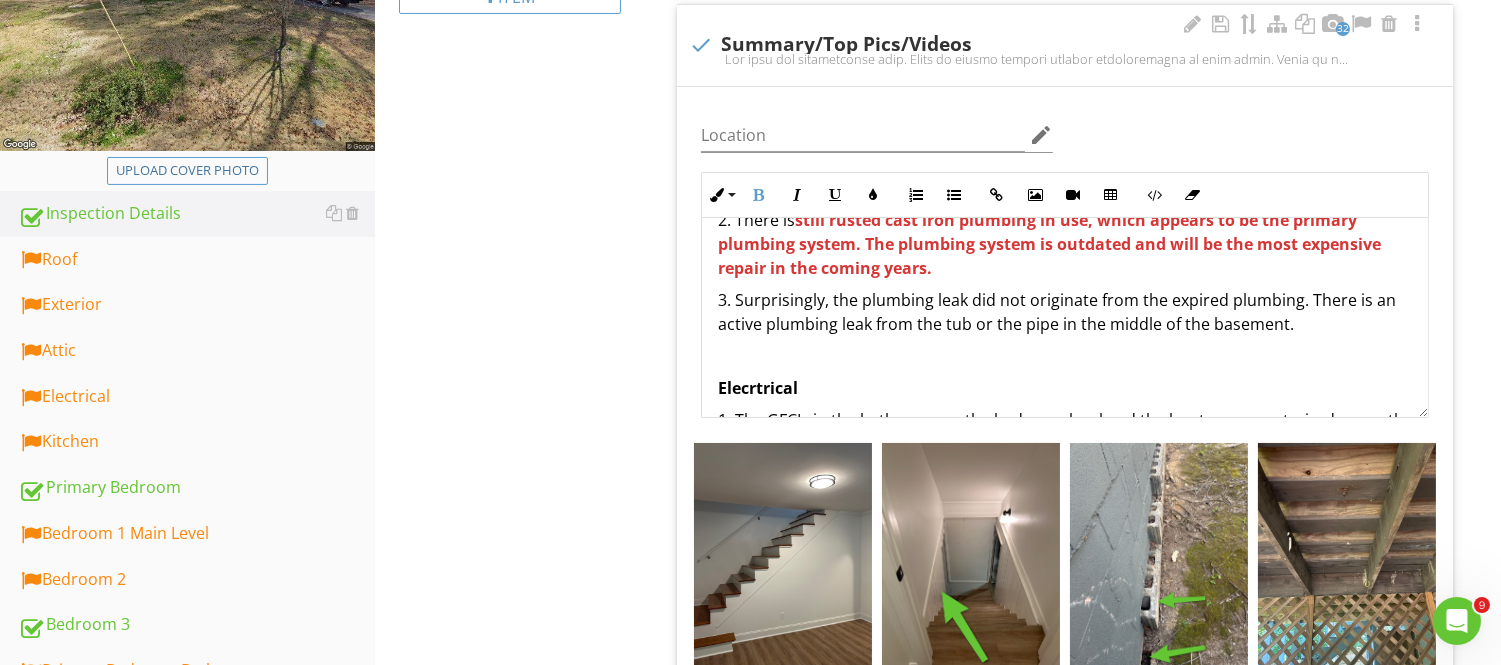 drag, startPoint x: 1307, startPoint y: 291, endPoint x: 1303, endPoint y: 334, distance: 43.185646 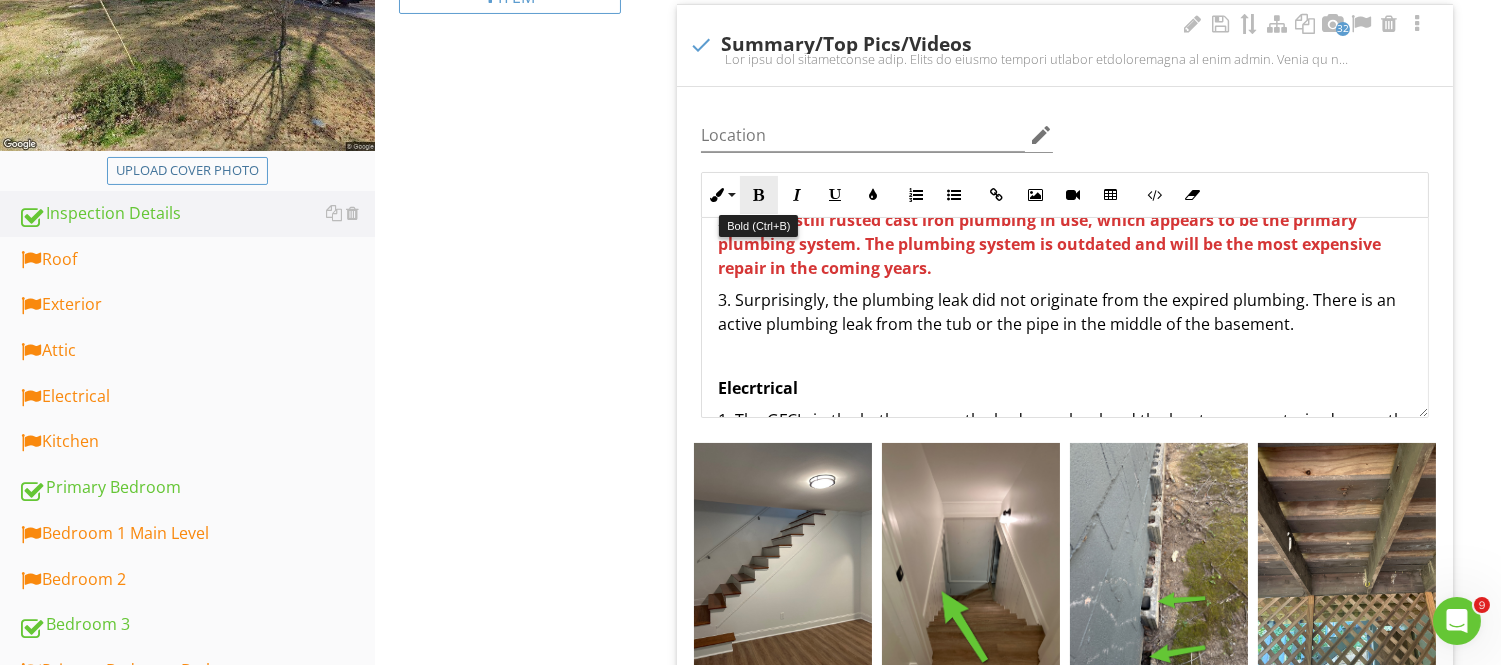 click on "Bold" at bounding box center (759, 195) 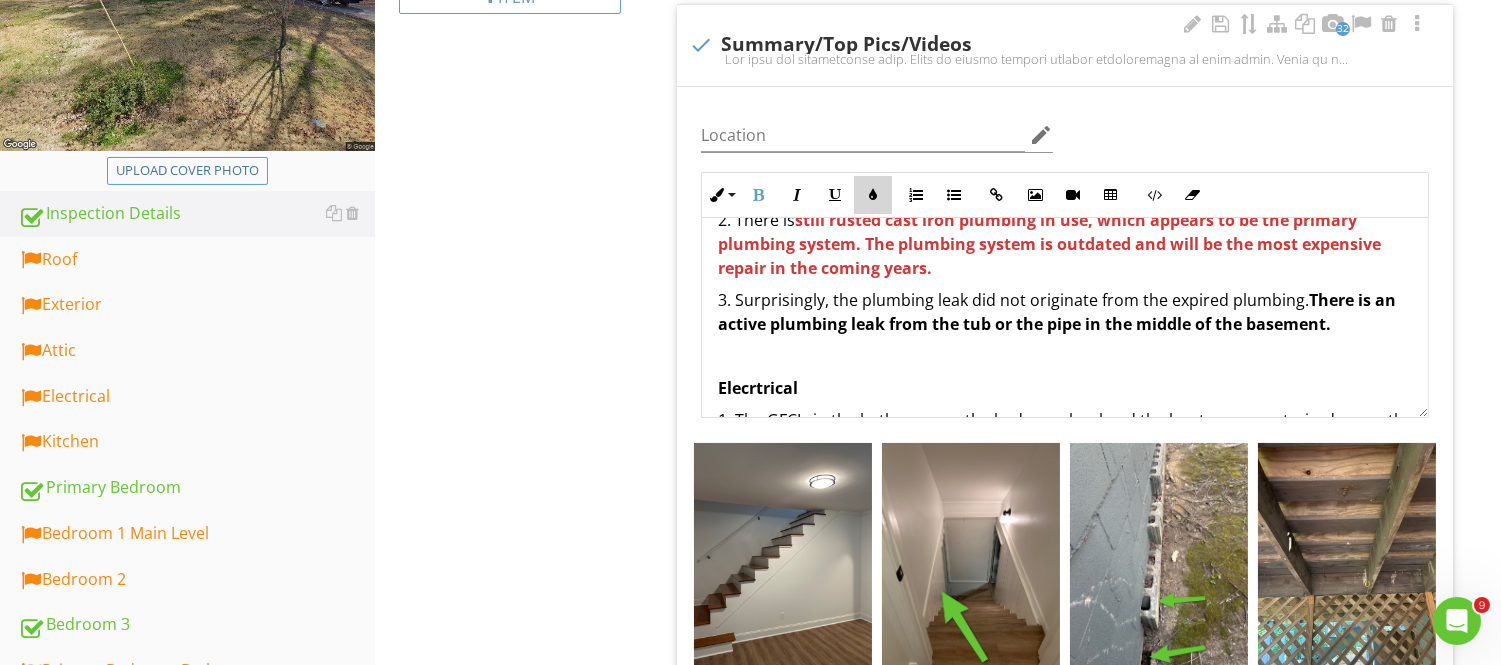 click at bounding box center [873, 195] 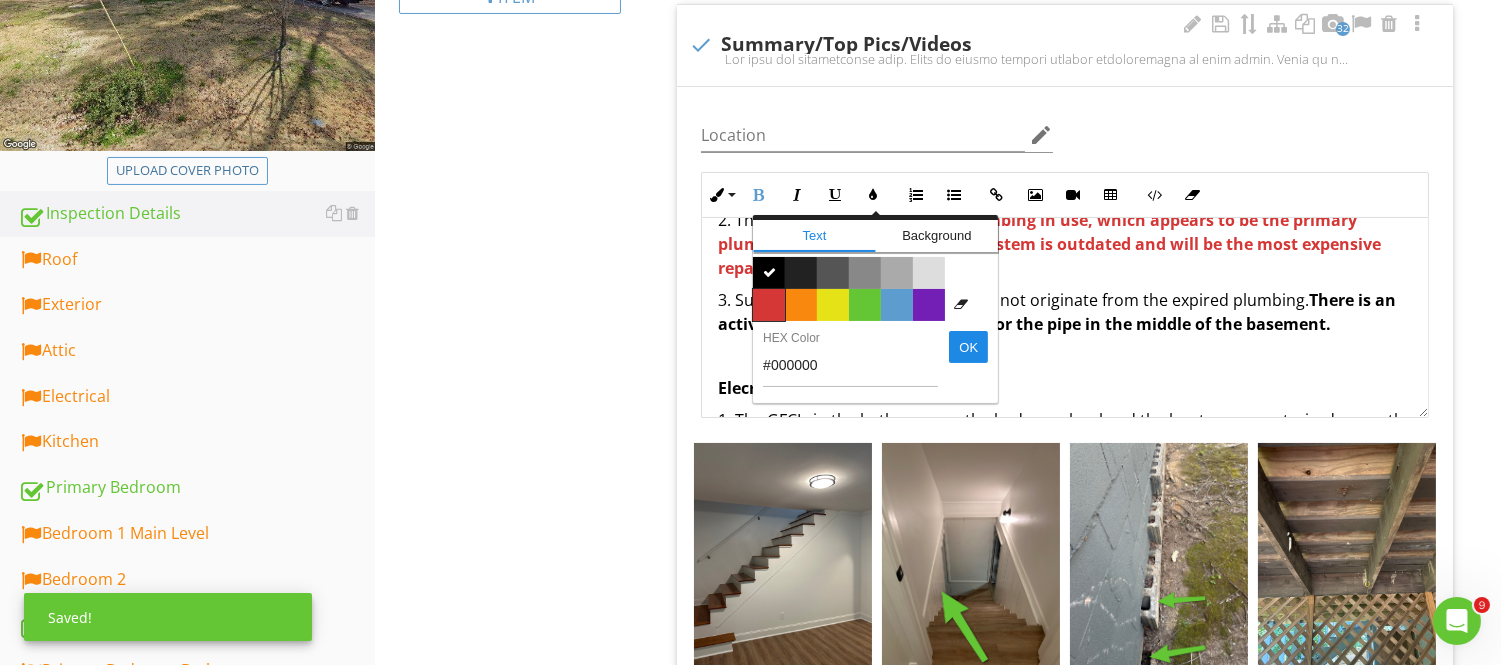 click on "Color #d53636" at bounding box center [769, 305] 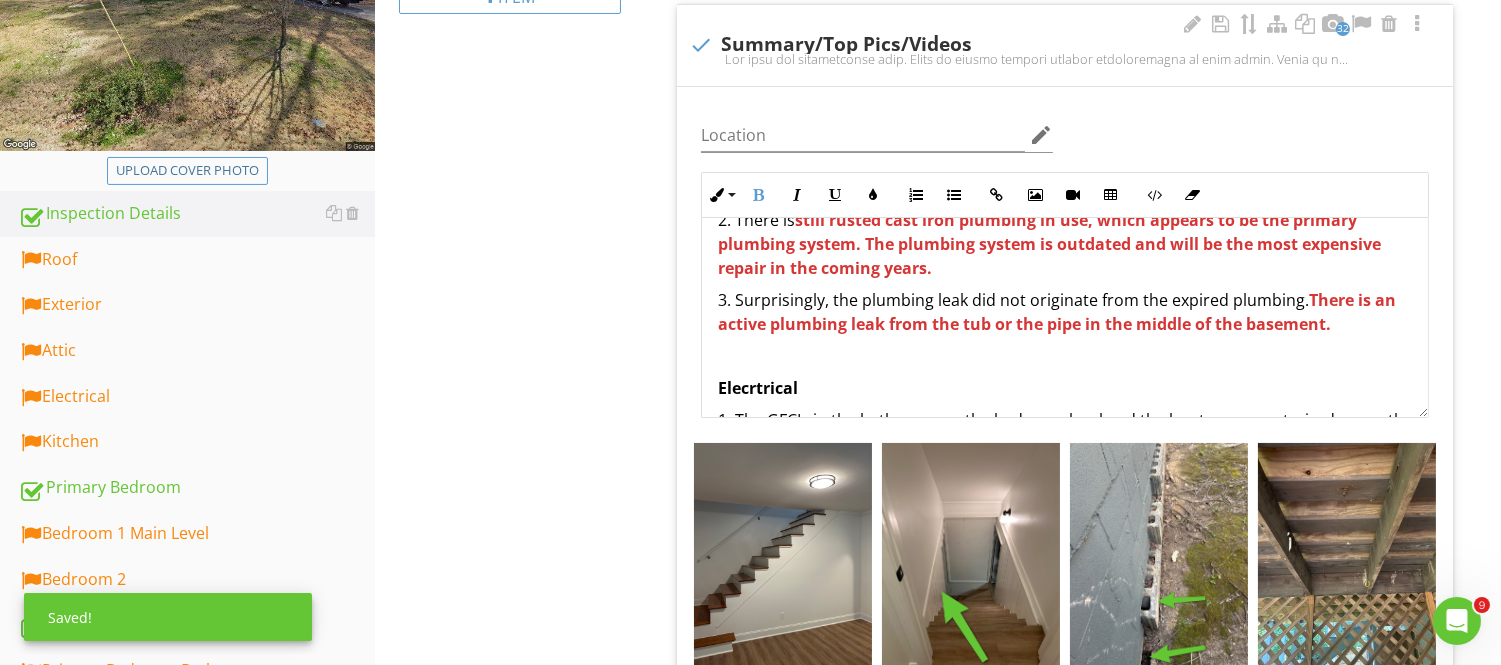 click at bounding box center [1065, 356] 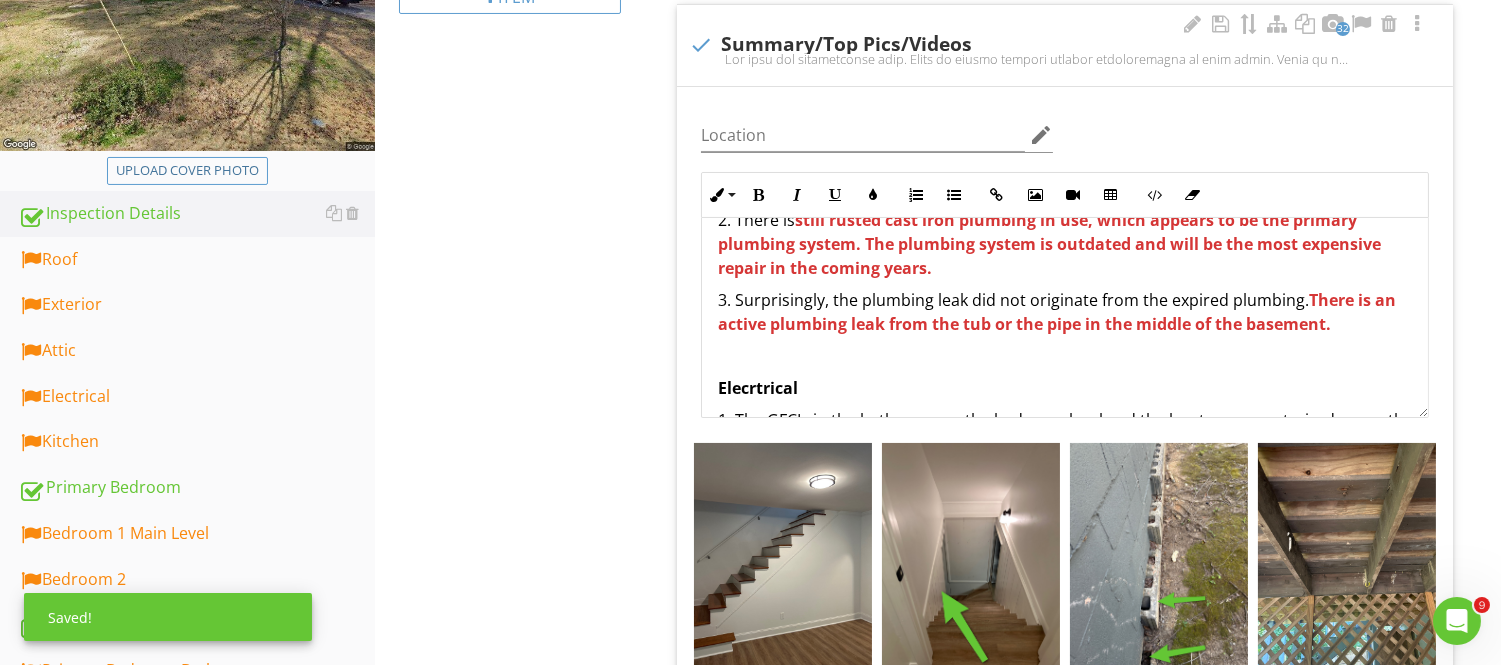 scroll, scrollTop: 1220, scrollLeft: 0, axis: vertical 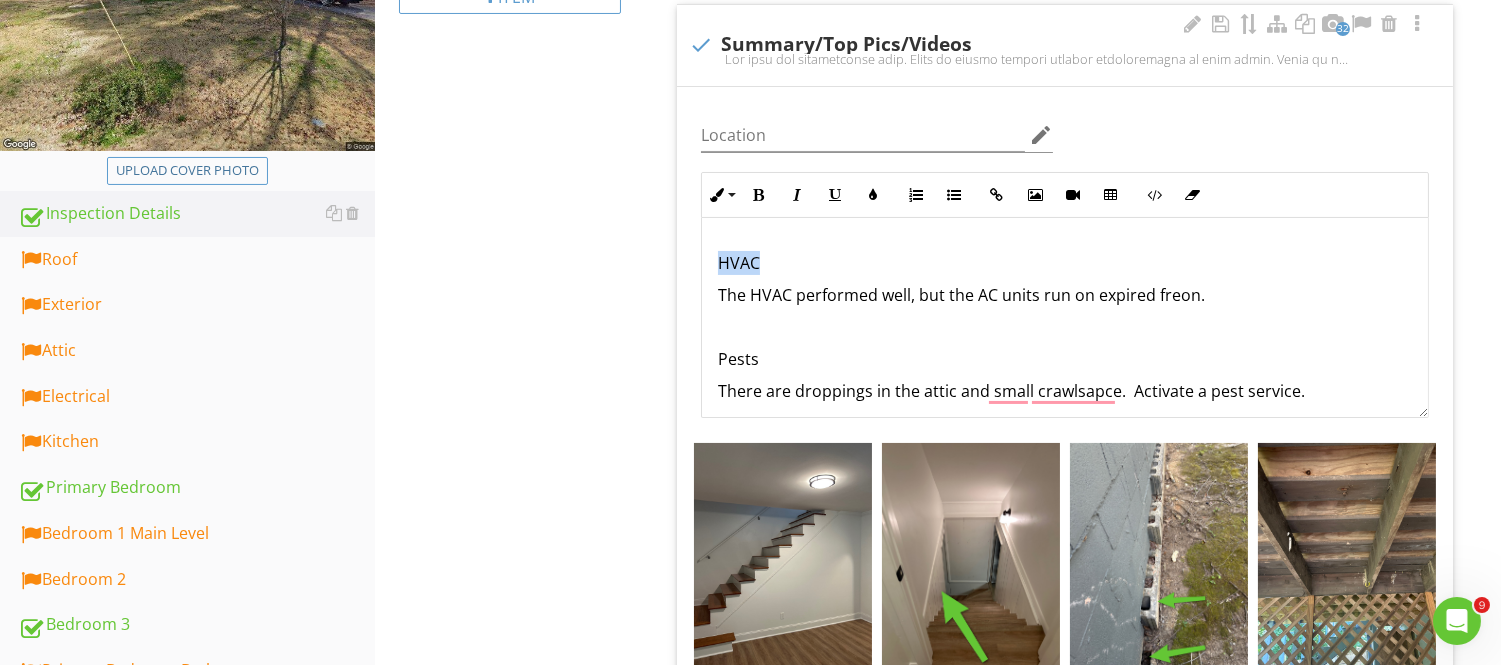 drag, startPoint x: 754, startPoint y: 265, endPoint x: 686, endPoint y: 262, distance: 68.06615 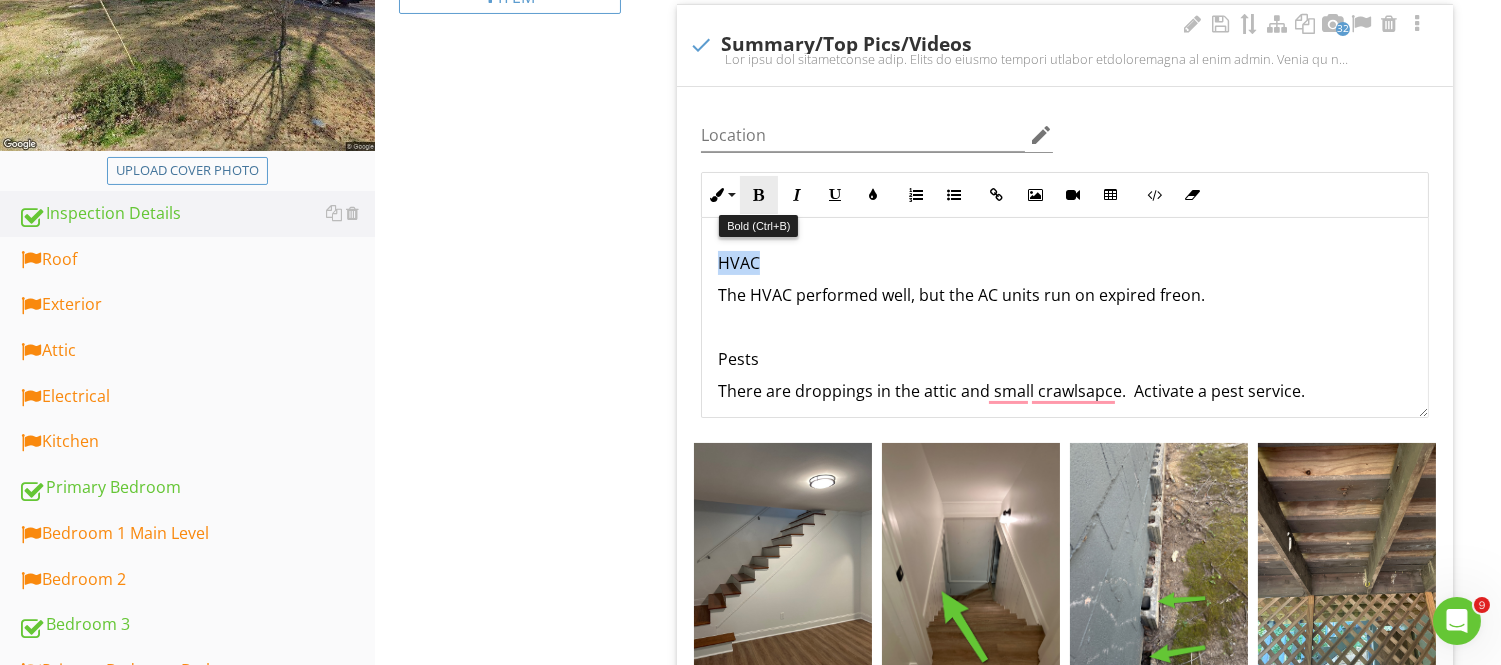 click at bounding box center (759, 195) 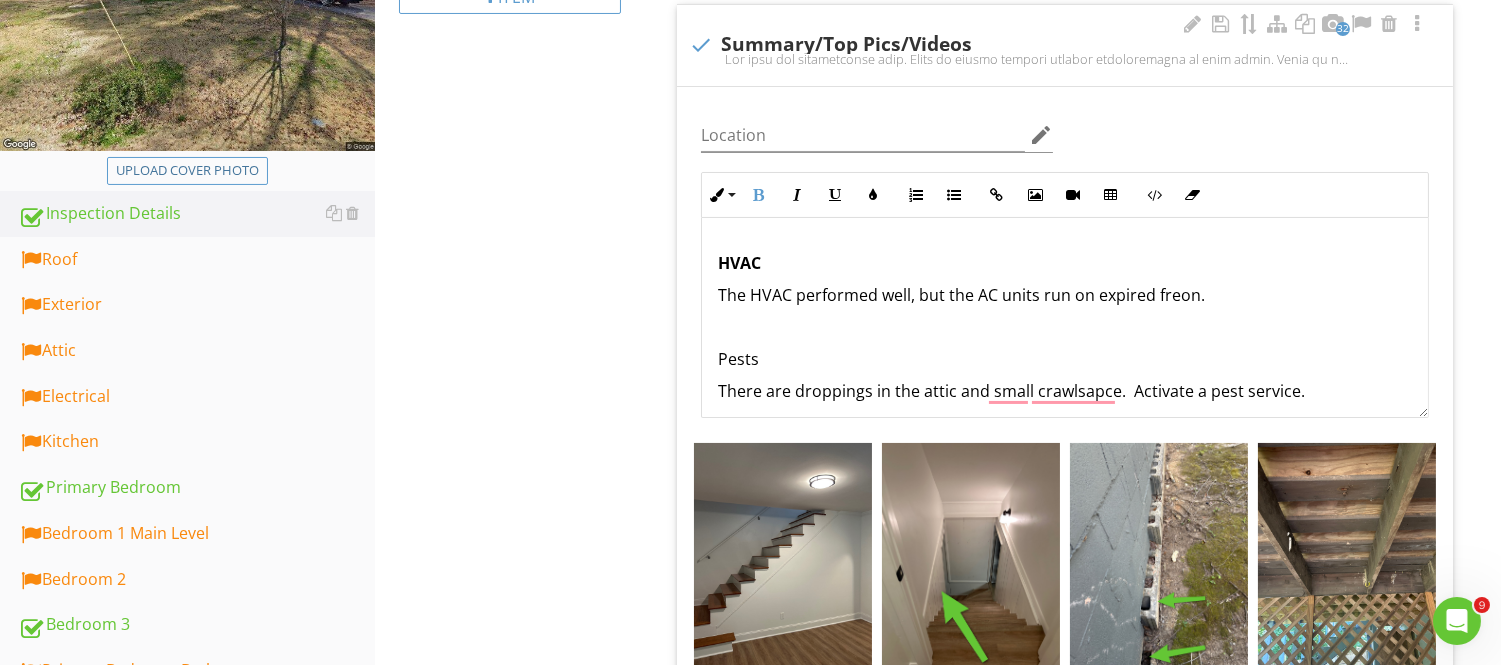 click at bounding box center (1065, 327) 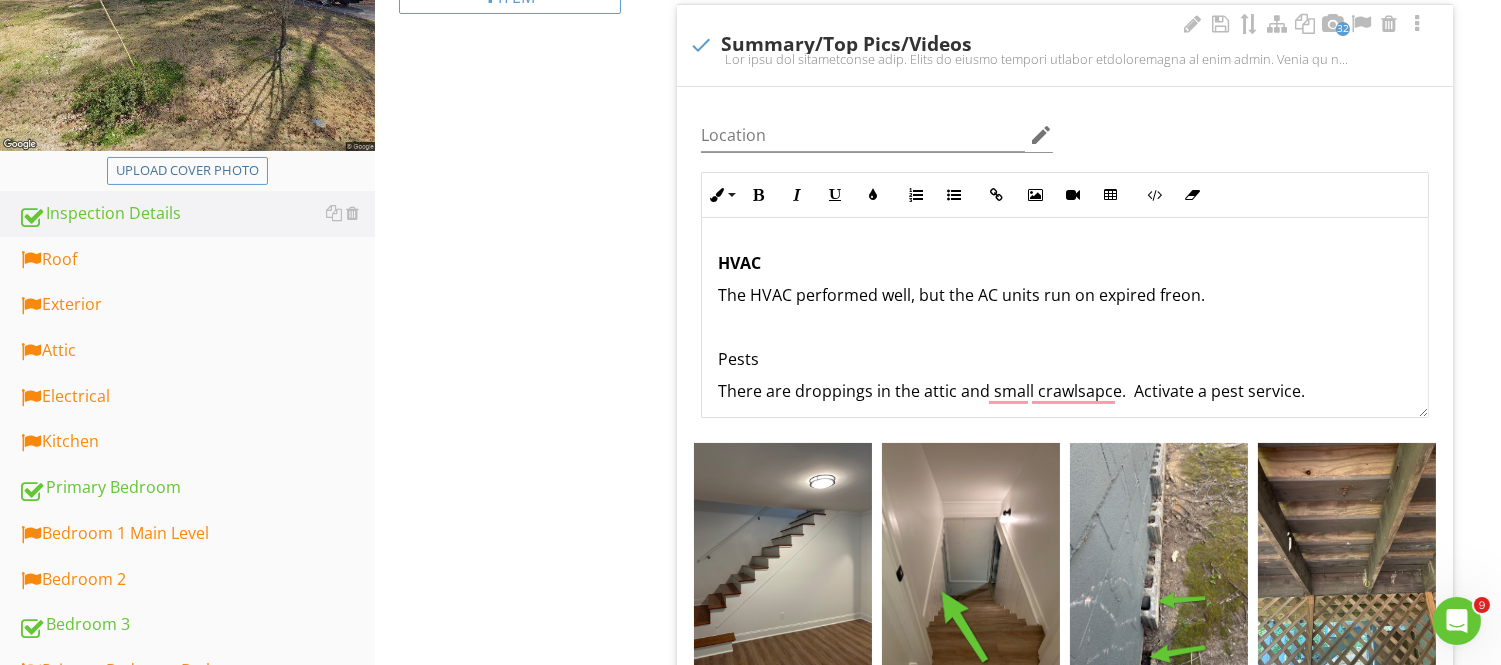 scroll, scrollTop: 1558, scrollLeft: 0, axis: vertical 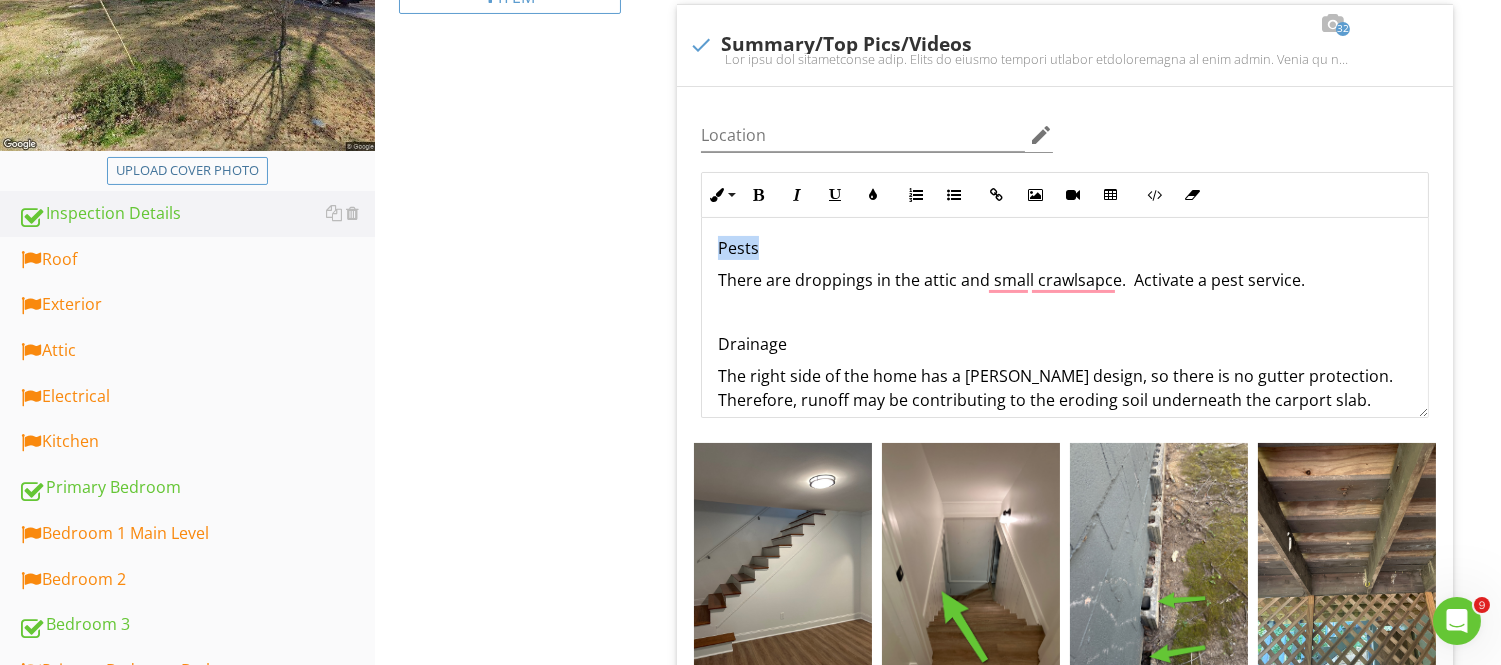 drag, startPoint x: 721, startPoint y: 244, endPoint x: 663, endPoint y: 244, distance: 58 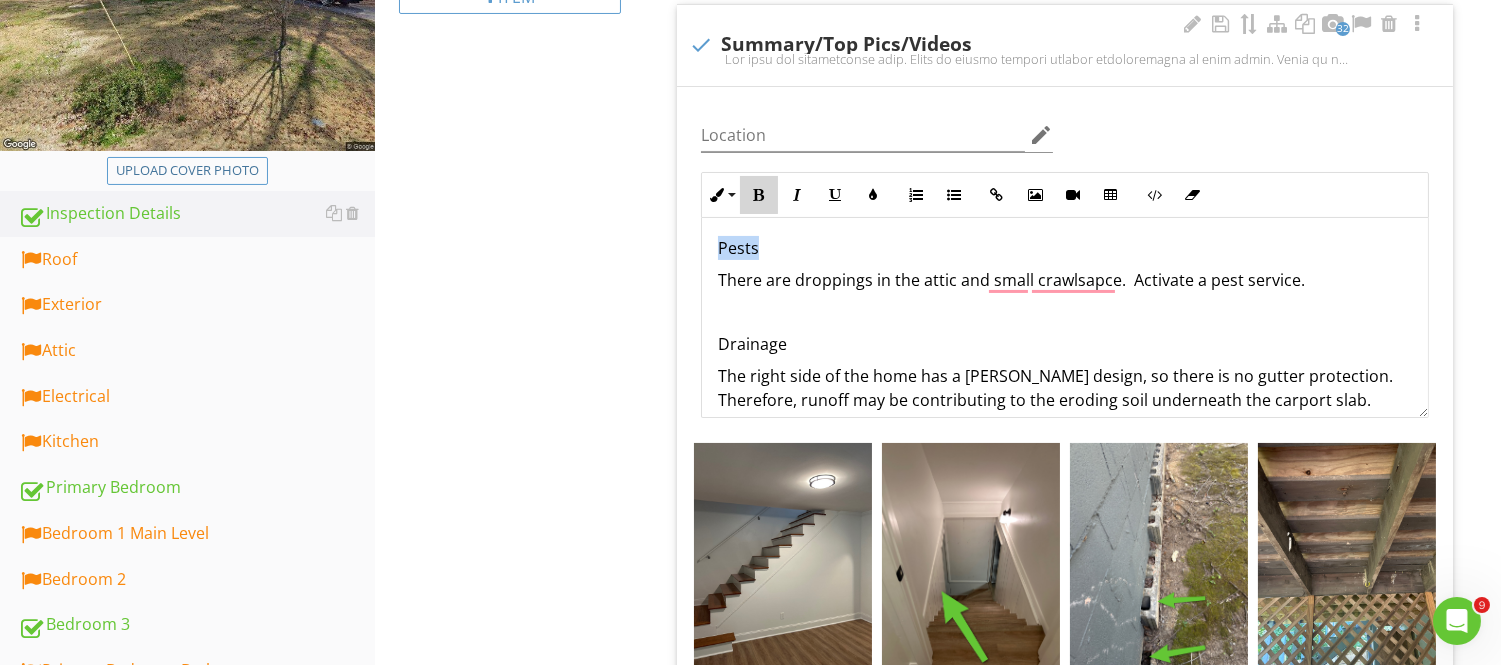 click at bounding box center (759, 195) 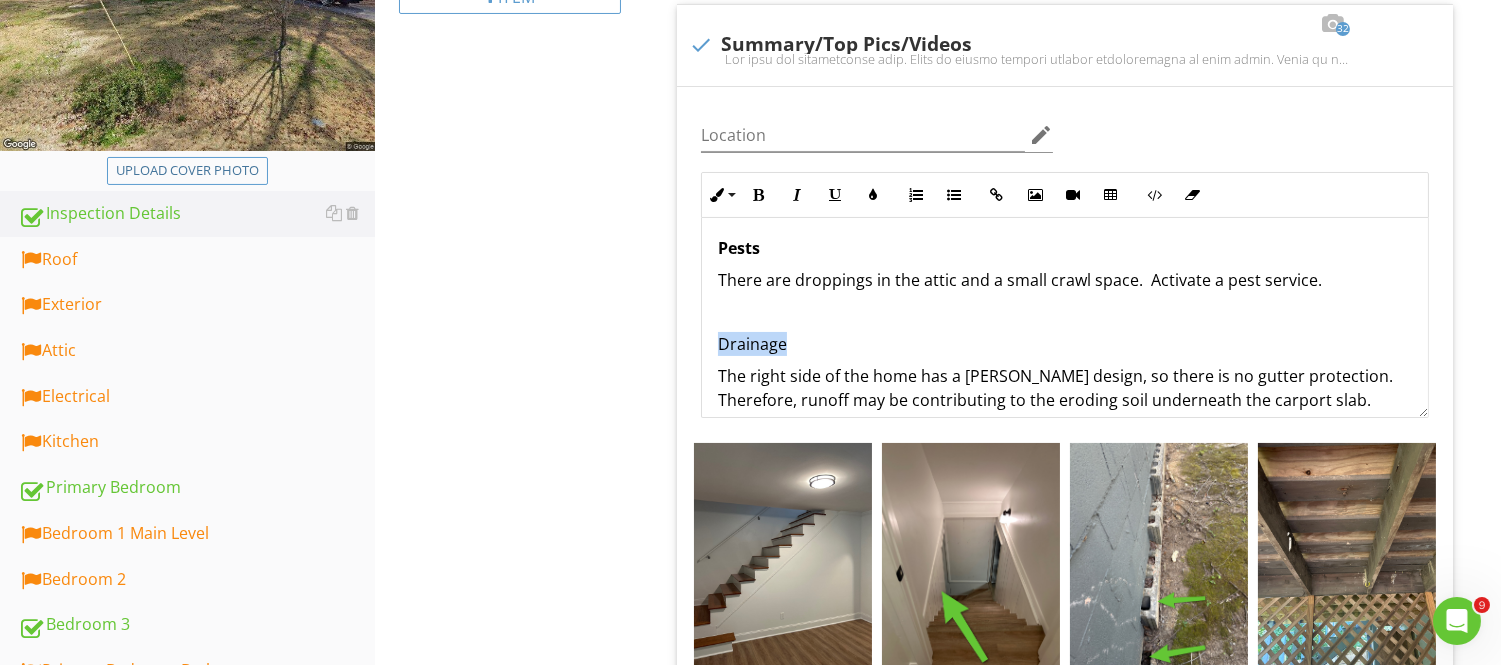 drag, startPoint x: 796, startPoint y: 348, endPoint x: 662, endPoint y: 327, distance: 135.63554 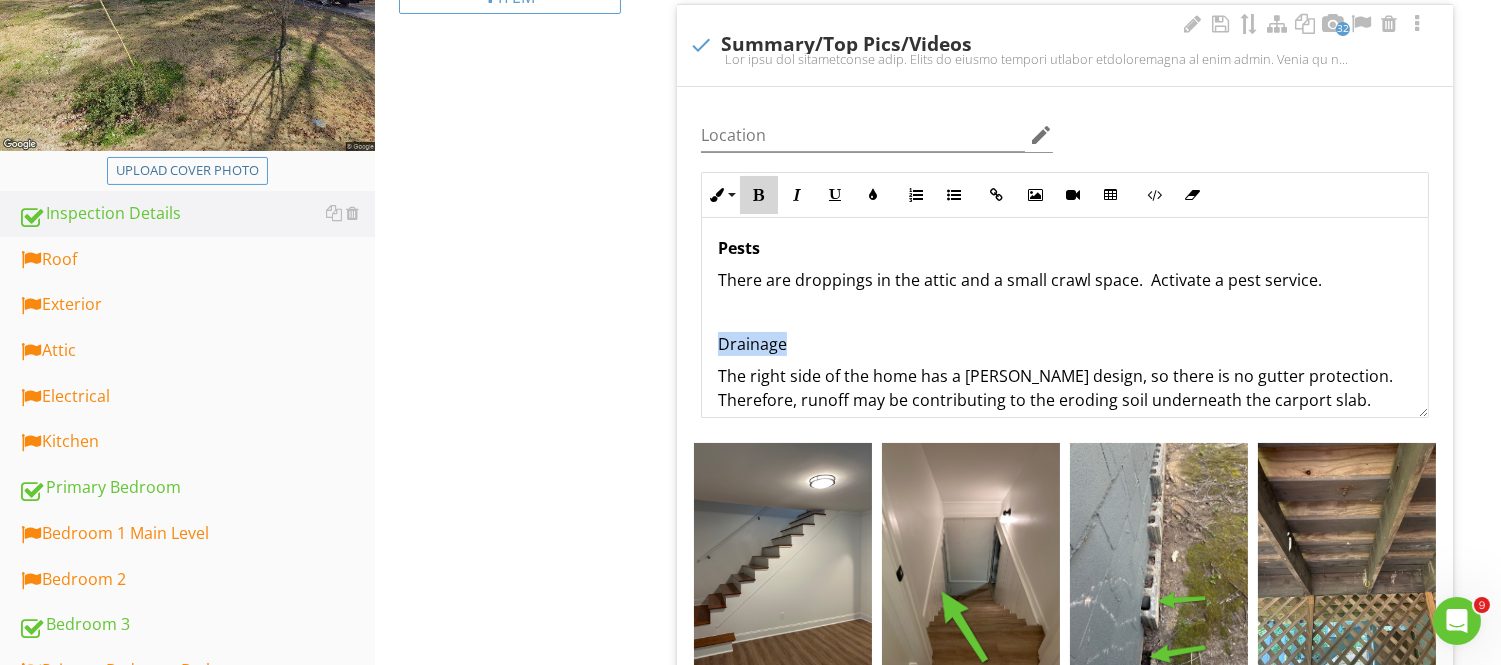 click at bounding box center (759, 195) 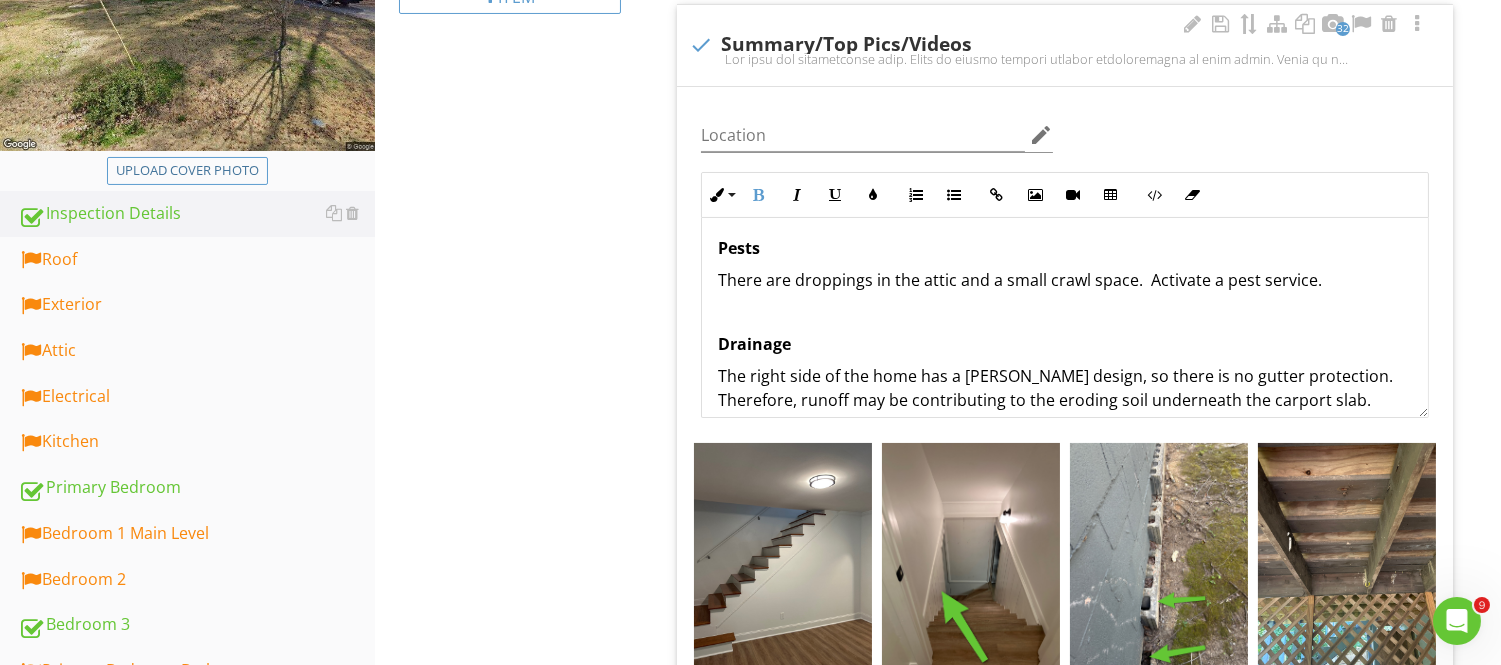click on "The home has a  serviceable roof . There is slight typical asphalt deterioration in some parts. There is a correction on the front left side. Ask if there is any warranty. But there are no buckling, damaged, or missing [MEDICAL_DATA]. The electrical system performed well, but still requires some minor adjustments.  The  2005 [PERSON_NAME] HVAC  system performed exceptionally well for a [DEMOGRAPHIC_DATA] system. I got about  59-60°F  at the register vents and a good differential at the return vent.  The heat performed well with average temps above  120°F .  The theme of the home is DIY renovations and repairs.  Foundation. Drainage. Concrete. Sunroom.  1b. The concrete footing around the exterior should be  filled in with concrete  to keep out moisture and pests. 2. You already called out the middle supports, and for good reasons.  I recommend a foundation specialist to  repai r.  3. All crawlspaces/basements should have a sump or subgrade drainage system. The cinderblock wall is susceptible to water intrusion.  HVAC" at bounding box center (1065, 72) 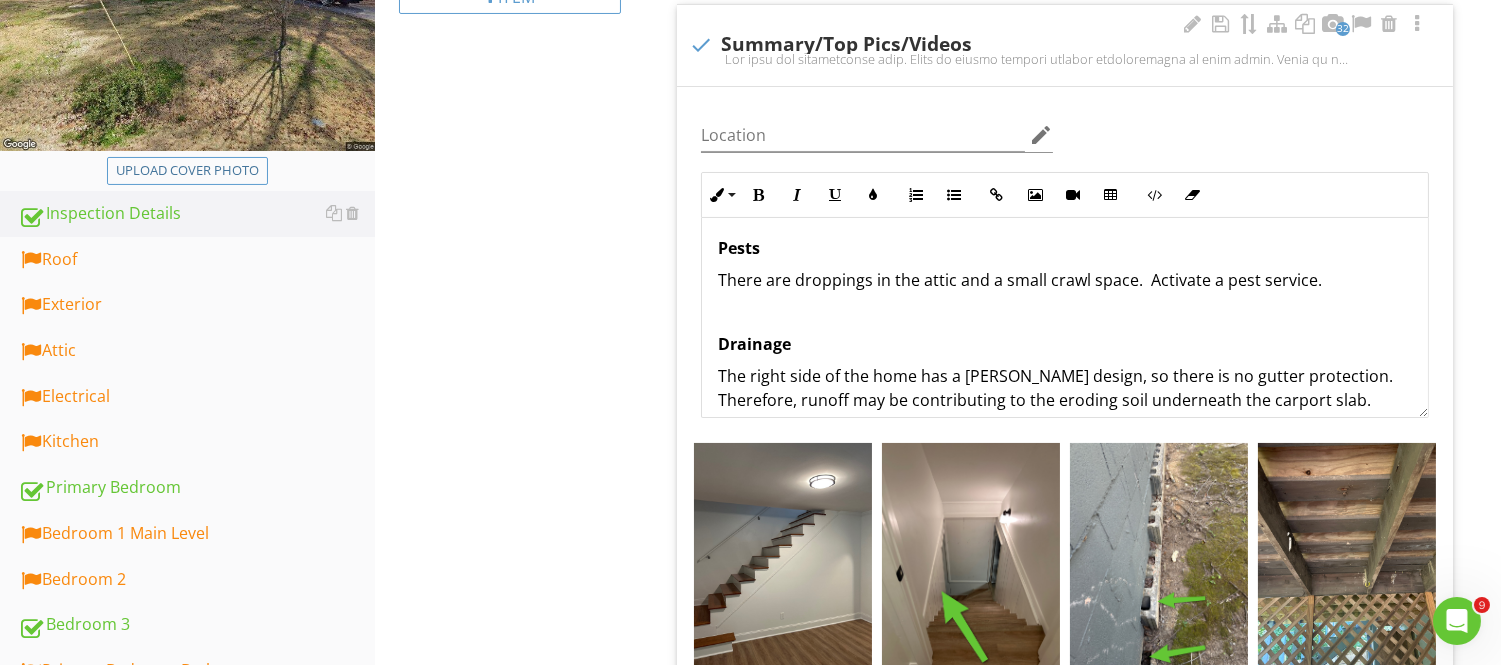 scroll, scrollTop: 1621, scrollLeft: 0, axis: vertical 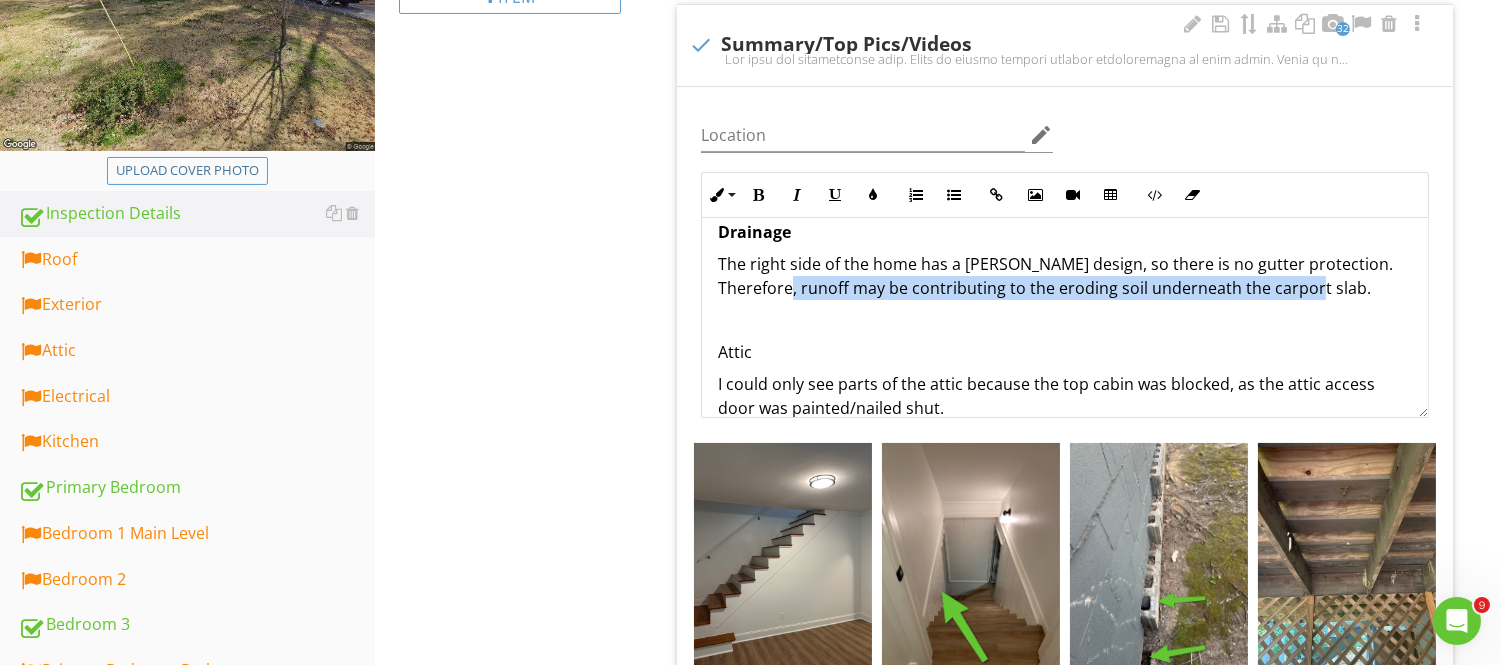 drag, startPoint x: 765, startPoint y: 291, endPoint x: 1297, endPoint y: 291, distance: 532 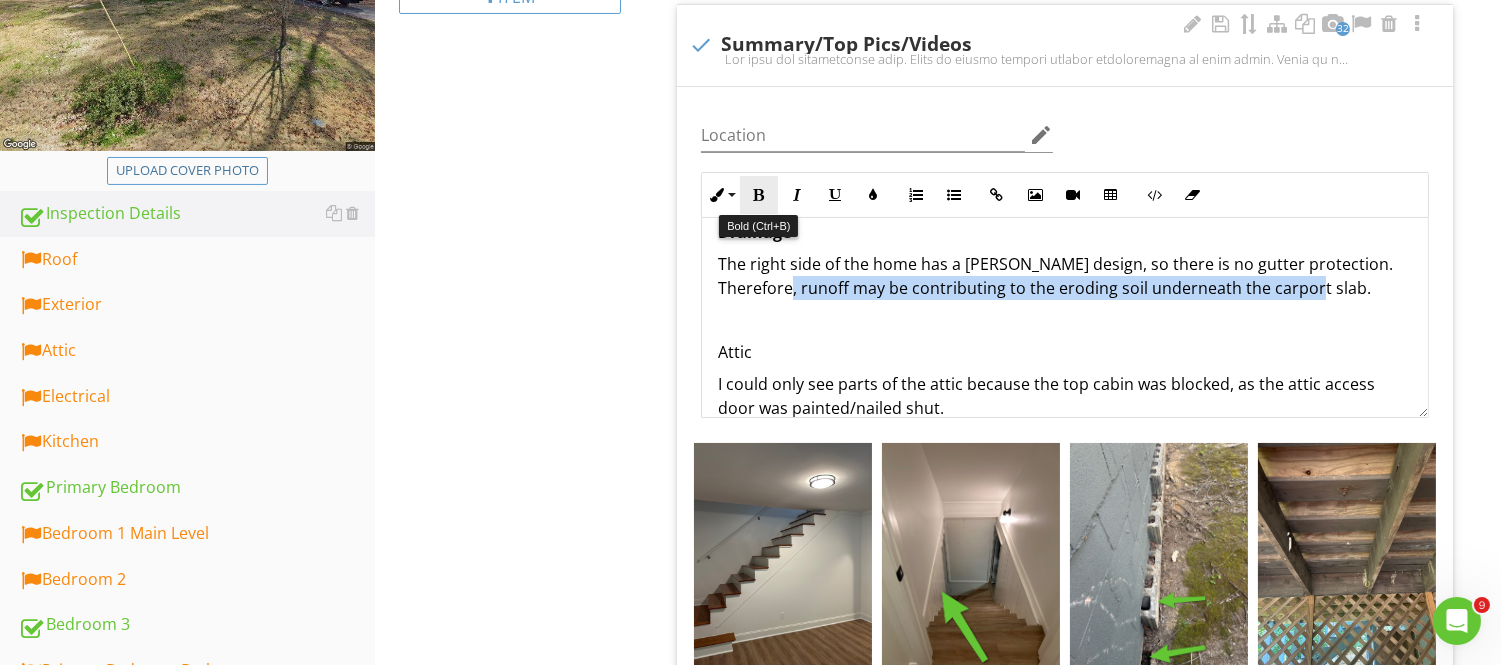click at bounding box center (759, 195) 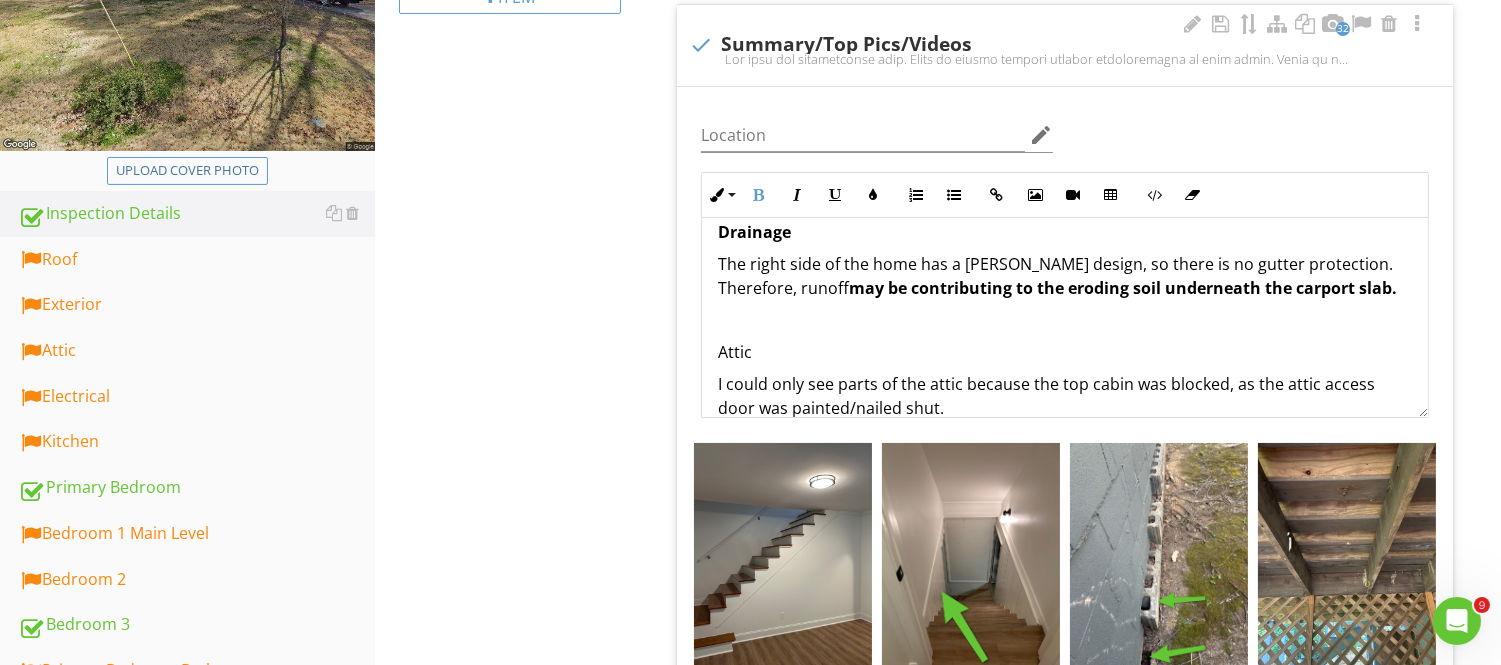 drag, startPoint x: 800, startPoint y: 352, endPoint x: 788, endPoint y: 348, distance: 12.649111 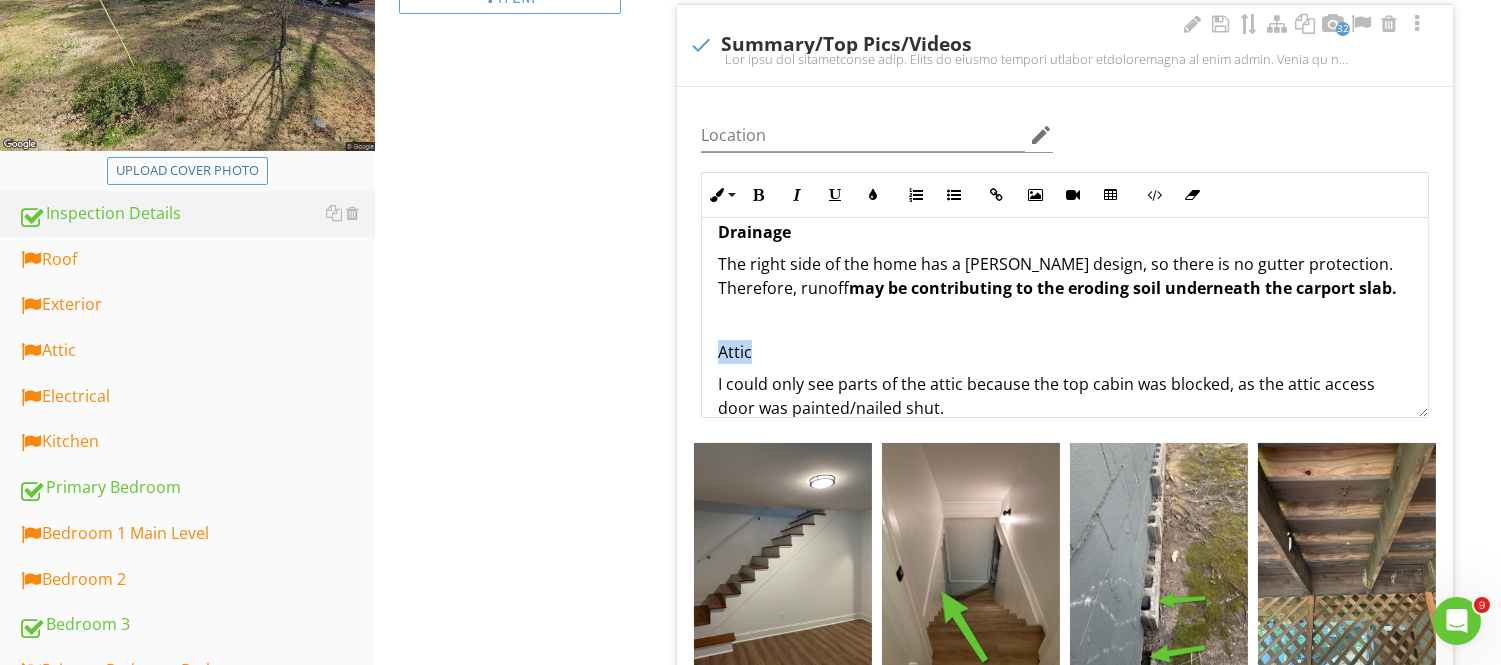 drag, startPoint x: 753, startPoint y: 347, endPoint x: 690, endPoint y: 316, distance: 70.21396 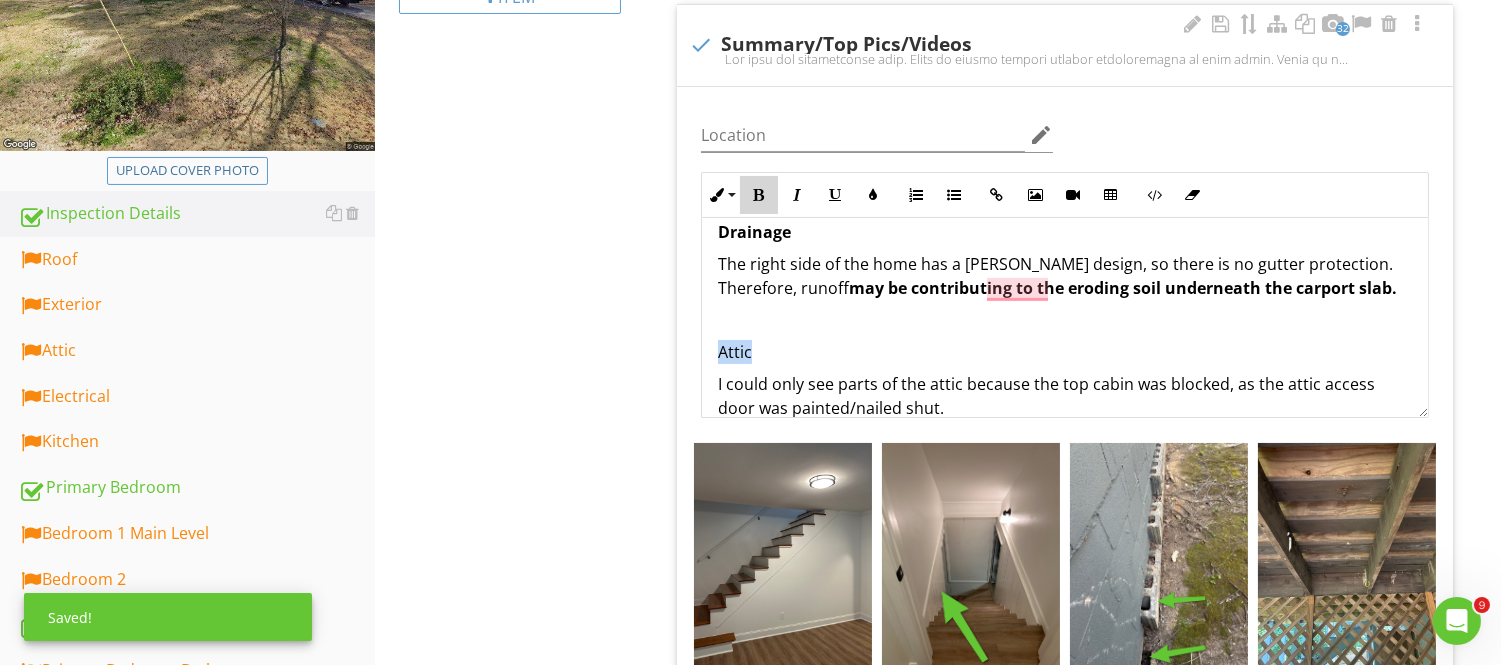 click at bounding box center (759, 195) 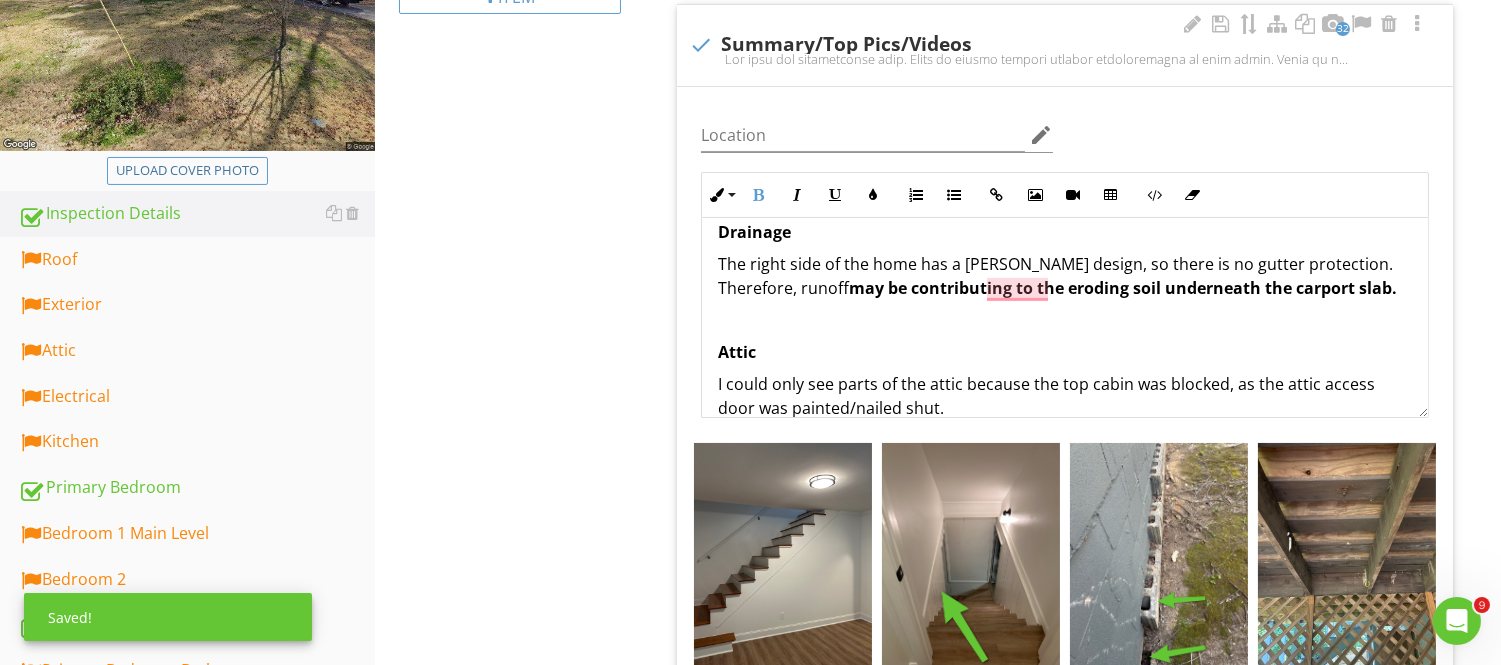click on "The home has a  serviceable roof . There is slight typical asphalt deterioration in some parts. There is a correction on the front left side. Ask if there is any warranty. But there are no buckling, damaged, or missing [MEDICAL_DATA]. The electrical system performed well, but still requires some minor adjustments.  The  2005 [PERSON_NAME] HVAC  system performed exceptionally well for a [DEMOGRAPHIC_DATA] system. I got about  59-60°F  at the register vents and a good differential at the return vent.  The heat performed well with average temps above  120°F .  The theme of the home is DIY renovations and repairs.  Foundation. Drainage. Concrete. Sunroom.  1b. The concrete footing around the exterior should be  filled in with concrete  to keep out moisture and pests. 2. You already called out the middle supports, and for good reasons.  I recommend a foundation specialist to  repai r.  3. All crawlspaces/basements should have a sump or subgrade drainage system. The cinderblock wall is susceptible to water intrusion.  HVAC" at bounding box center [1065, -40] 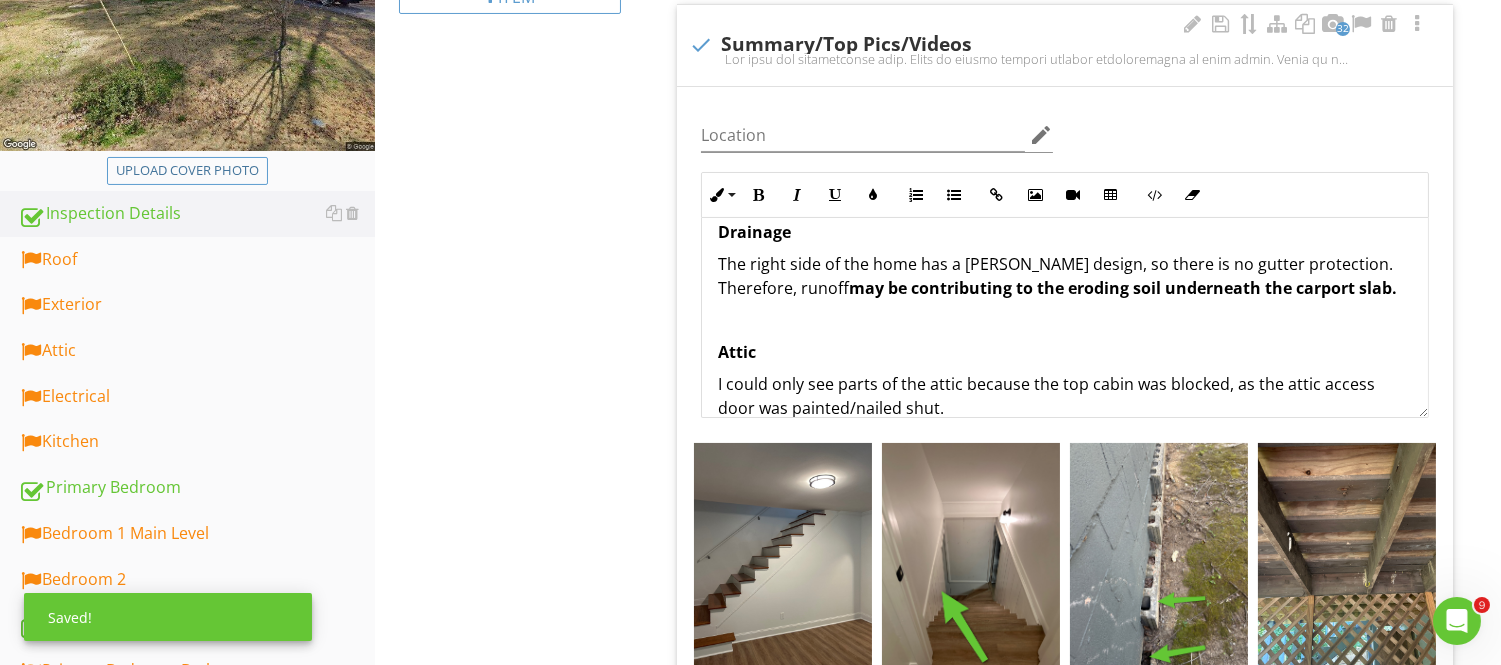 scroll, scrollTop: 1704, scrollLeft: 0, axis: vertical 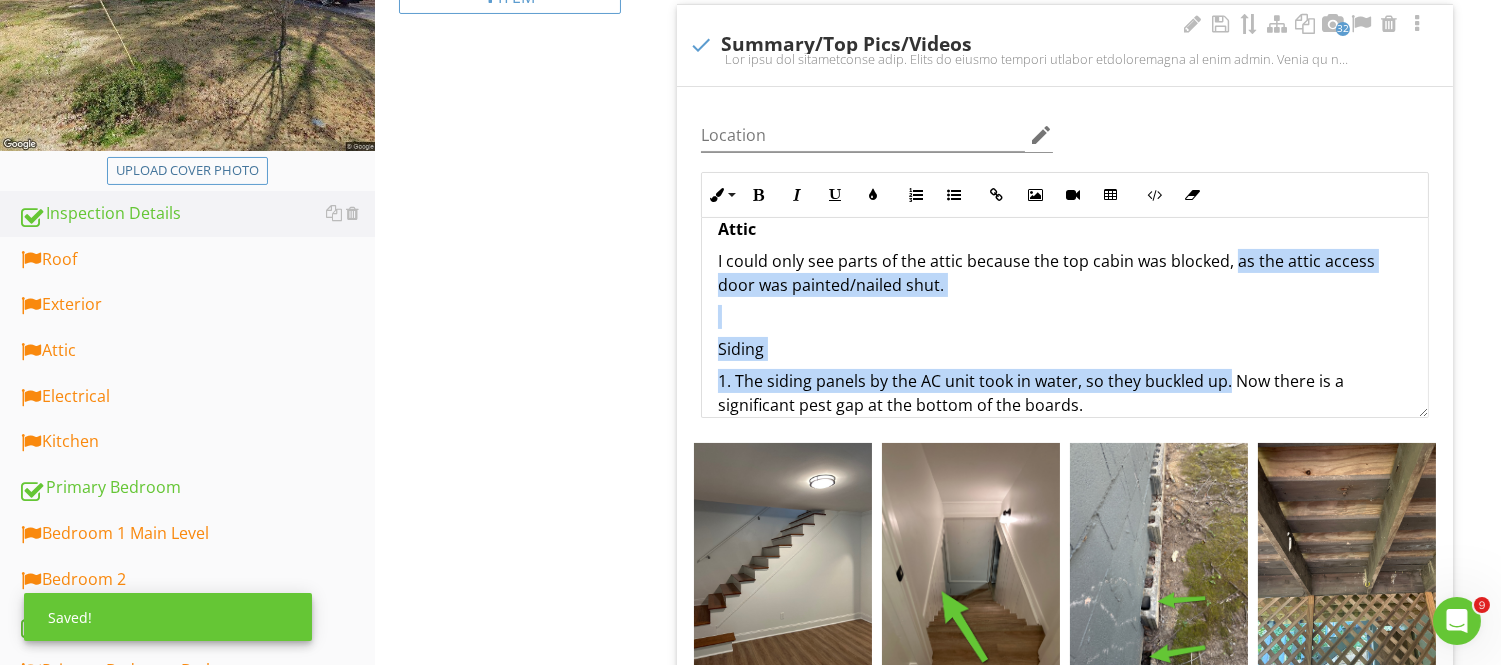 drag, startPoint x: 1233, startPoint y: 376, endPoint x: 1205, endPoint y: 362, distance: 31.304953 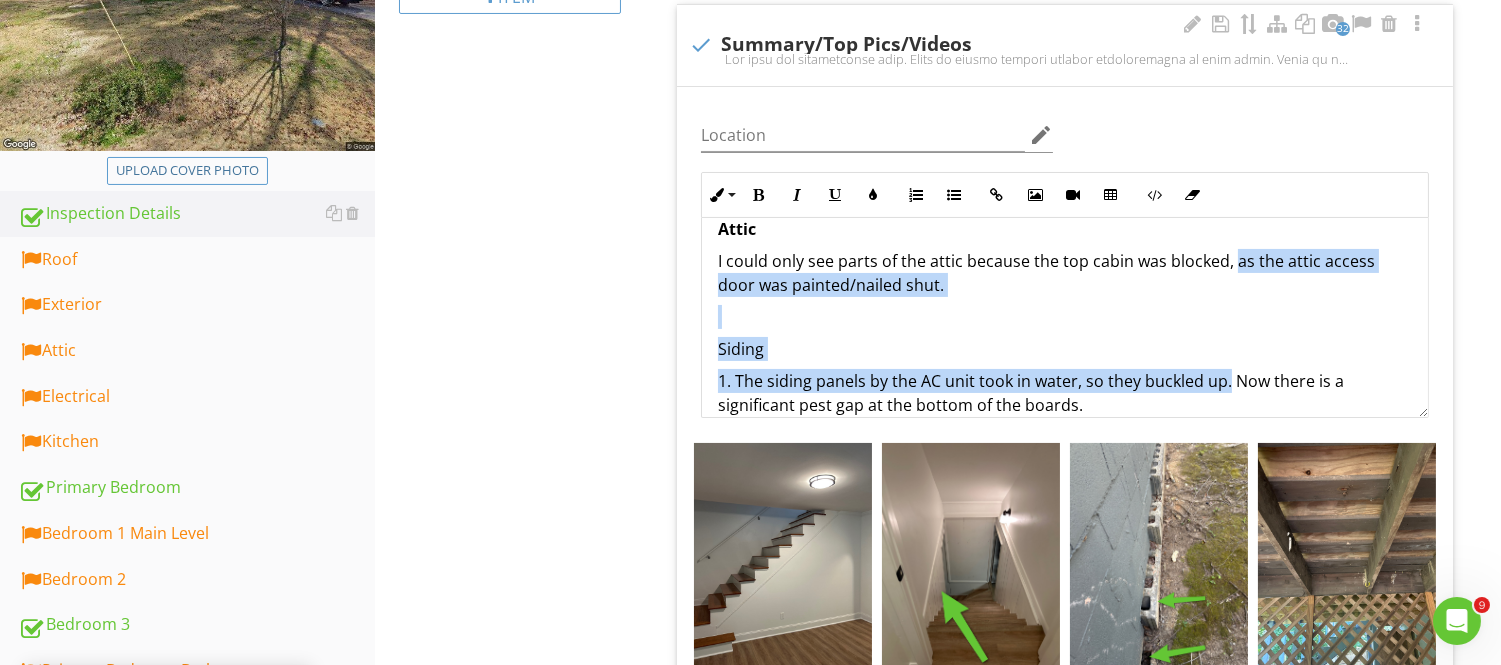 click at bounding box center (1065, 317) 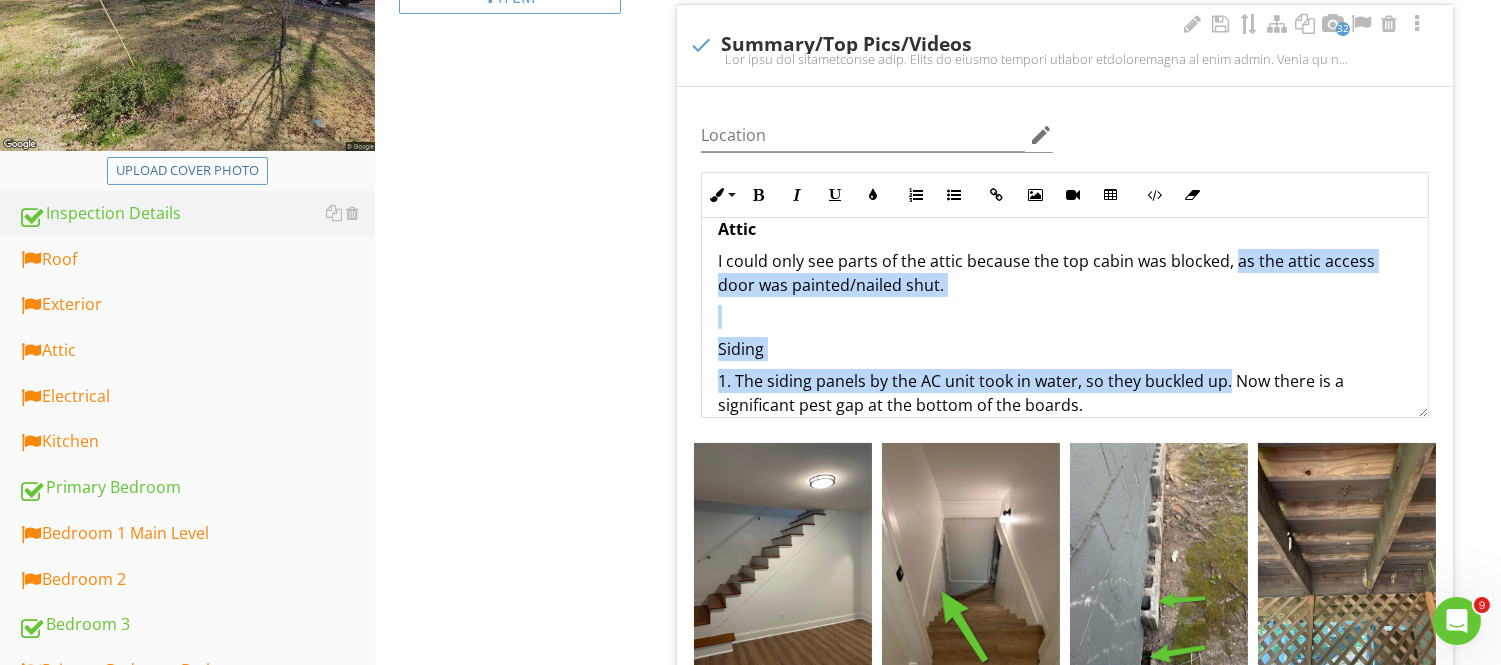 click on "I could only see parts of the attic because the top cabin was blocked, as the attic access door was painted/nailed shut." at bounding box center [1065, 273] 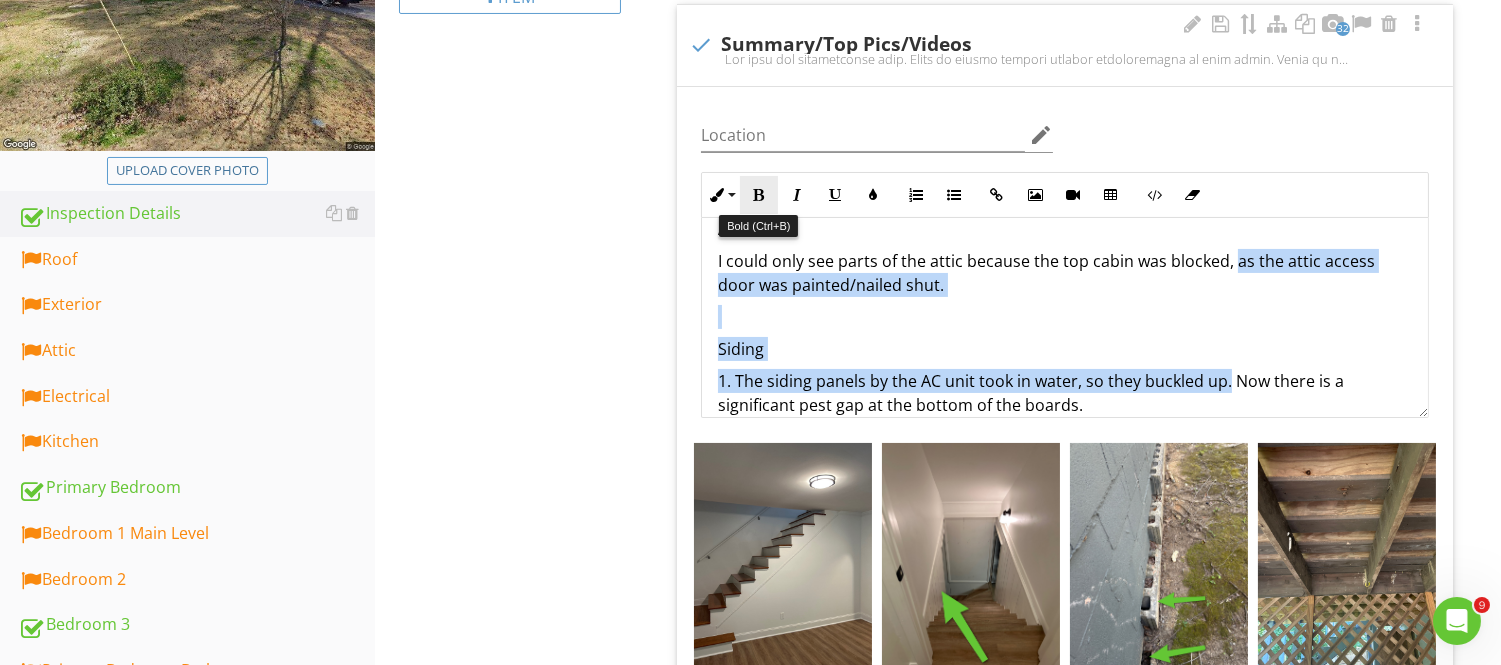 click at bounding box center (759, 195) 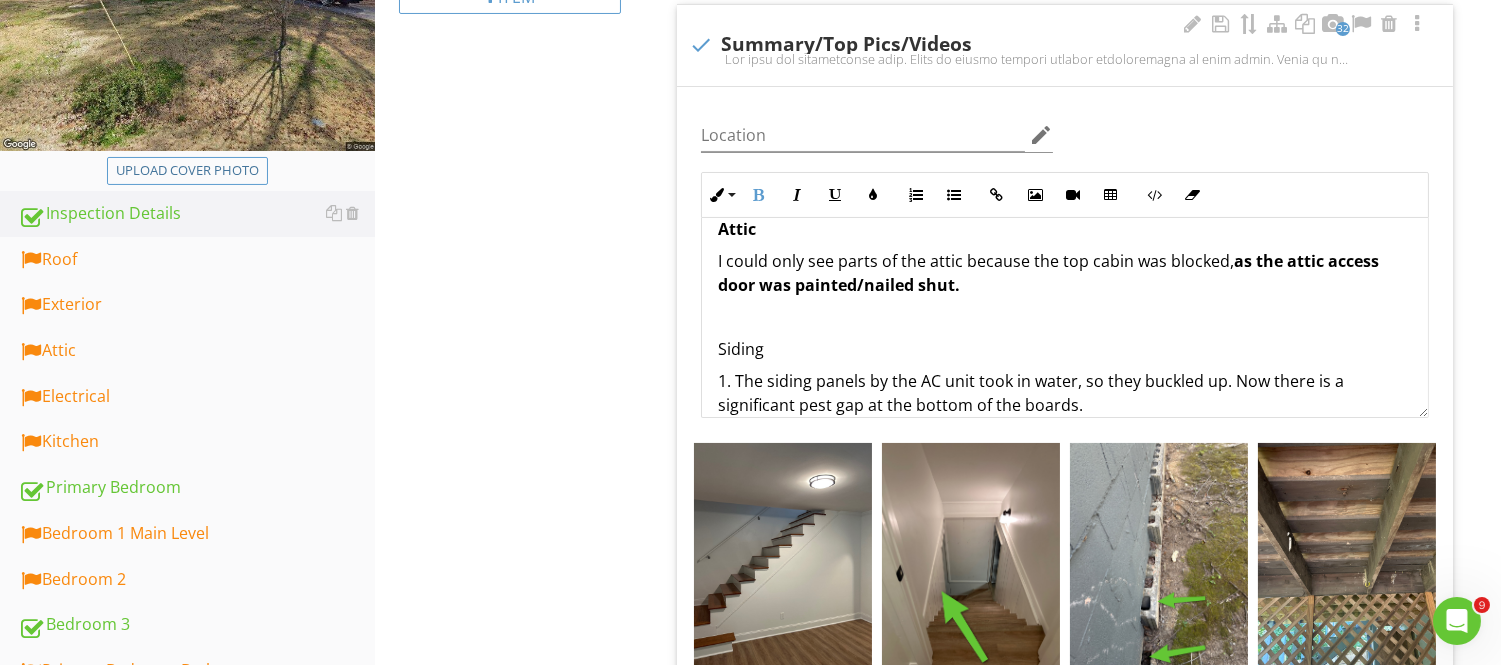 click on "Siding" at bounding box center (1065, 349) 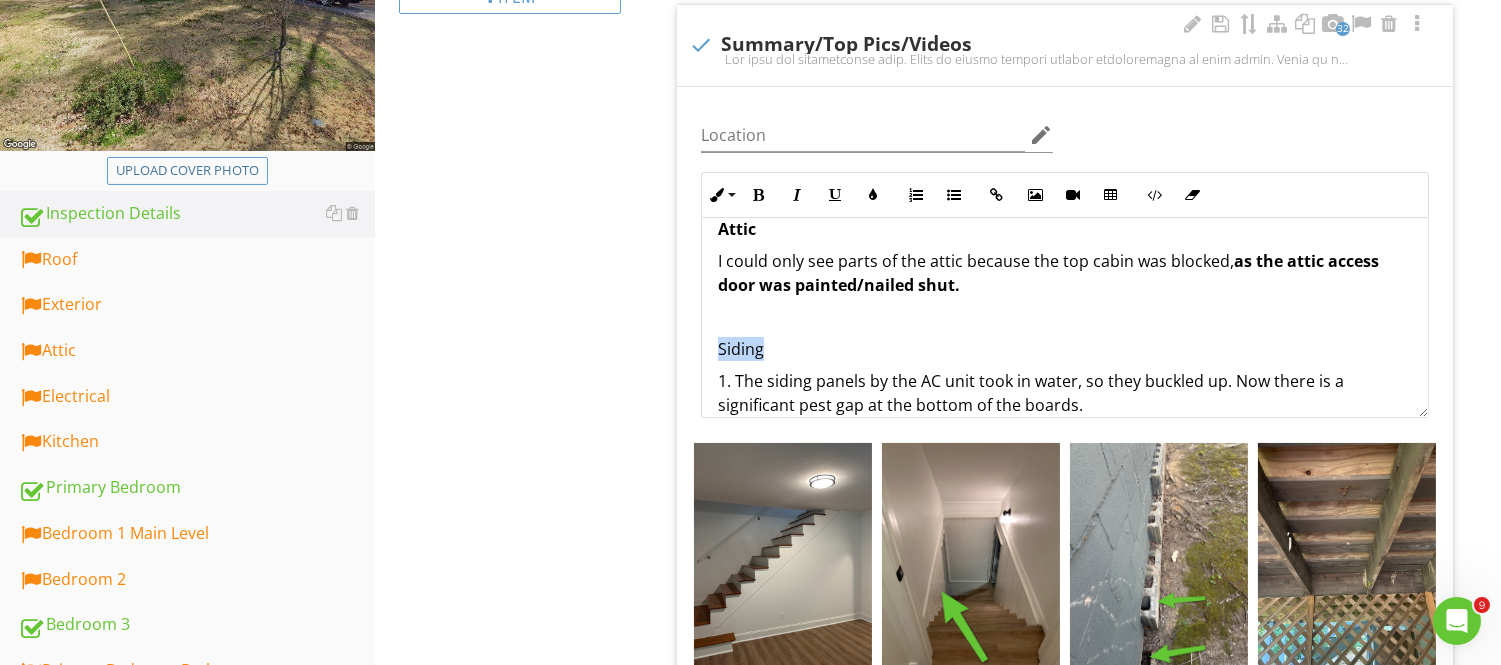 drag, startPoint x: 721, startPoint y: 350, endPoint x: 704, endPoint y: 350, distance: 17 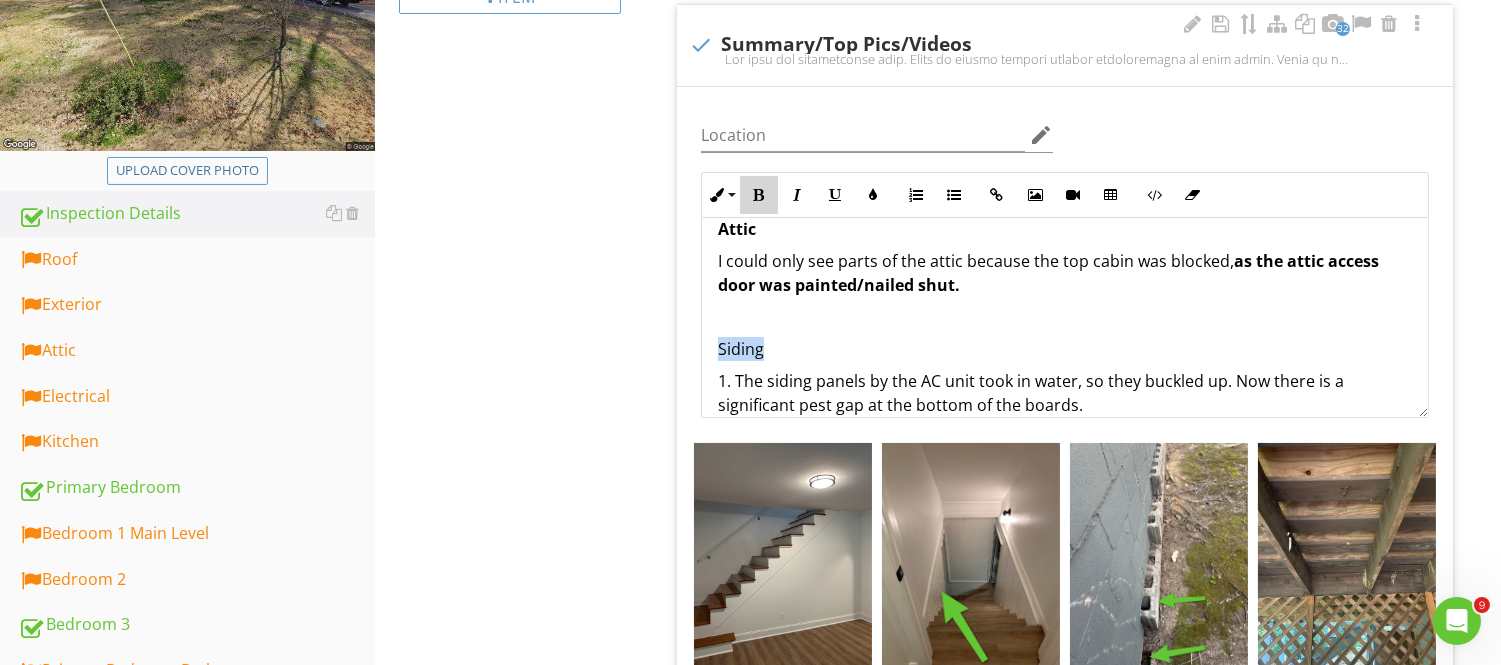 click at bounding box center (759, 195) 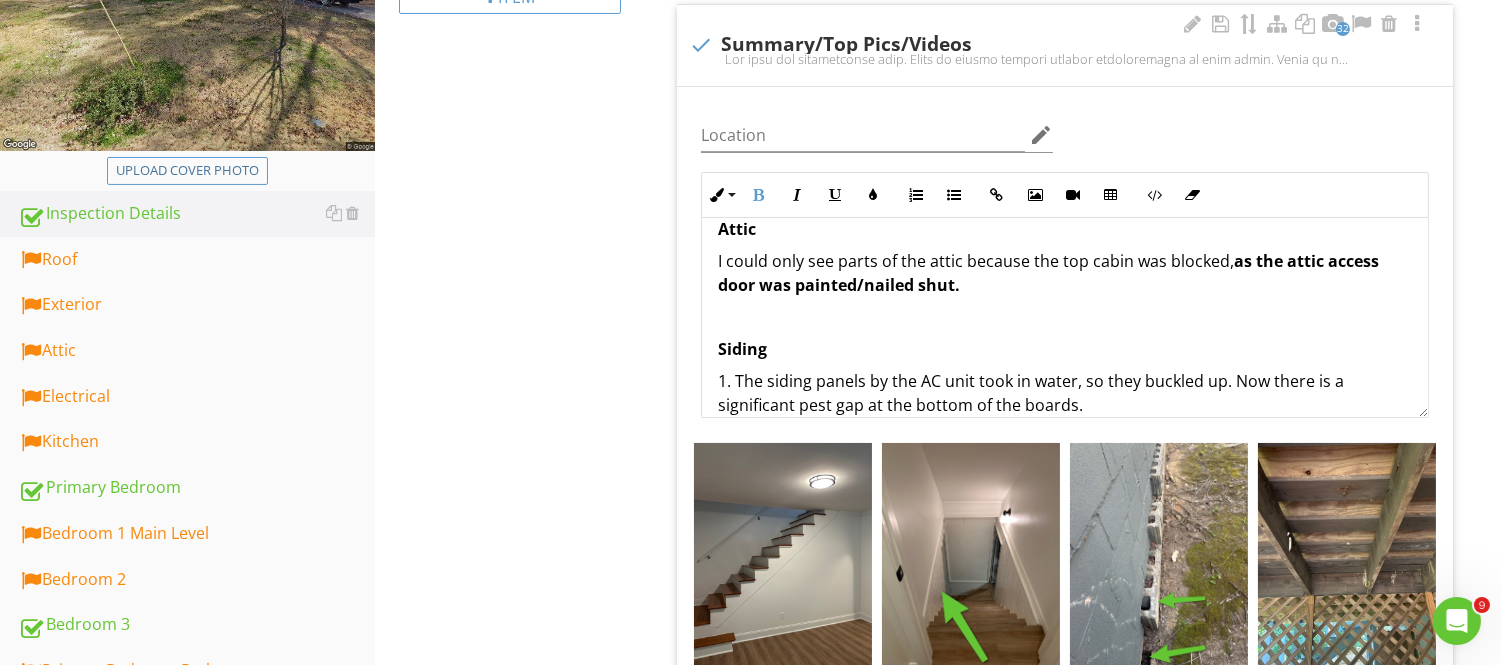 click at bounding box center (1065, 317) 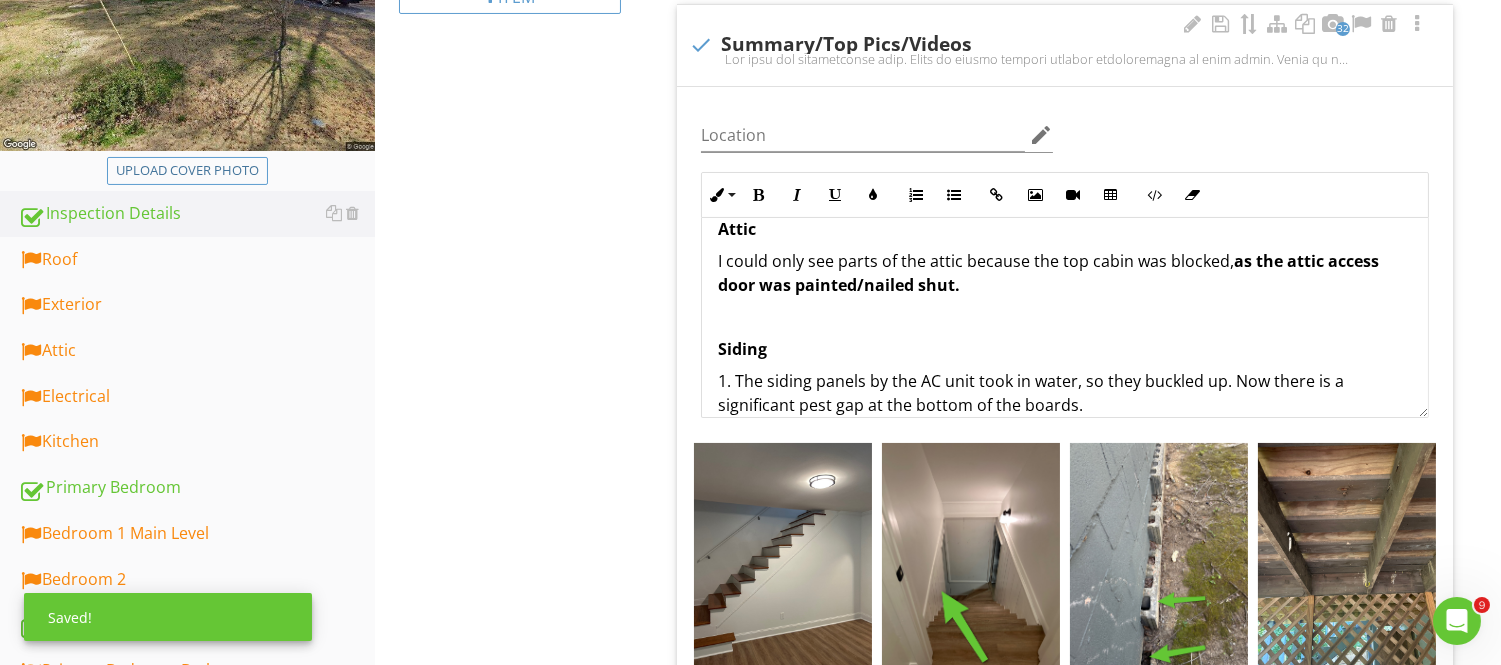 scroll, scrollTop: 1883, scrollLeft: 0, axis: vertical 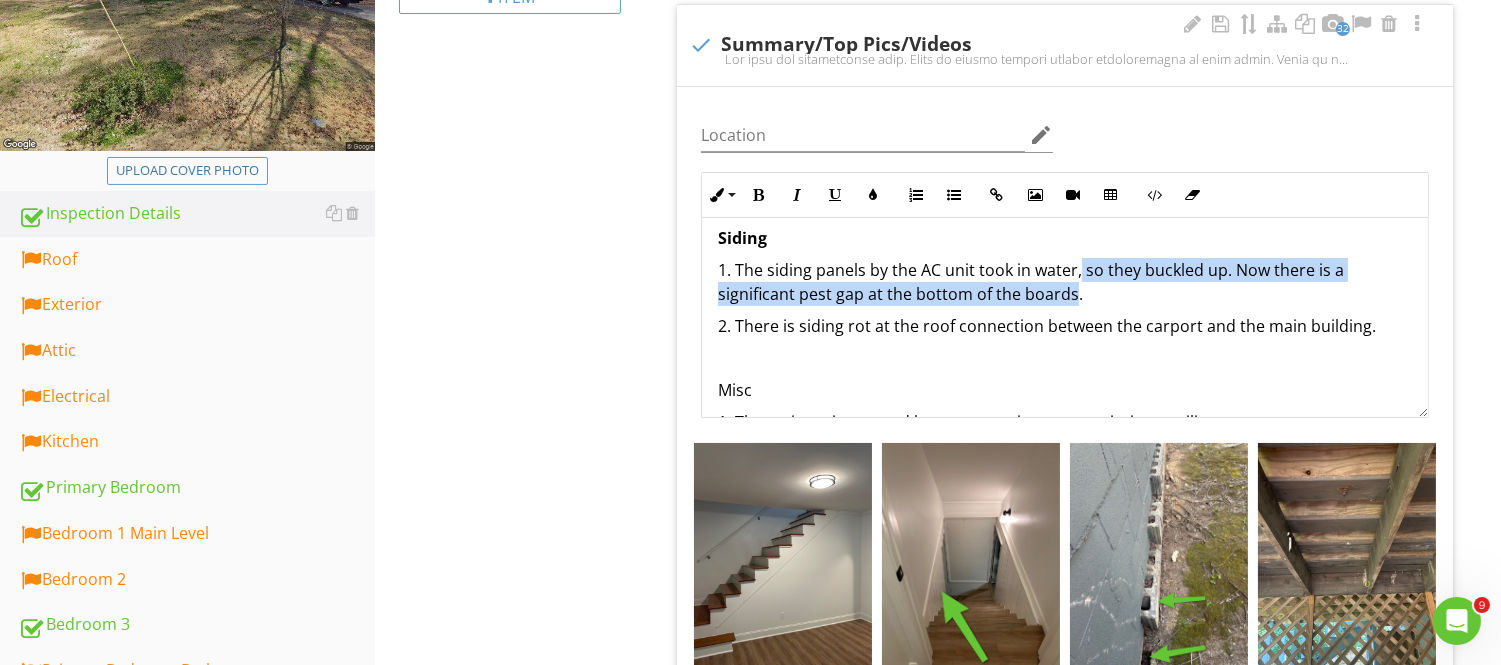 drag, startPoint x: 1078, startPoint y: 267, endPoint x: 1070, endPoint y: 292, distance: 26.24881 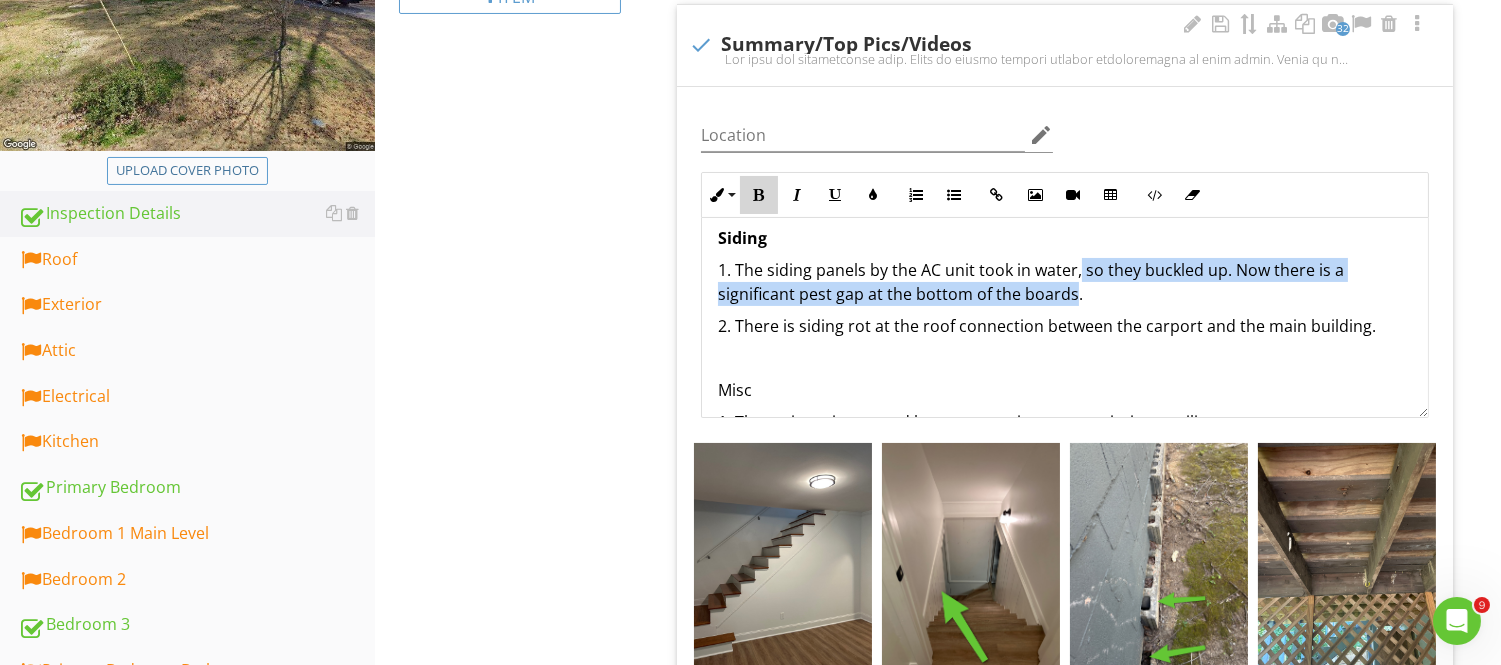 click on "Bold" at bounding box center [759, 195] 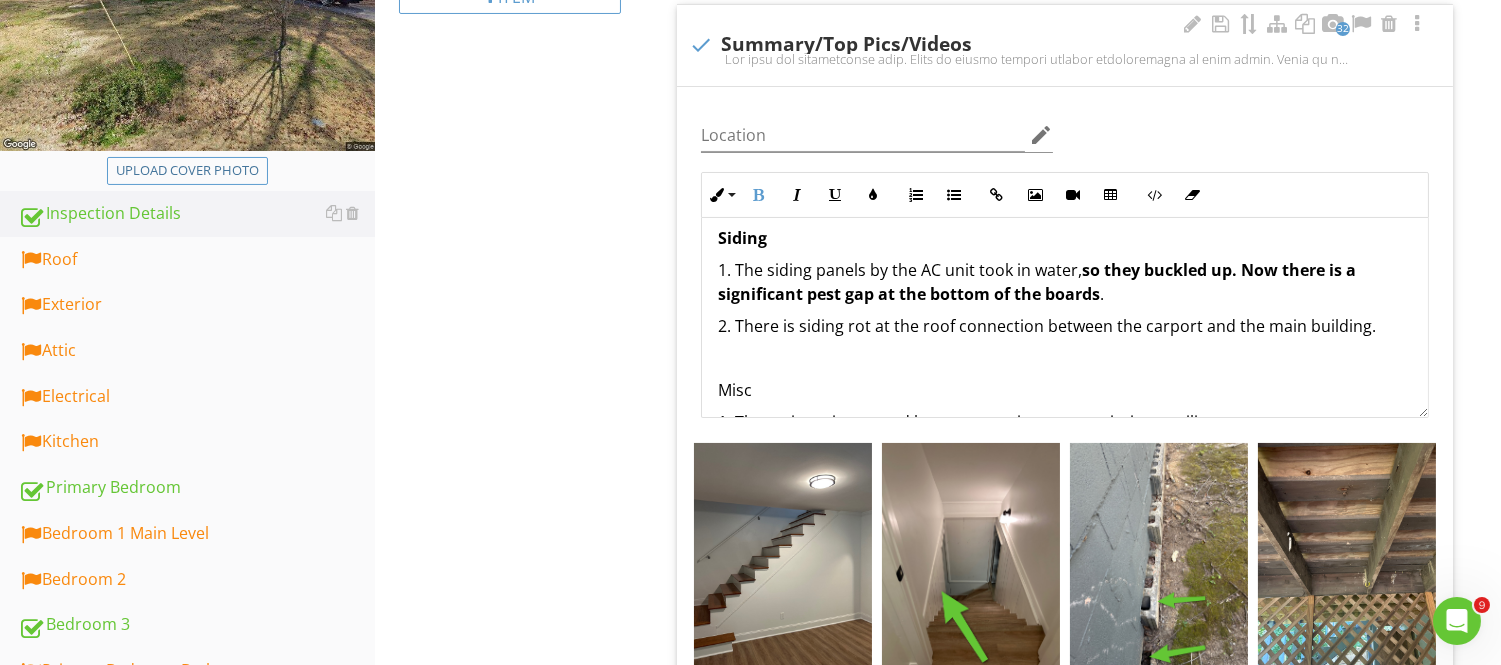 drag, startPoint x: 917, startPoint y: 374, endPoint x: 934, endPoint y: 360, distance: 22.022715 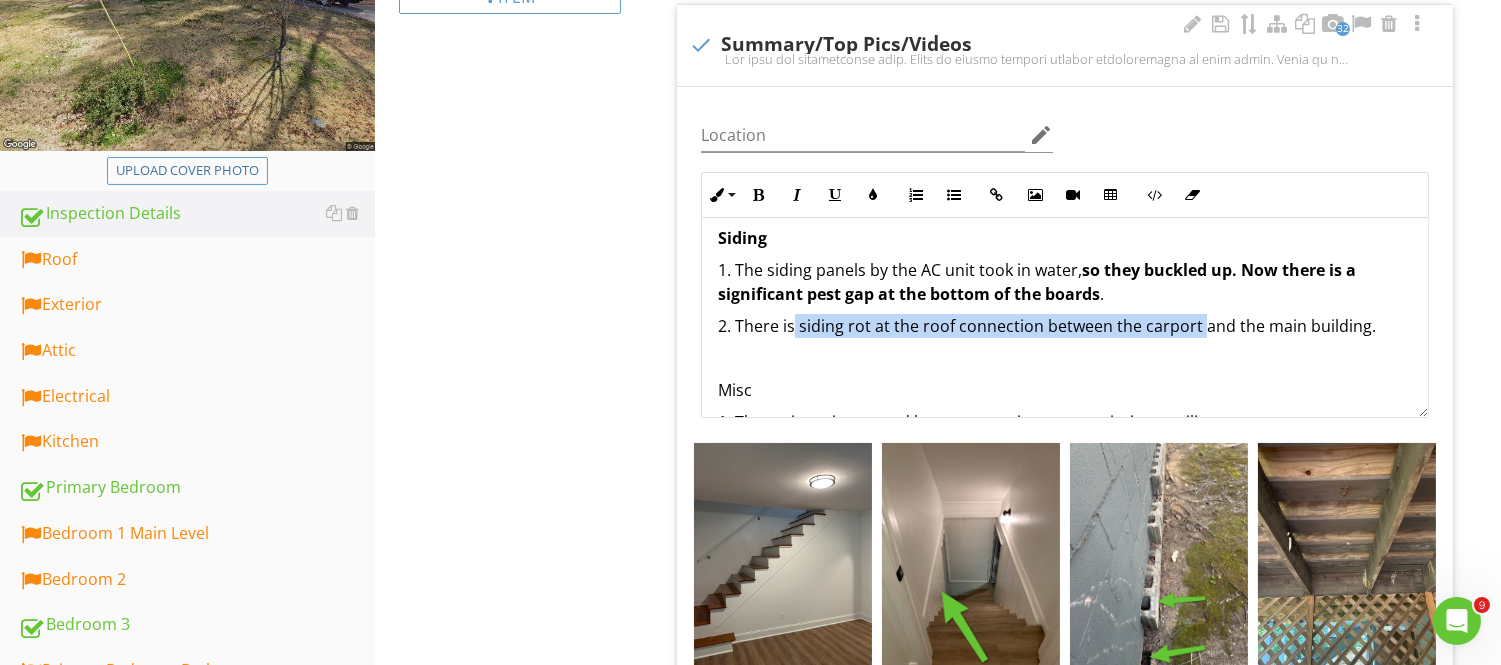 drag, startPoint x: 797, startPoint y: 326, endPoint x: 1191, endPoint y: 322, distance: 394.0203 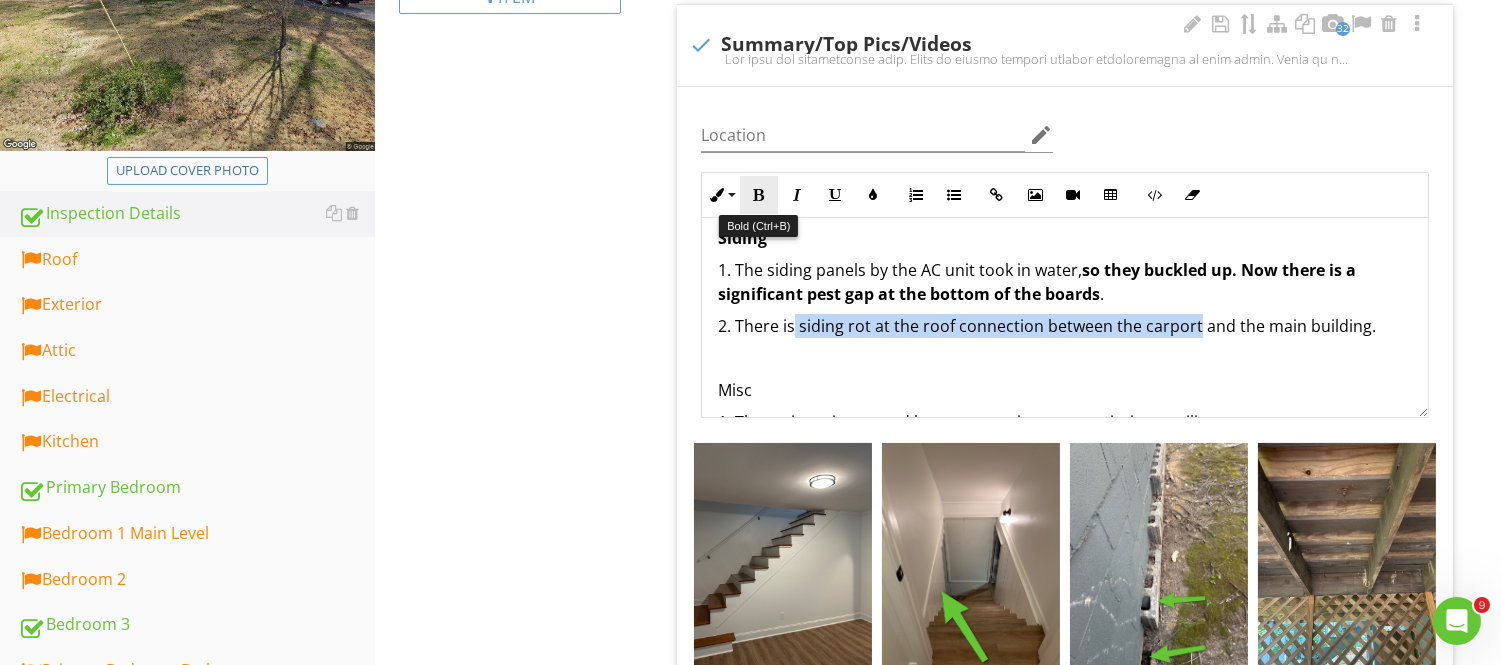 click at bounding box center [759, 195] 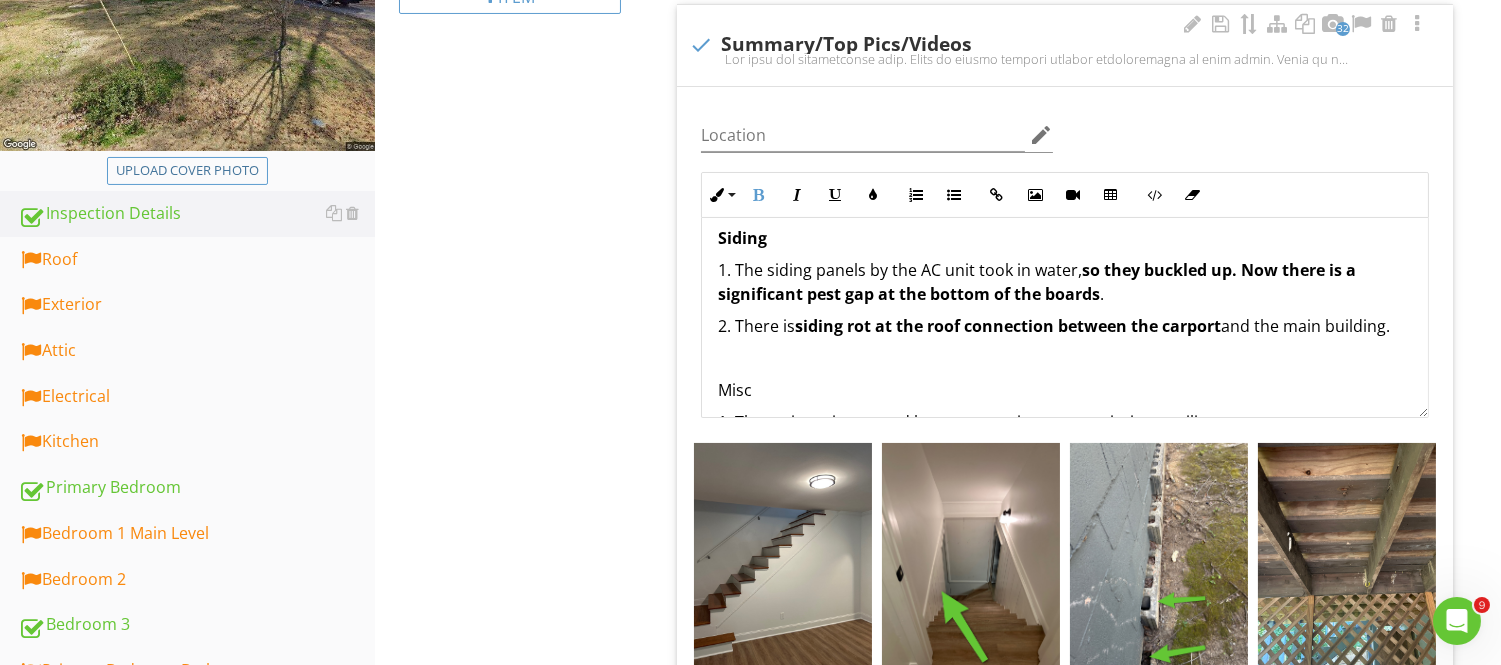 drag, startPoint x: 835, startPoint y: 357, endPoint x: 845, endPoint y: 360, distance: 10.440307 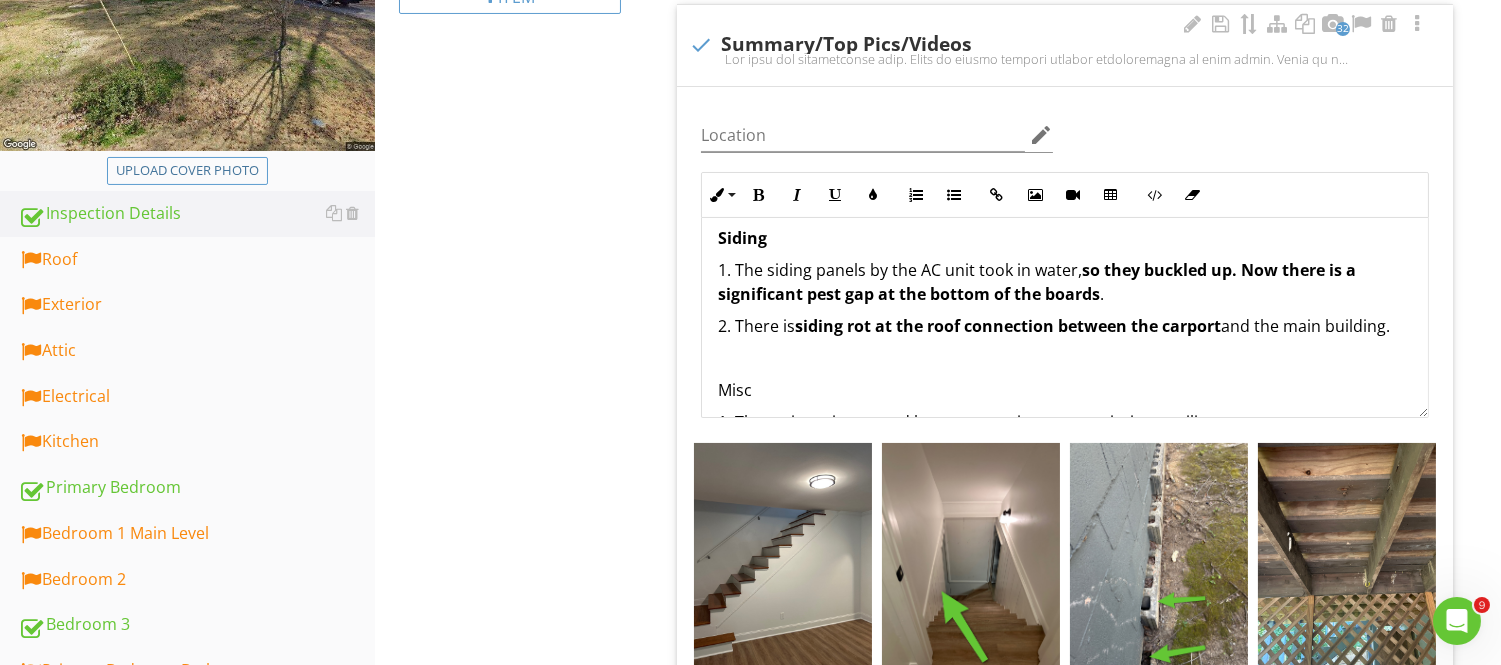 click on "The home has a  serviceable roof . There is slight typical asphalt deterioration in some parts. There is a correction on the front left side. Ask if there is any warranty. But there are no buckling, damaged, or missing [MEDICAL_DATA]. The electrical system performed well, but still requires some minor adjustments.  The  2005 [PERSON_NAME] HVAC  system performed exceptionally well for a [DEMOGRAPHIC_DATA] system. I got about  59-60°F  at the register vents and a good differential at the return vent.  The heat performed well with average temps above  120°F .  The theme of the home is DIY renovations and repairs.  Foundation. Drainage. Concrete. Sunroom.  1b. The concrete footing around the exterior should be  filled in with concrete  to keep out moisture and pests. 2. You already called out the middle supports, and for good reasons.  I recommend a foundation specialist to  repai r.  3. All crawlspaces/basements should have a sump or subgrade drainage system. The cinderblock wall is susceptible to water intrusion.  HVAC" at bounding box center [1065, -274] 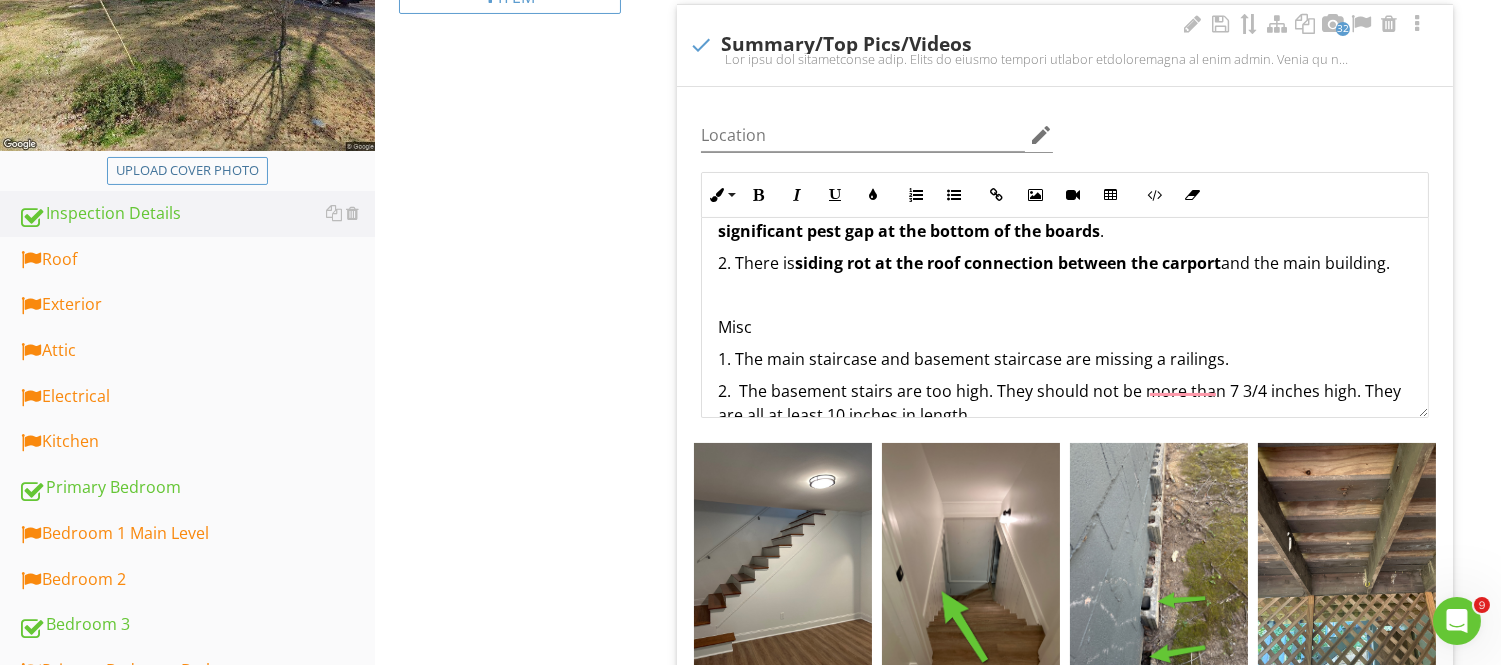 scroll, scrollTop: 1967, scrollLeft: 0, axis: vertical 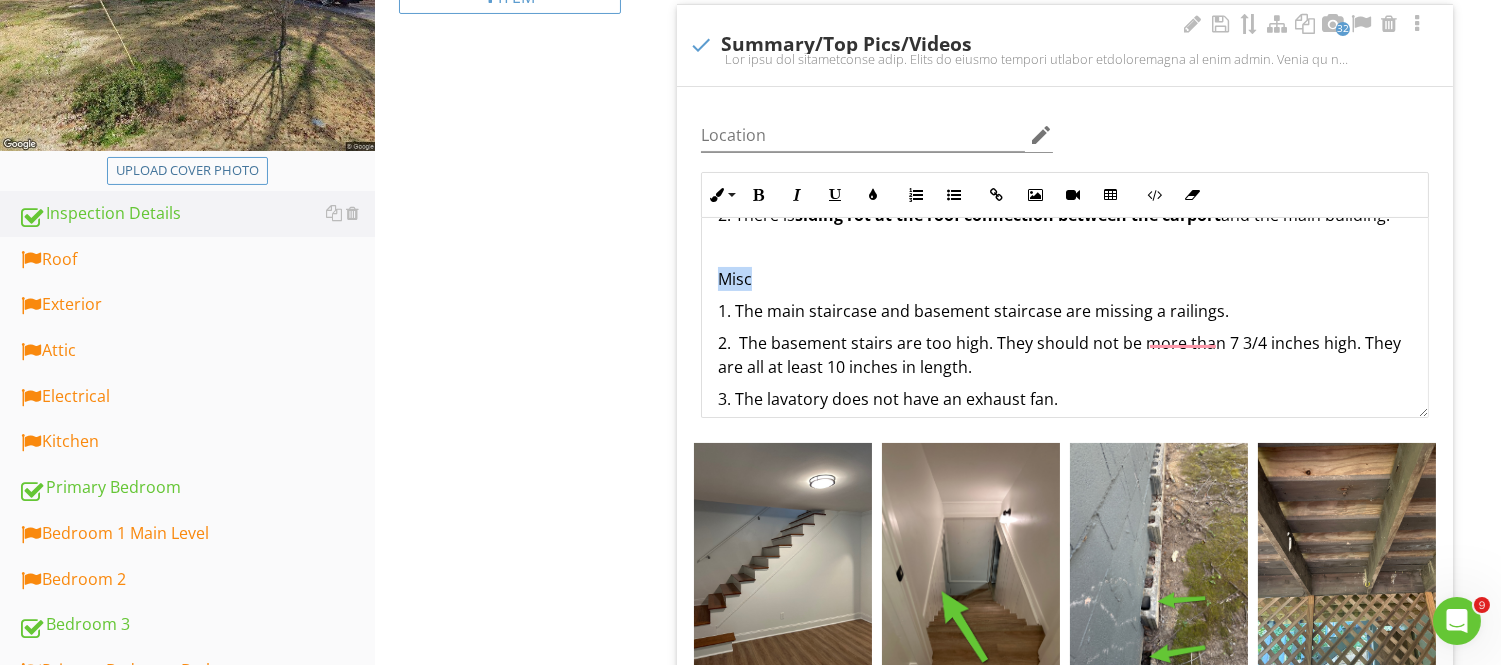 drag, startPoint x: 763, startPoint y: 307, endPoint x: 687, endPoint y: 292, distance: 77.46612 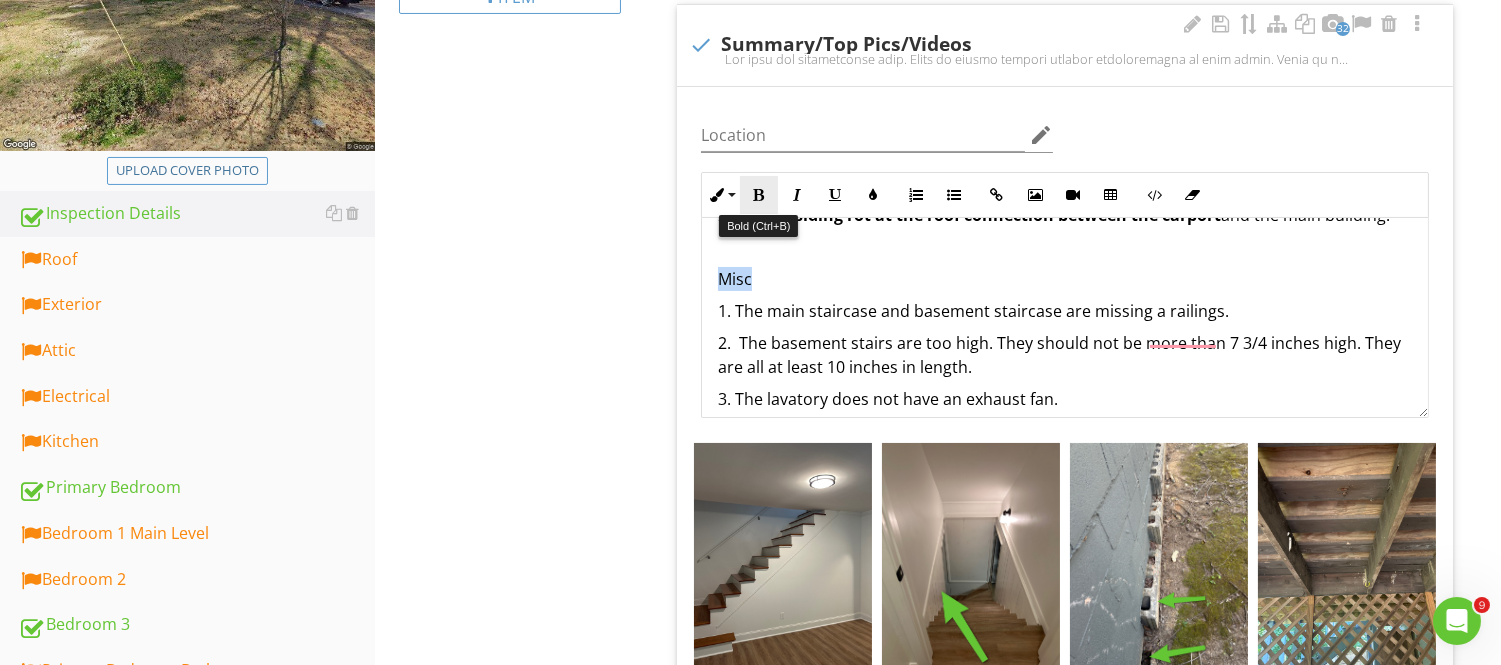 click at bounding box center [759, 195] 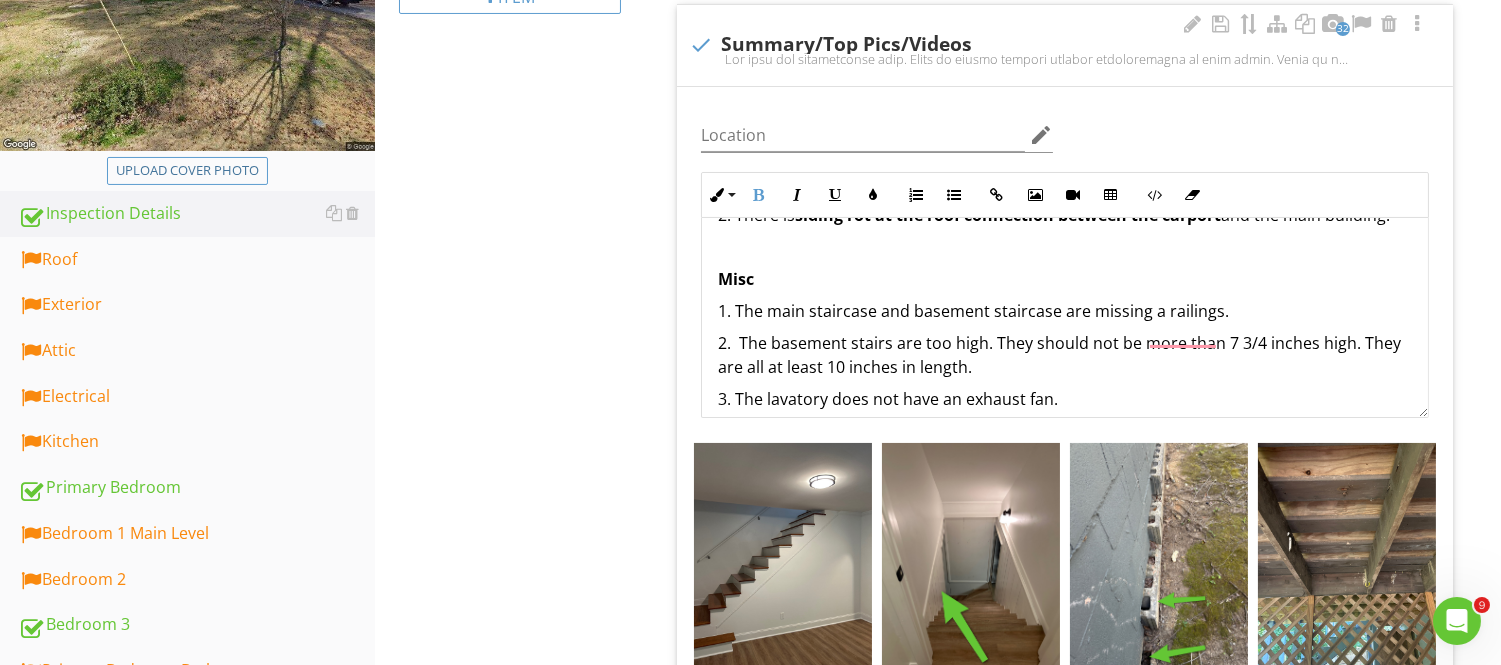 drag, startPoint x: 886, startPoint y: 280, endPoint x: 1095, endPoint y: 322, distance: 213.17833 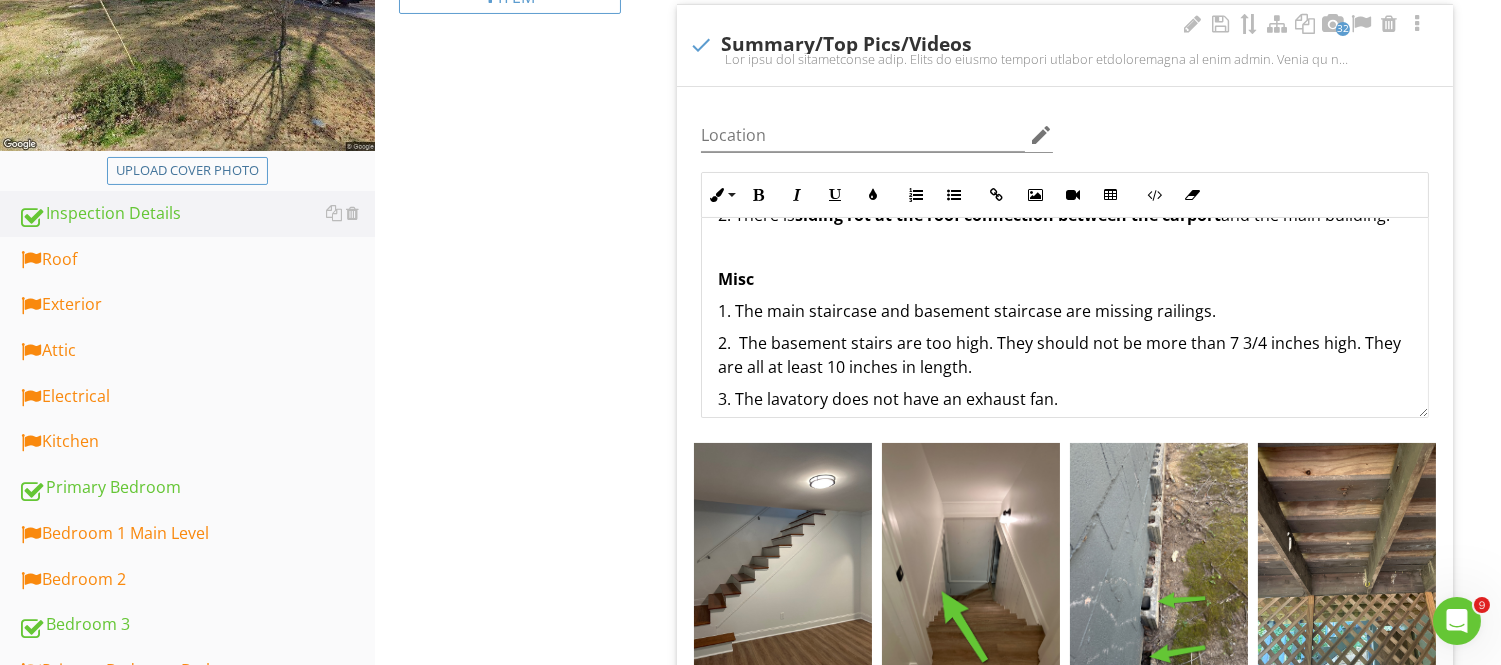 drag, startPoint x: 718, startPoint y: 337, endPoint x: 1182, endPoint y: 391, distance: 467.13168 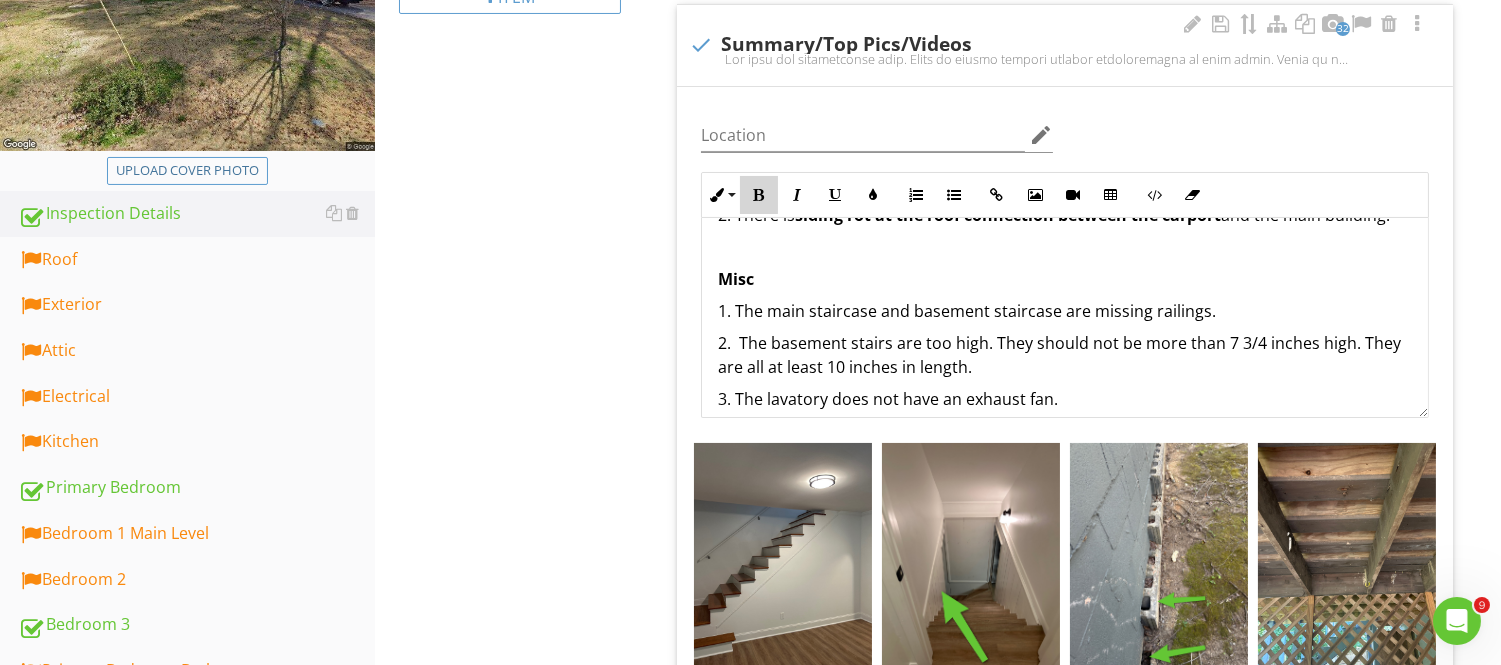 click on "Bold" at bounding box center [759, 195] 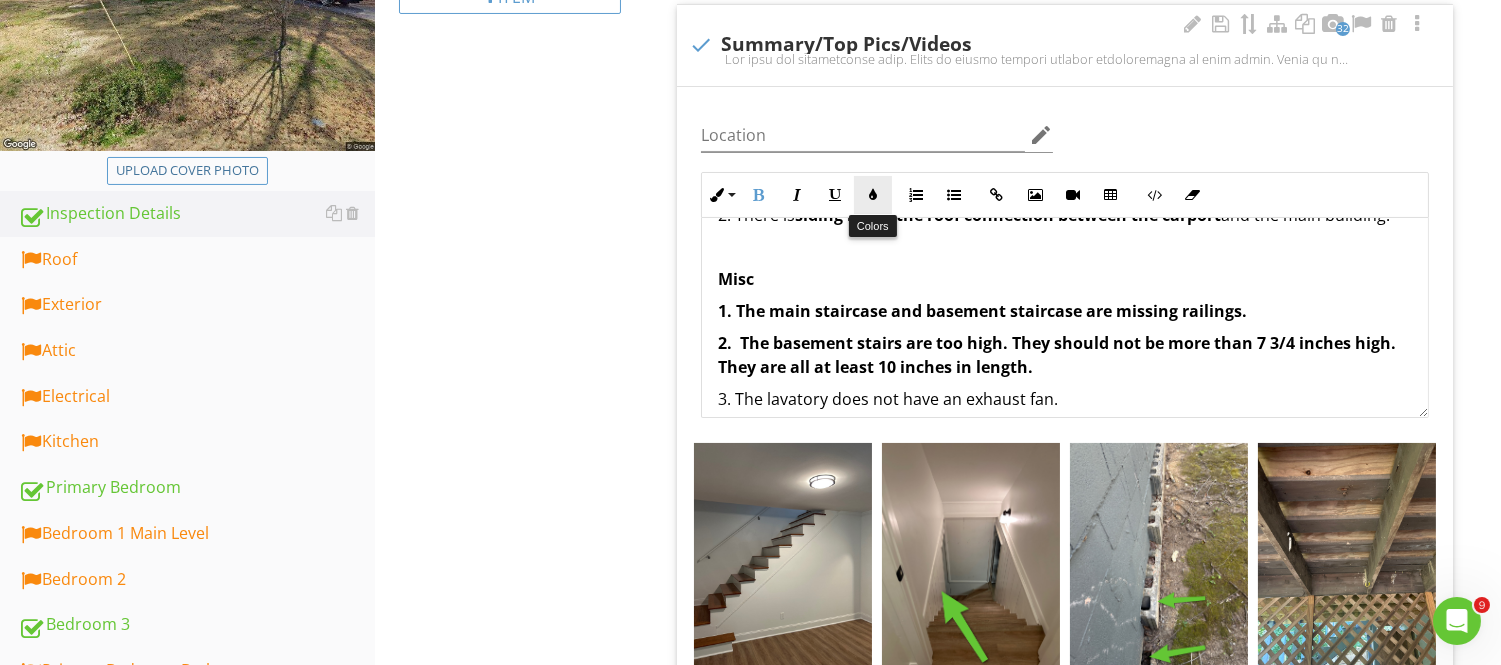 click at bounding box center (873, 195) 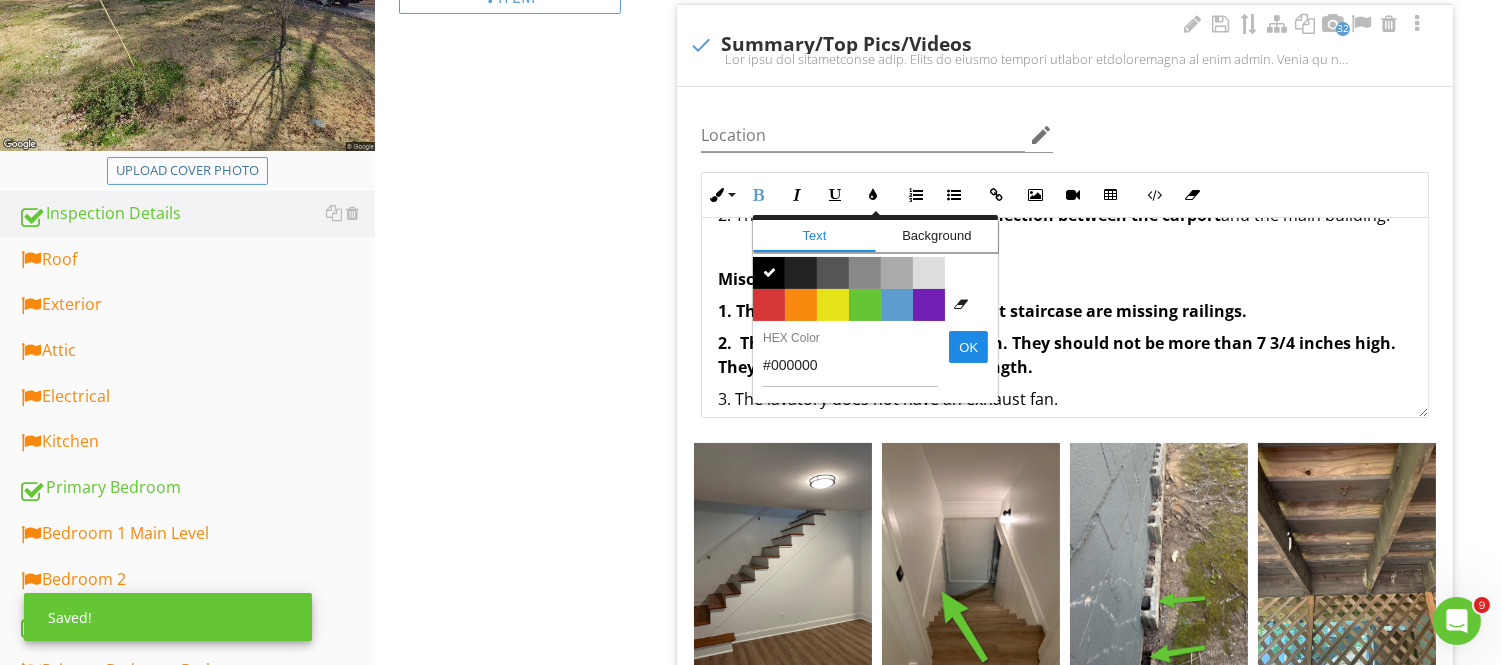 drag, startPoint x: 773, startPoint y: 307, endPoint x: 791, endPoint y: 304, distance: 18.248287 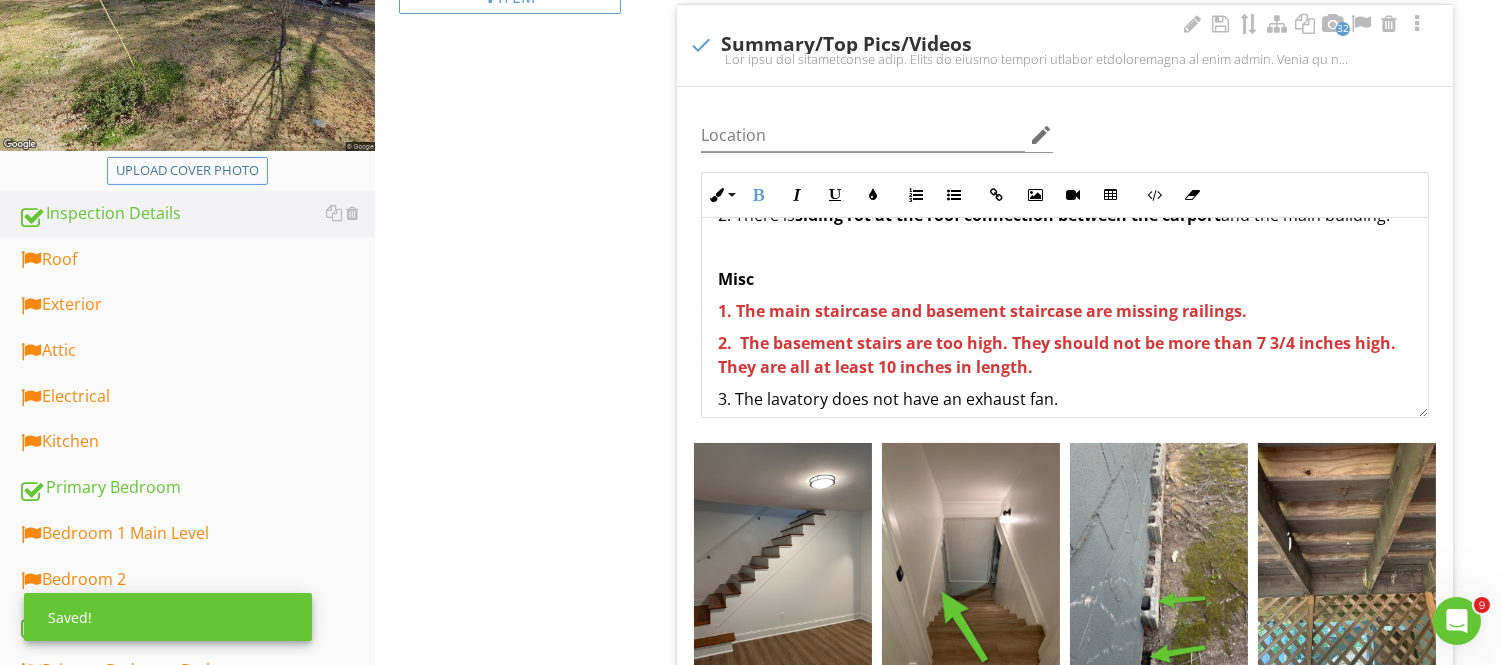 click on "The home has a  serviceable roof . There is slight typical asphalt deterioration in some parts. There is a correction on the front left side. Ask if there is any warranty. But there are no buckling, damaged, or missing [MEDICAL_DATA]. The electrical system performed well, but still requires some minor adjustments.  The  2005 [PERSON_NAME] HVAC  system performed exceptionally well for a [DEMOGRAPHIC_DATA] system. I got about  59-60°F  at the register vents and a good differential at the return vent.  The heat performed well with average temps above  120°F .  The theme of the home is DIY renovations and repairs.  Foundation. Drainage. Concrete. Sunroom.  1b. The concrete footing around the exterior should be  filled in with concrete  to keep out moisture and pests. 2. You already called out the middle supports, and for good reasons.  I recommend a foundation specialist to  repai r.  3. All crawlspaces/basements should have a sump or subgrade drainage system. The cinderblock wall is susceptible to water intrusion.  HVAC" at bounding box center [1065, -385] 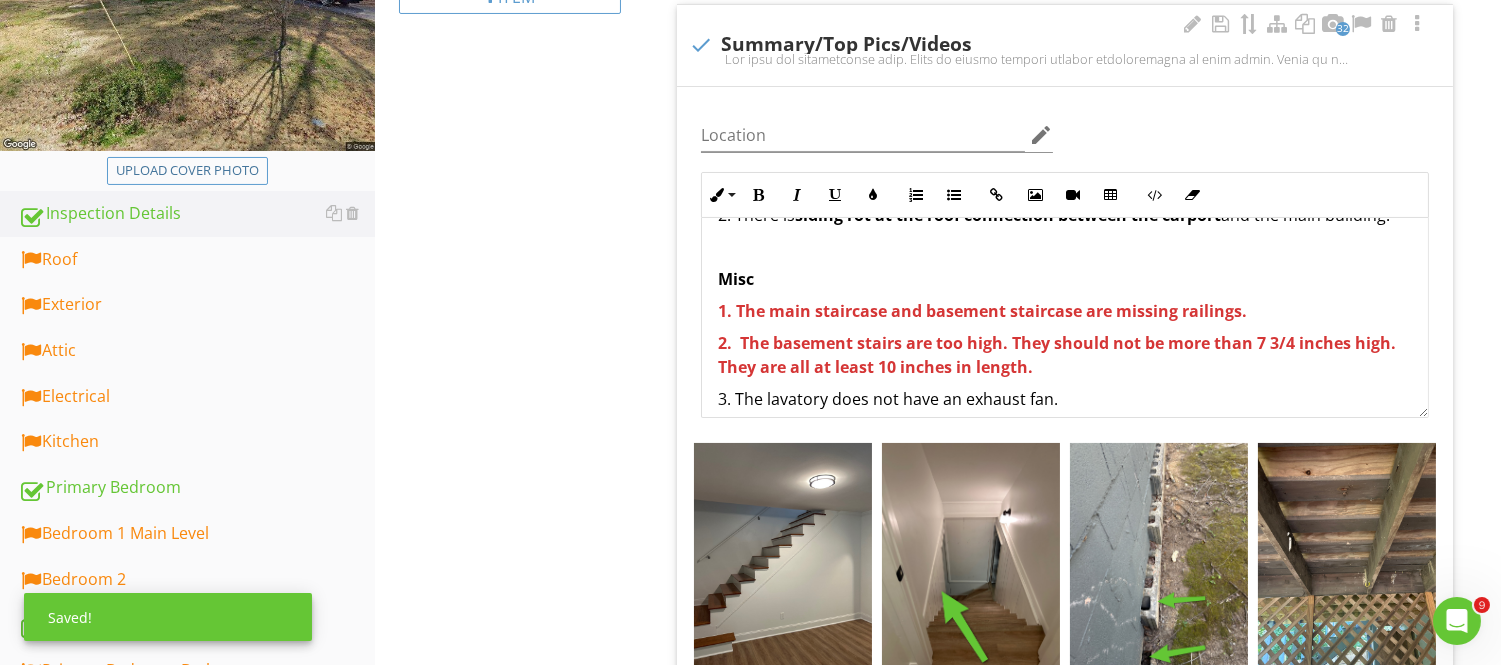 scroll, scrollTop: 2096, scrollLeft: 0, axis: vertical 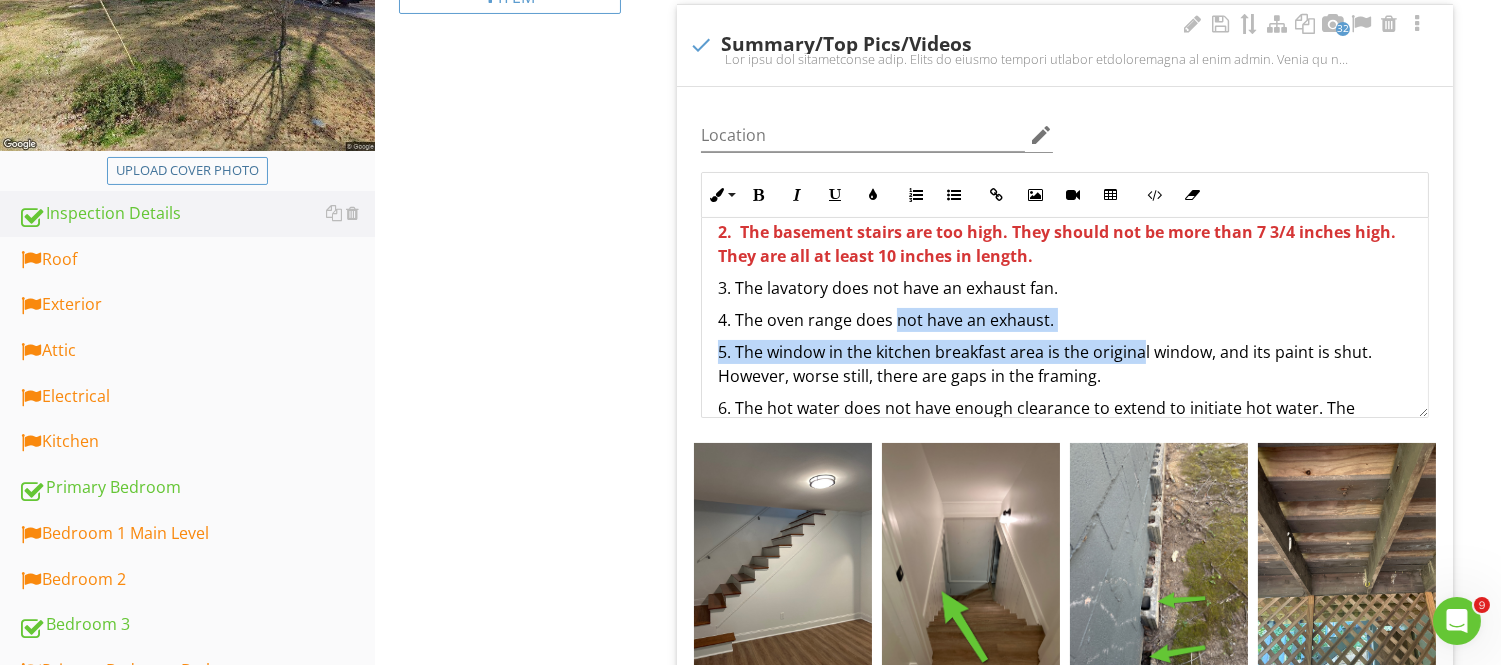 drag, startPoint x: 897, startPoint y: 346, endPoint x: 1138, endPoint y: 371, distance: 242.29321 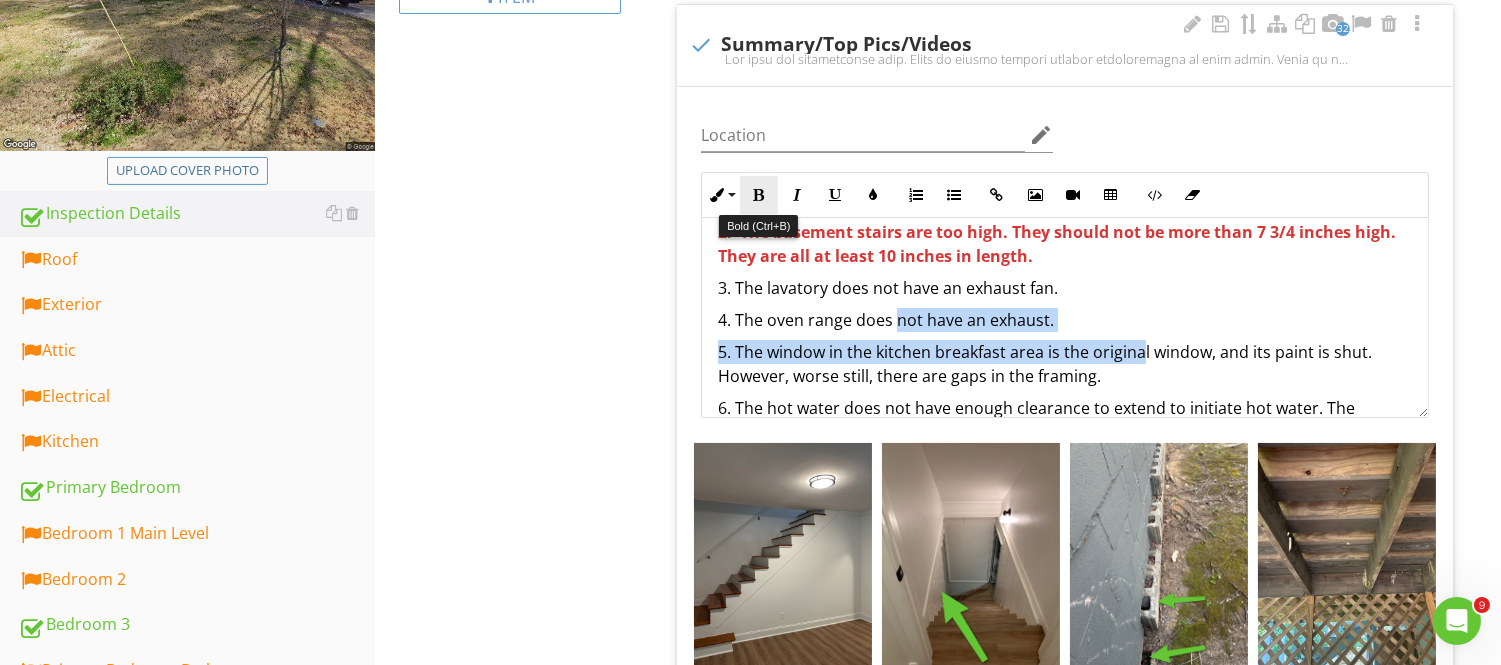 click on "Bold" at bounding box center [759, 195] 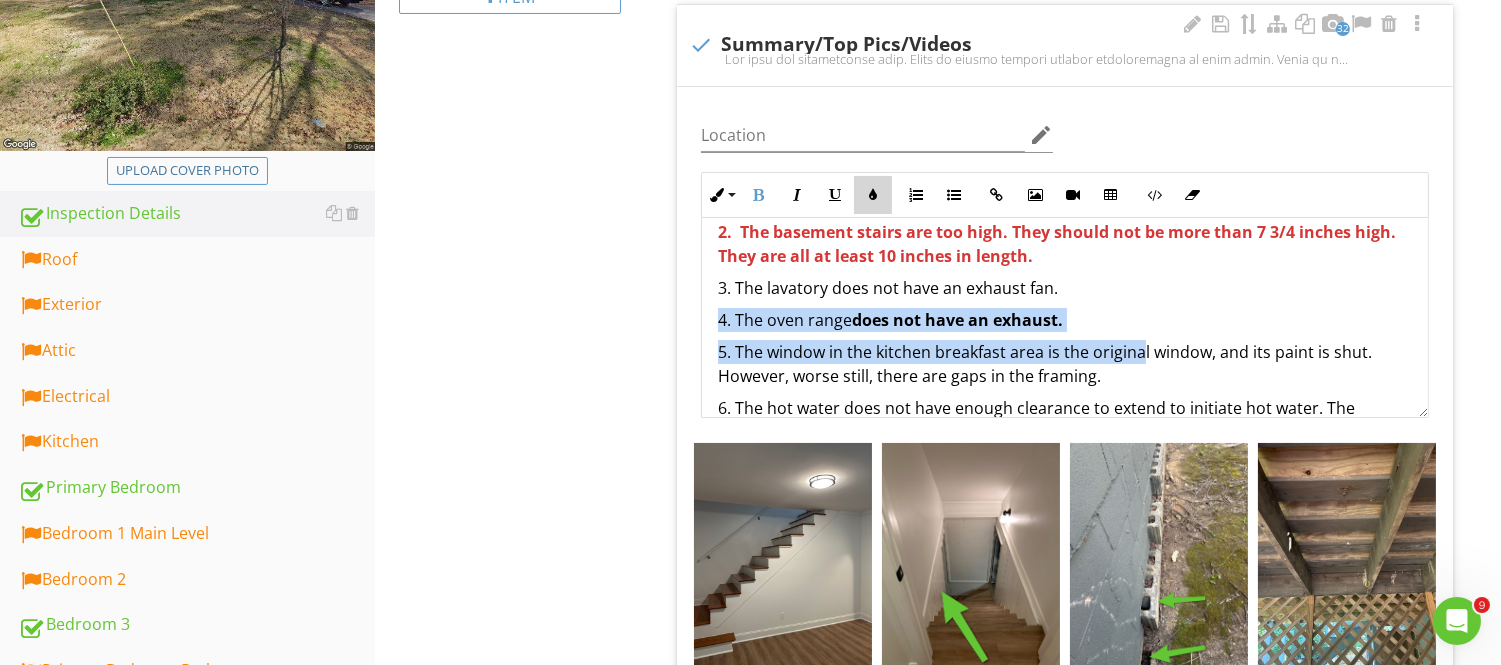 click at bounding box center (873, 195) 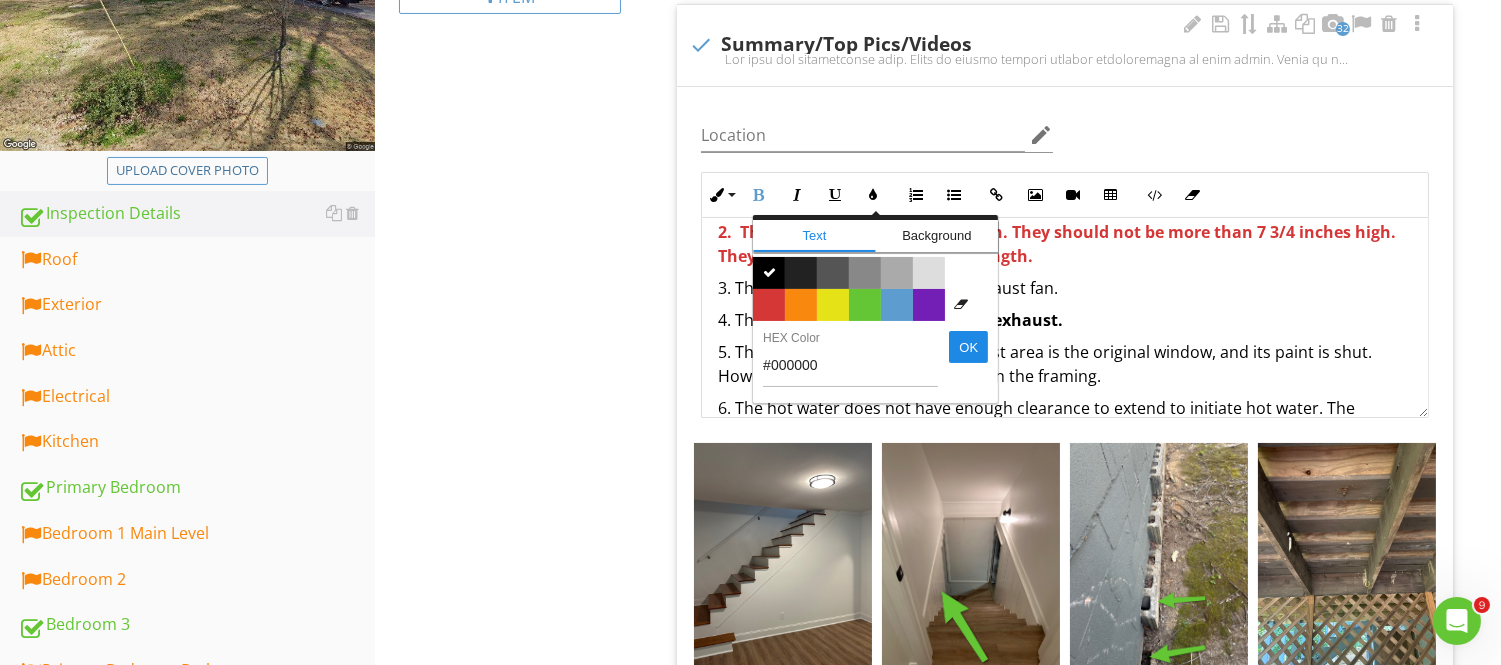 click on "3. The lavatory does not have an exhaust fan." at bounding box center [1065, 288] 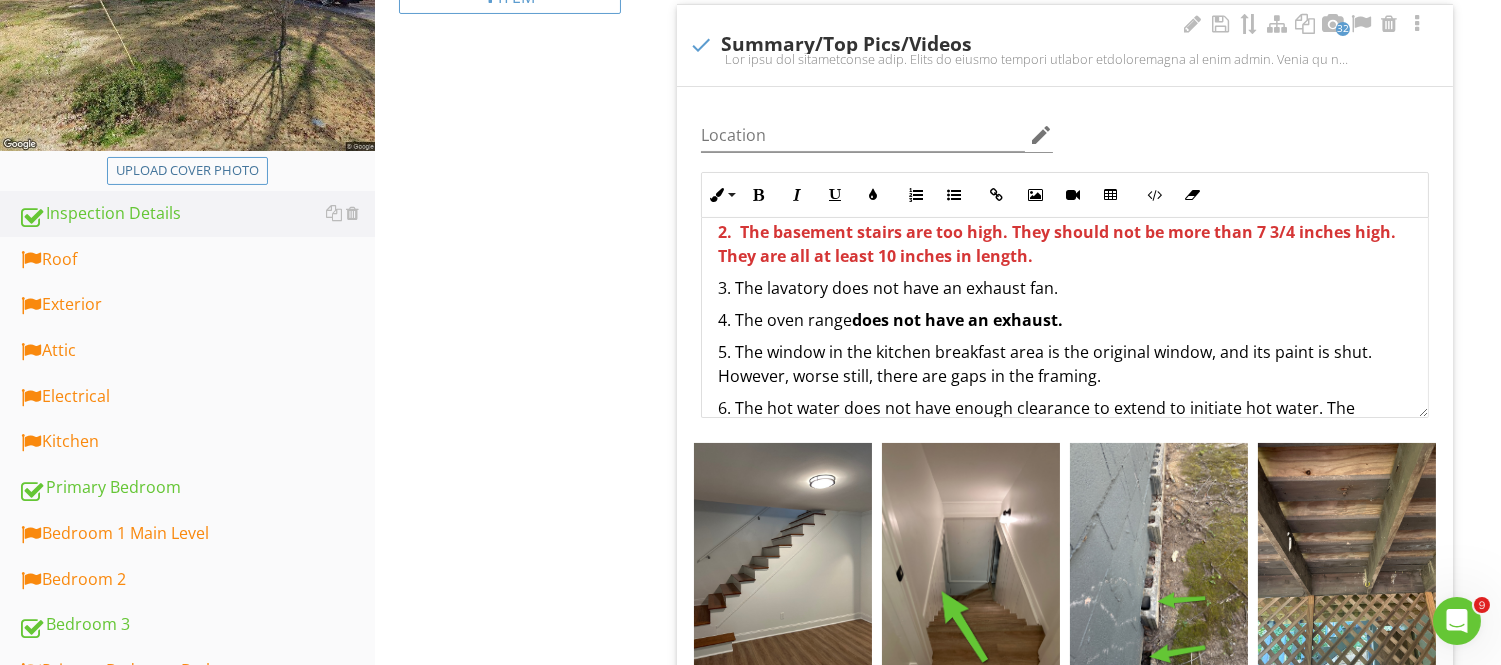 scroll, scrollTop: 2201, scrollLeft: 0, axis: vertical 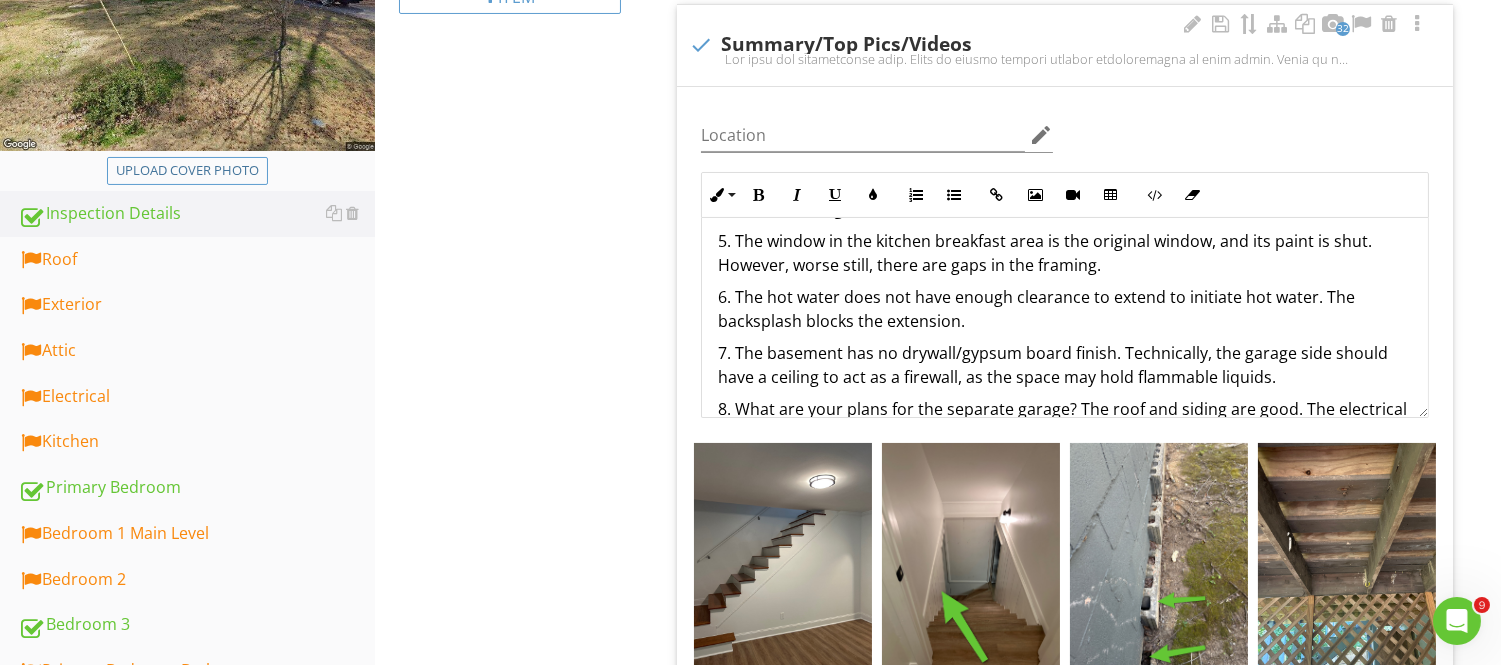 drag, startPoint x: 713, startPoint y: 288, endPoint x: 1133, endPoint y: 290, distance: 420.00476 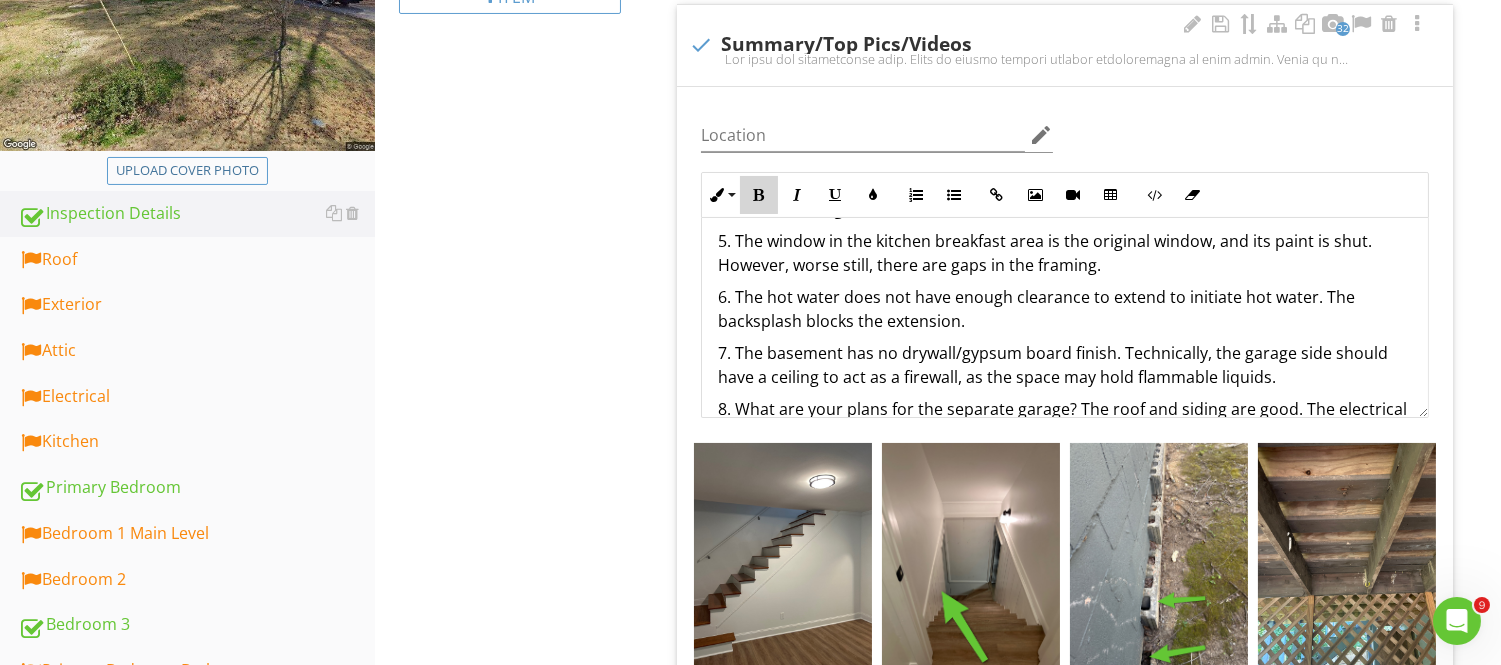 click at bounding box center (759, 195) 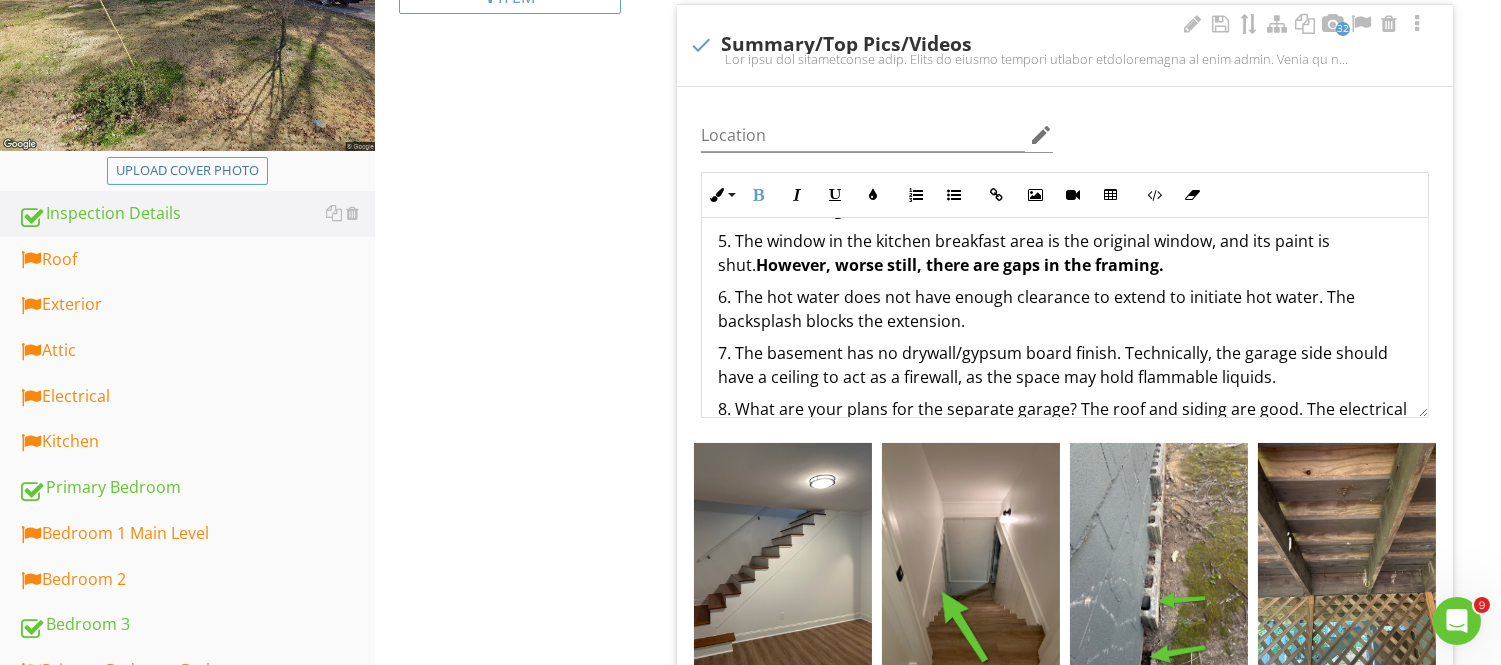 click on "The home has a  serviceable roof . There is slight typical asphalt deterioration in some parts. There is a correction on the front left side. Ask if there is any warranty. But there are no buckling, damaged, or missing [MEDICAL_DATA]. The electrical system performed well, but still requires some minor adjustments.  The  2005 [PERSON_NAME] HVAC  system performed exceptionally well for a [DEMOGRAPHIC_DATA] system. I got about  59-60°F  at the register vents and a good differential at the return vent.  The heat performed well with average temps above  120°F .  The theme of the home is DIY renovations and repairs.  Foundation. Drainage. Concrete. Sunroom.  1b. The concrete footing around the exterior should be  filled in with concrete  to keep out moisture and pests. 2. You already called out the middle supports, and for good reasons.  I recommend a foundation specialist to  repai r.  3. All crawlspaces/basements should have a sump or subgrade drainage system. The cinderblock wall is susceptible to water intrusion.  HVAC" at bounding box center (1065, -607) 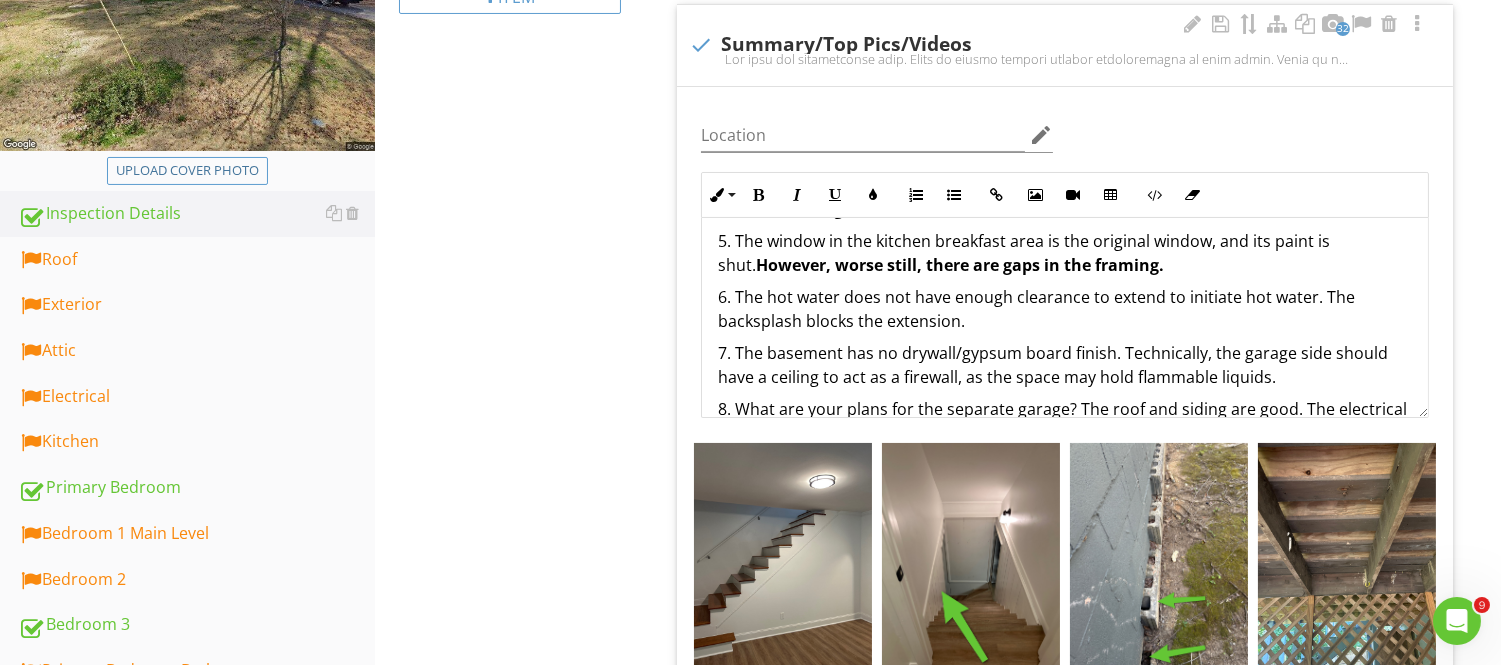 drag, startPoint x: 1312, startPoint y: 316, endPoint x: 1307, endPoint y: 338, distance: 22.561028 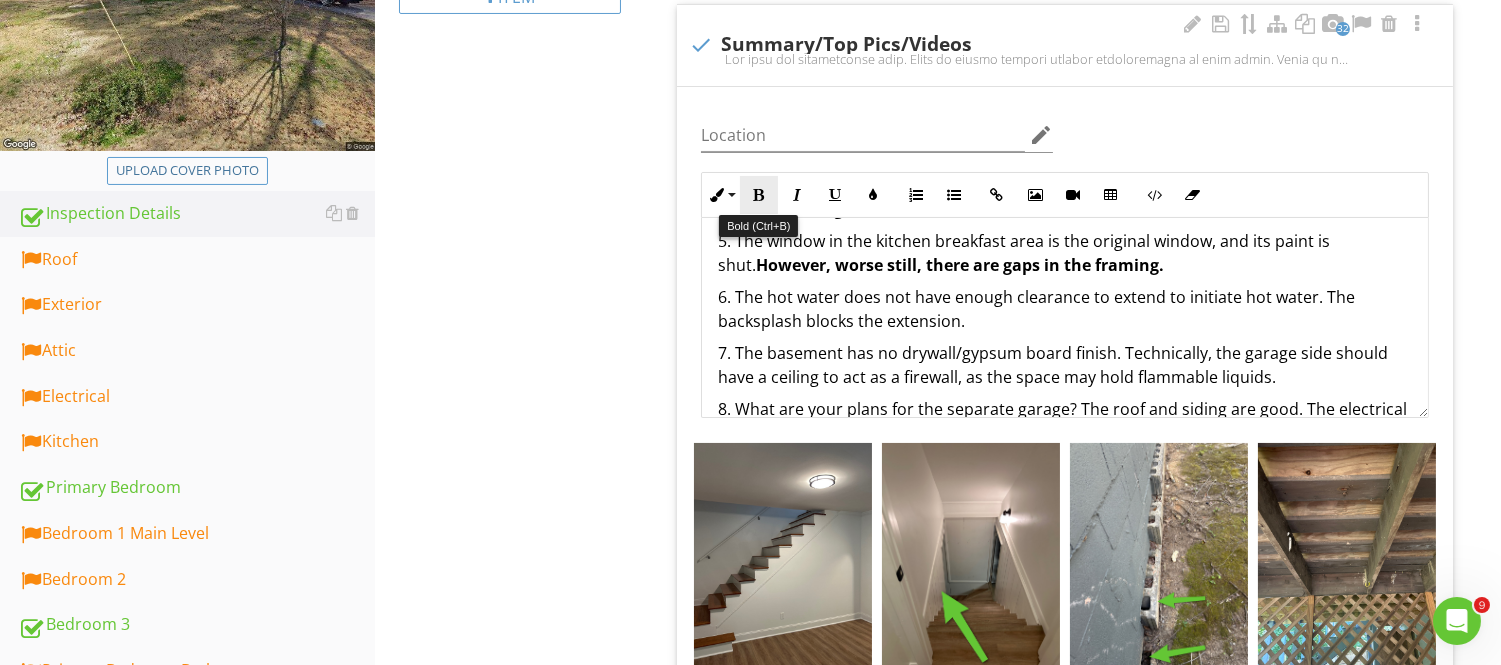 click at bounding box center (759, 195) 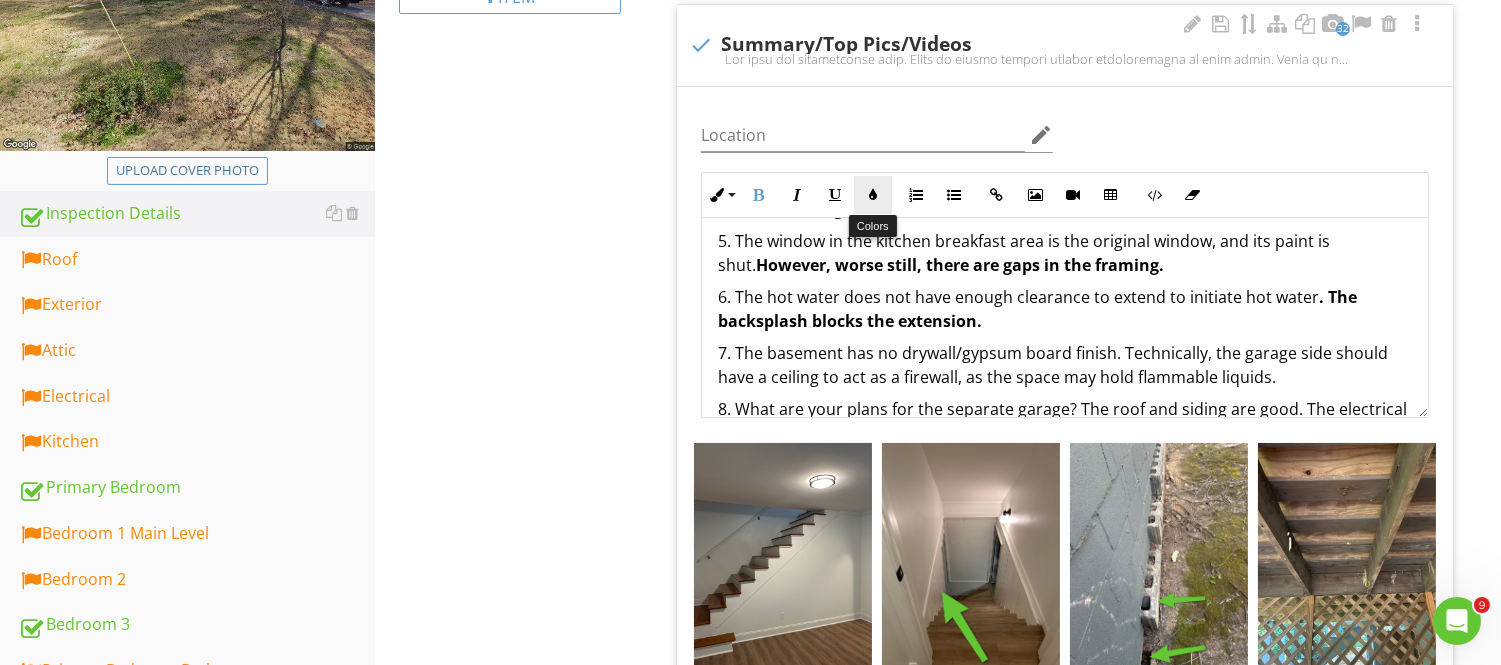 click at bounding box center (873, 195) 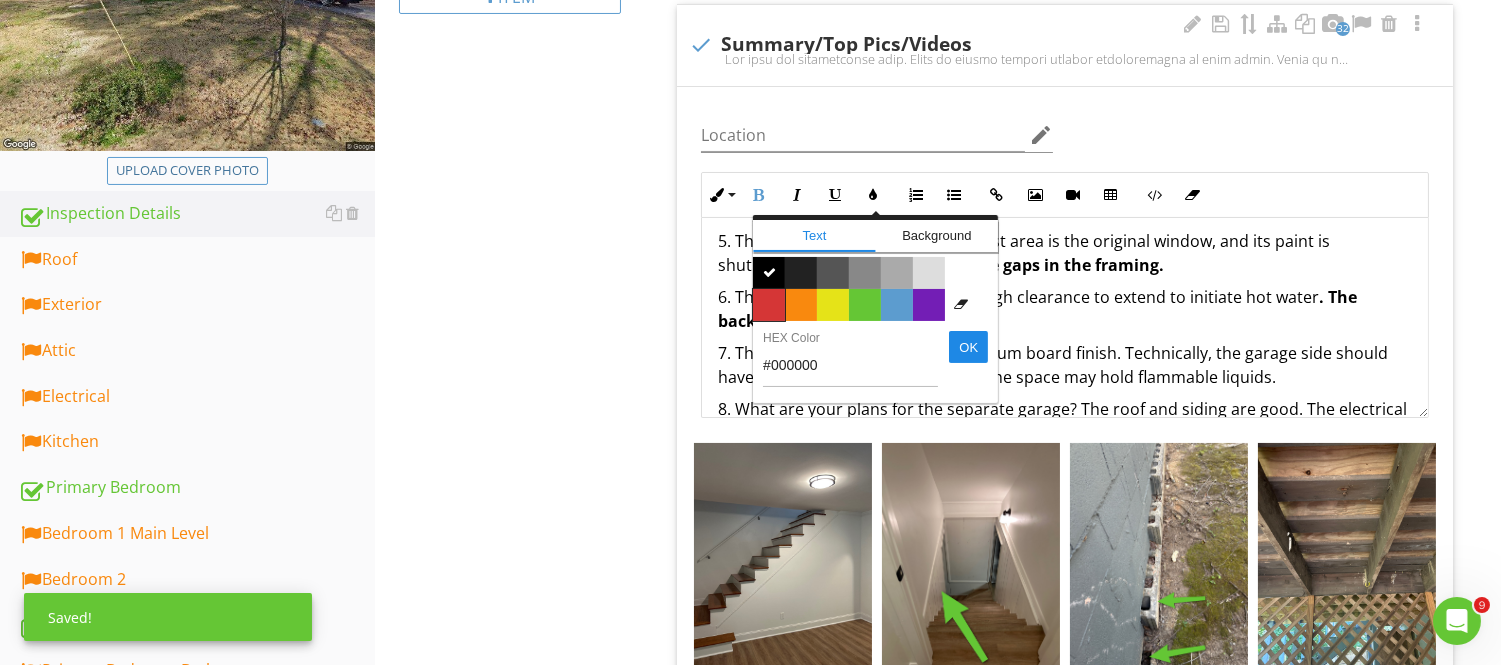 click on "Color #d53636" at bounding box center [769, 305] 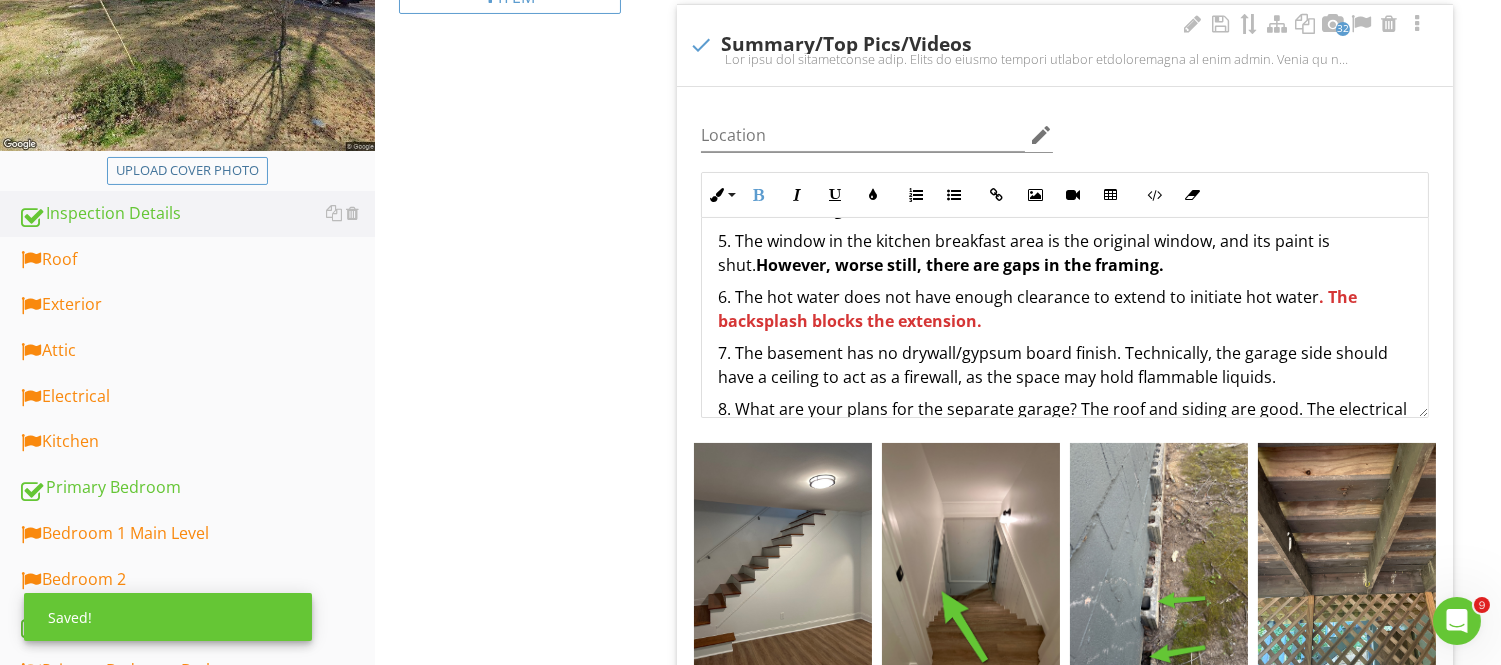 click on "6. The hot water does not have enough clearance to extend to initiate hot water . The backsplash blocks the extension." at bounding box center (1065, 309) 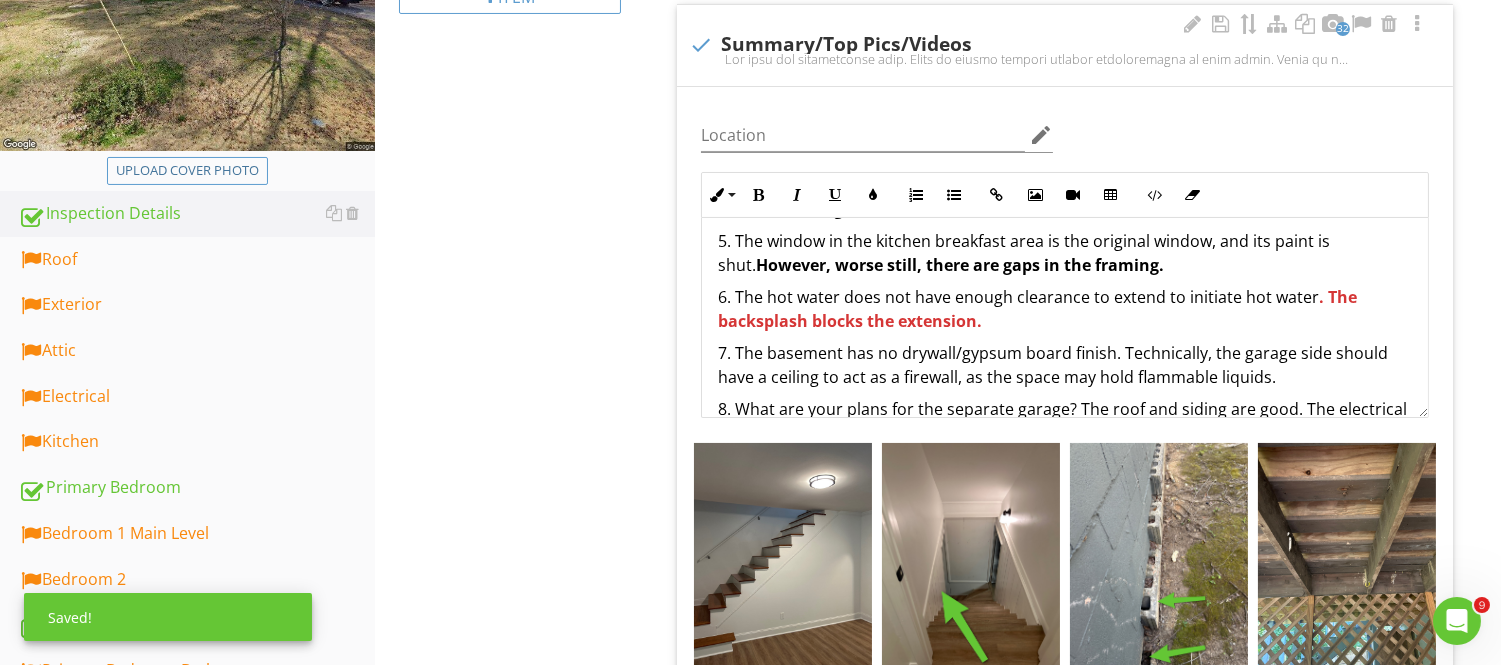 scroll, scrollTop: 2330, scrollLeft: 0, axis: vertical 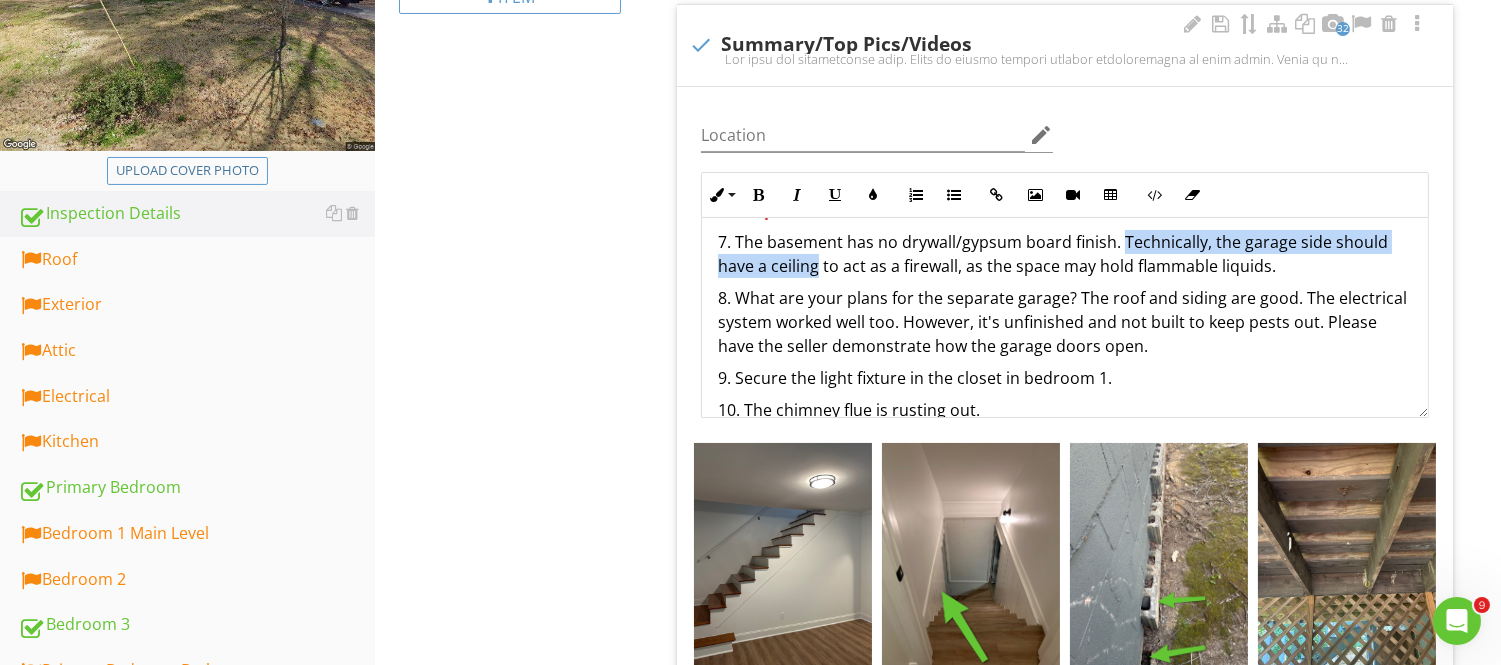 drag, startPoint x: 1123, startPoint y: 256, endPoint x: 815, endPoint y: 285, distance: 309.36224 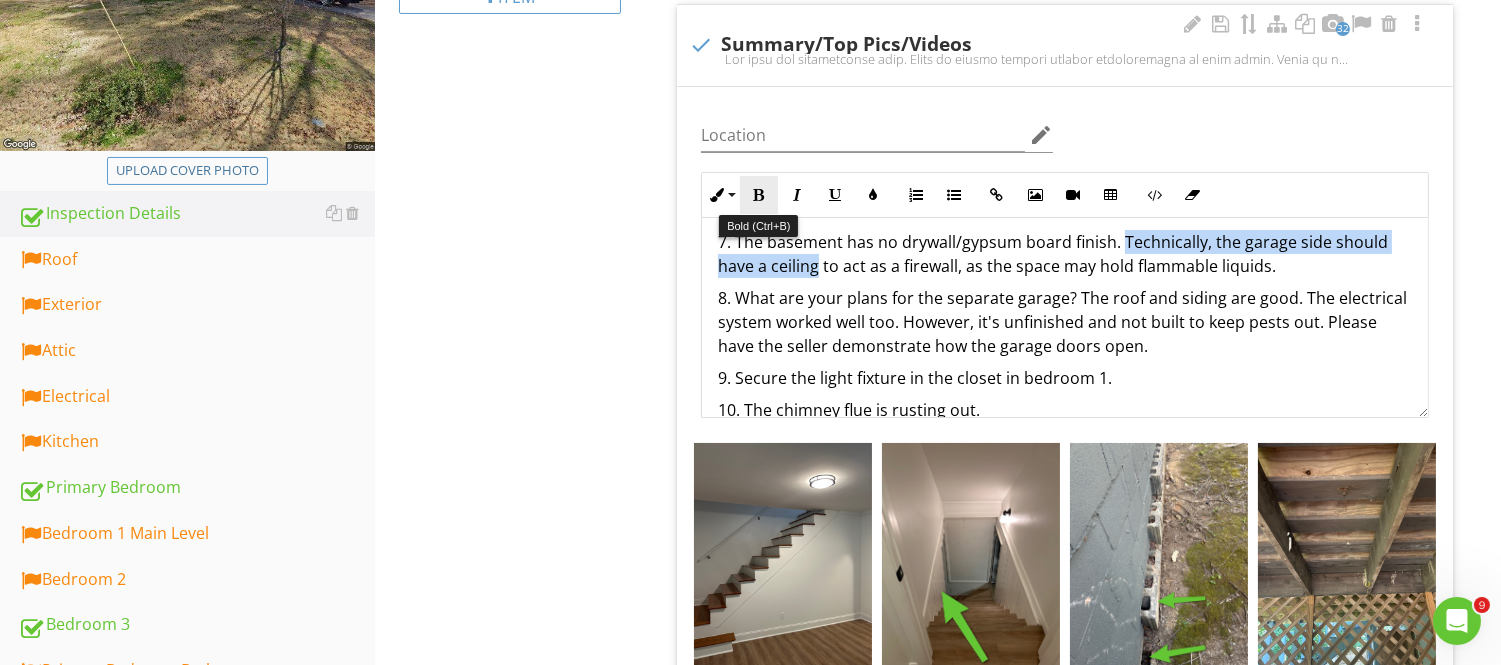 click at bounding box center [759, 195] 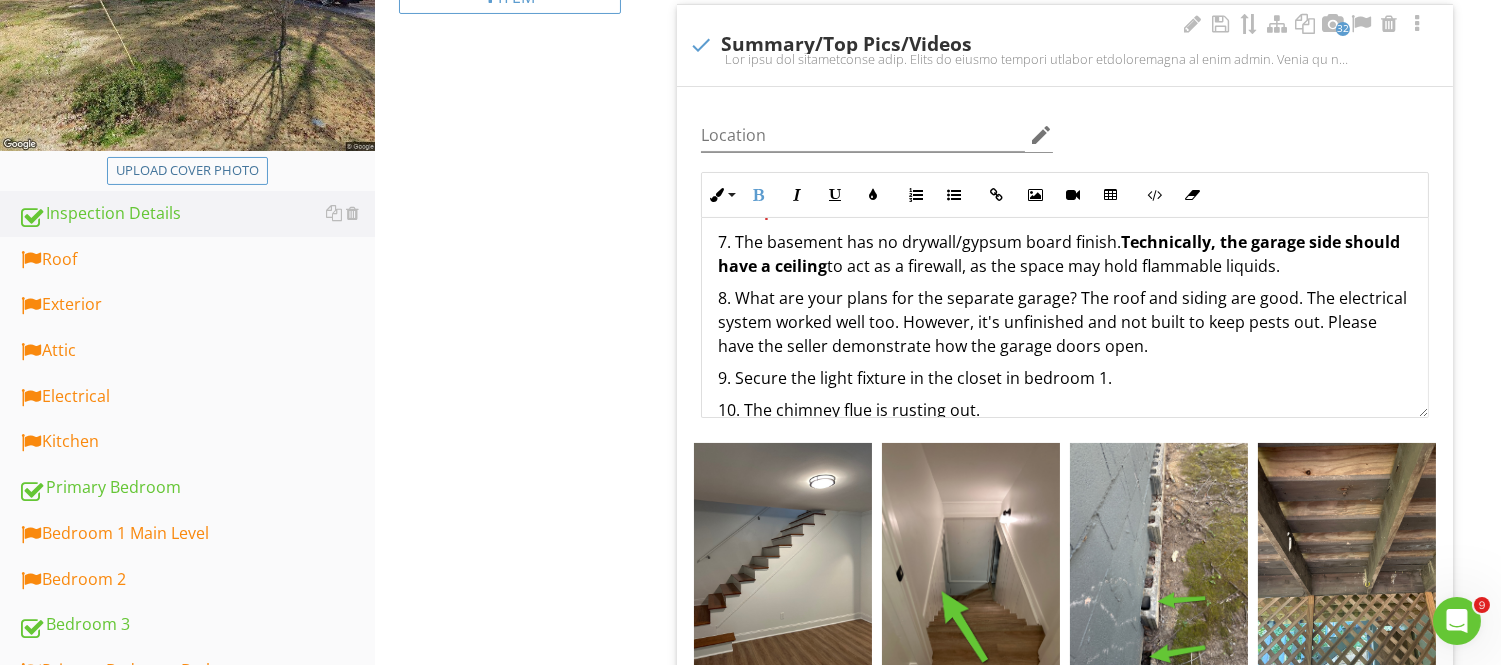 click on "8. What are your plans for the separate garage? The roof and siding are good. The electrical system worked well too. However, it's unfinished and not built to keep pests out. Please have the seller demonstrate how the garage doors open." at bounding box center (1065, 322) 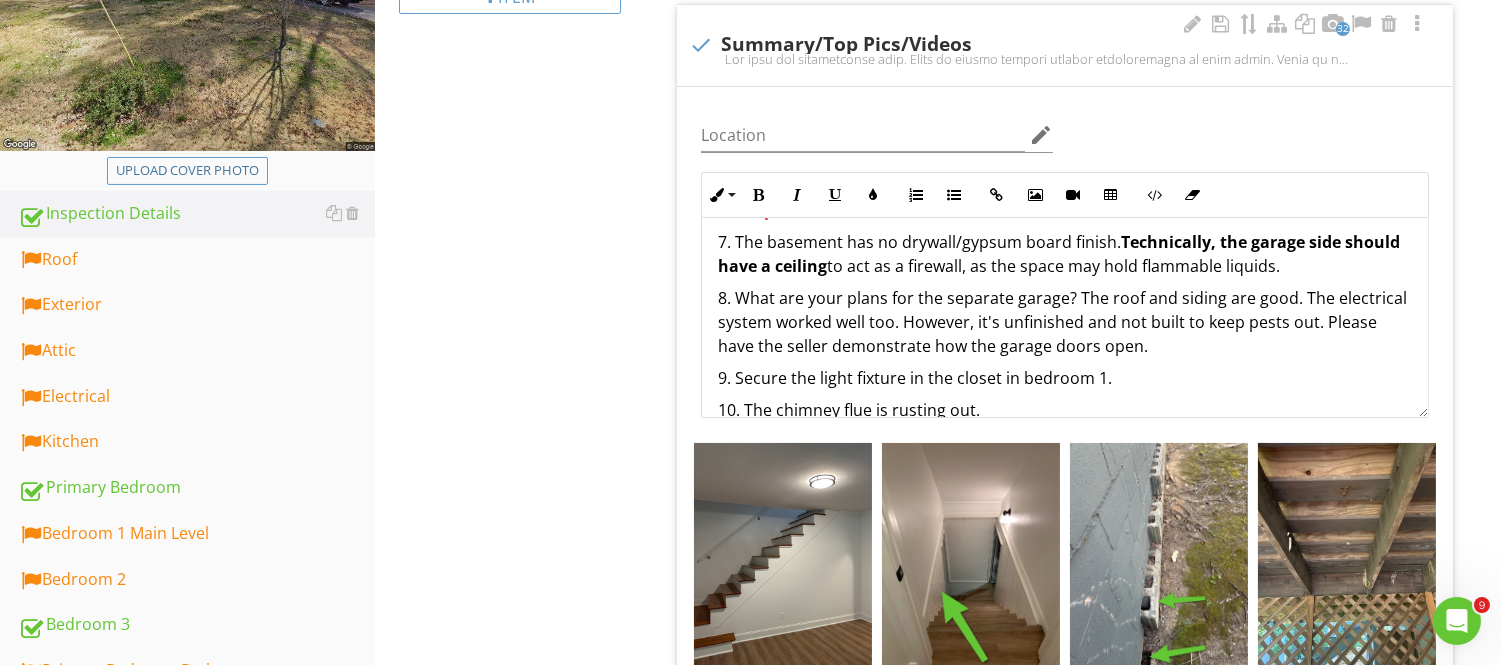 scroll, scrollTop: 2416, scrollLeft: 0, axis: vertical 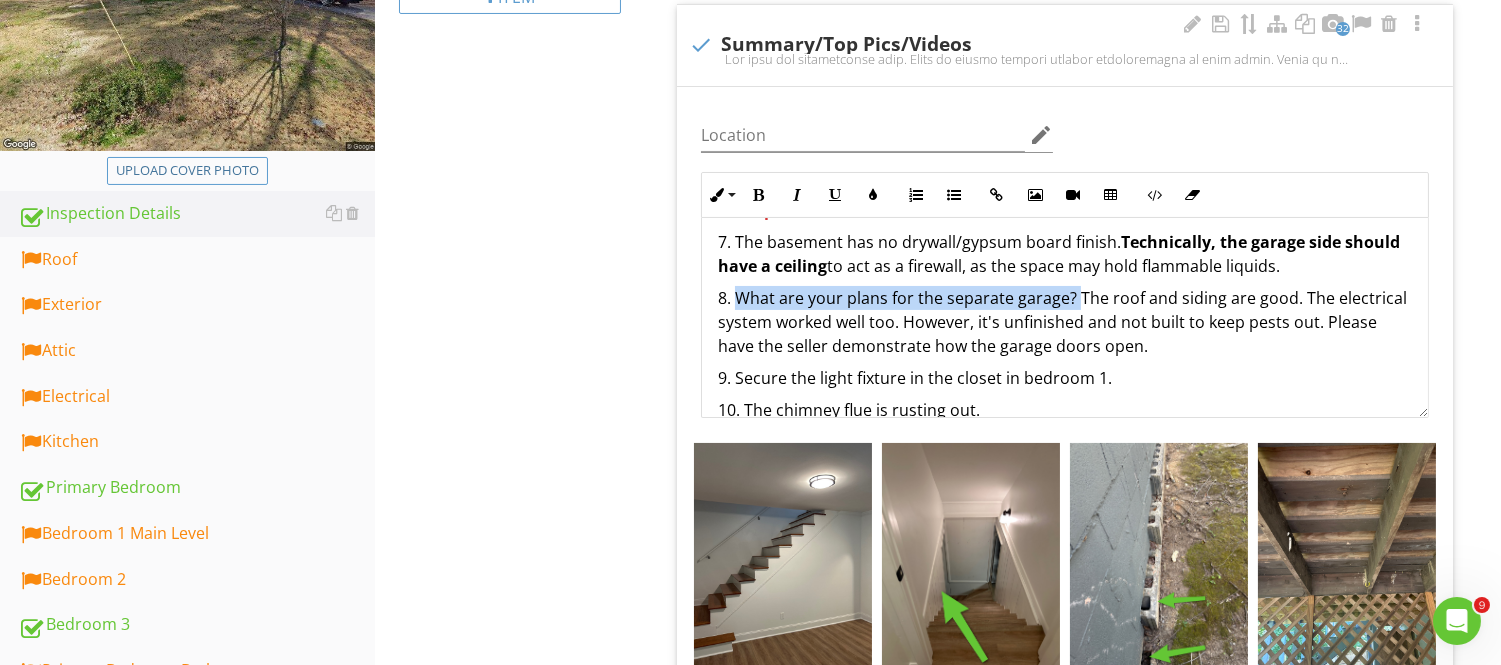 drag, startPoint x: 736, startPoint y: 318, endPoint x: 1076, endPoint y: 314, distance: 340.02353 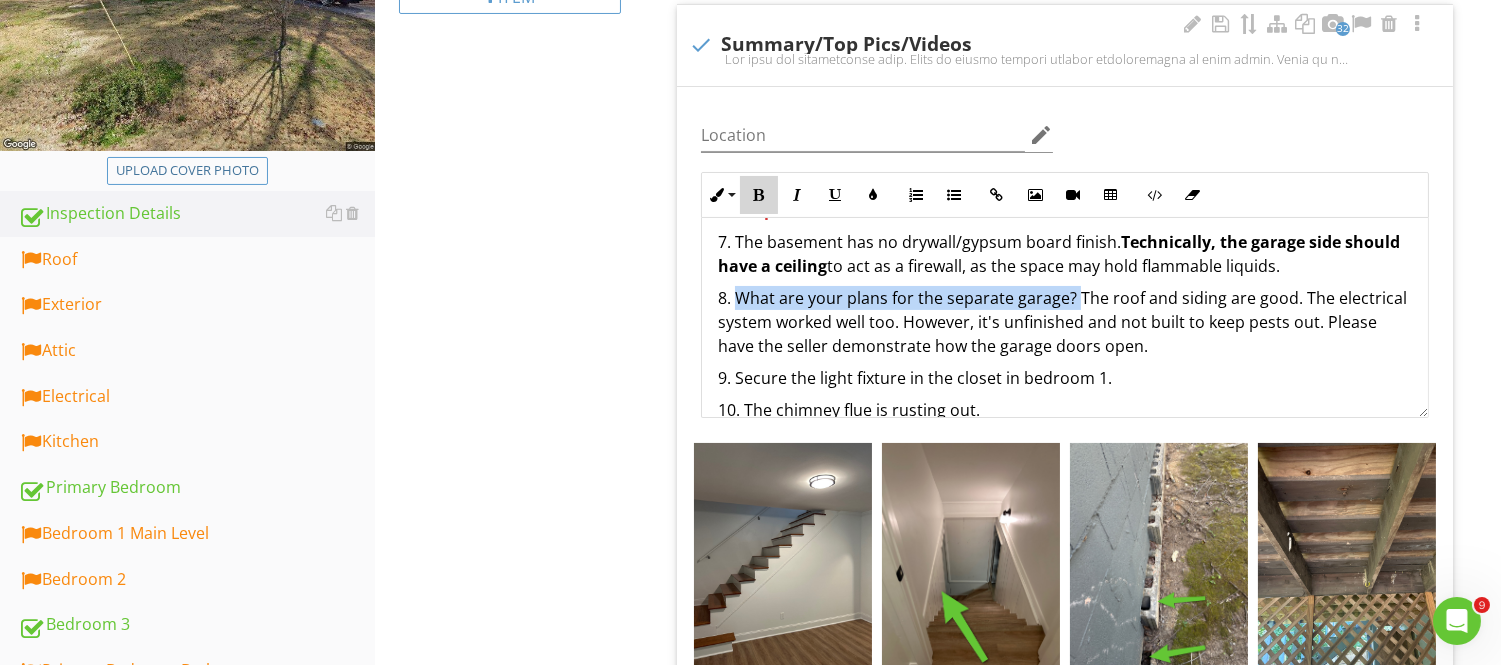 click at bounding box center [759, 195] 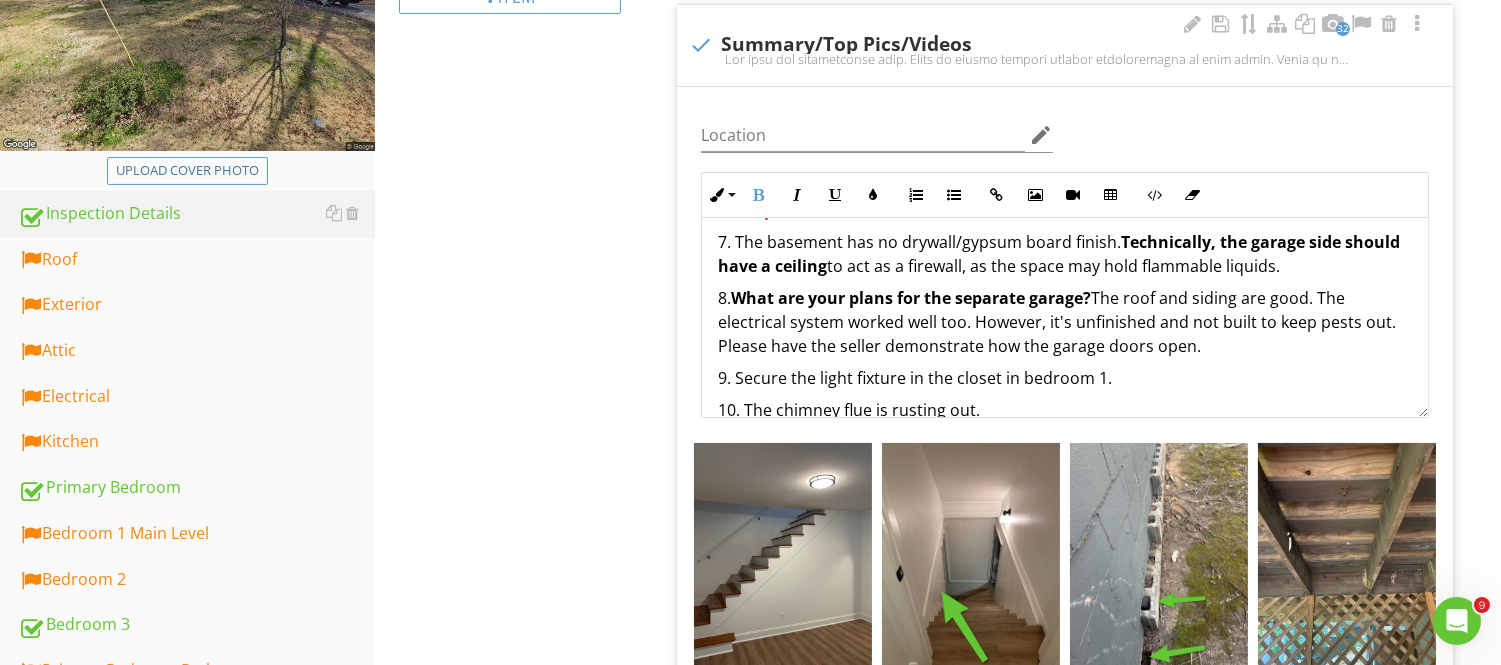 click on "7. The basement has no drywall/gypsum board finish.  Technically, the garage side should have a ceiling  to act as a firewall, as the space may hold flammable liquids." at bounding box center [1065, 254] 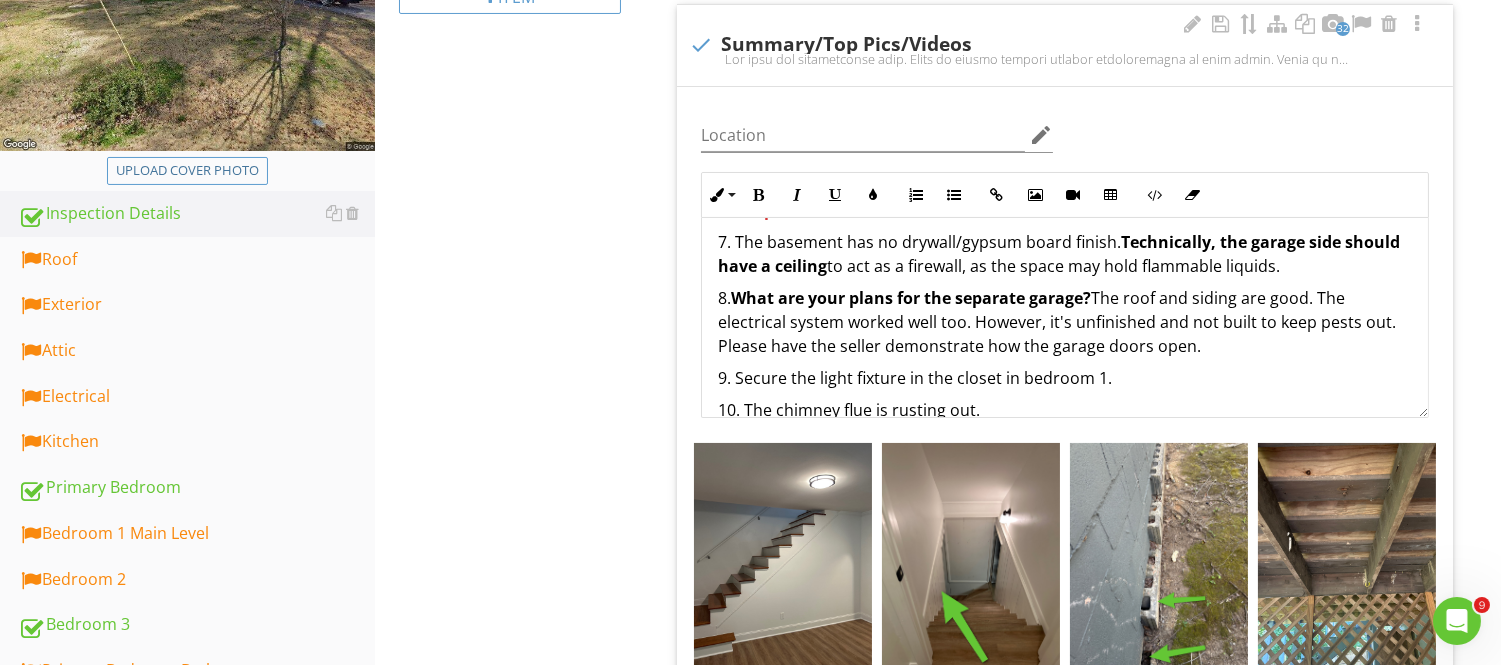 click on "8.  What are your plans for the separate garage?  The roof and siding are good. The electrical system worked well too. However, it's unfinished and not built to keep pests out. Please have the seller demonstrate how the garage doors open." at bounding box center (1065, 322) 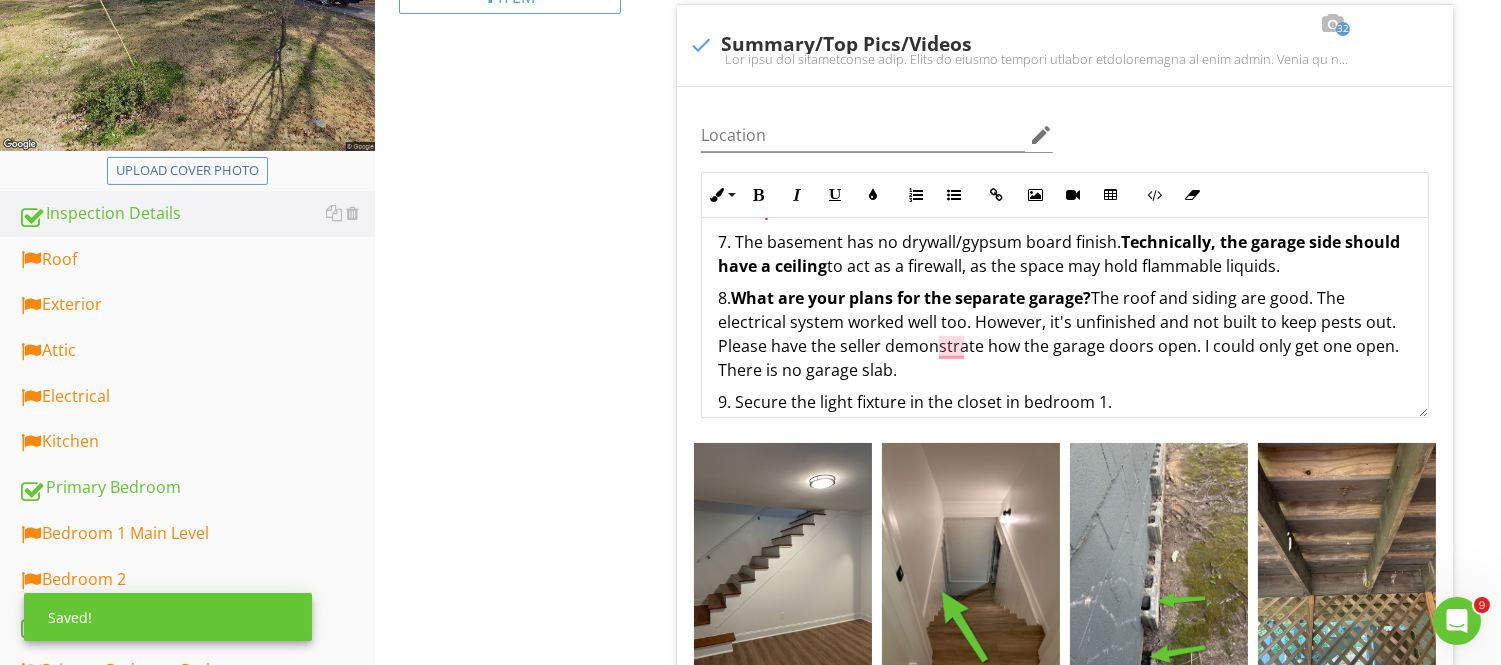 scroll, scrollTop: 2431, scrollLeft: 0, axis: vertical 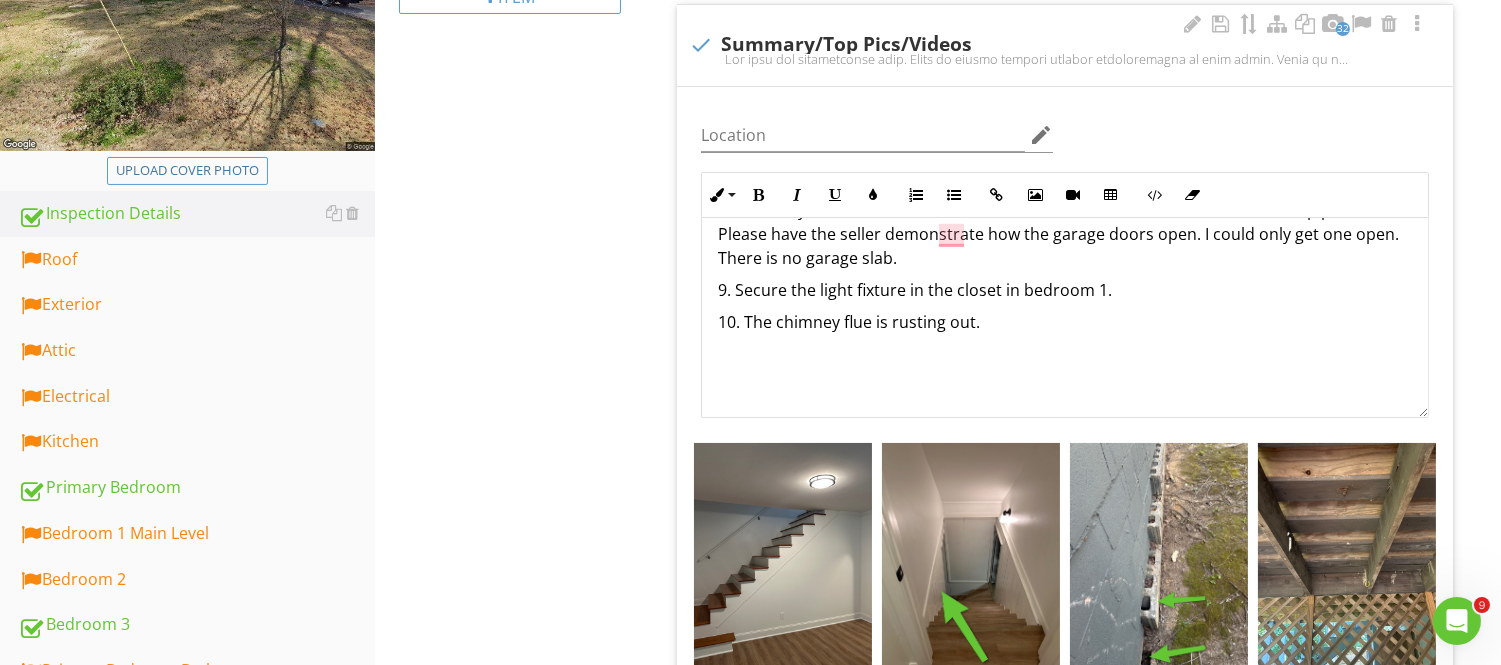 click at bounding box center [1065, 354] 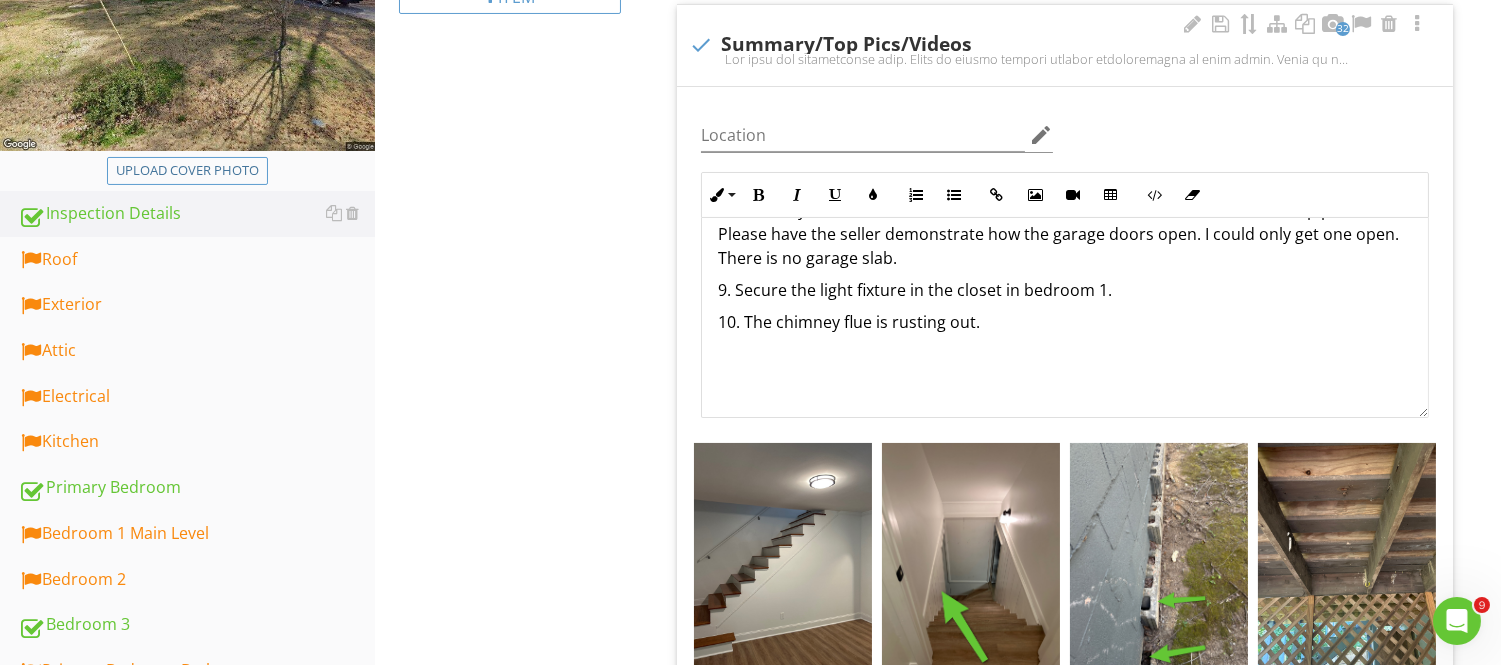 click on "10. The chimney flue is rusting out." at bounding box center [1065, 322] 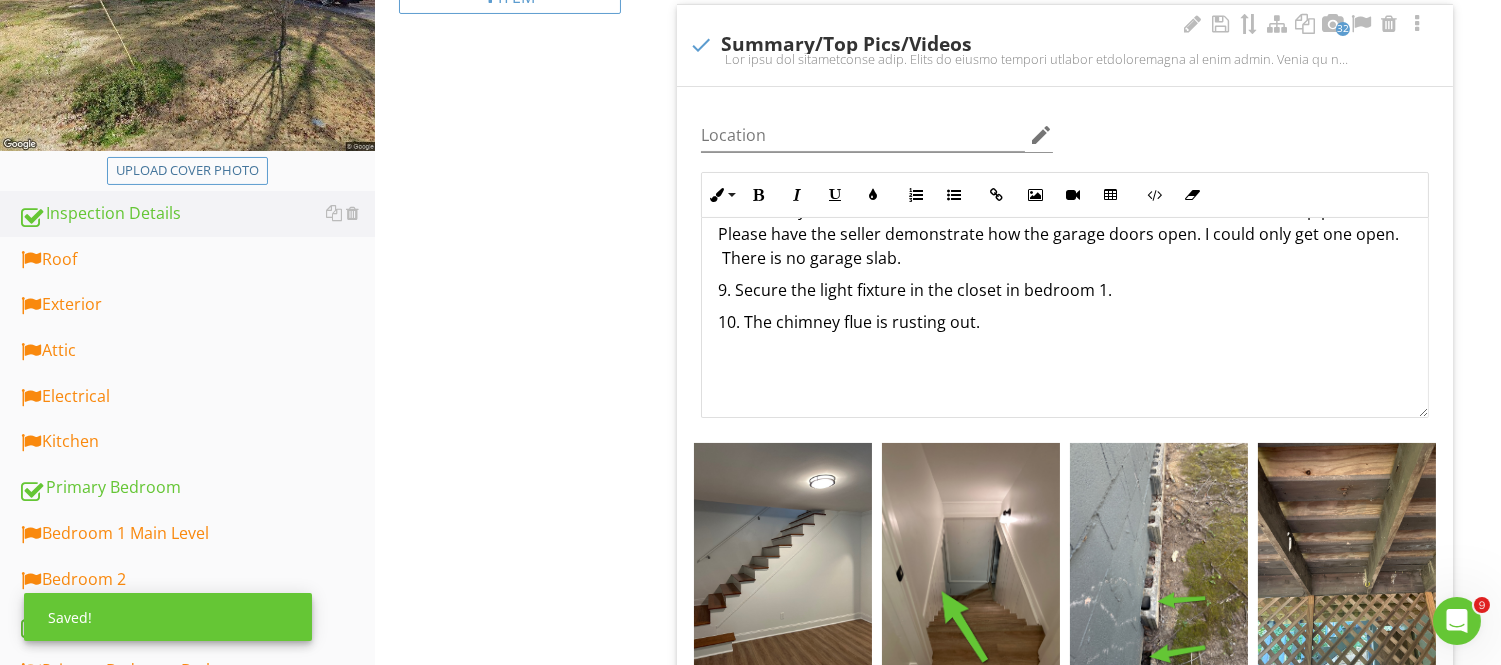 scroll, scrollTop: 2244, scrollLeft: 0, axis: vertical 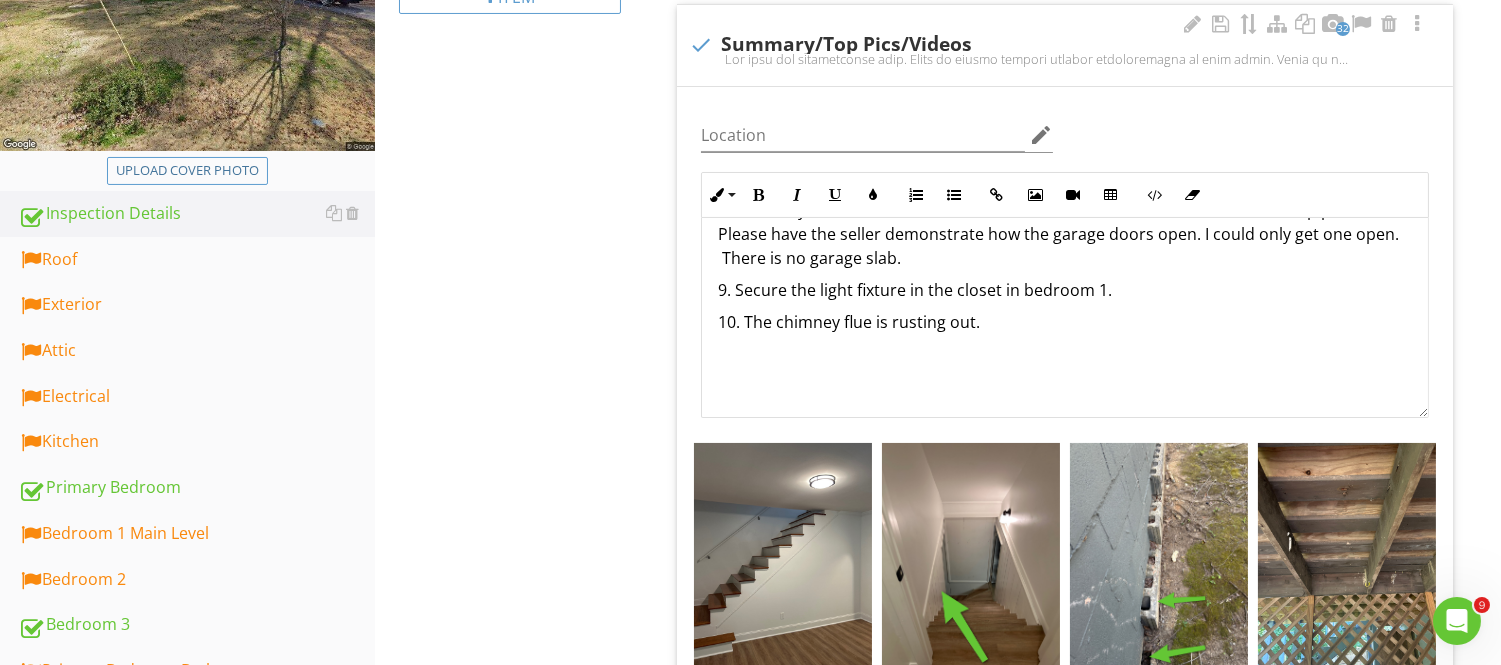 click on "10. The chimney flue is rusting out." at bounding box center (1065, 322) 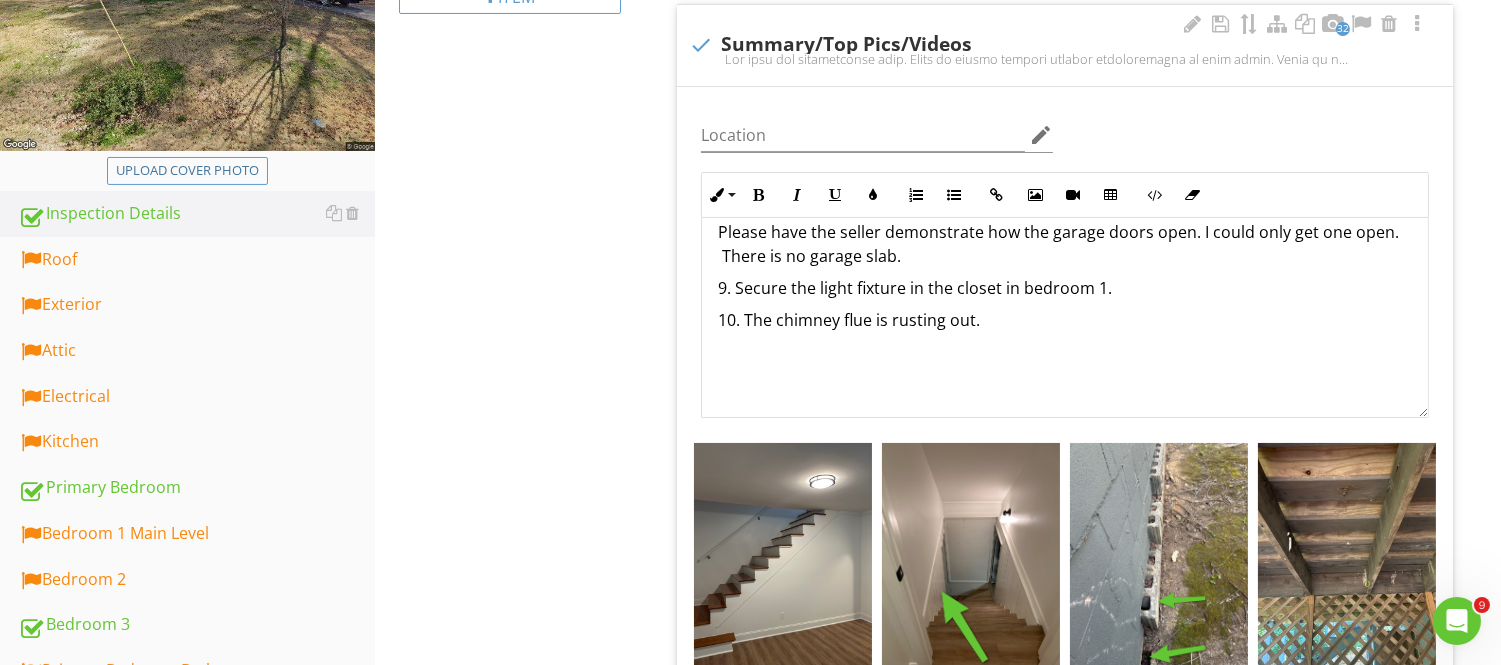scroll, scrollTop: 2464, scrollLeft: 0, axis: vertical 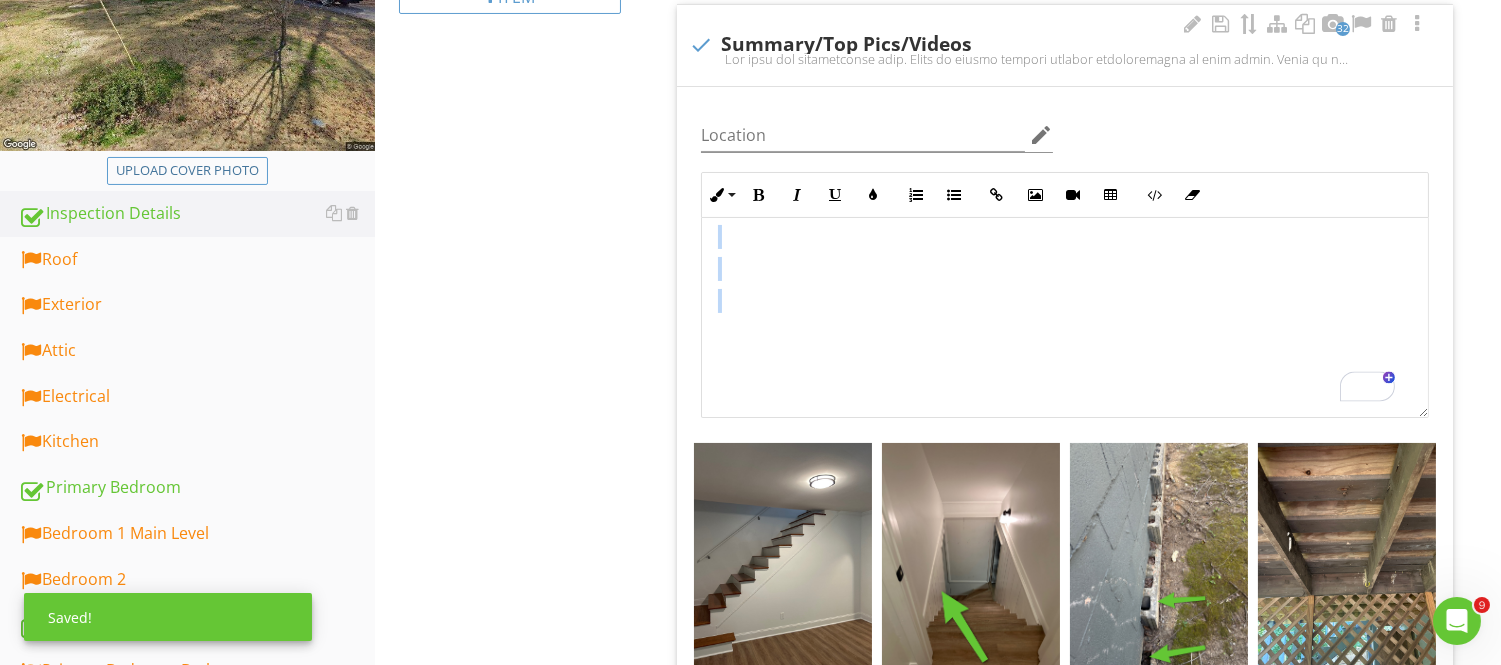 drag, startPoint x: 716, startPoint y: 340, endPoint x: 937, endPoint y: 332, distance: 221.14474 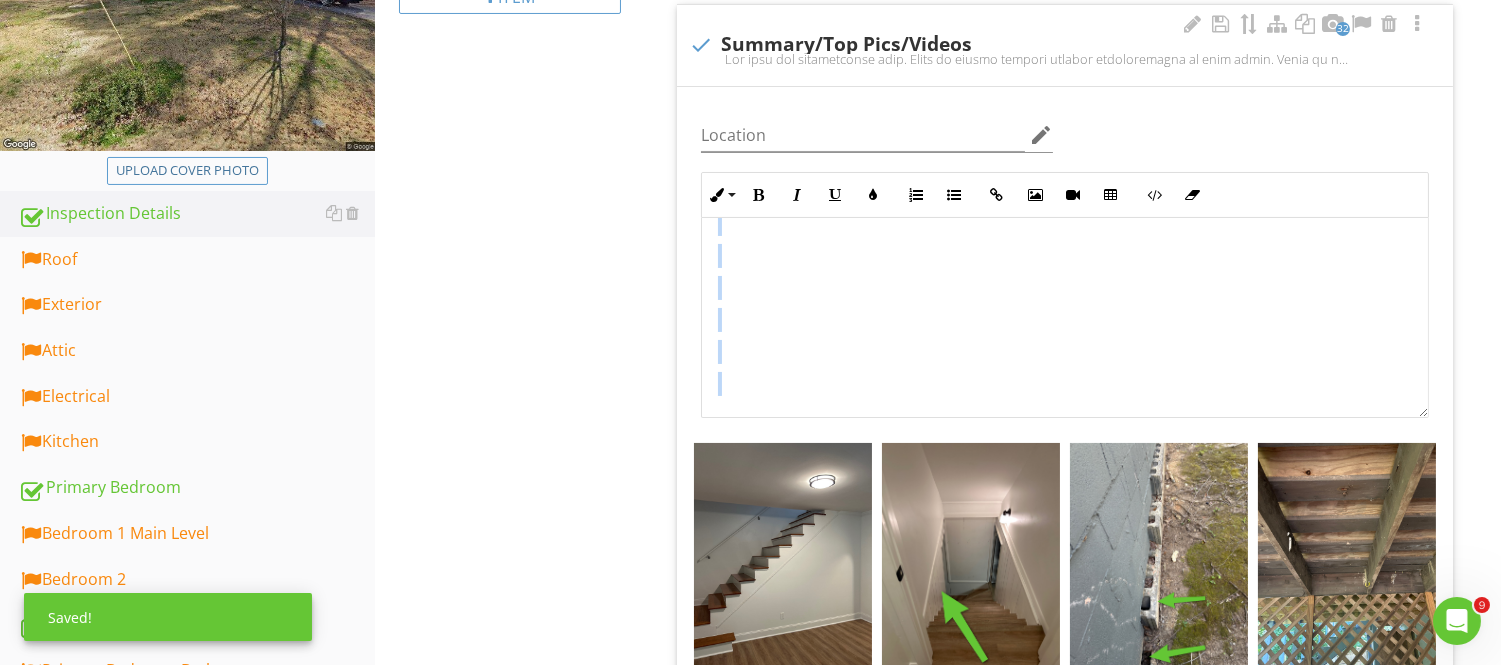 scroll, scrollTop: 2690, scrollLeft: 0, axis: vertical 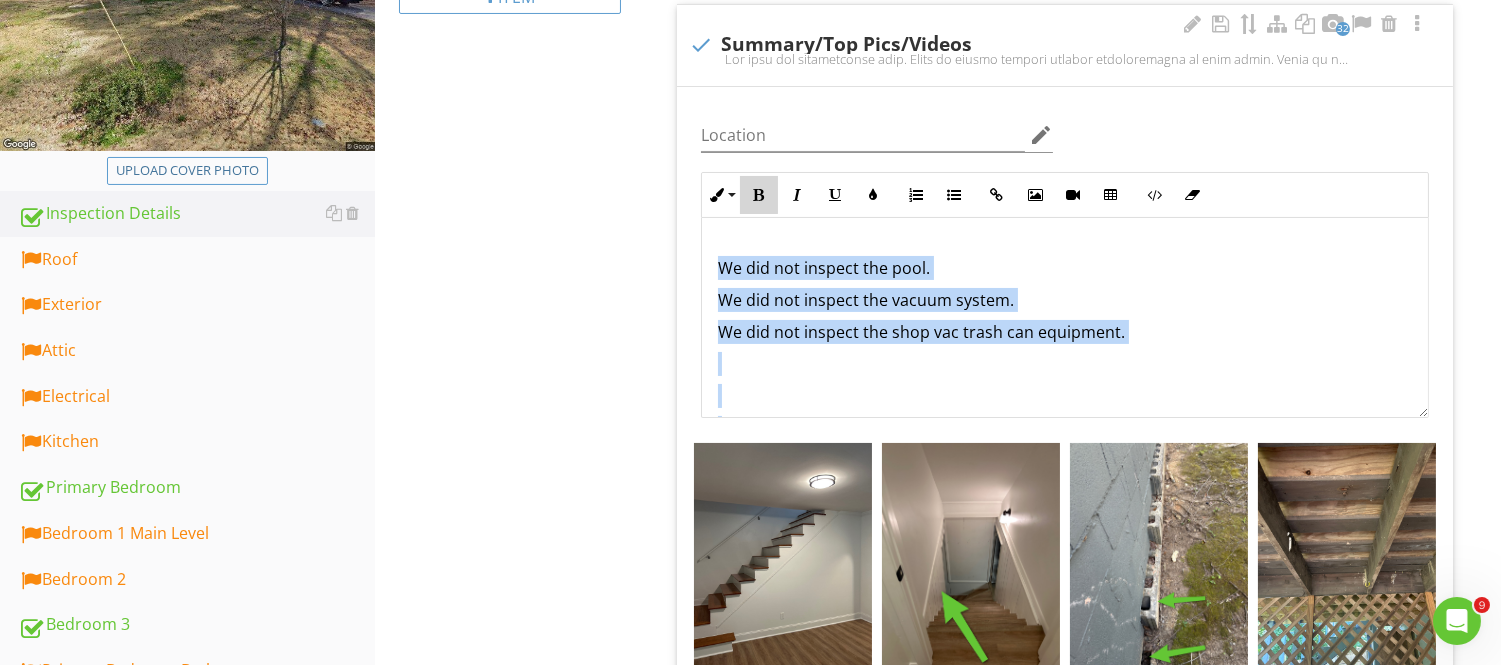 click at bounding box center [759, 195] 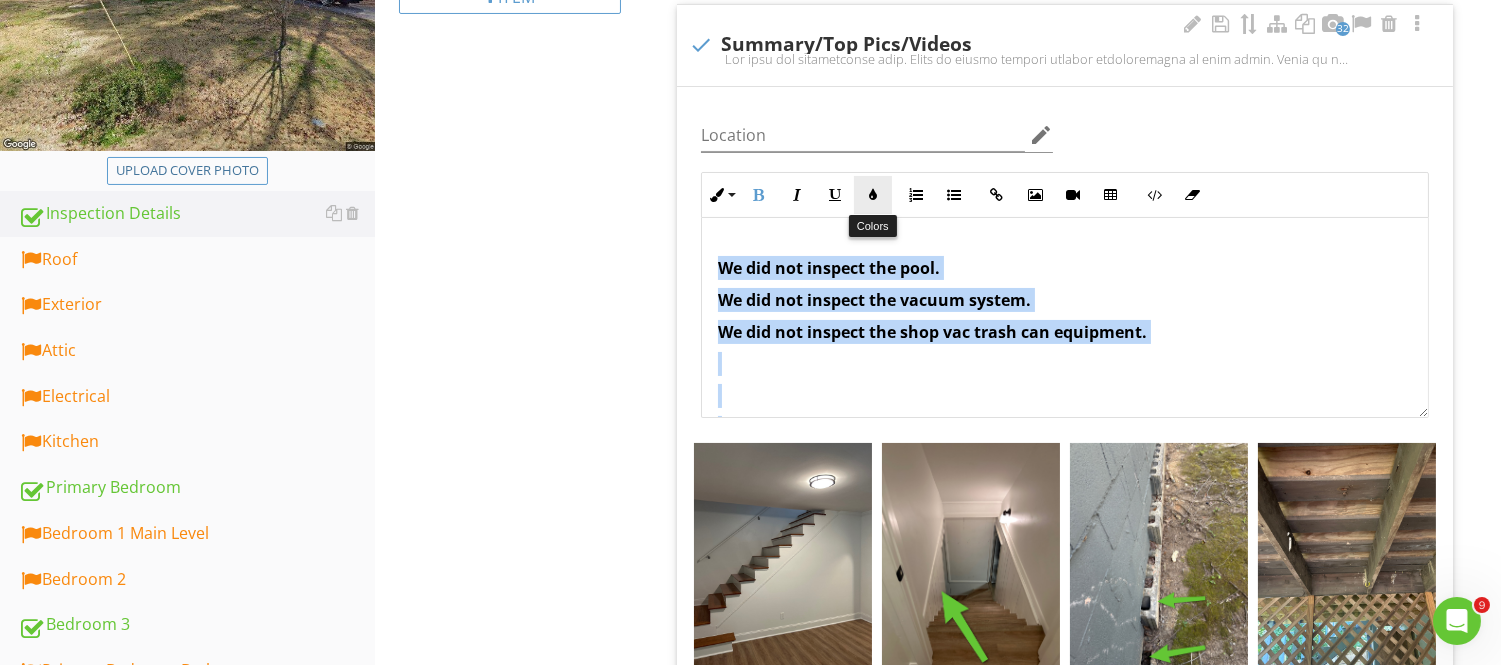 click at bounding box center [873, 195] 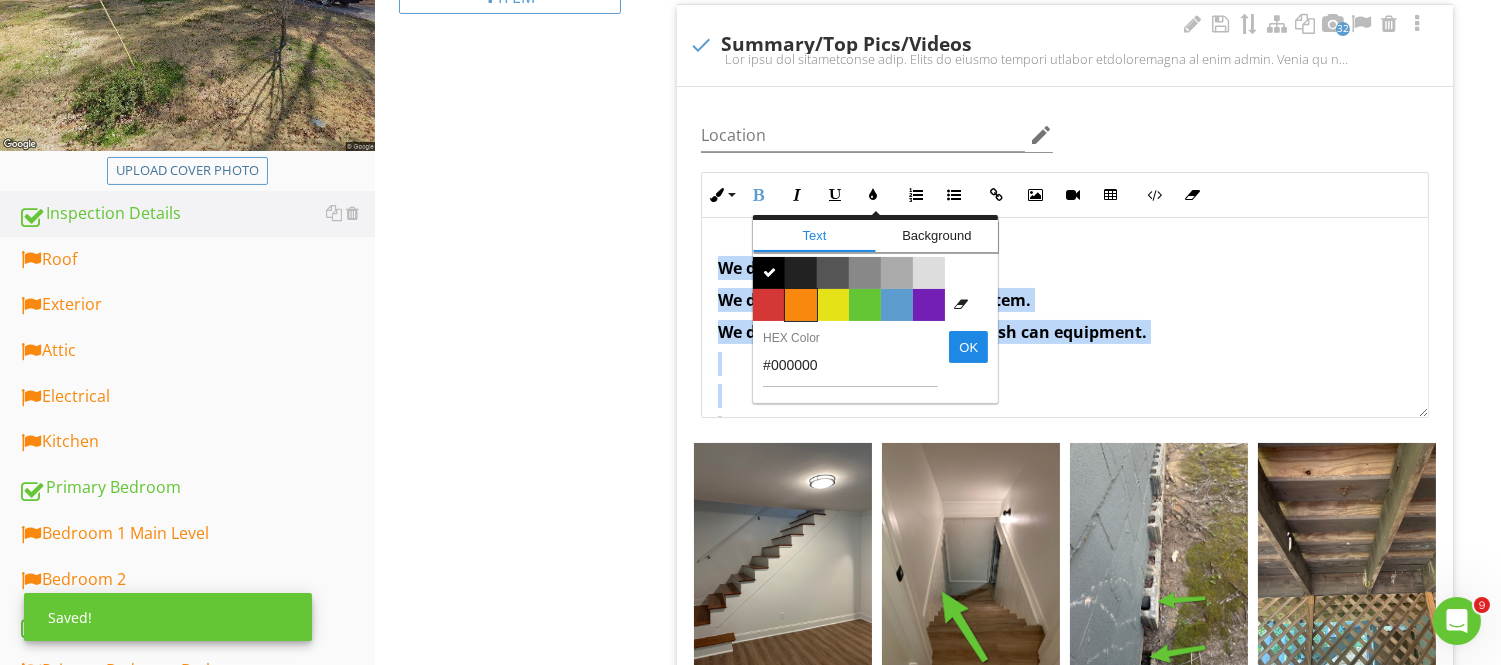 click on "Color #f9890e" at bounding box center (801, 305) 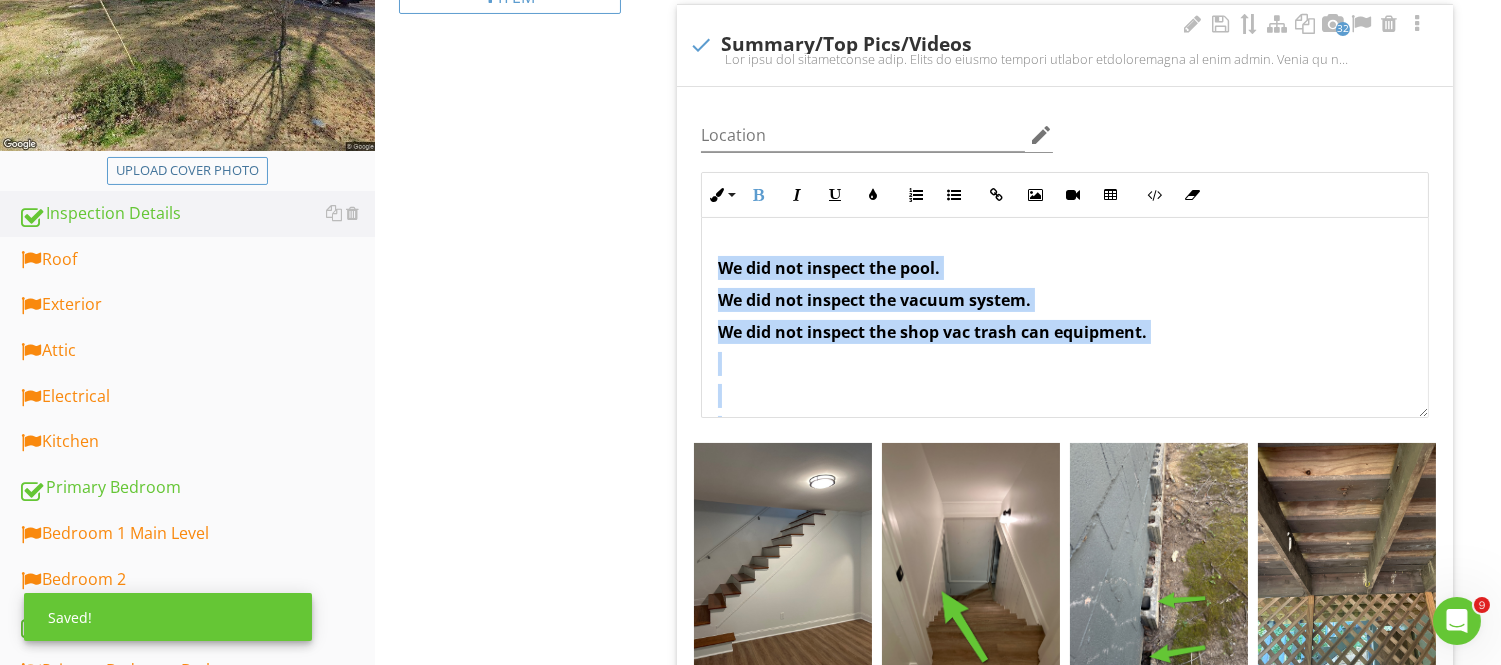 click on "We did not inspect the pool." at bounding box center [1065, 268] 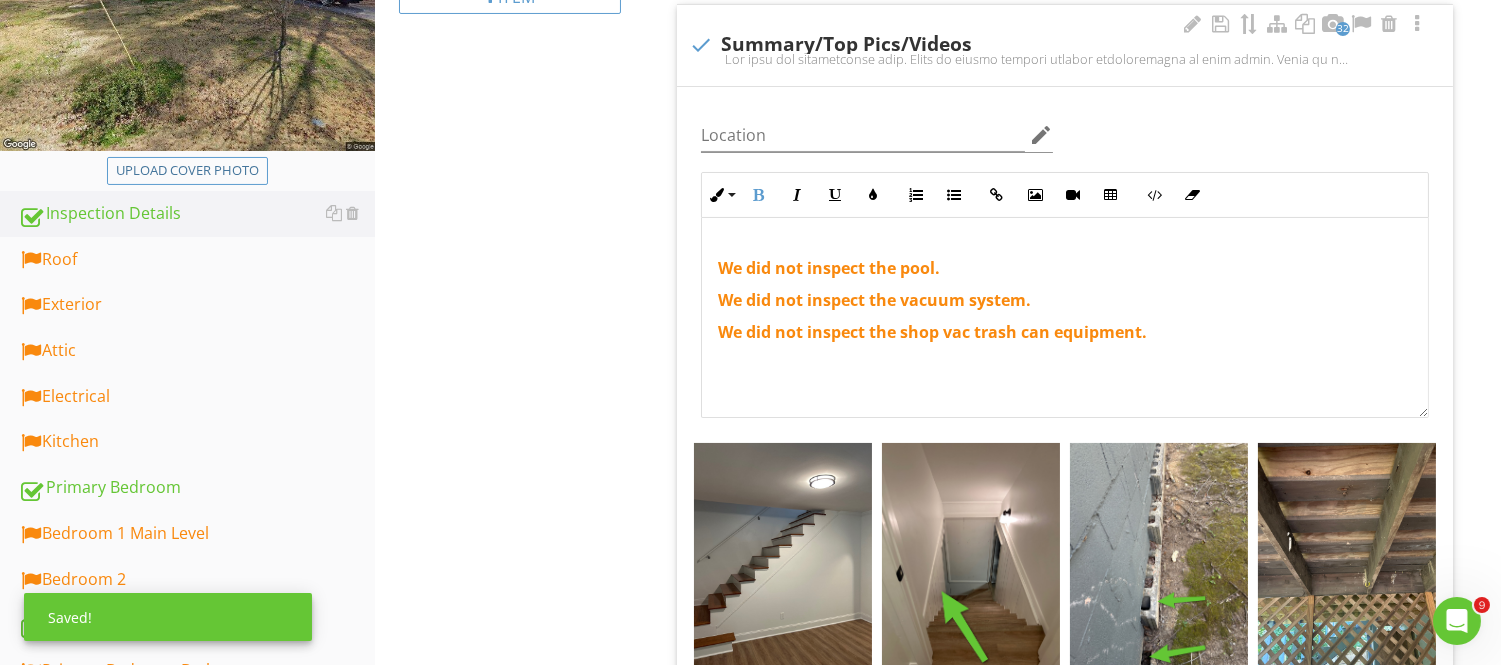 scroll, scrollTop: 2497, scrollLeft: 0, axis: vertical 